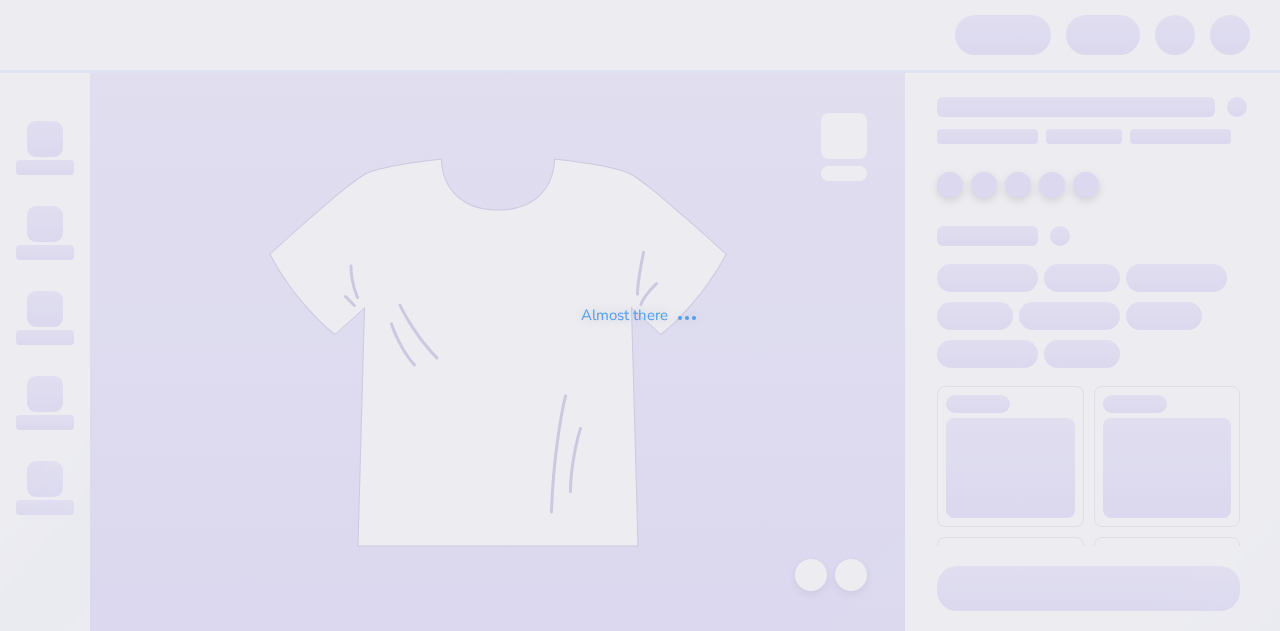 scroll, scrollTop: 0, scrollLeft: 0, axis: both 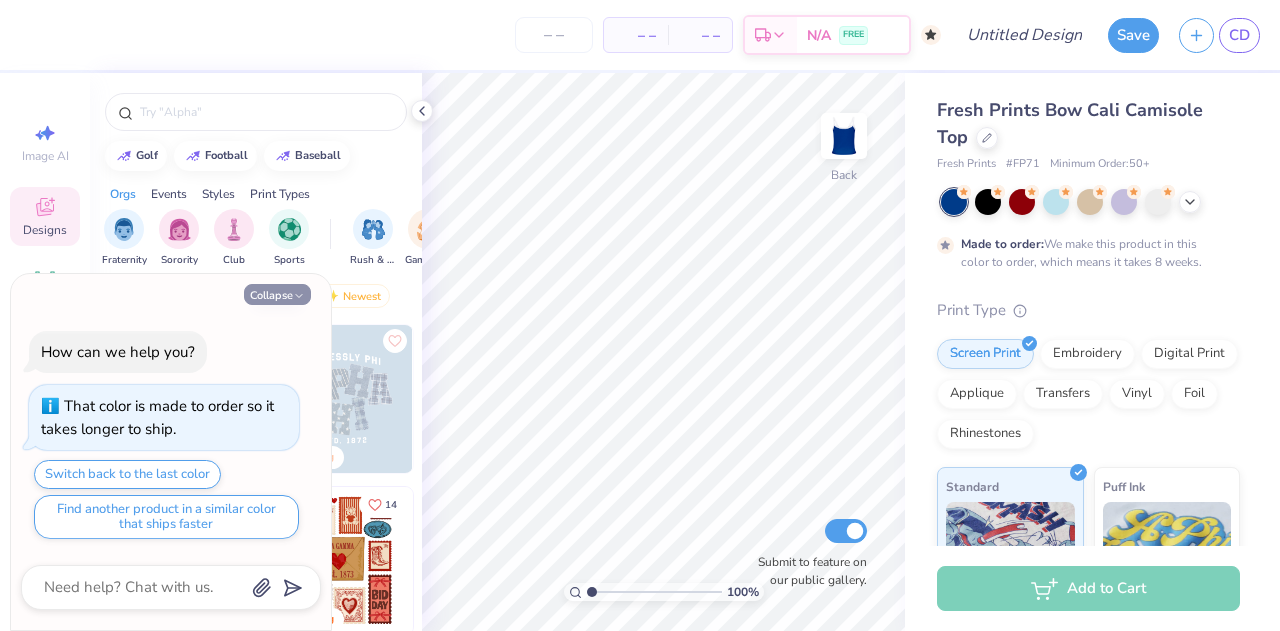 click on "Collapse" at bounding box center [277, 294] 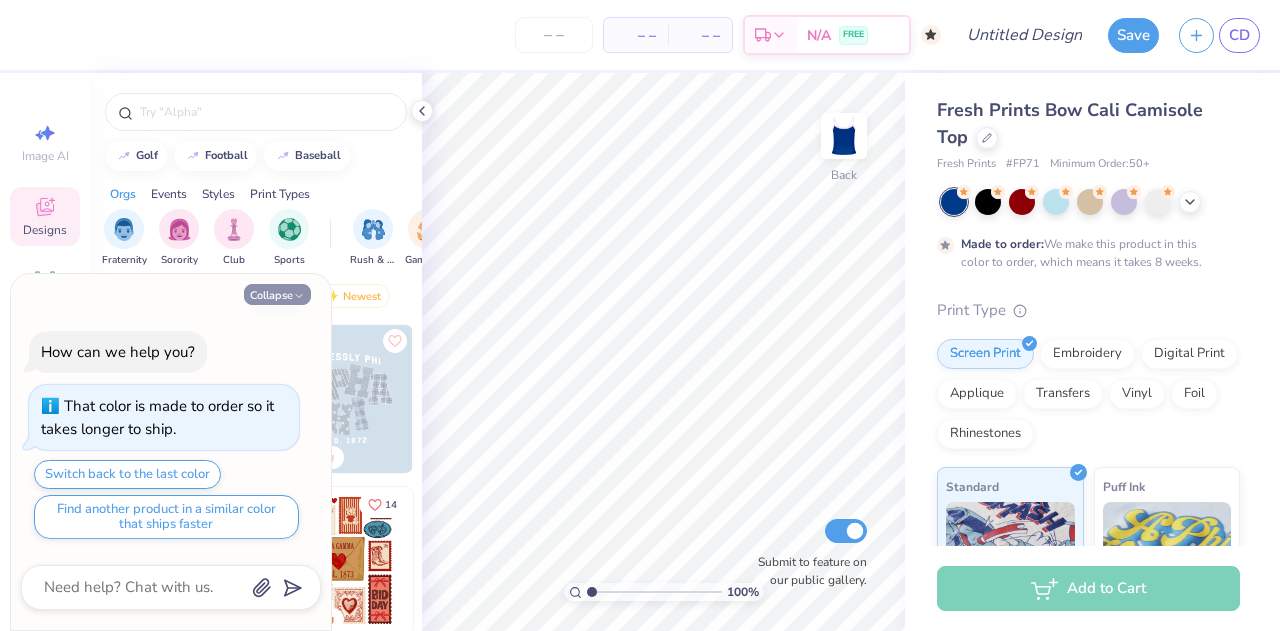 type on "x" 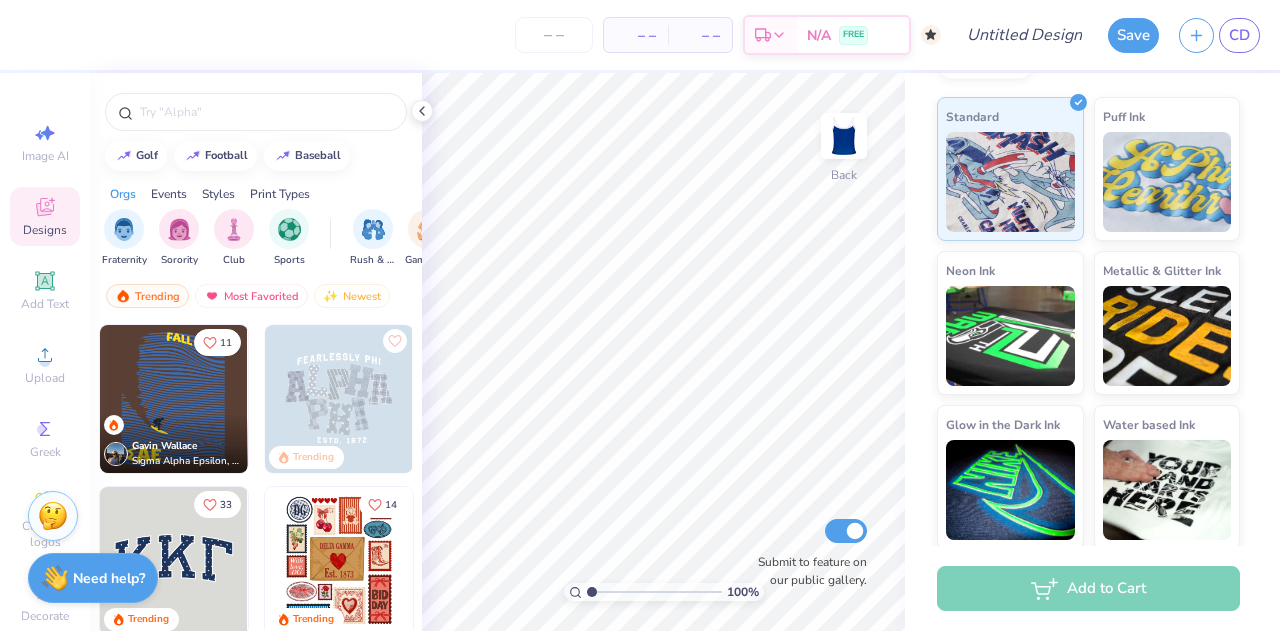 scroll, scrollTop: 0, scrollLeft: 0, axis: both 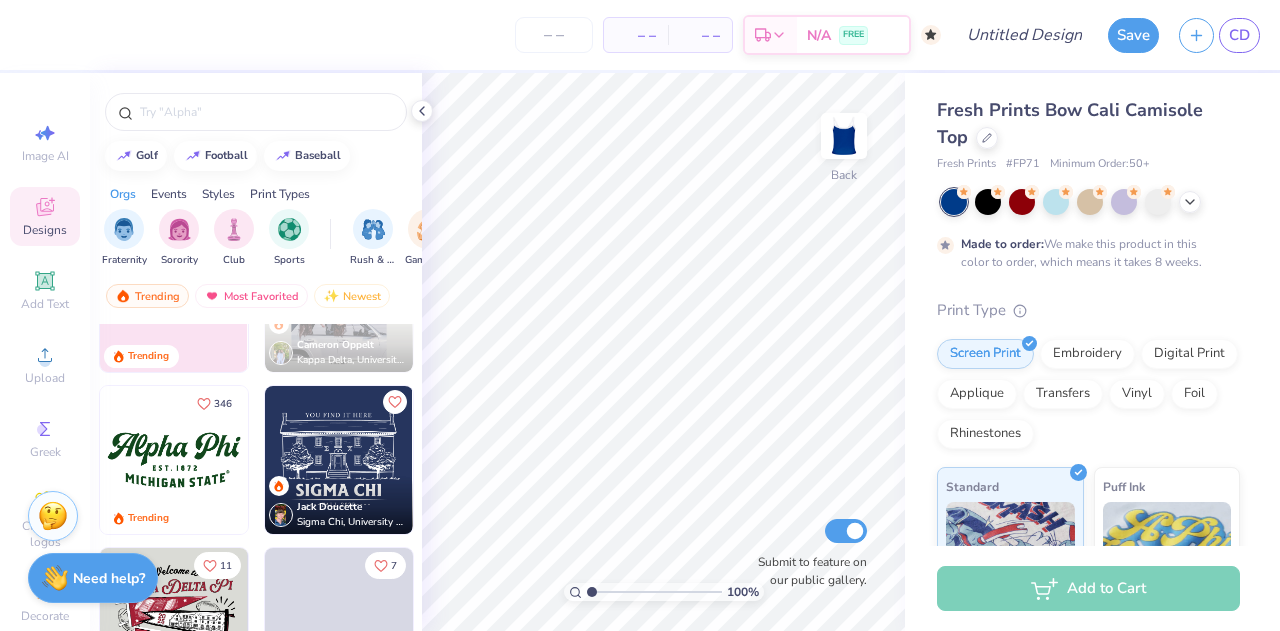 click at bounding box center (174, 460) 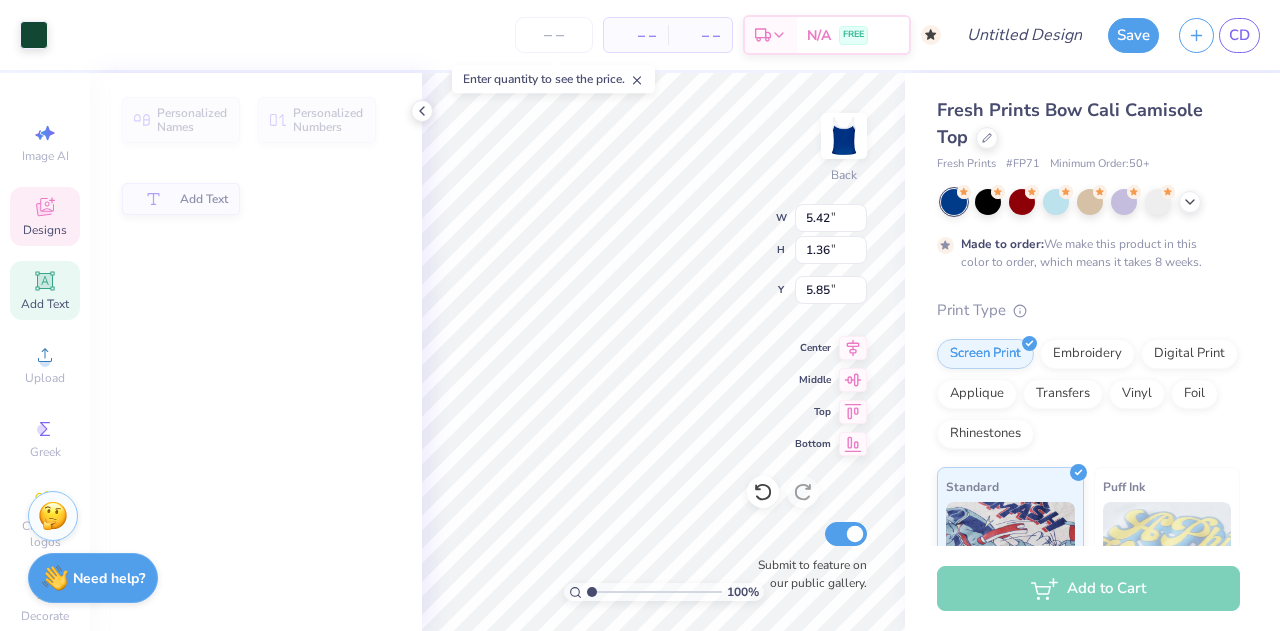 type on "1.36" 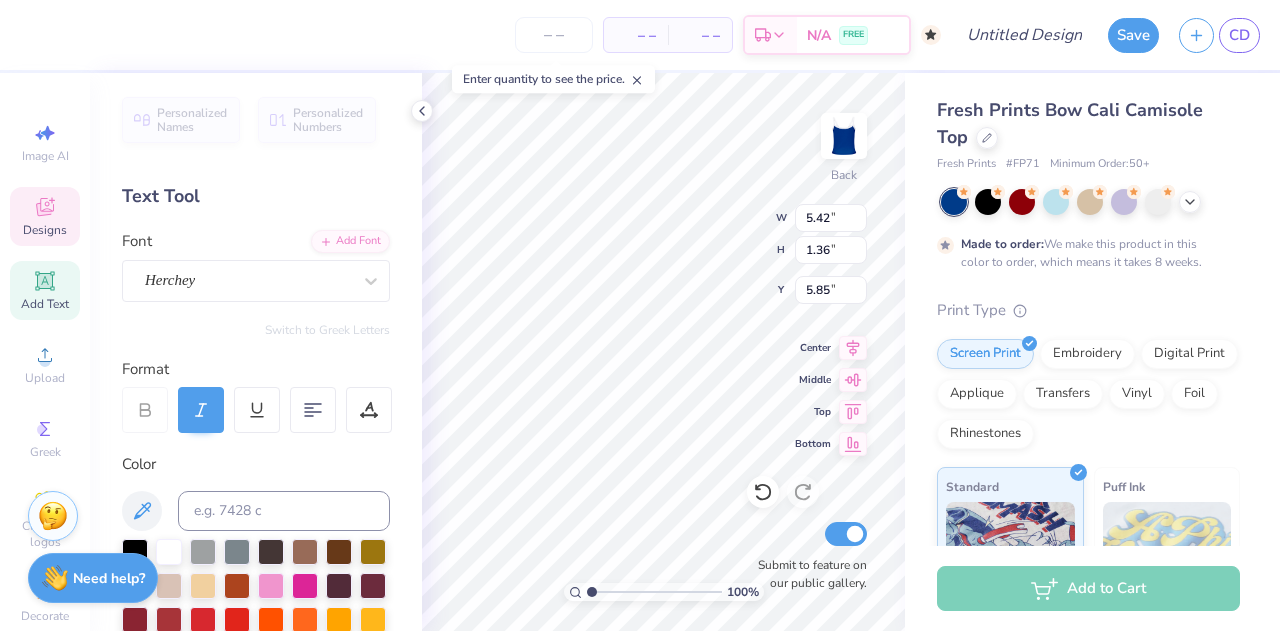 scroll, scrollTop: 16, scrollLeft: 5, axis: both 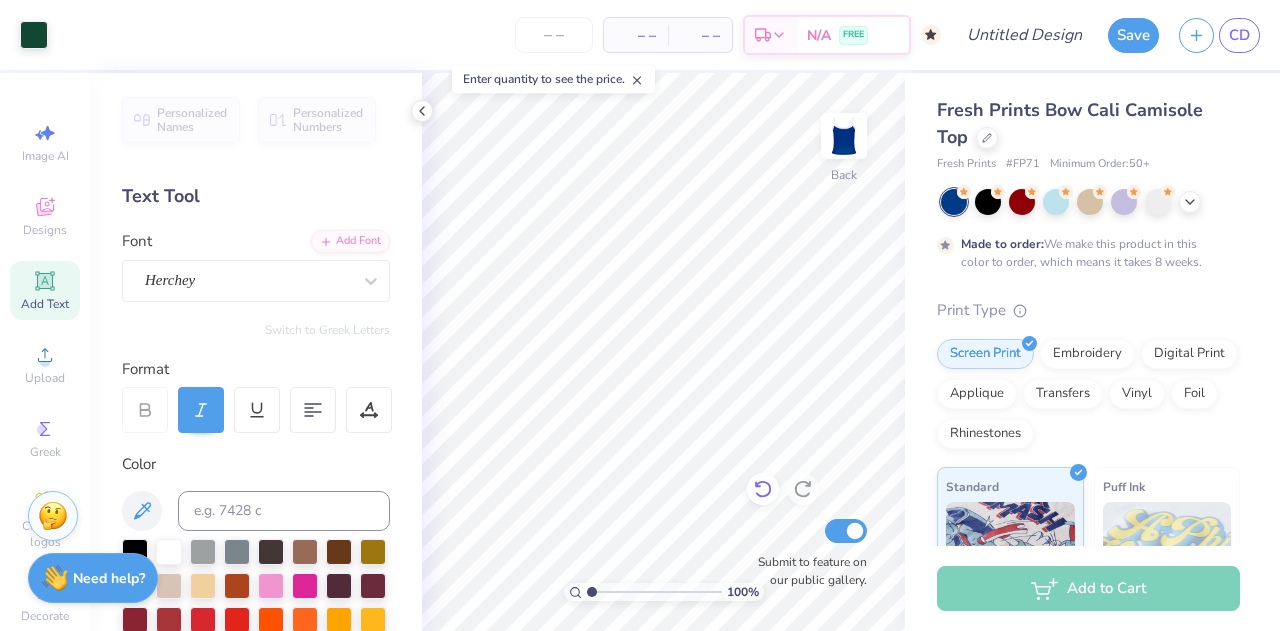 click on "100  % Back Submit to feature on our public gallery." at bounding box center [663, 352] 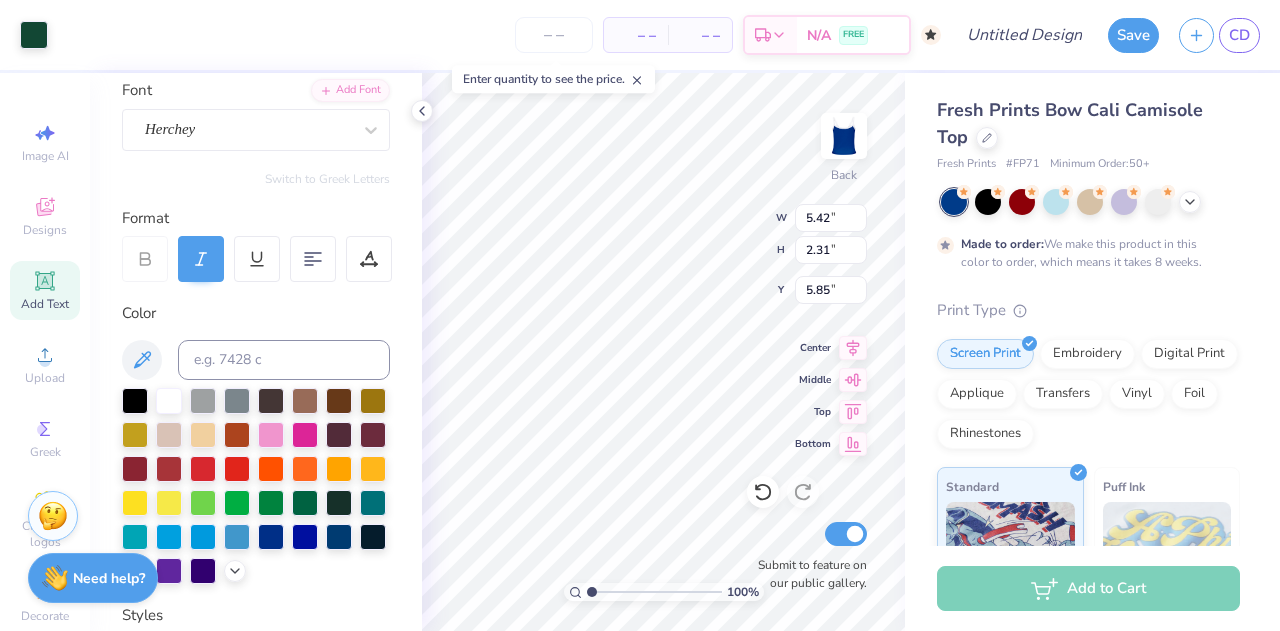scroll, scrollTop: 154, scrollLeft: 0, axis: vertical 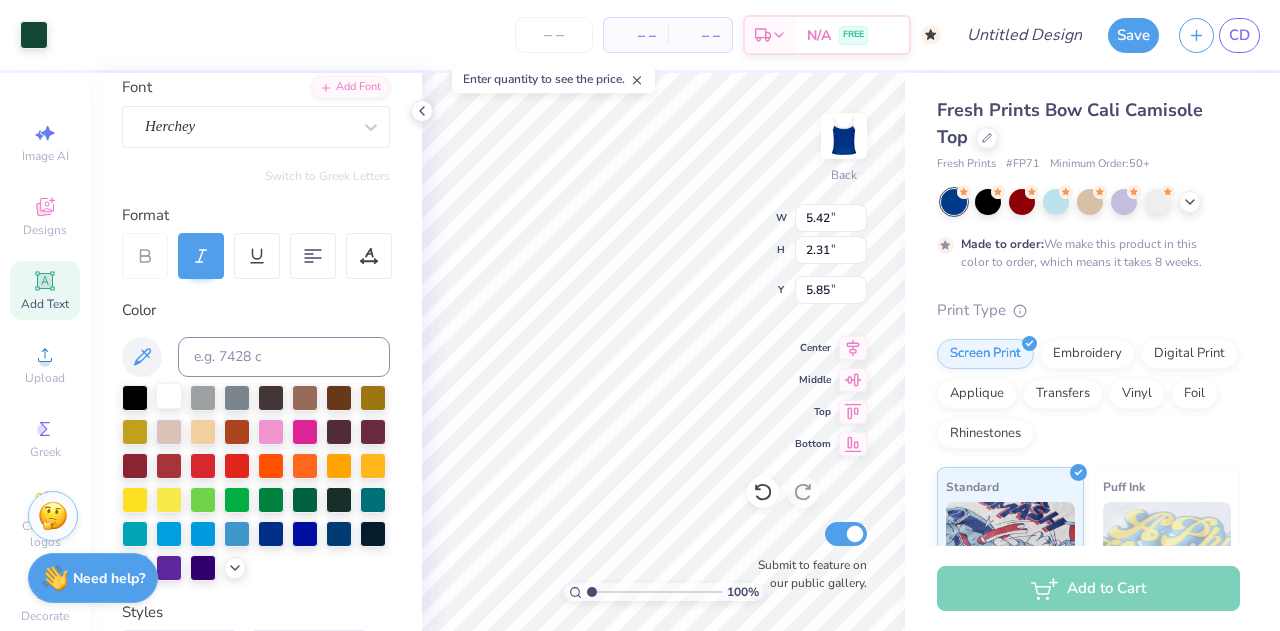 click at bounding box center (169, 396) 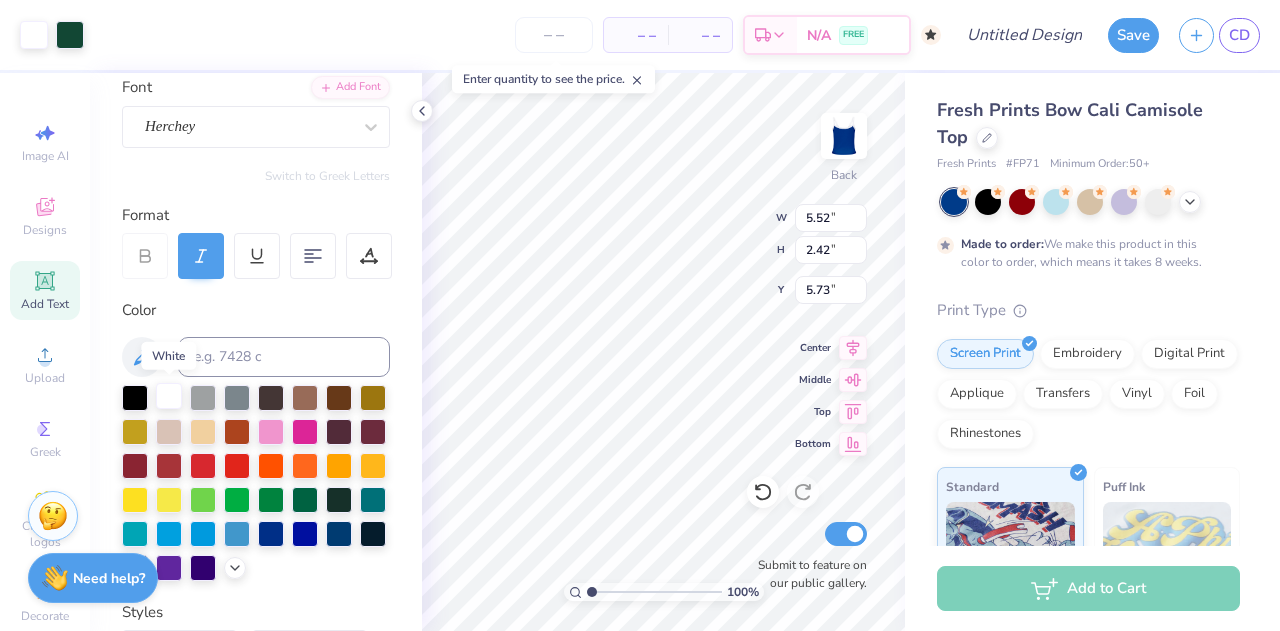type on "5.52" 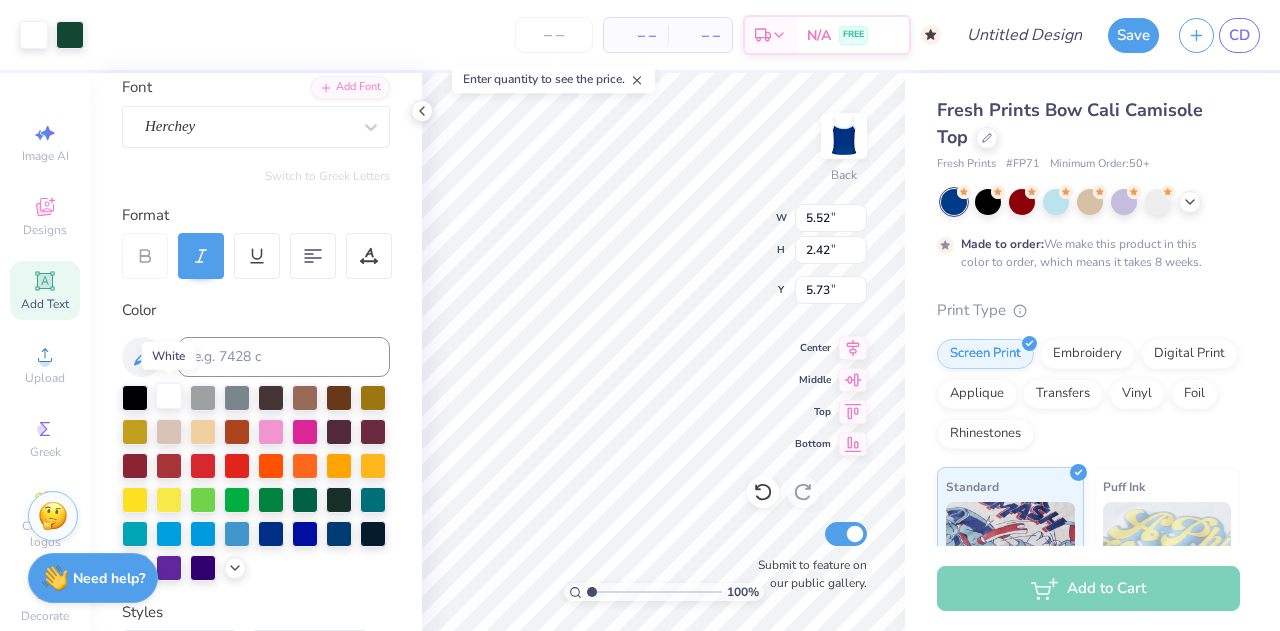 type on "2.42" 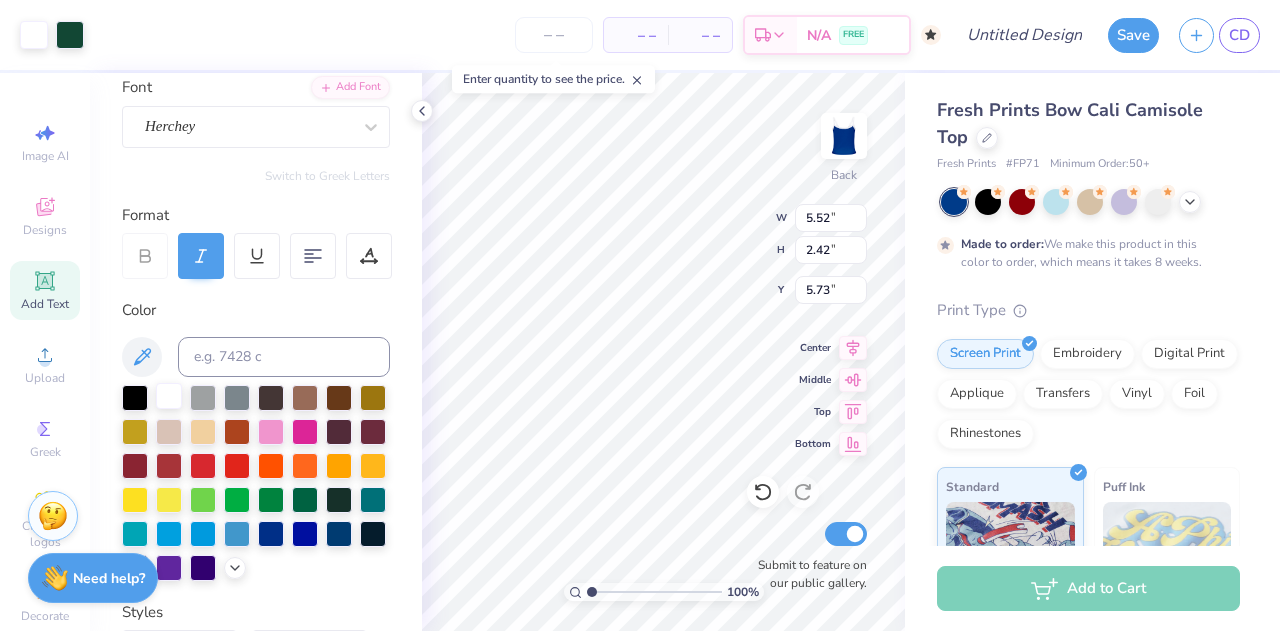 click at bounding box center (169, 396) 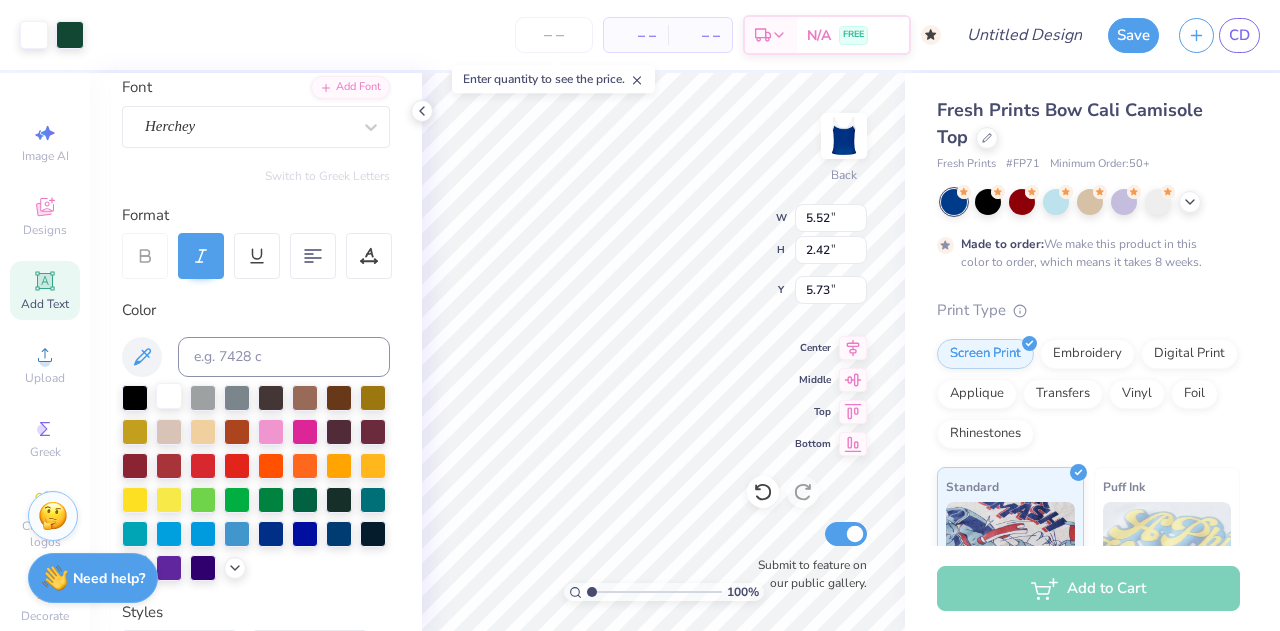 click at bounding box center [169, 396] 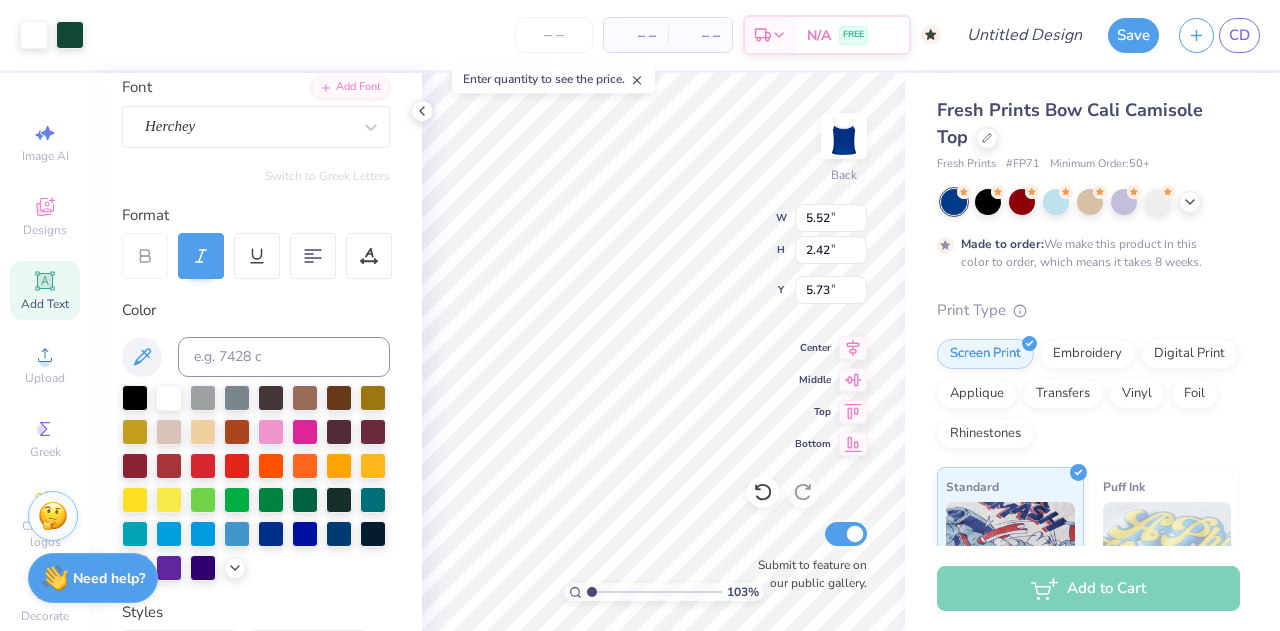 type on "1.03406221447159" 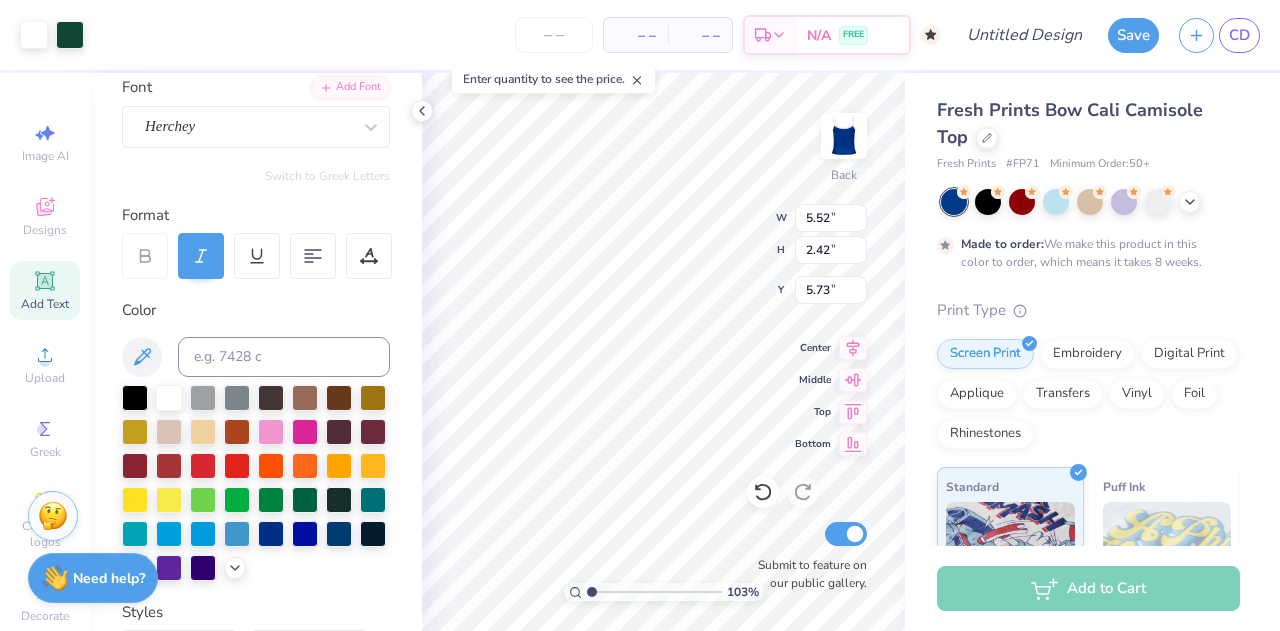 type on "x" 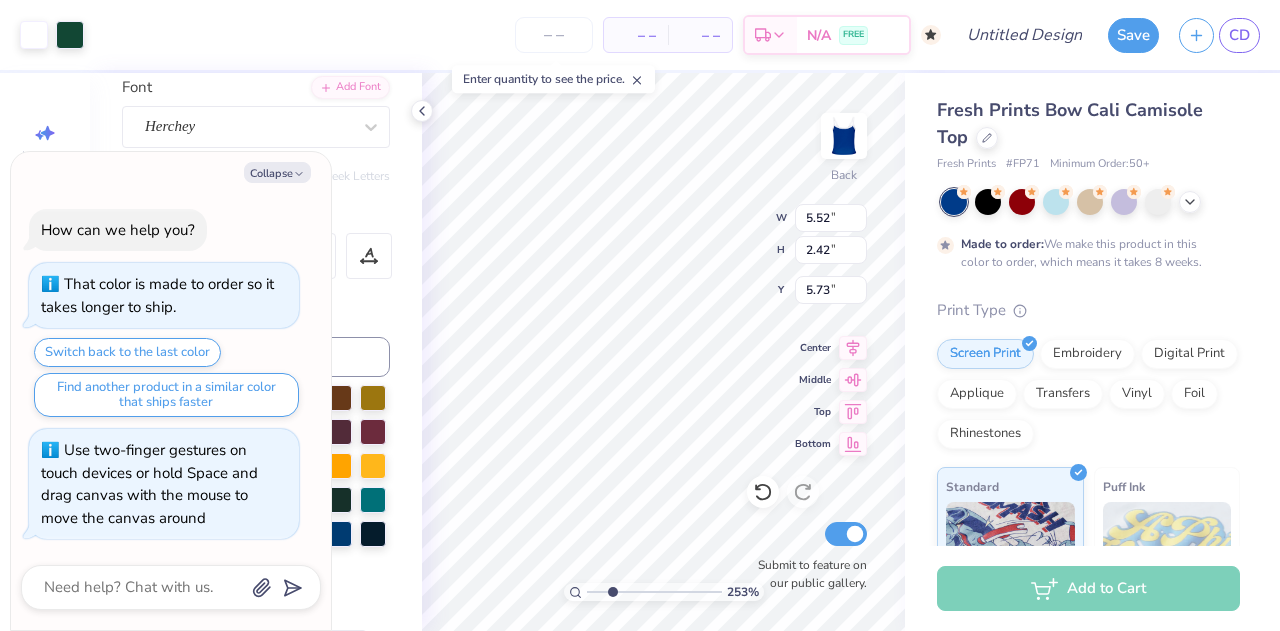 drag, startPoint x: 593, startPoint y: 586, endPoint x: 612, endPoint y: 583, distance: 19.235384 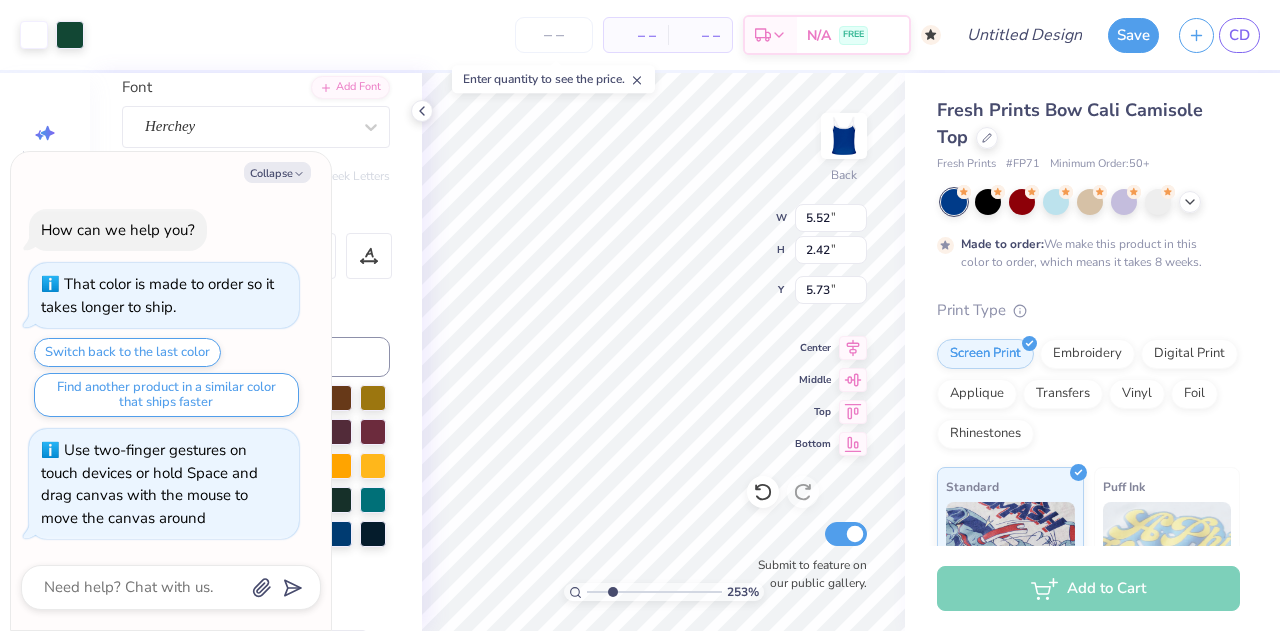 type on "2.48" 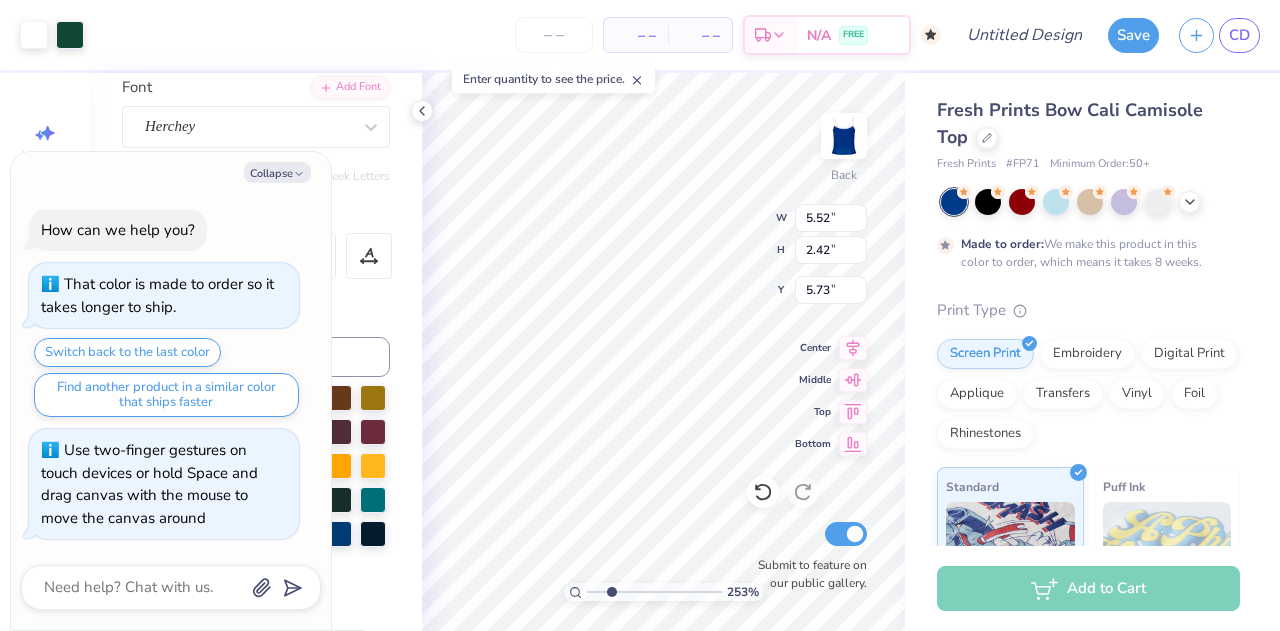 click at bounding box center [654, 592] 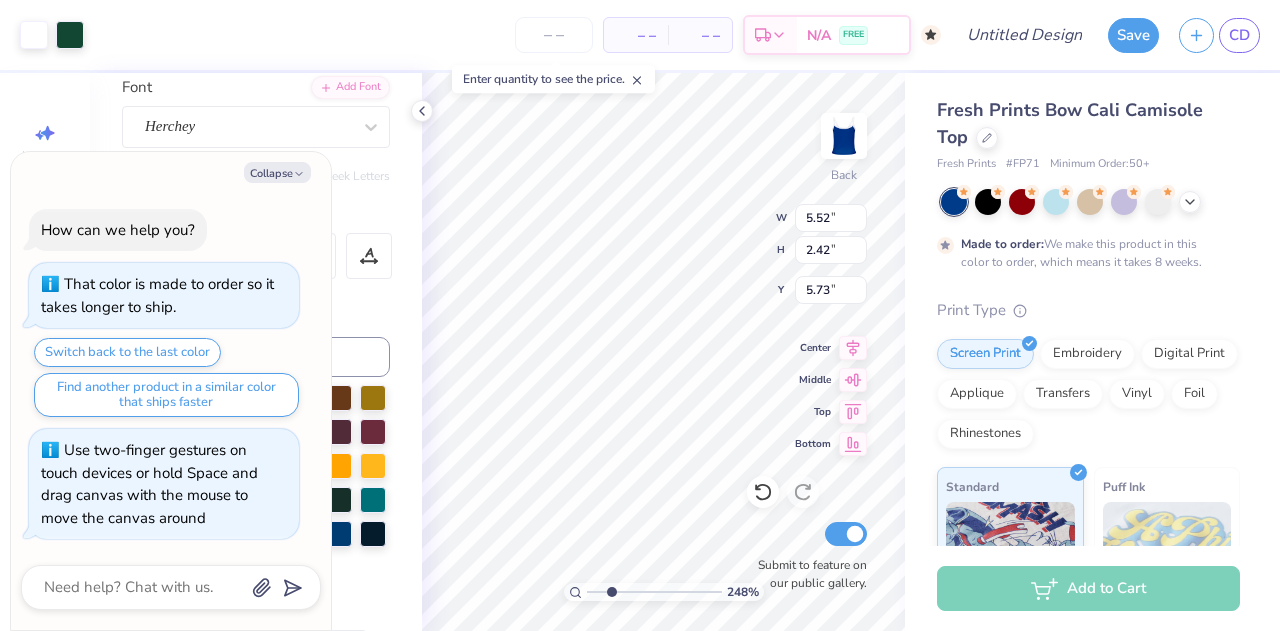 type on "x" 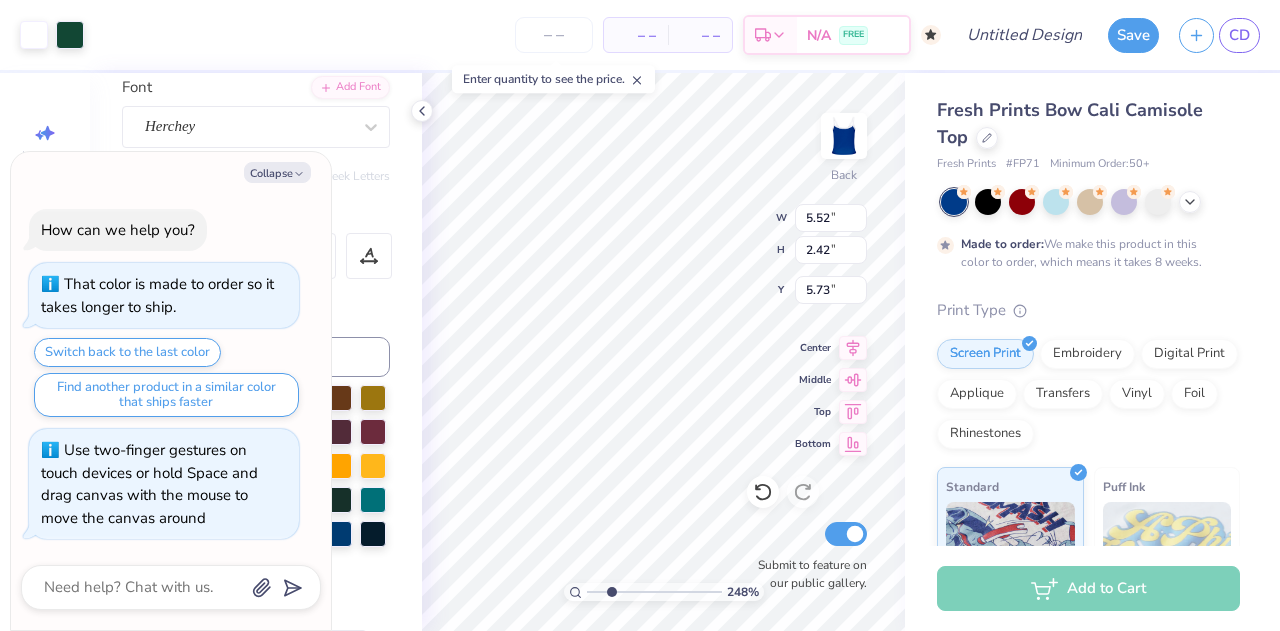 type on "5.79" 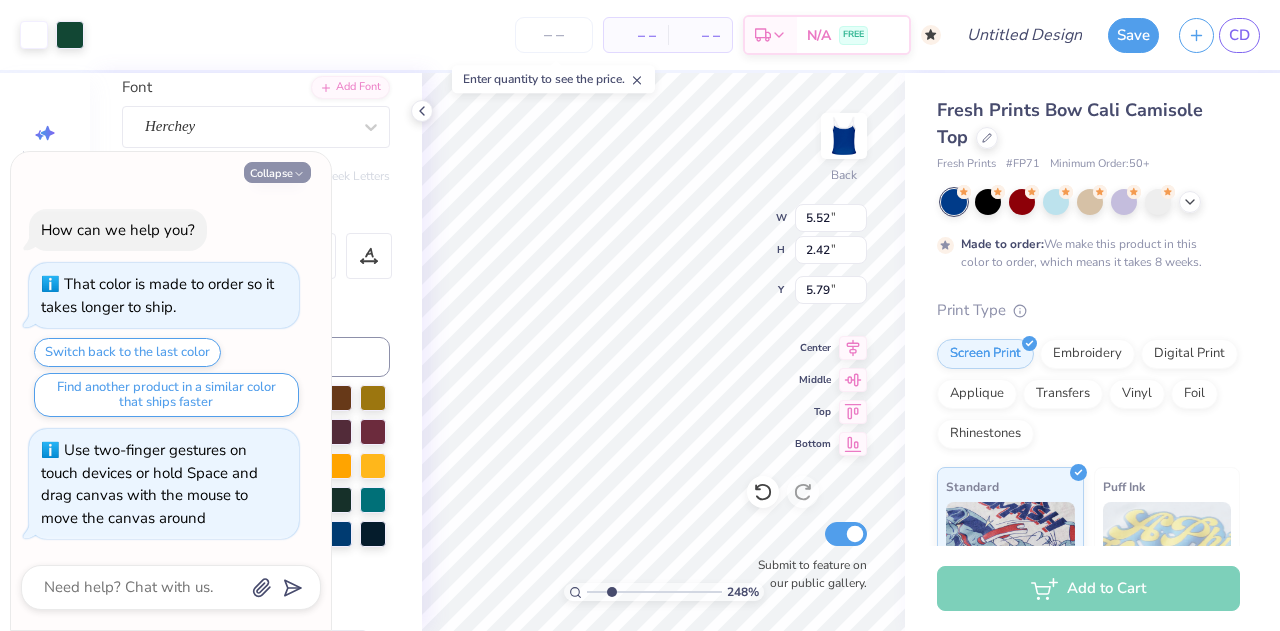 click on "Collapse" at bounding box center [277, 172] 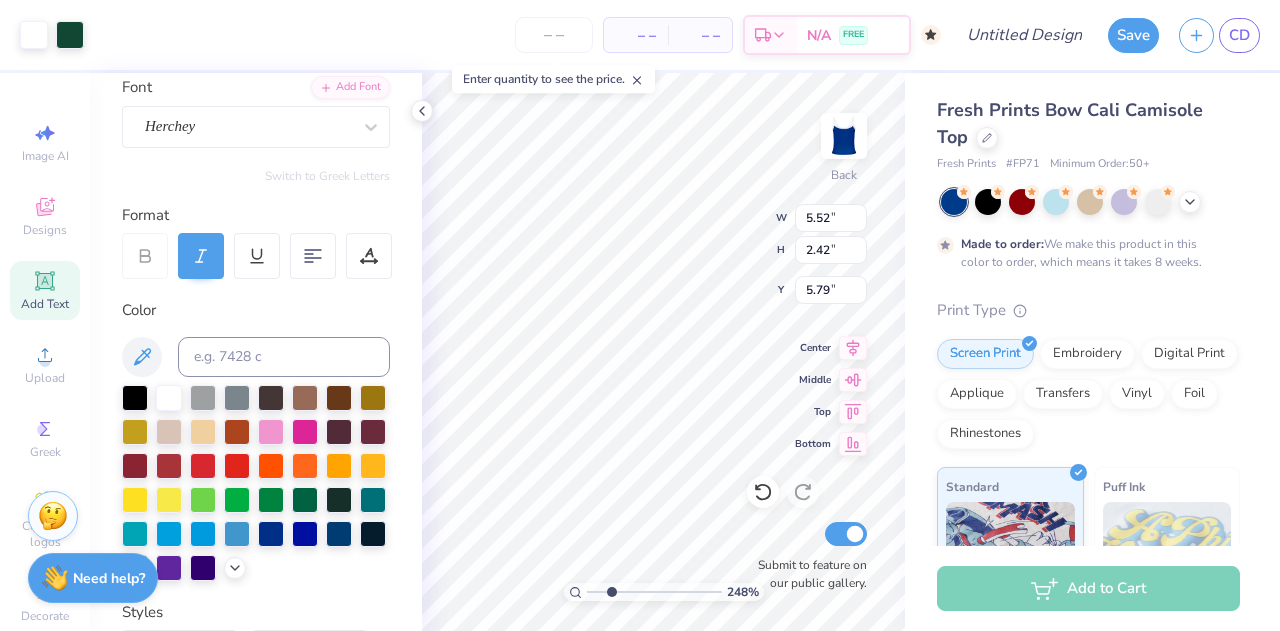 drag, startPoint x: 158, startPoint y: 396, endPoint x: 402, endPoint y: 449, distance: 249.6898 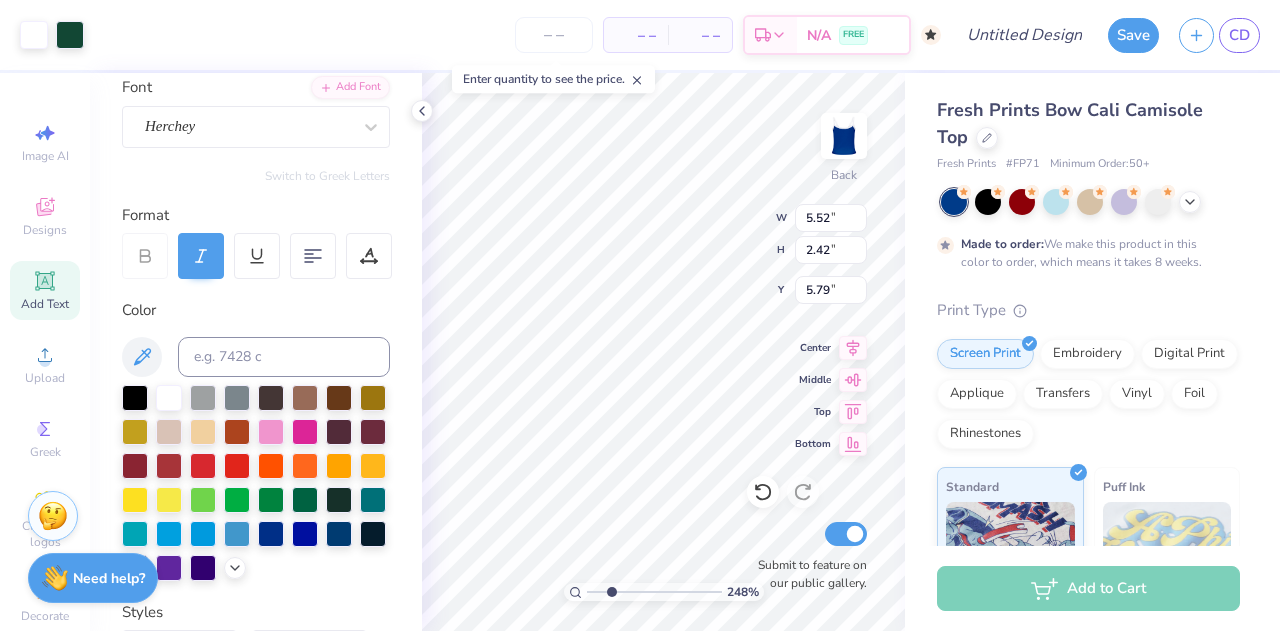 click at bounding box center (169, 398) 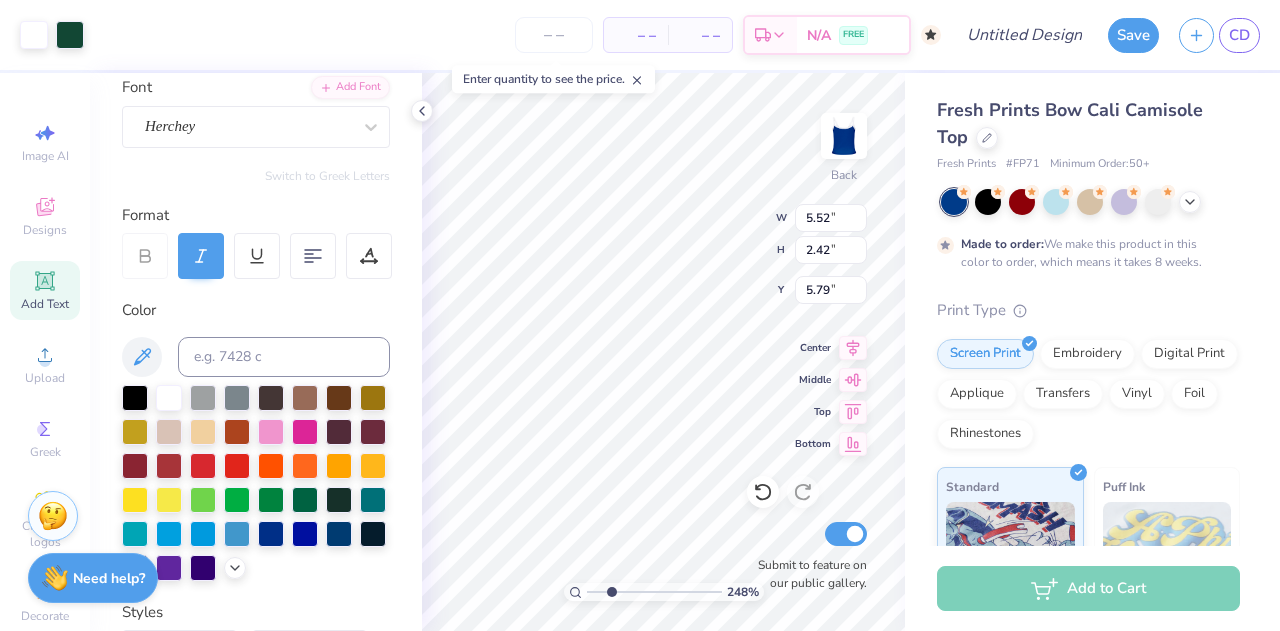 type on "2.48" 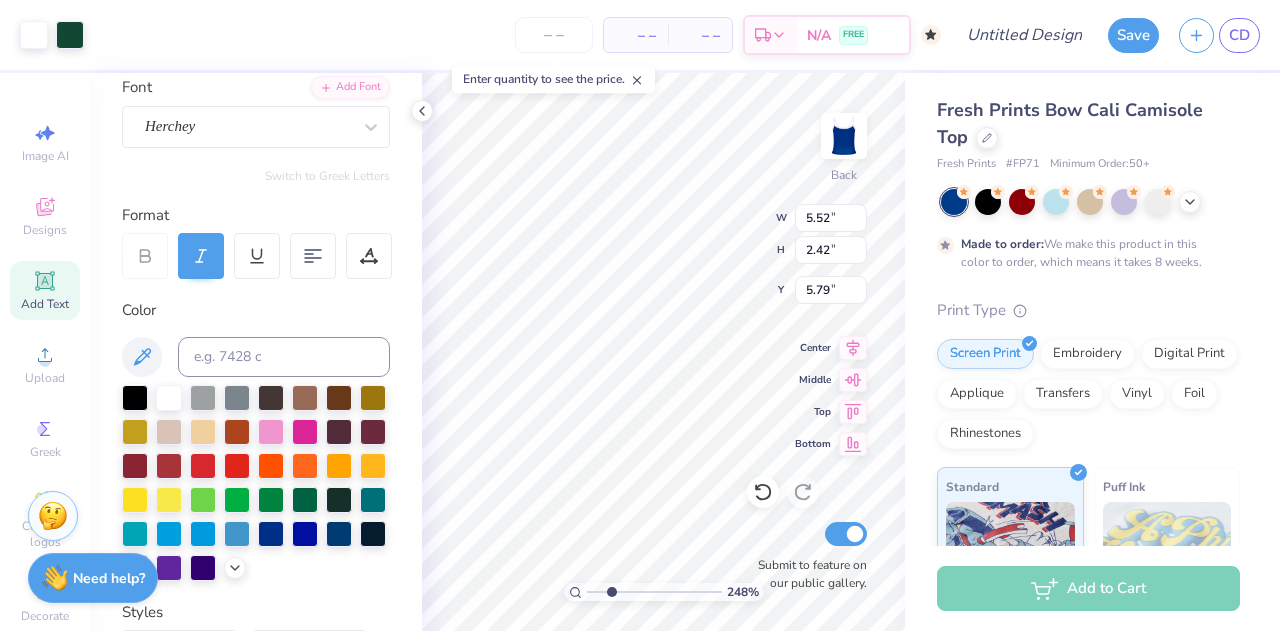 type on "5.73" 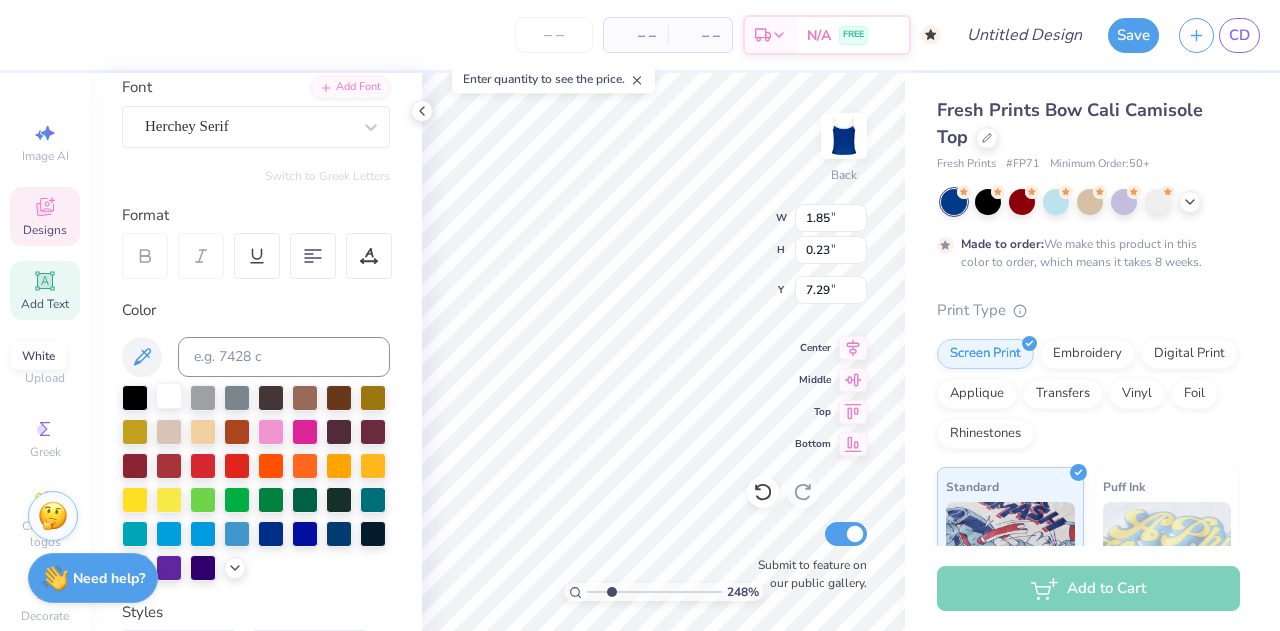 click at bounding box center (169, 396) 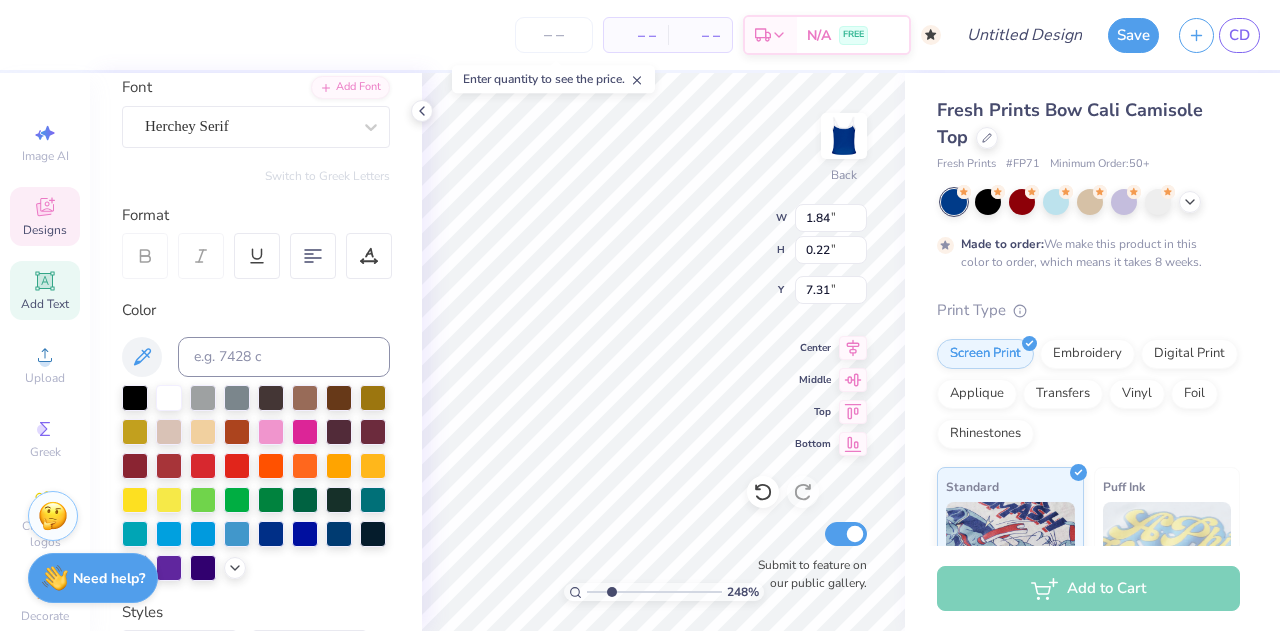 type on "1.84" 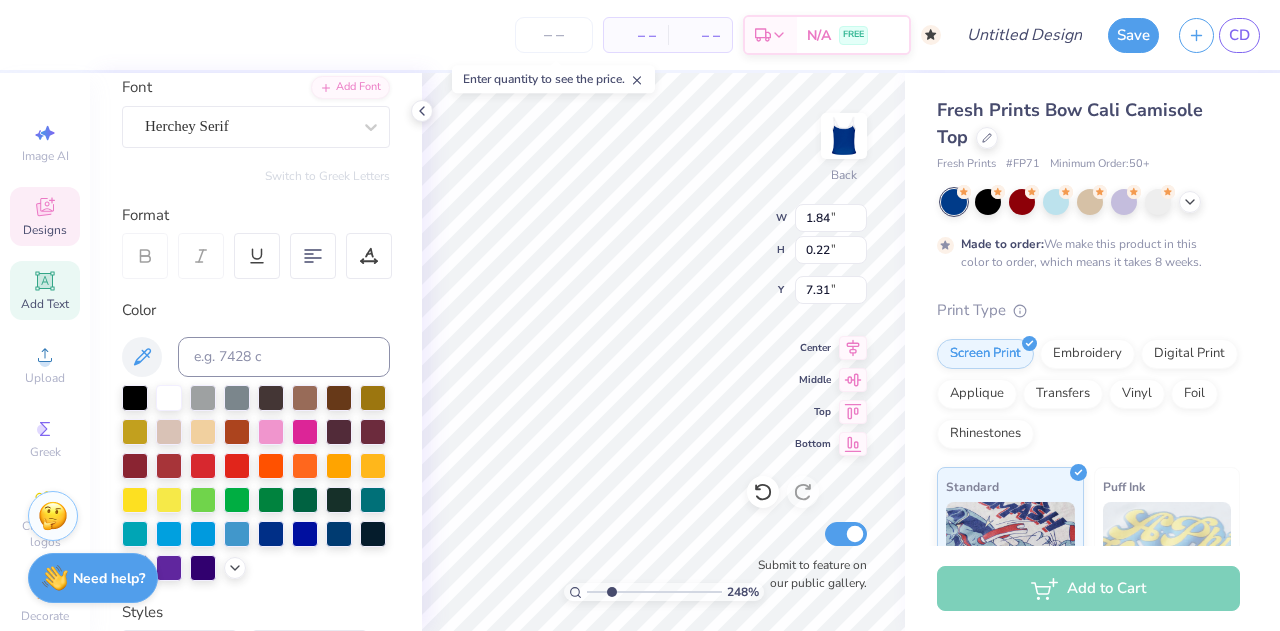type on "0.22" 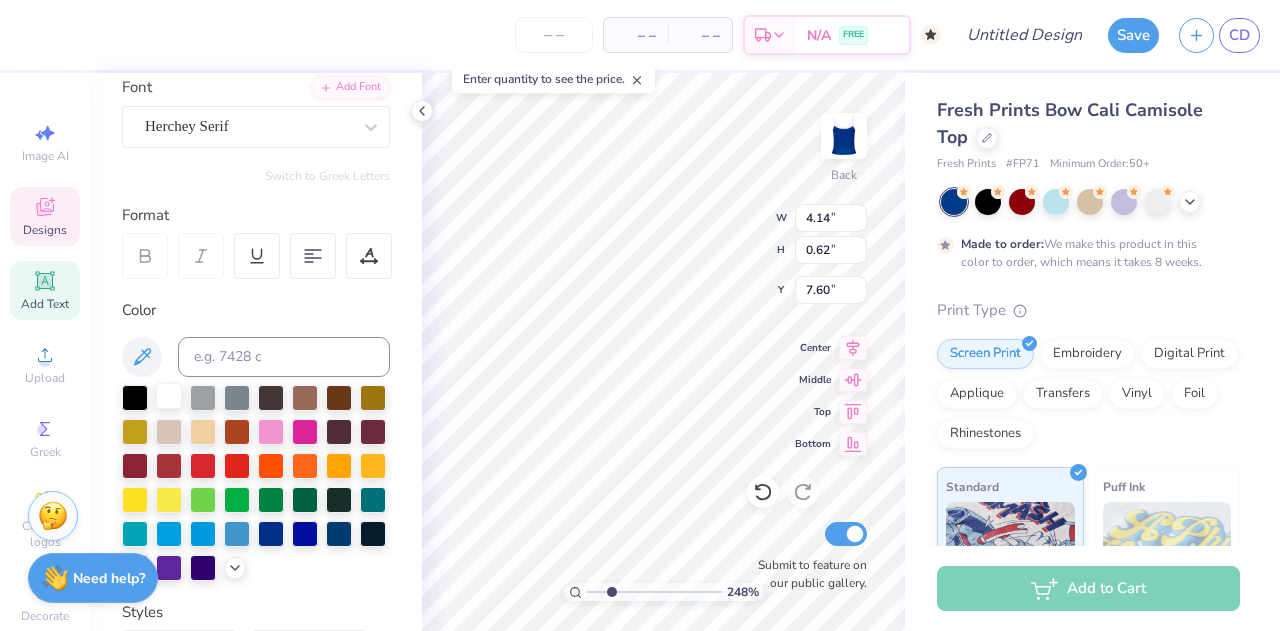 click at bounding box center [169, 396] 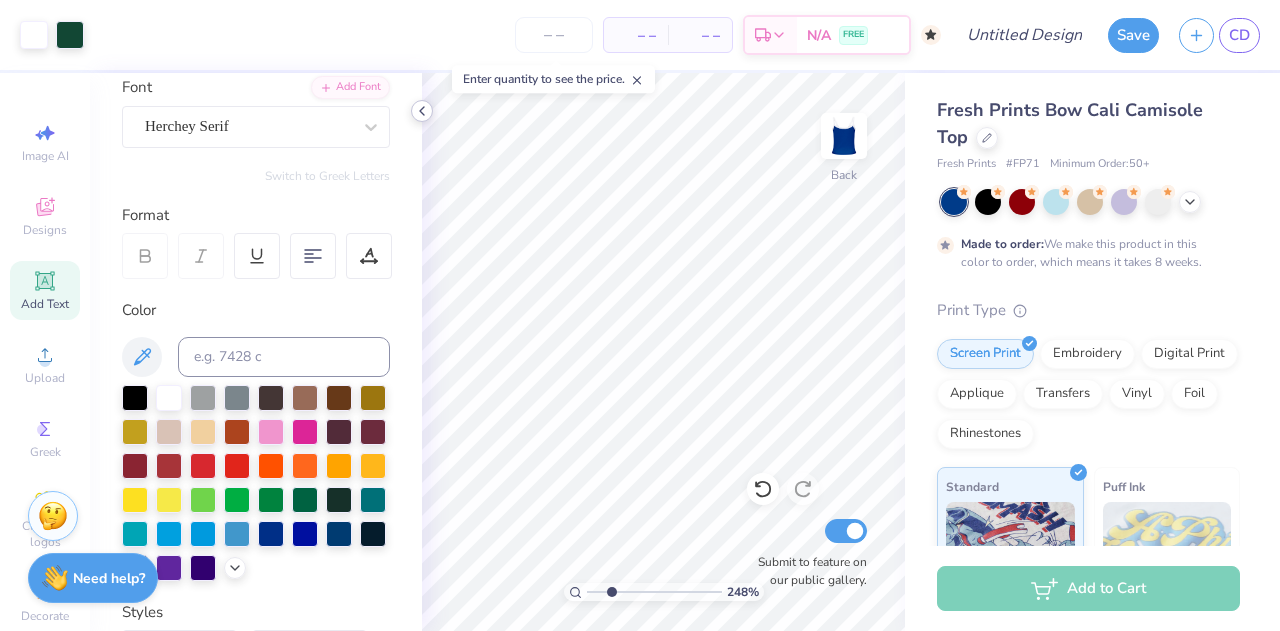click 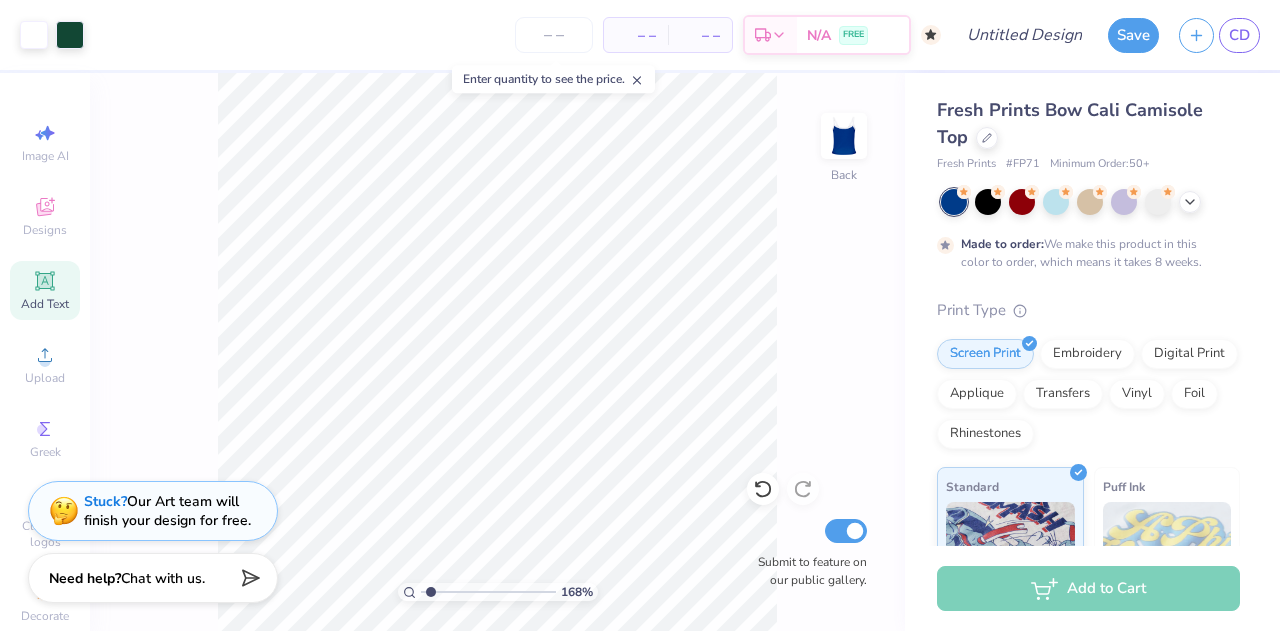 drag, startPoint x: 440, startPoint y: 593, endPoint x: 430, endPoint y: 589, distance: 10.770329 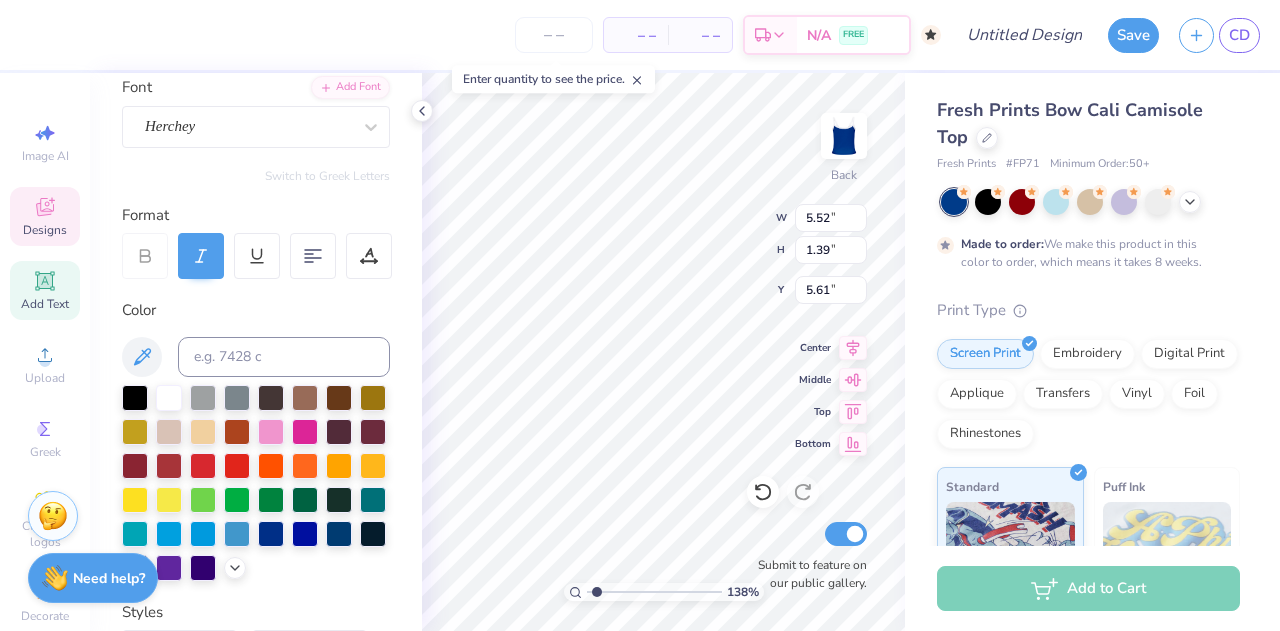 scroll, scrollTop: 16, scrollLeft: 5, axis: both 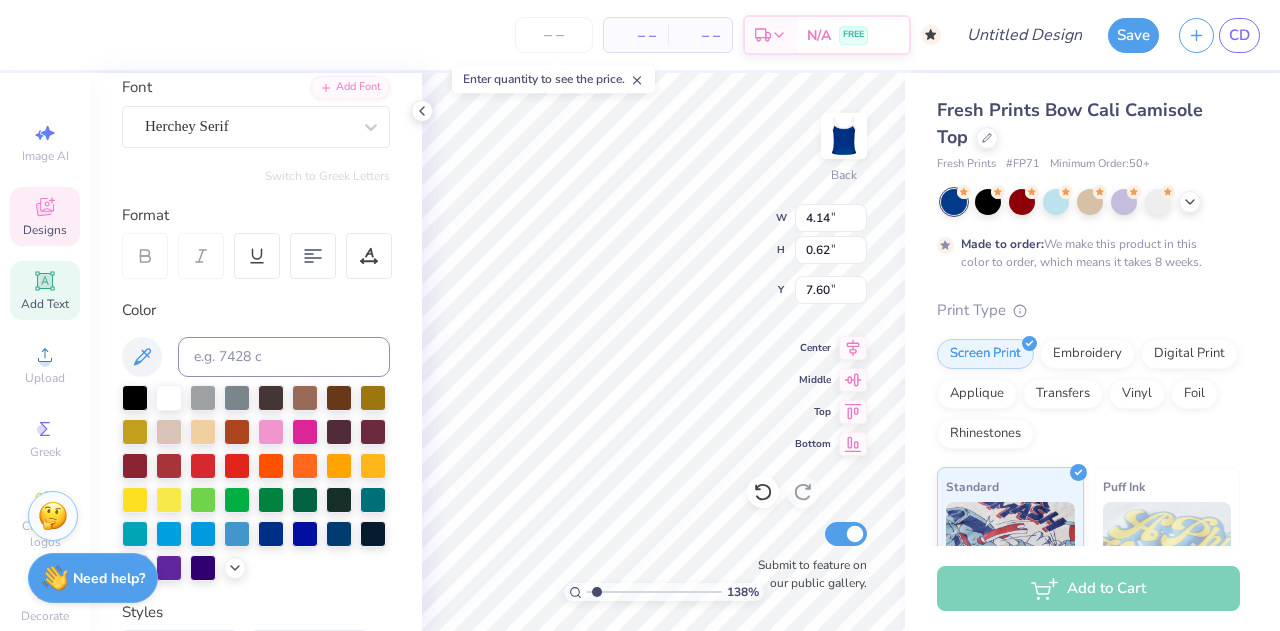 type on "4.14" 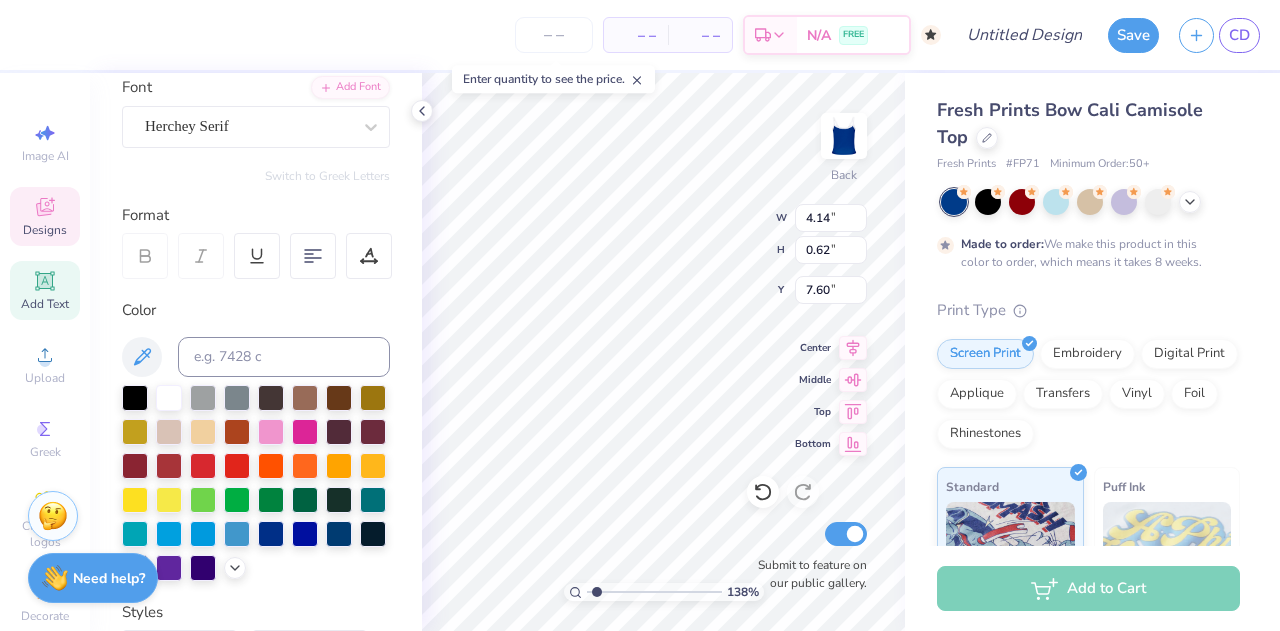 type on "0.62" 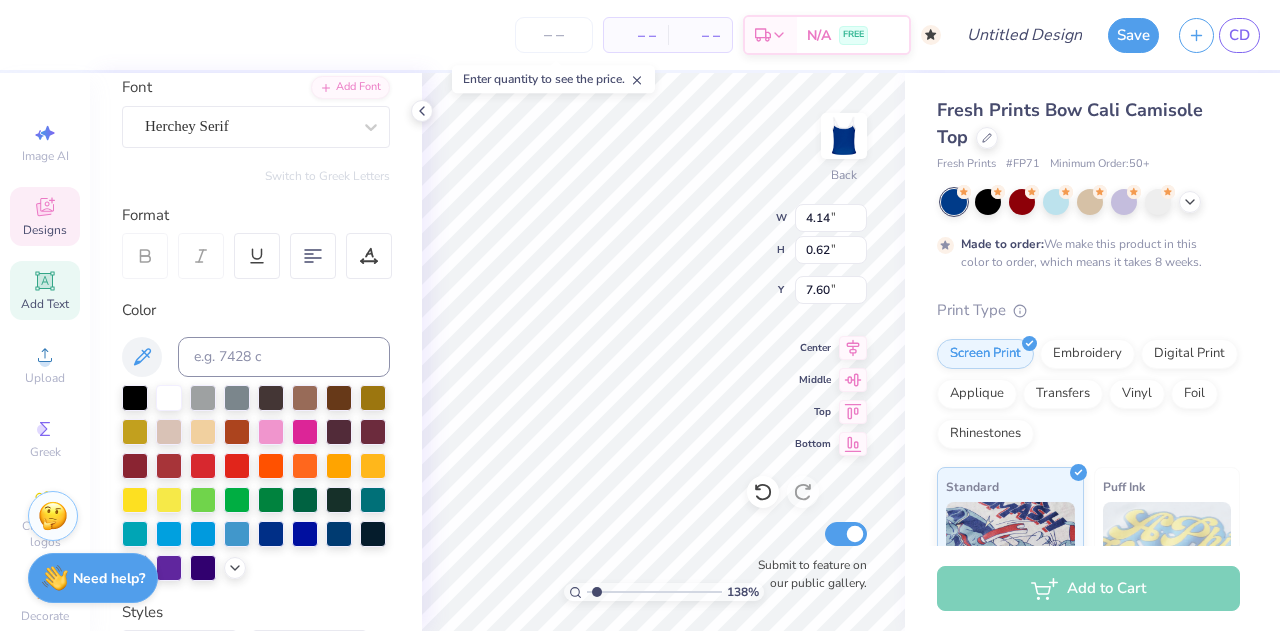 type 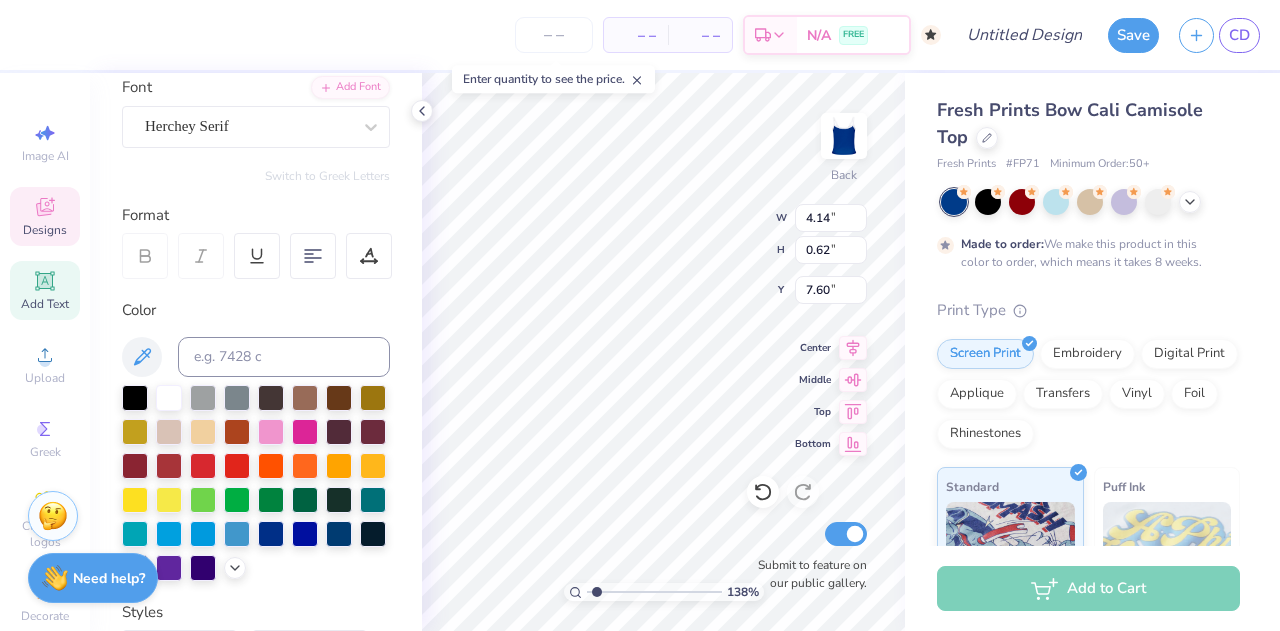 scroll, scrollTop: 16, scrollLeft: 3, axis: both 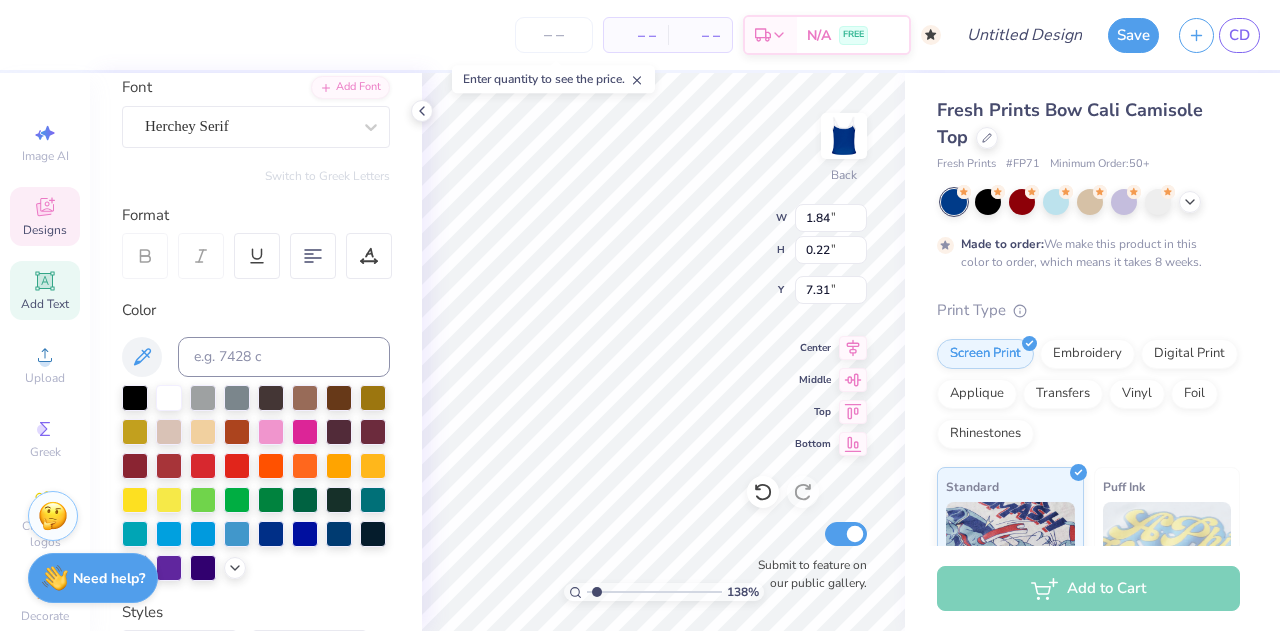 type on "E S T .  1 8 9 7" 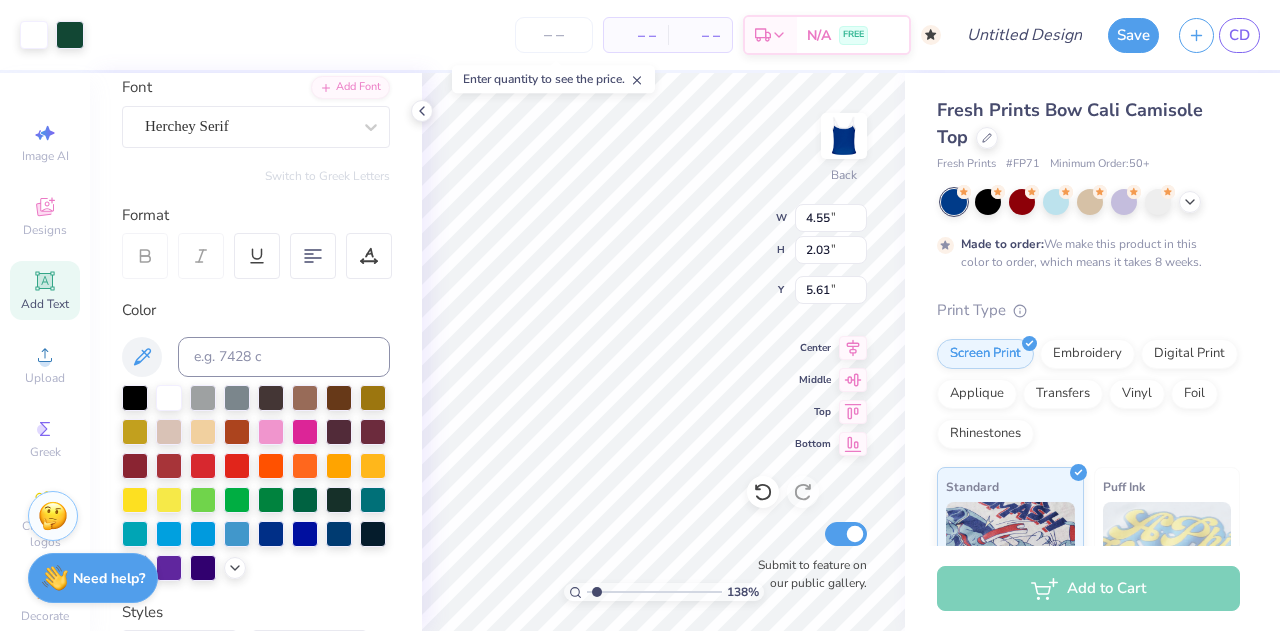 type on "6.65" 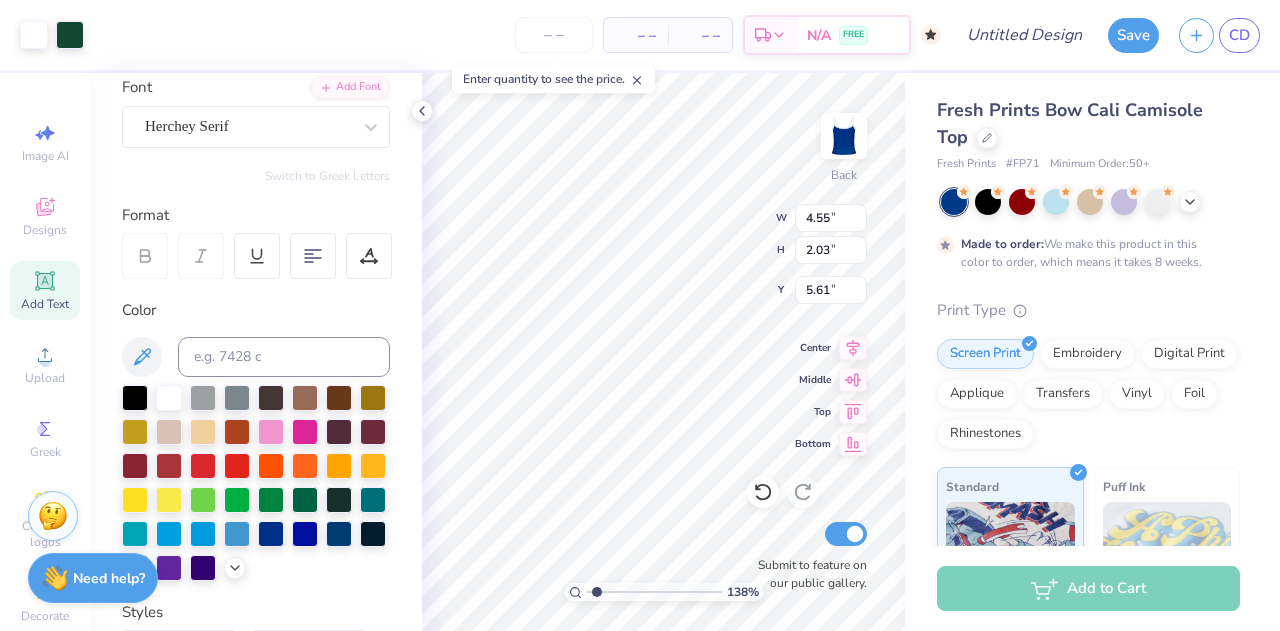 type on "2.96" 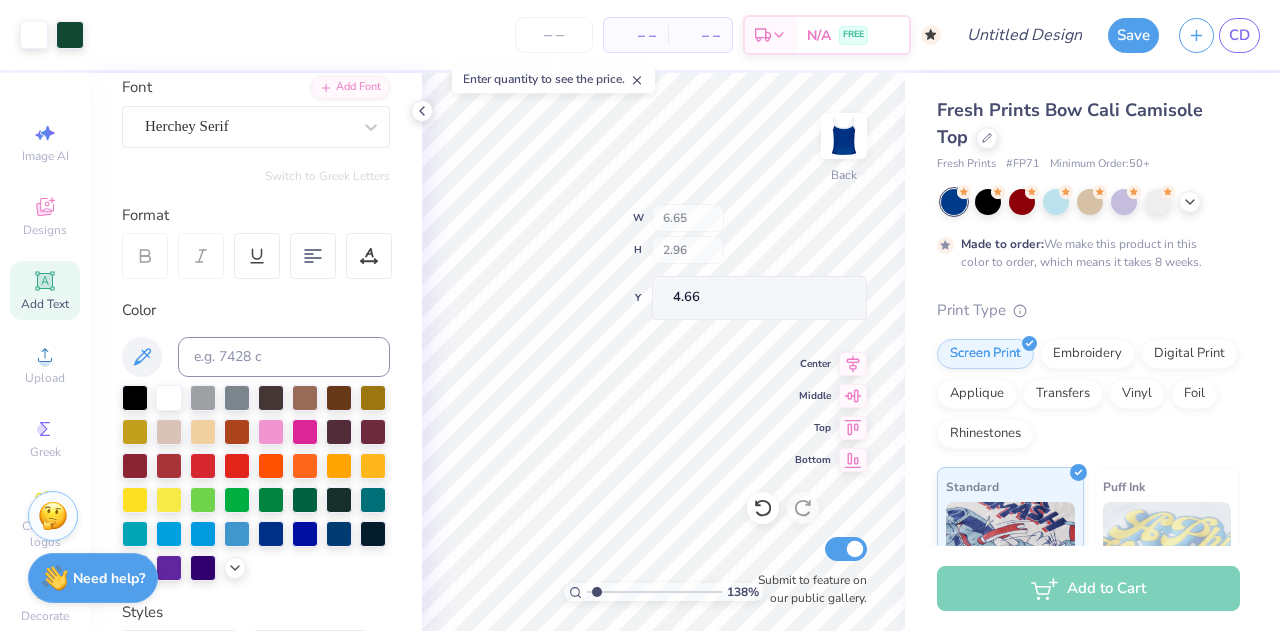 type on "3.00" 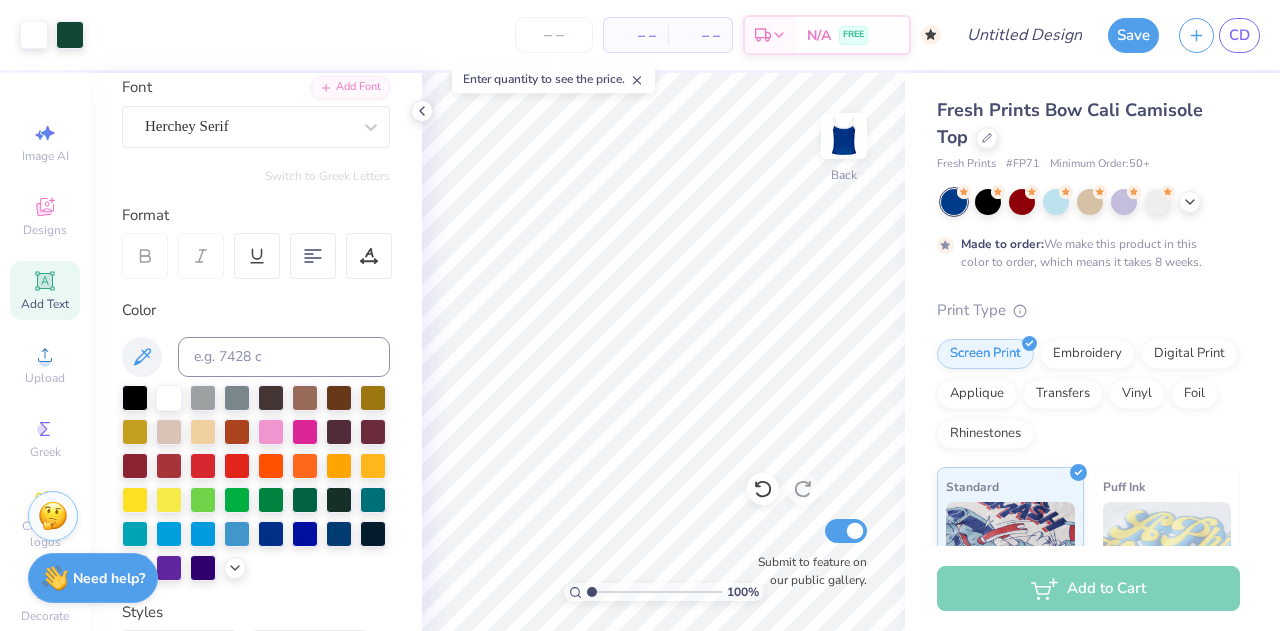 drag, startPoint x: 597, startPoint y: 589, endPoint x: 582, endPoint y: 586, distance: 15.297058 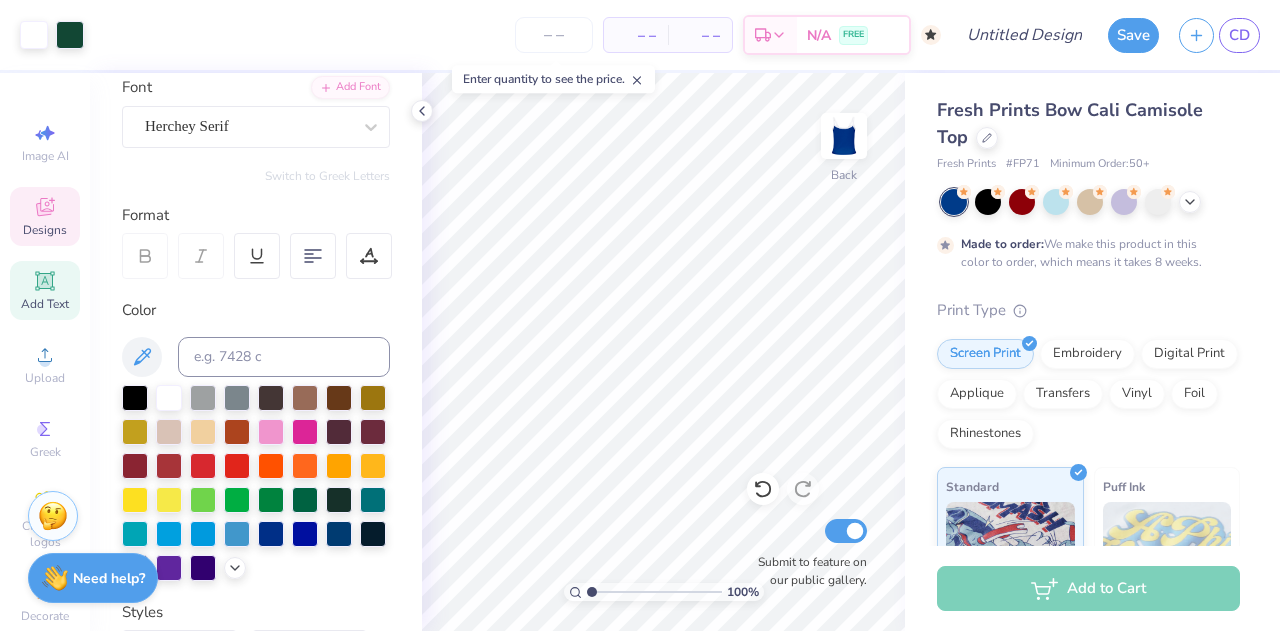 click on "Designs" at bounding box center [45, 216] 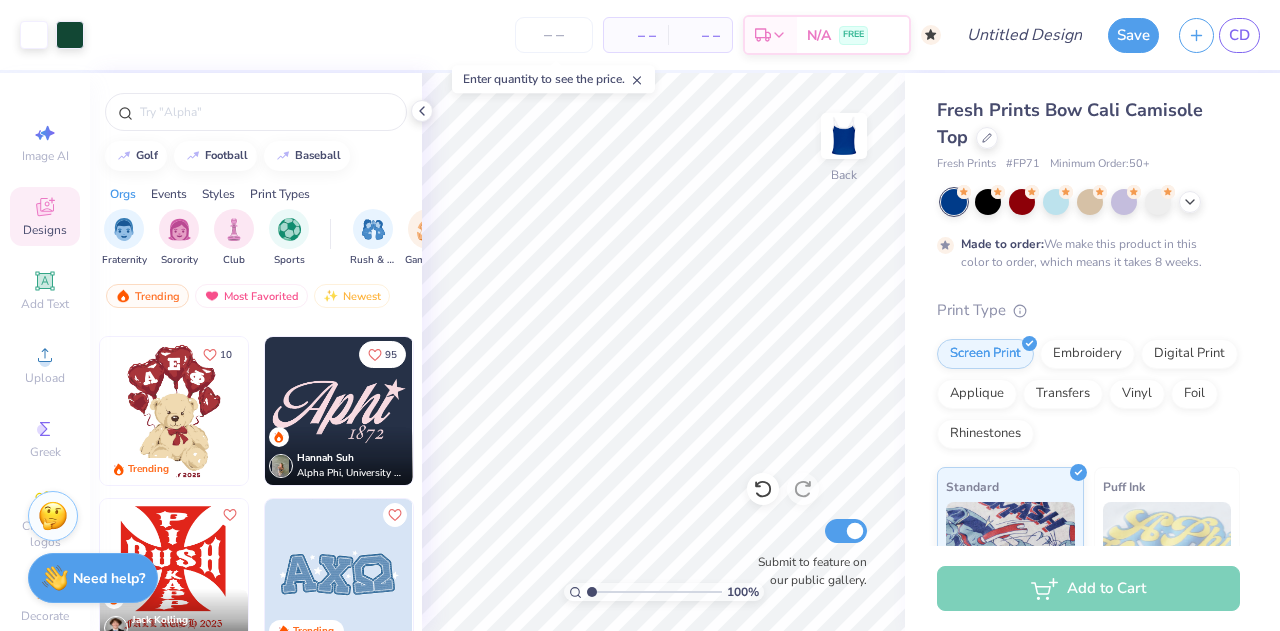 scroll, scrollTop: 1283, scrollLeft: 0, axis: vertical 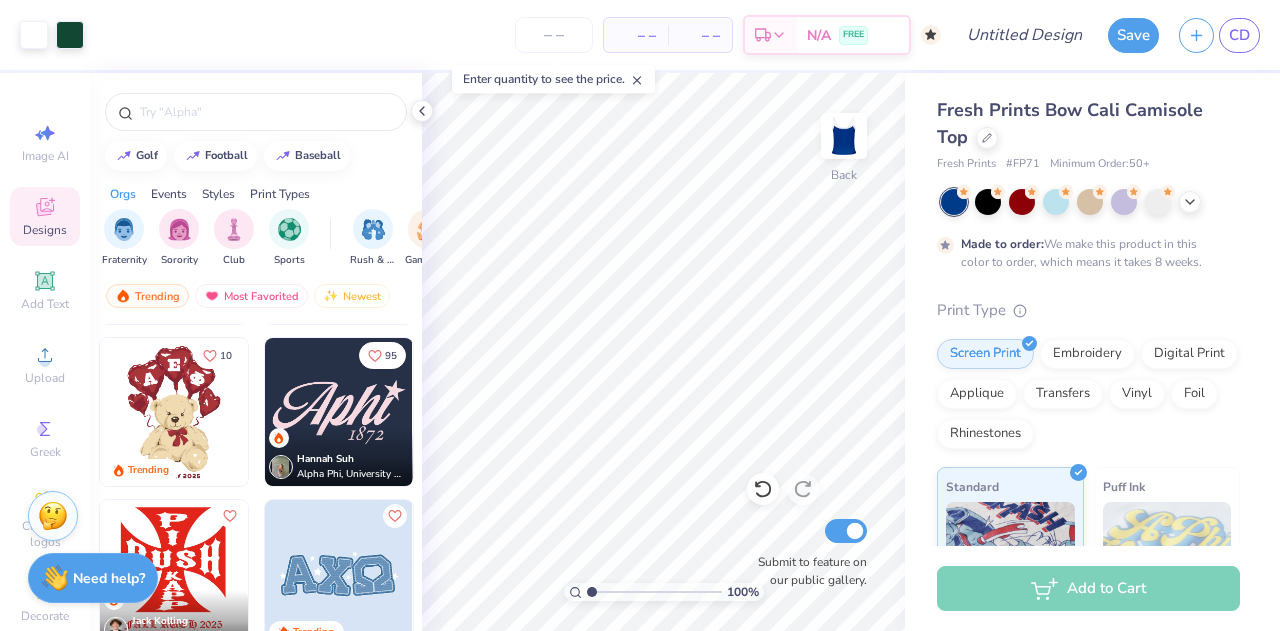 click at bounding box center (339, 412) 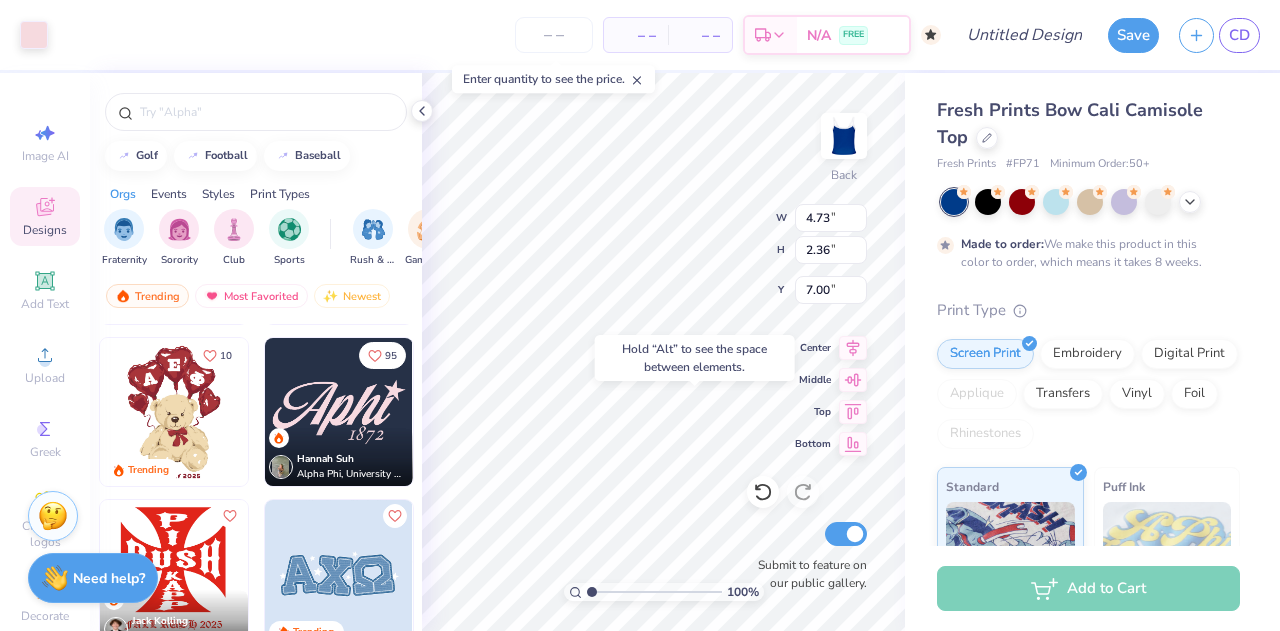 type on "7.00" 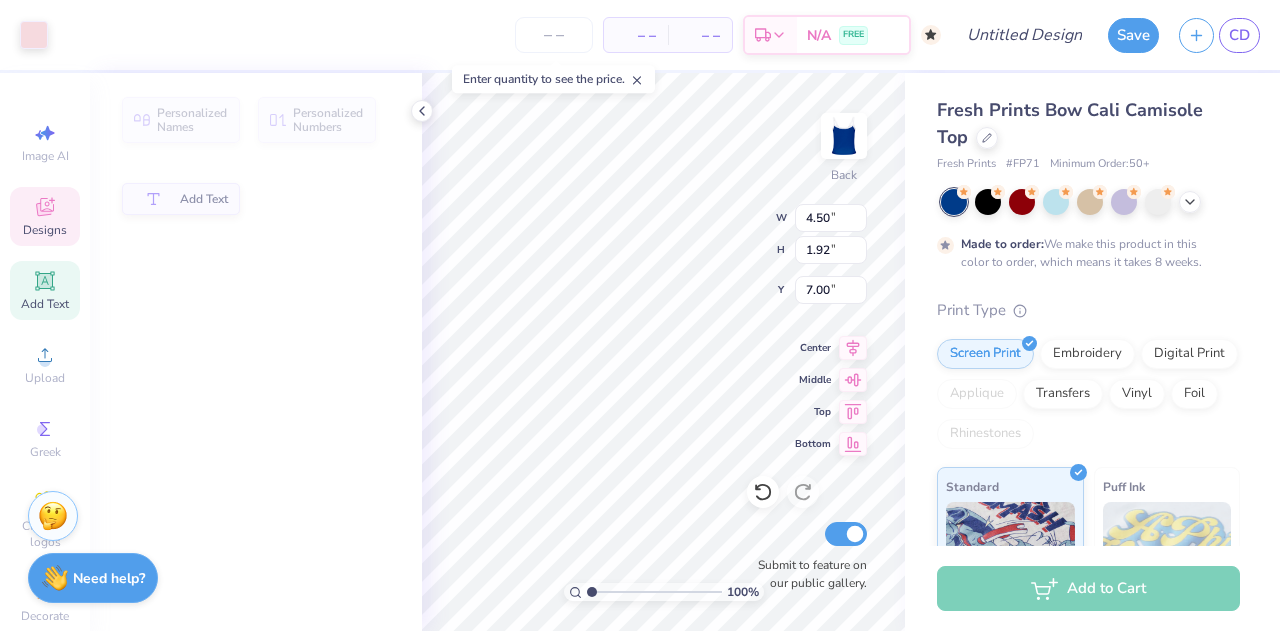 type on "4.50" 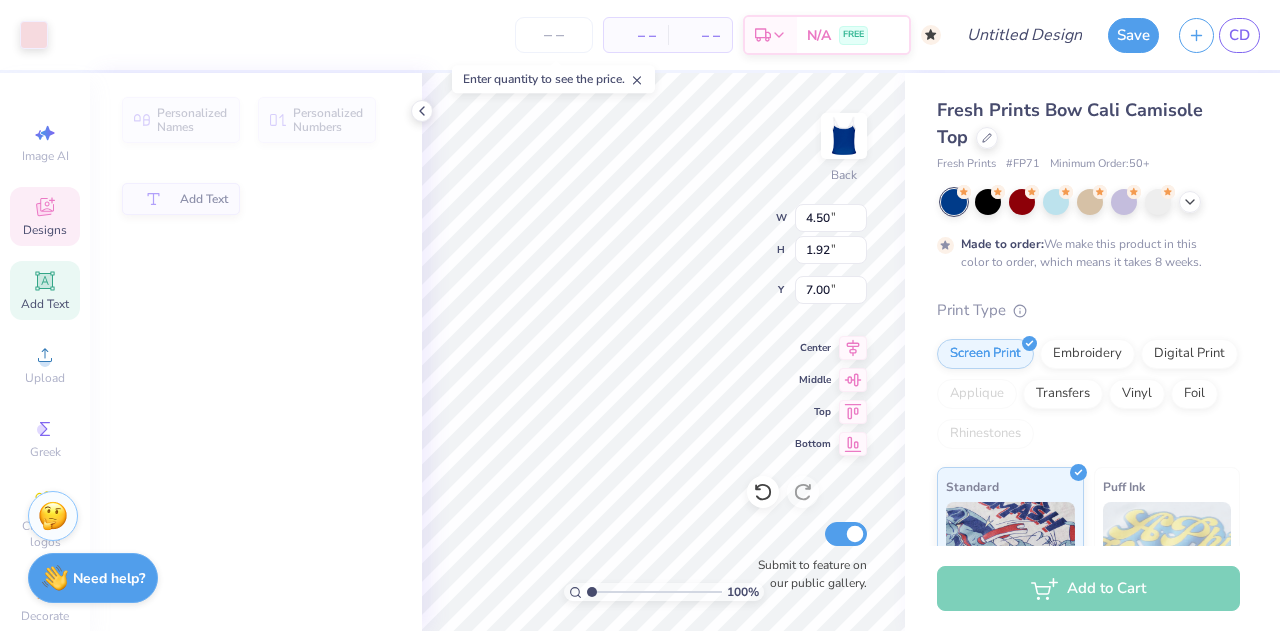 type on "1.92" 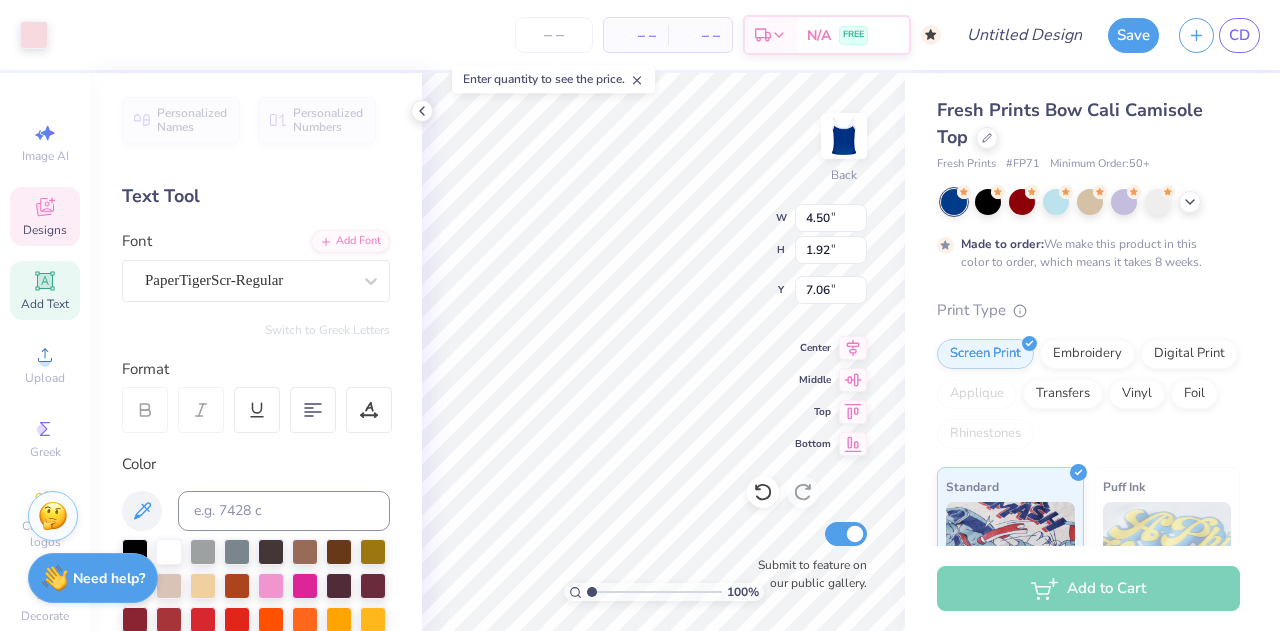 scroll, scrollTop: 16, scrollLeft: 2, axis: both 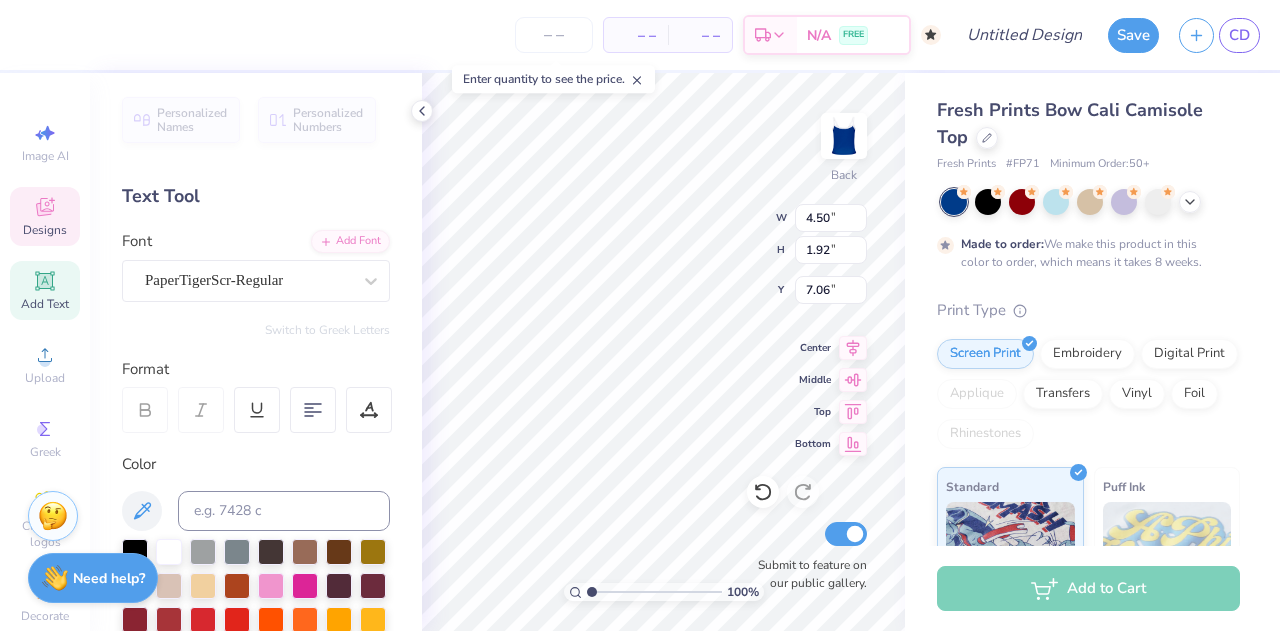 type on "Alpha O" 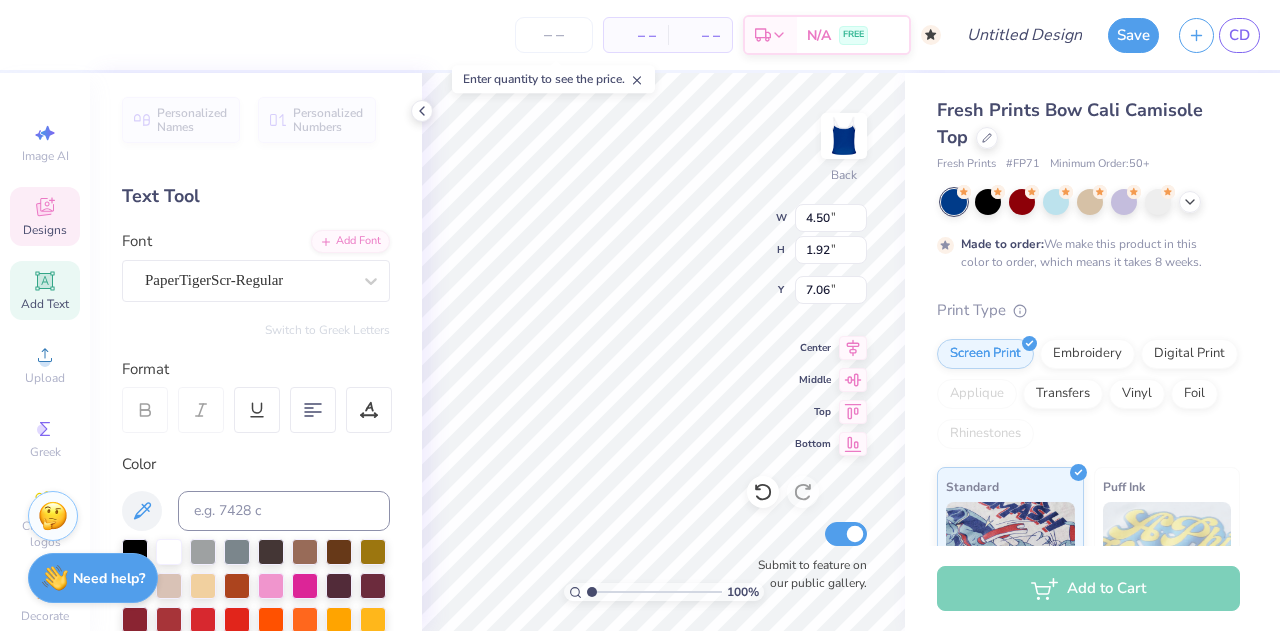 scroll, scrollTop: 16, scrollLeft: 4, axis: both 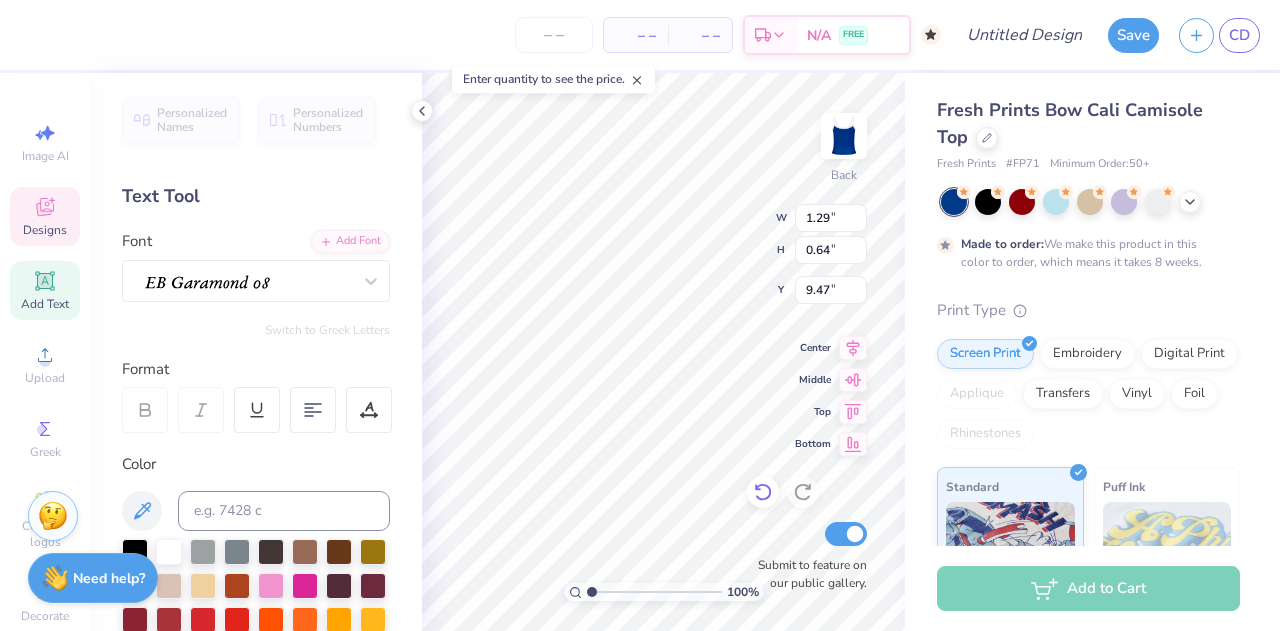 click 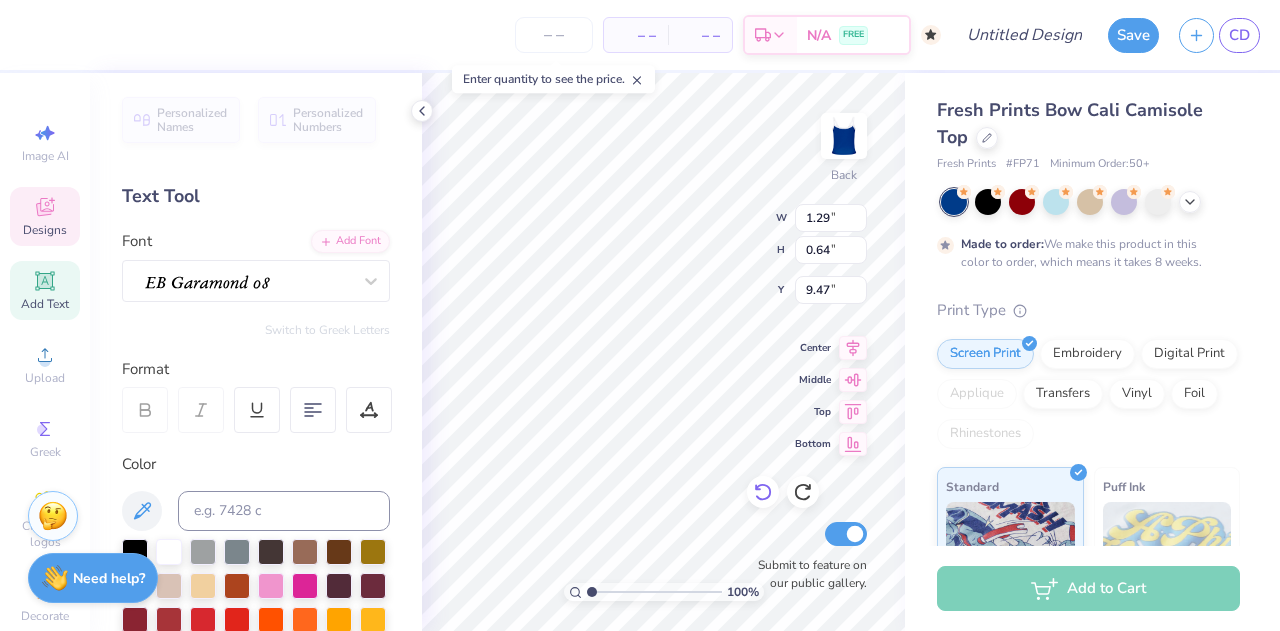 type on "8.72" 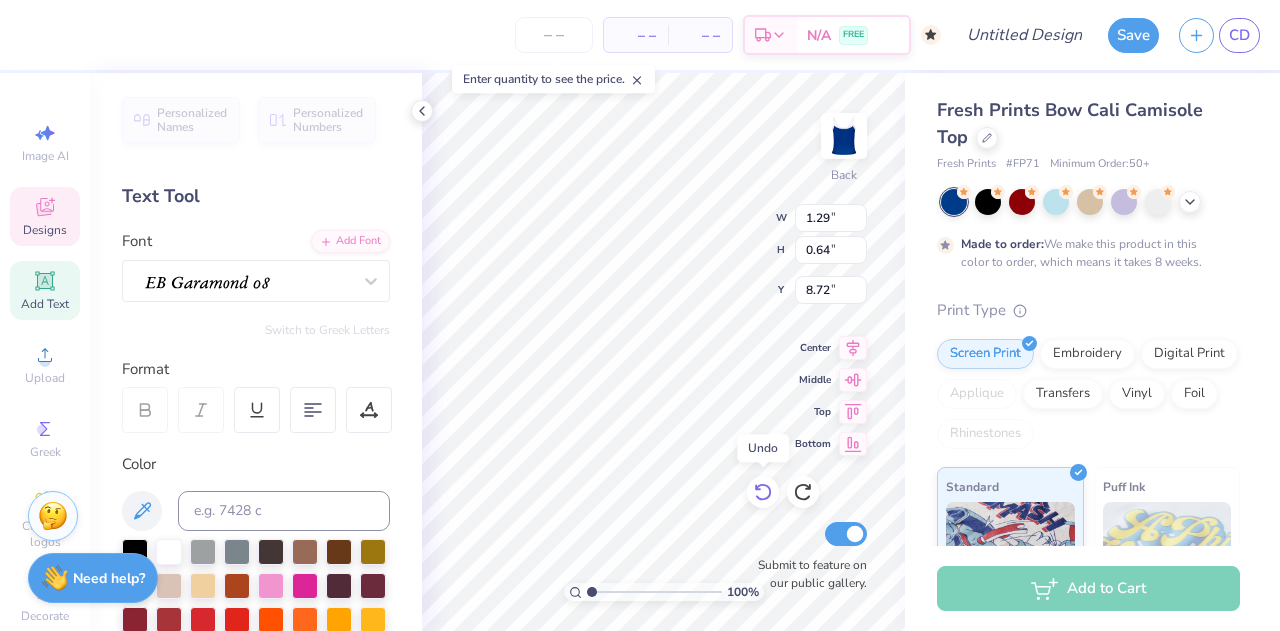 click 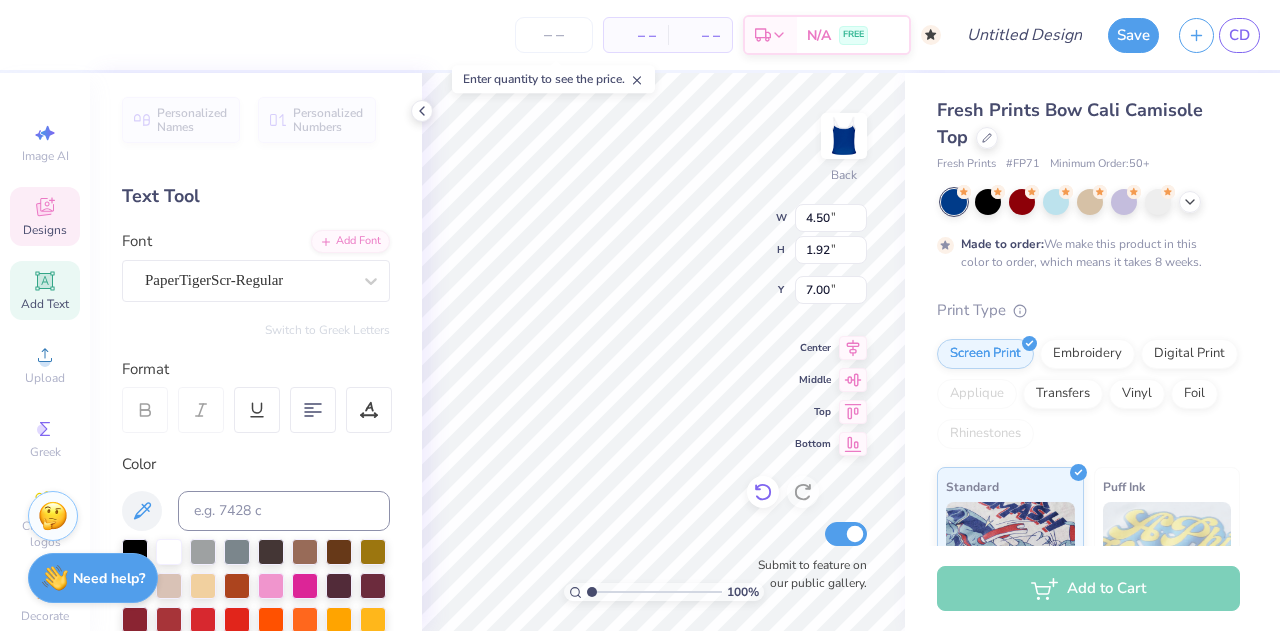 scroll, scrollTop: 16, scrollLeft: 2, axis: both 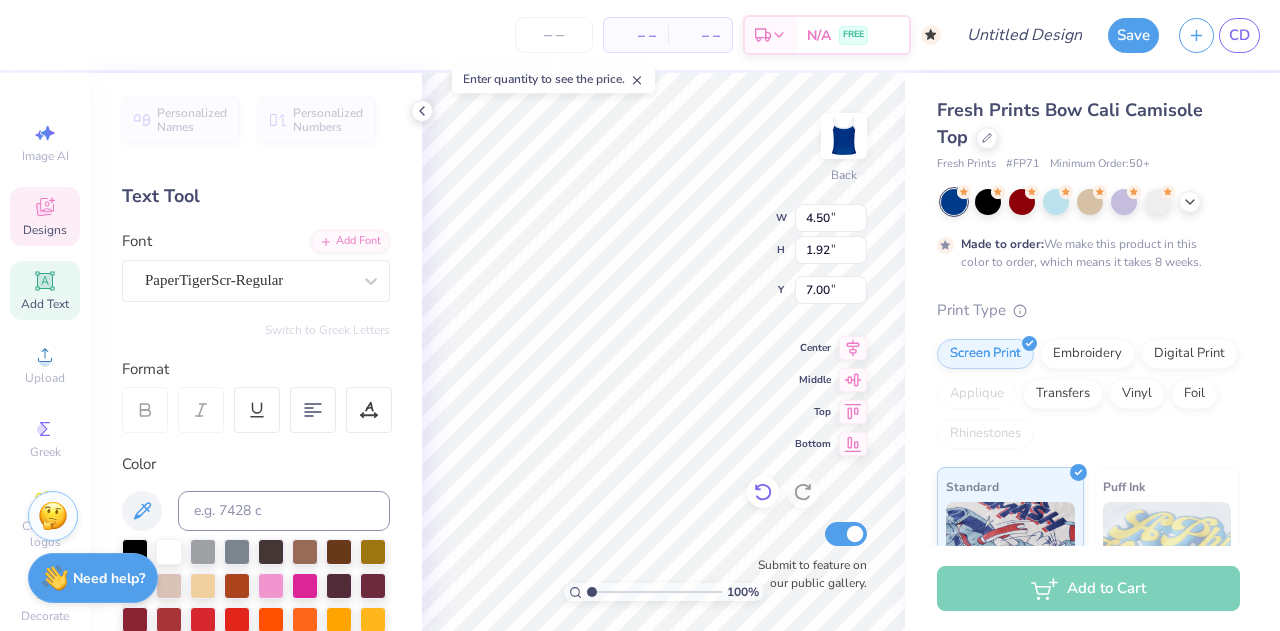 type on "Alpha O" 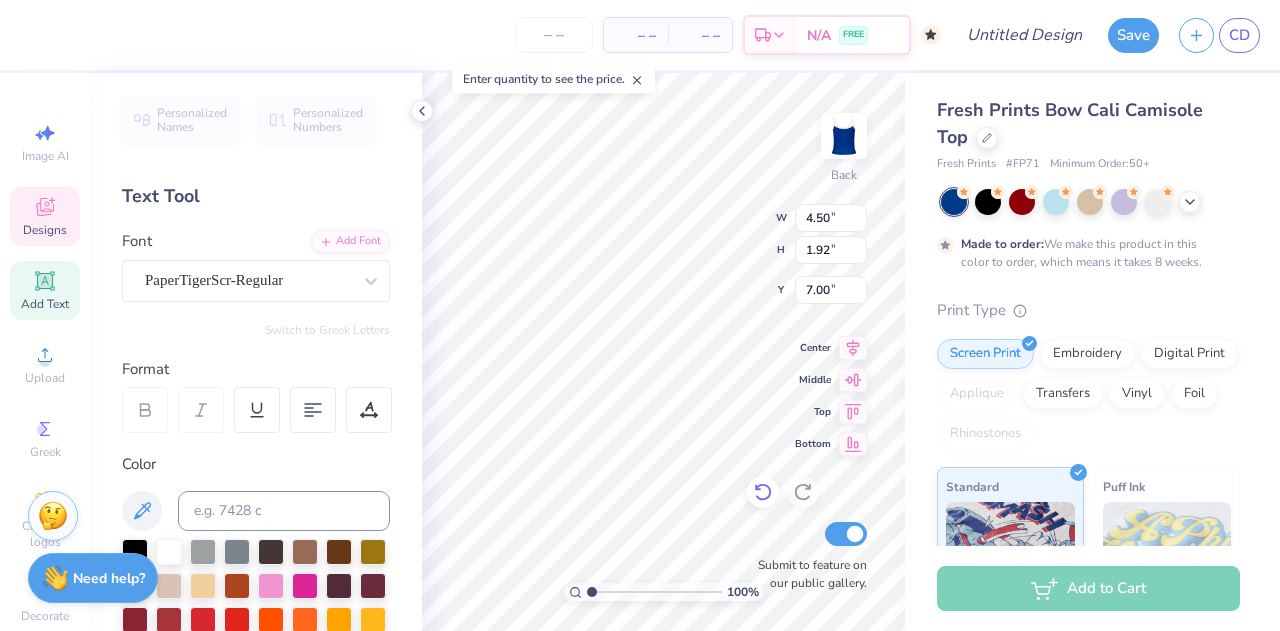 scroll, scrollTop: 16, scrollLeft: 4, axis: both 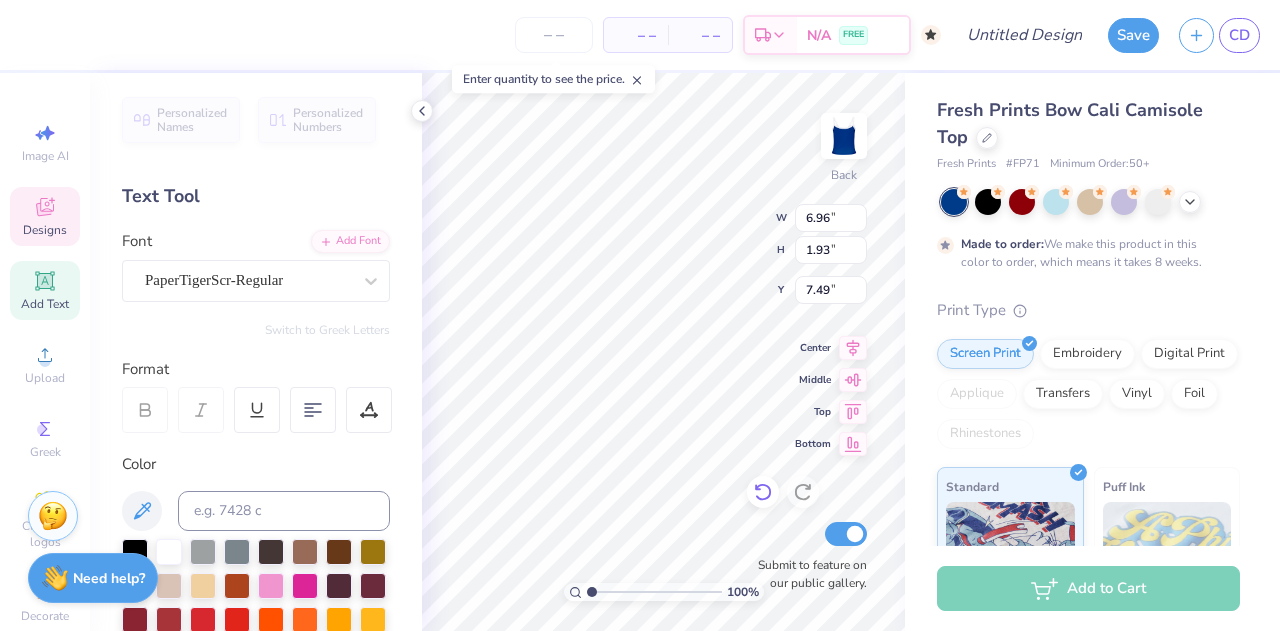 type on "6.96" 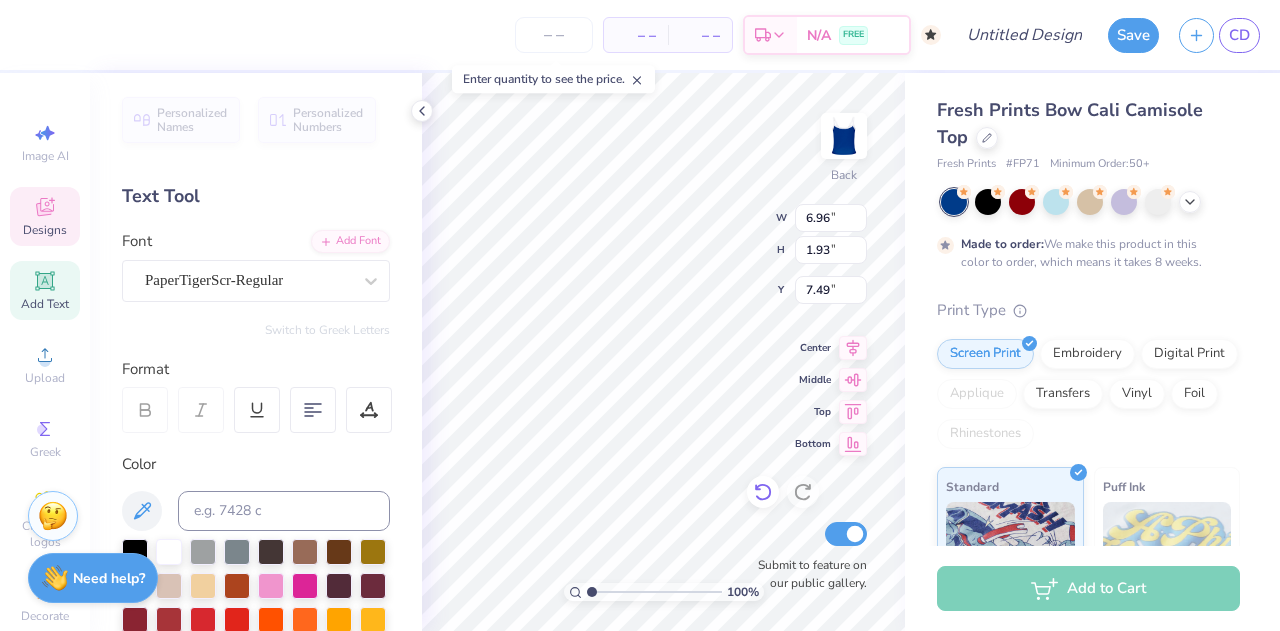 type on "1.93" 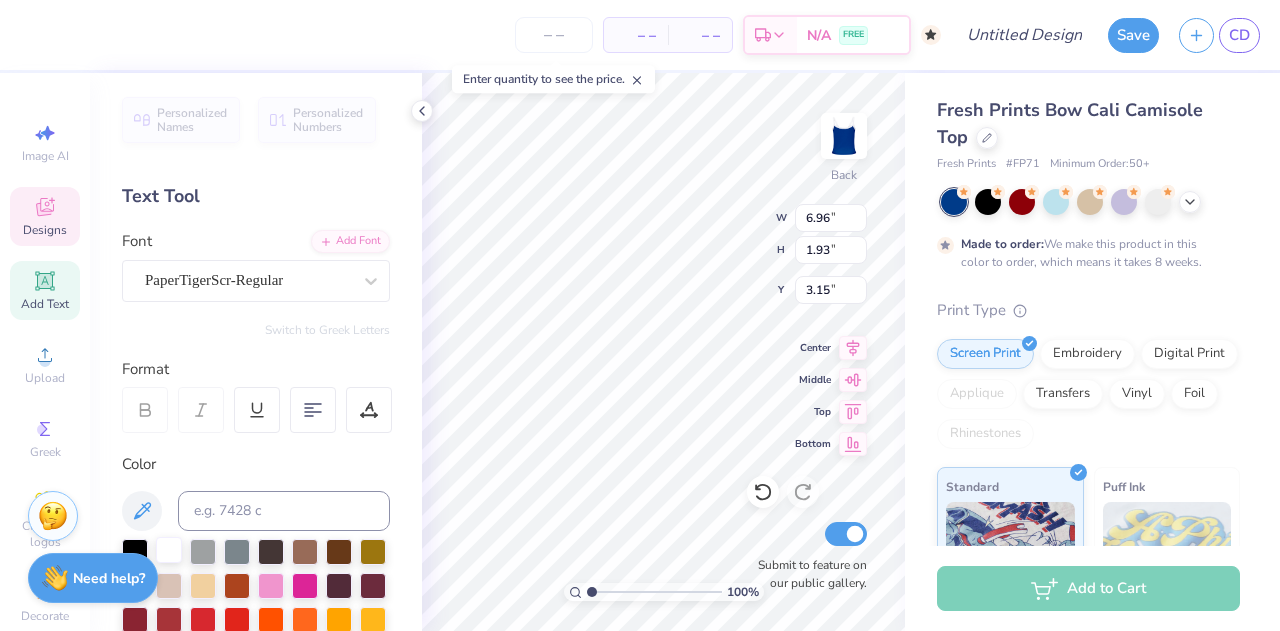 click at bounding box center (169, 550) 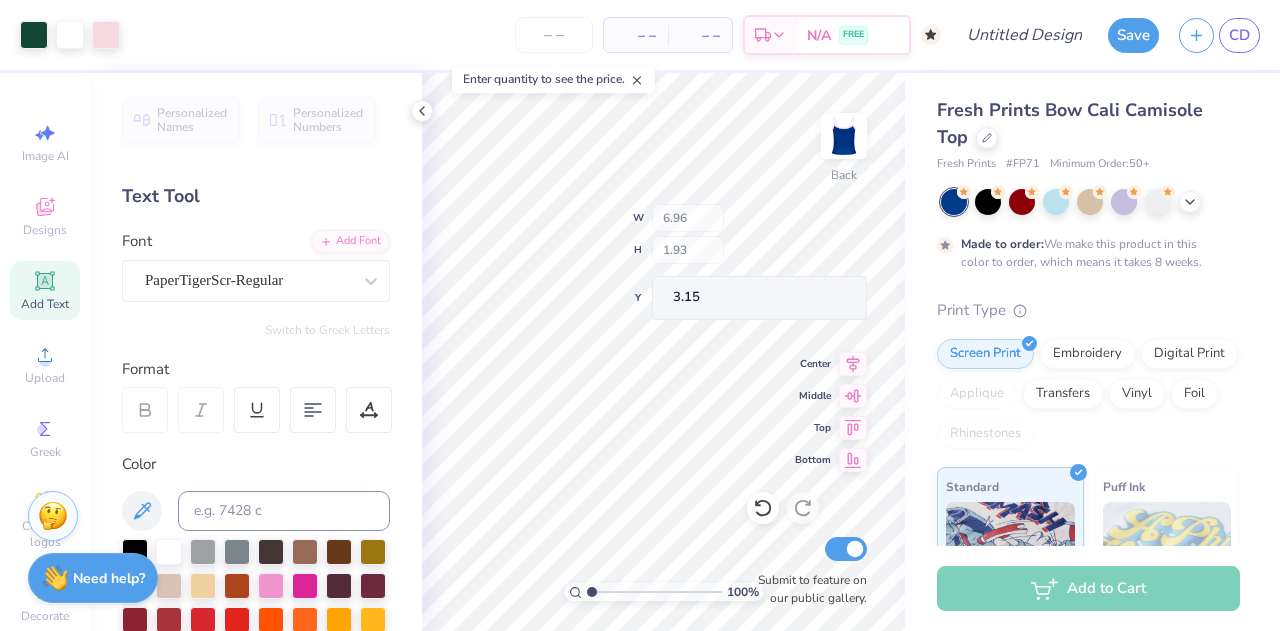 type on "2.86" 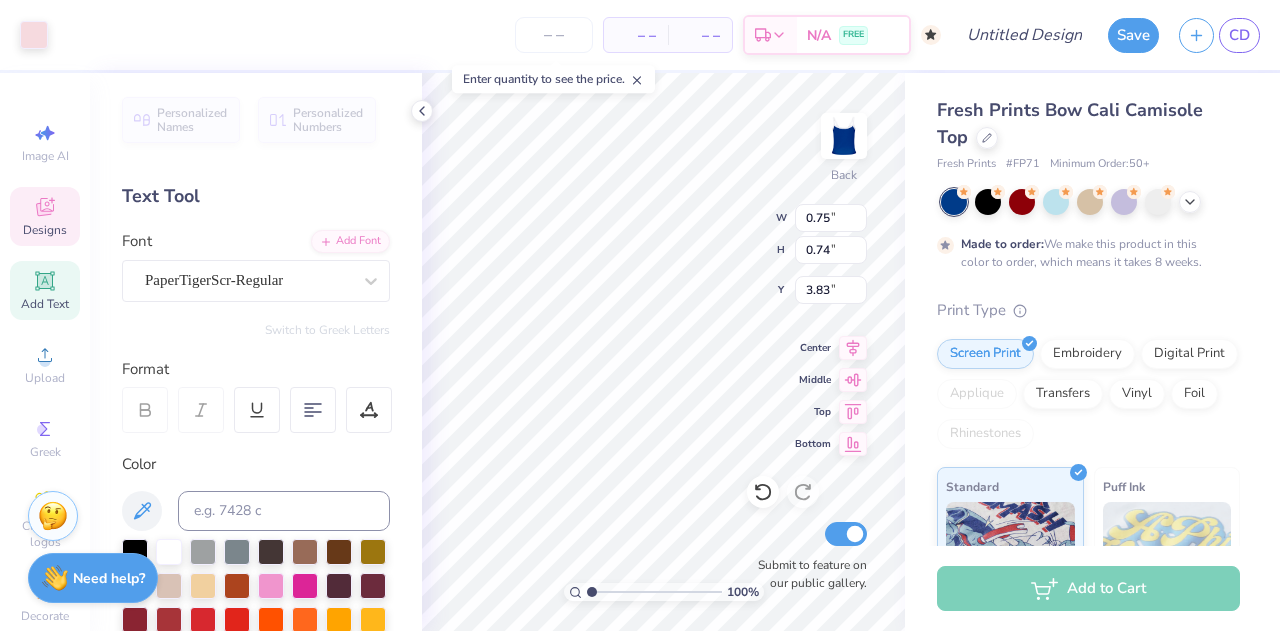type on "3.83" 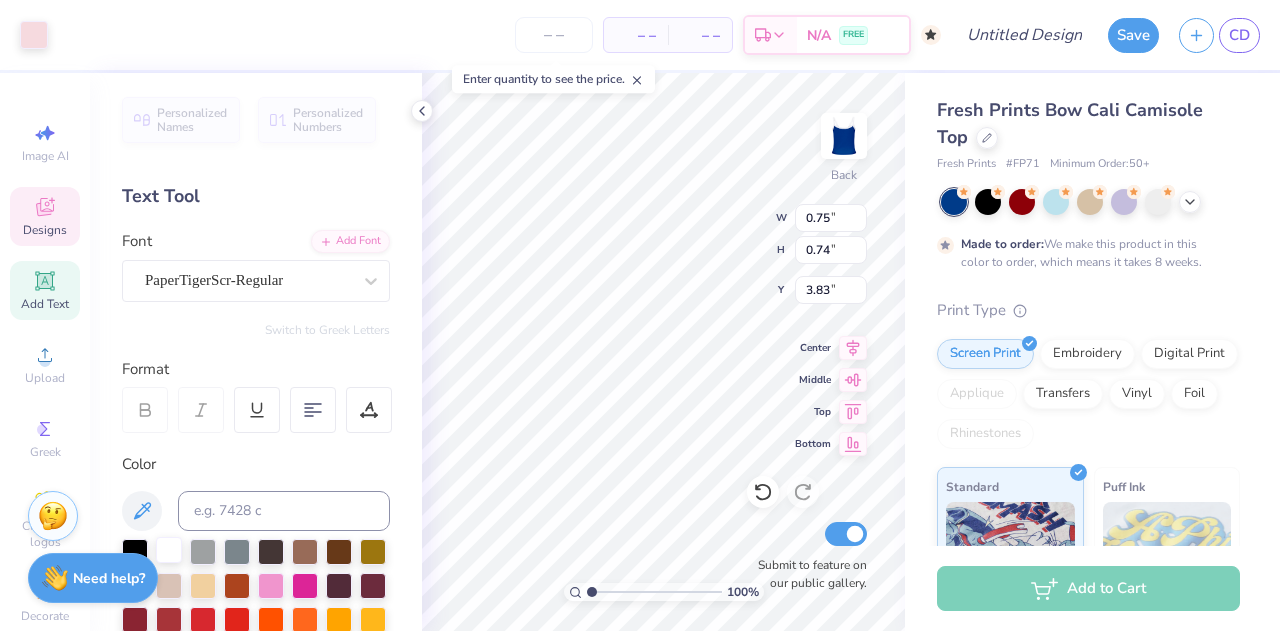 click at bounding box center (169, 550) 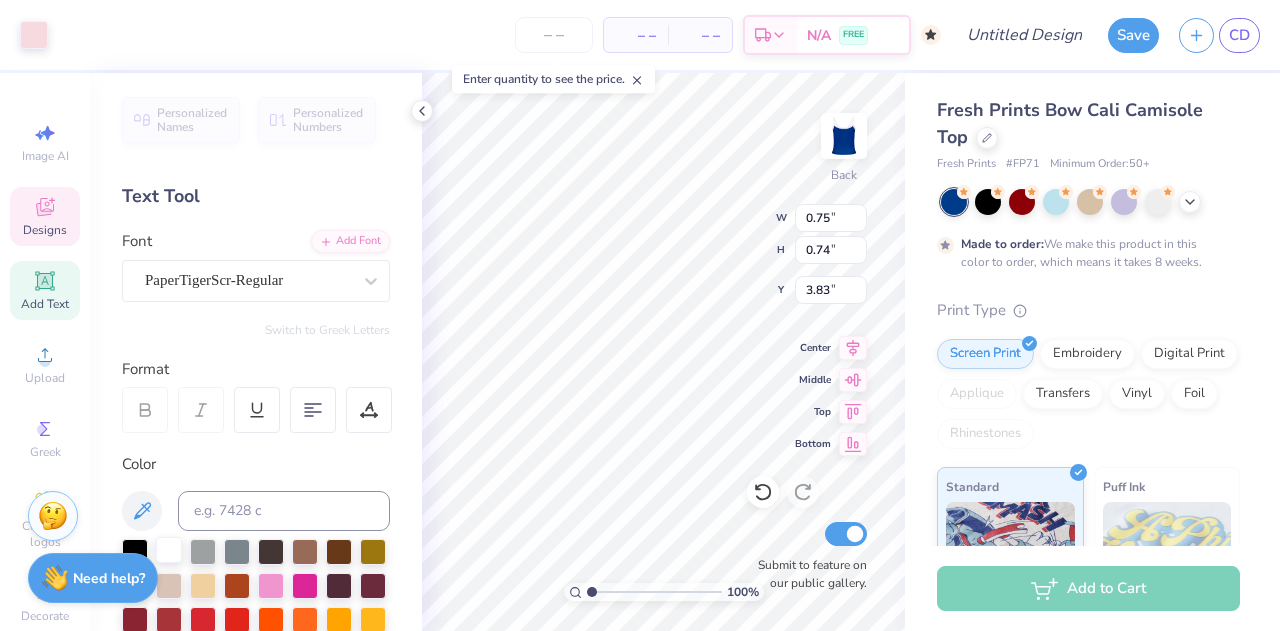 click at bounding box center (169, 550) 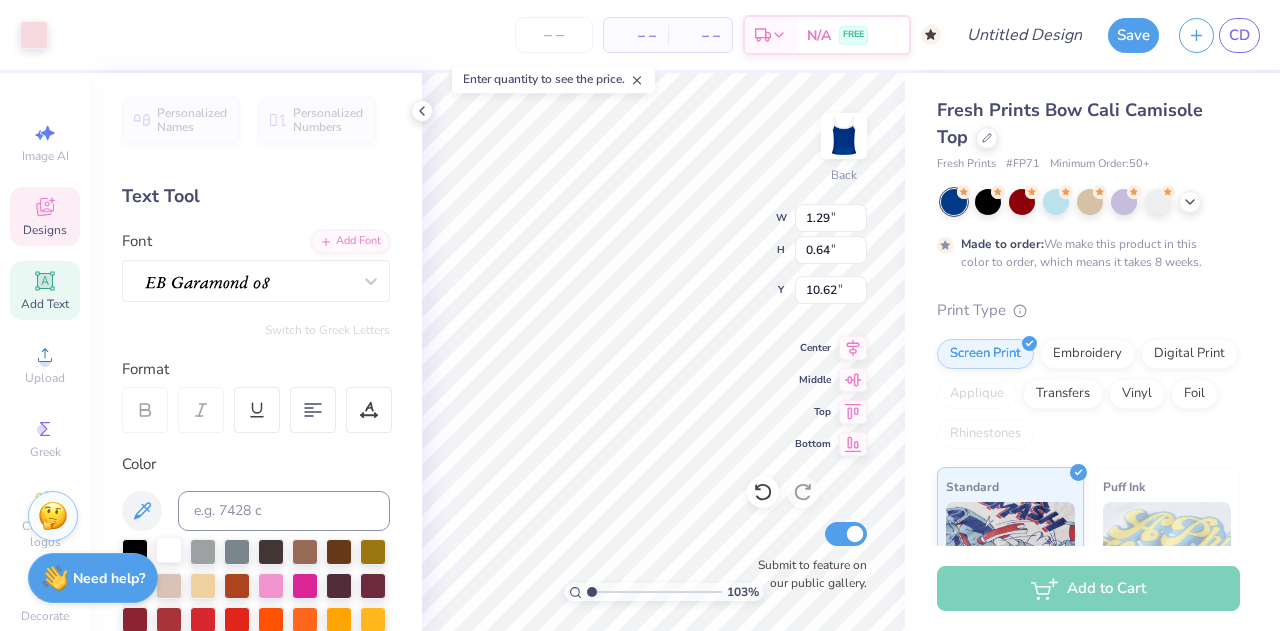 type on "1.0307649269913" 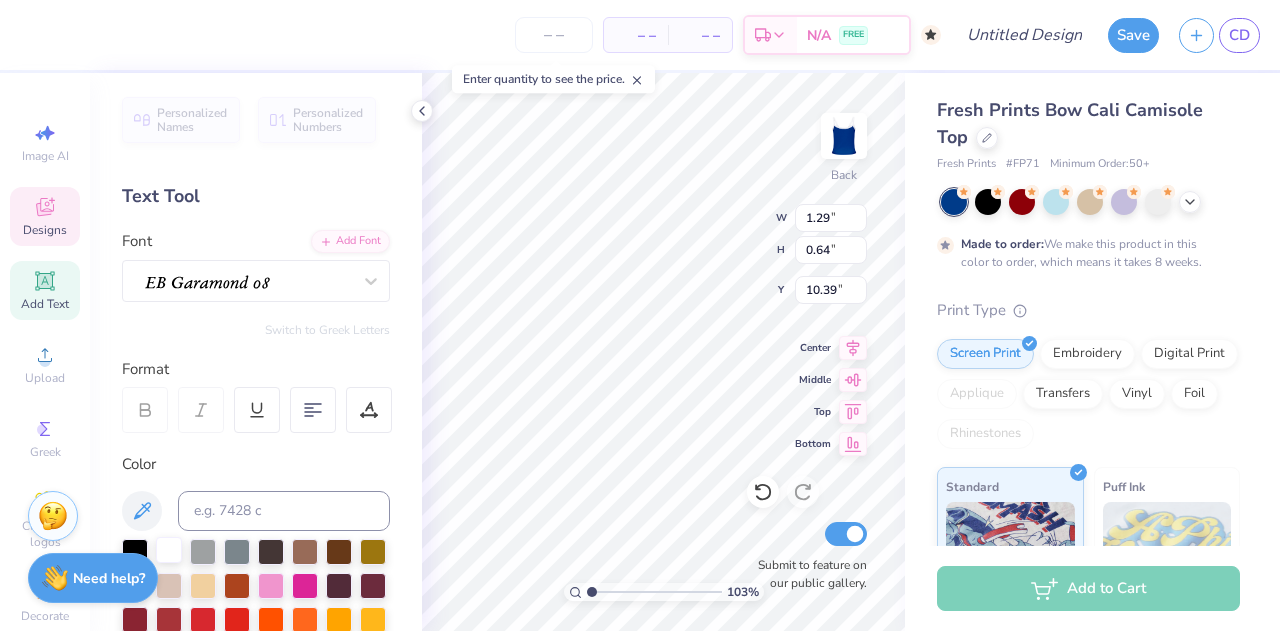 type on "1.0307649269913" 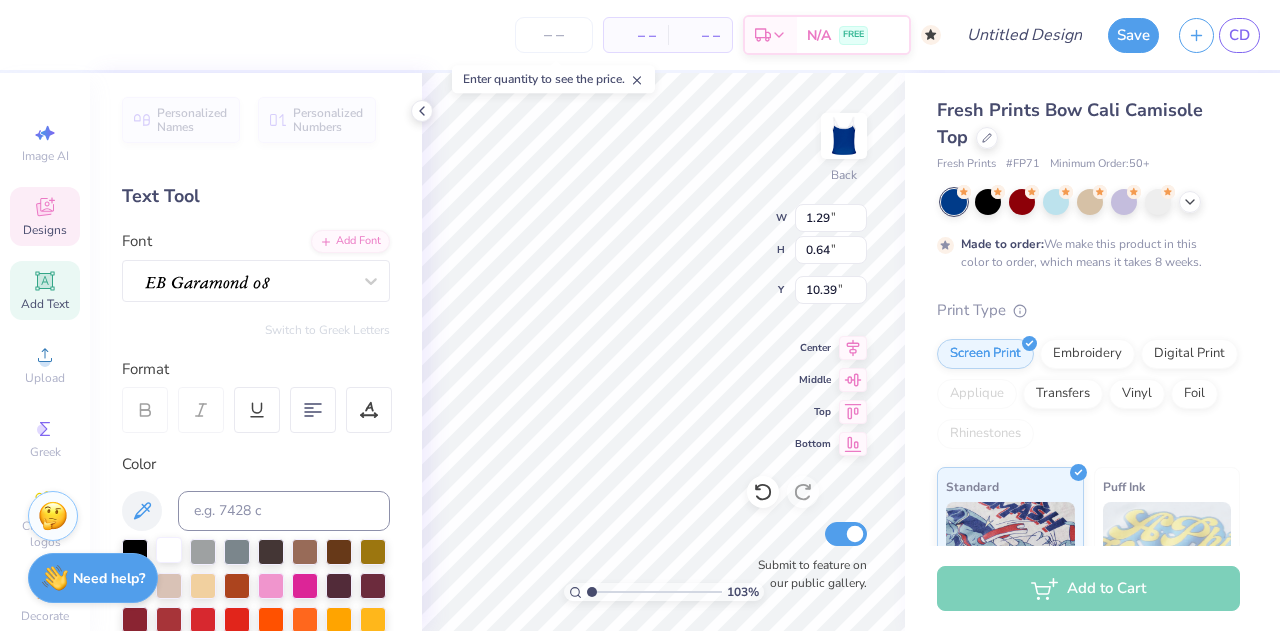 type on "4.79" 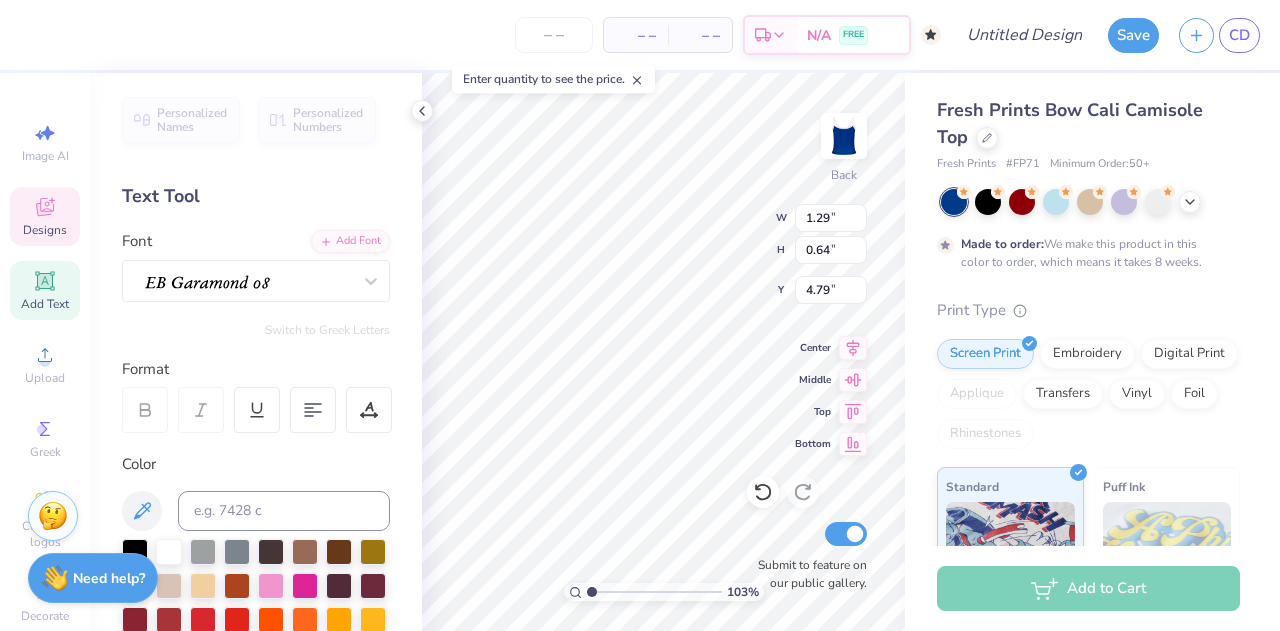 scroll, scrollTop: 16, scrollLeft: 2, axis: both 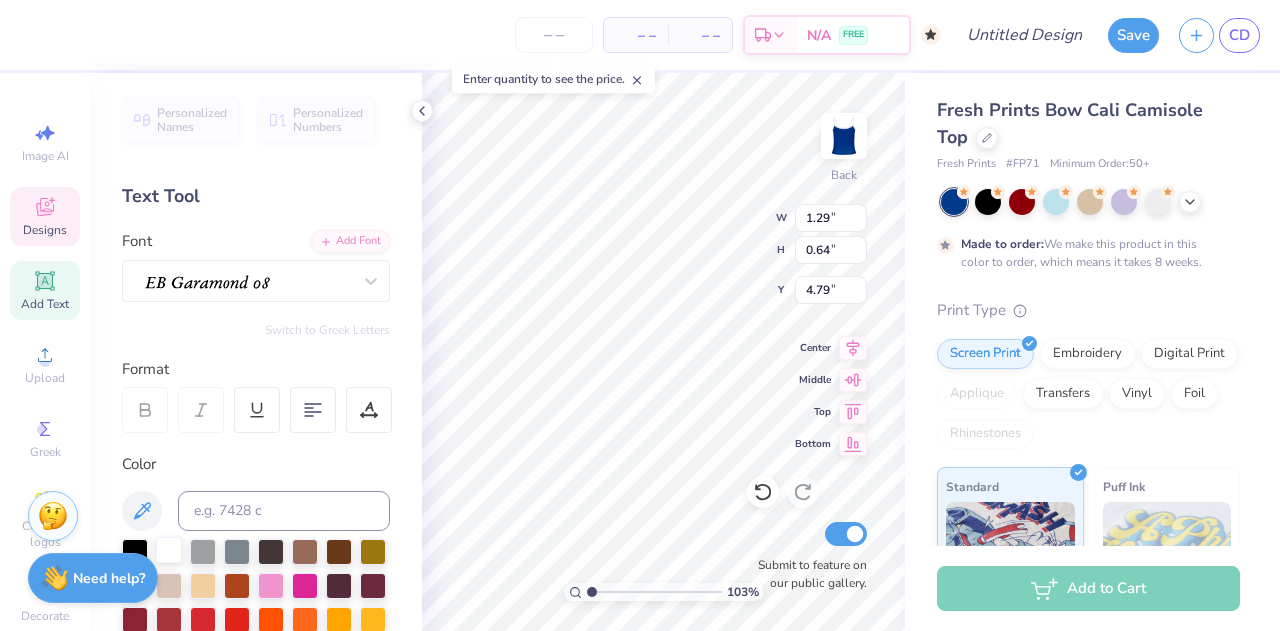 click at bounding box center (169, 550) 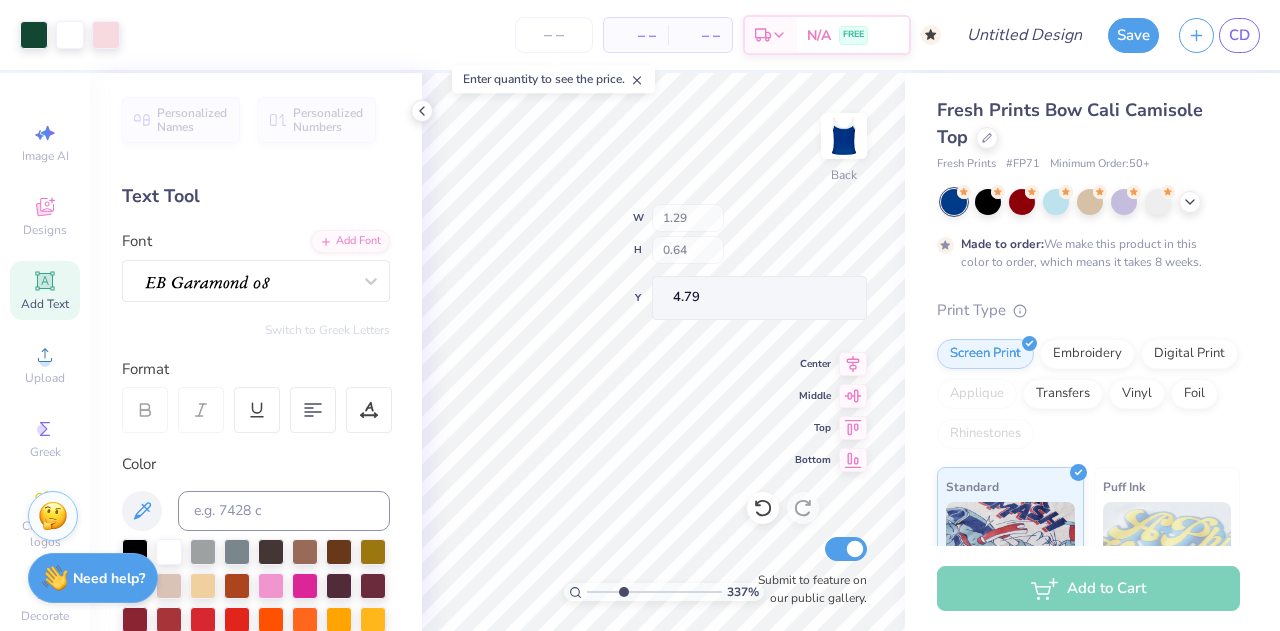 click at bounding box center (654, 592) 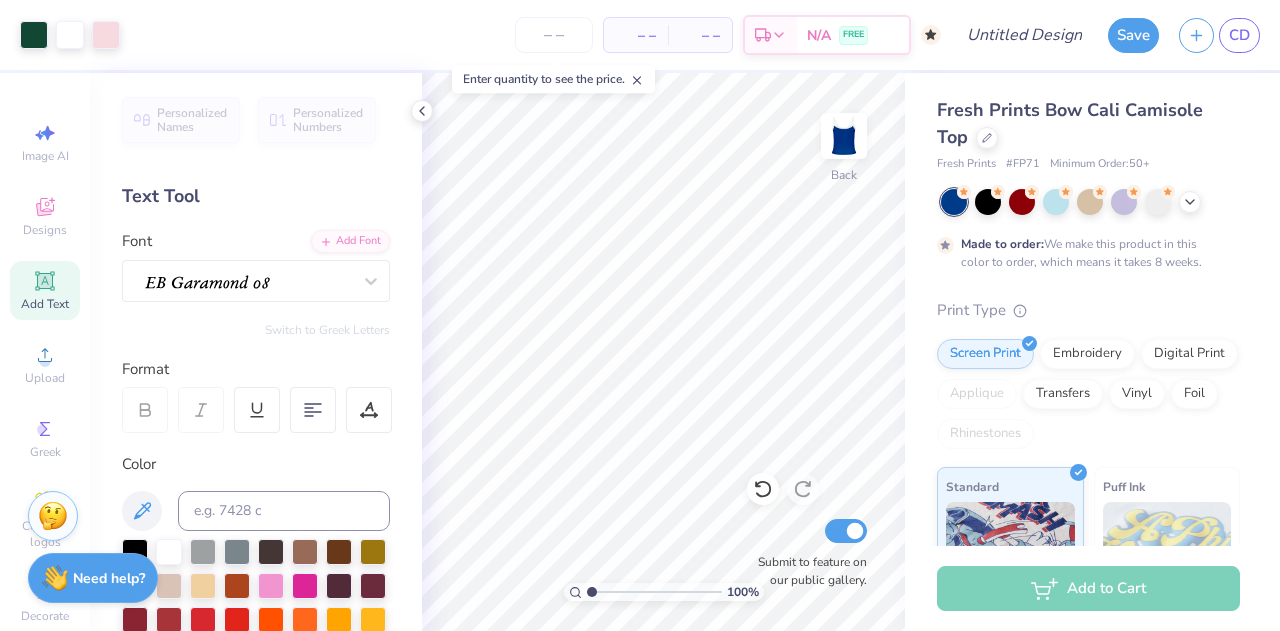 drag, startPoint x: 622, startPoint y: 589, endPoint x: 590, endPoint y: 590, distance: 32.01562 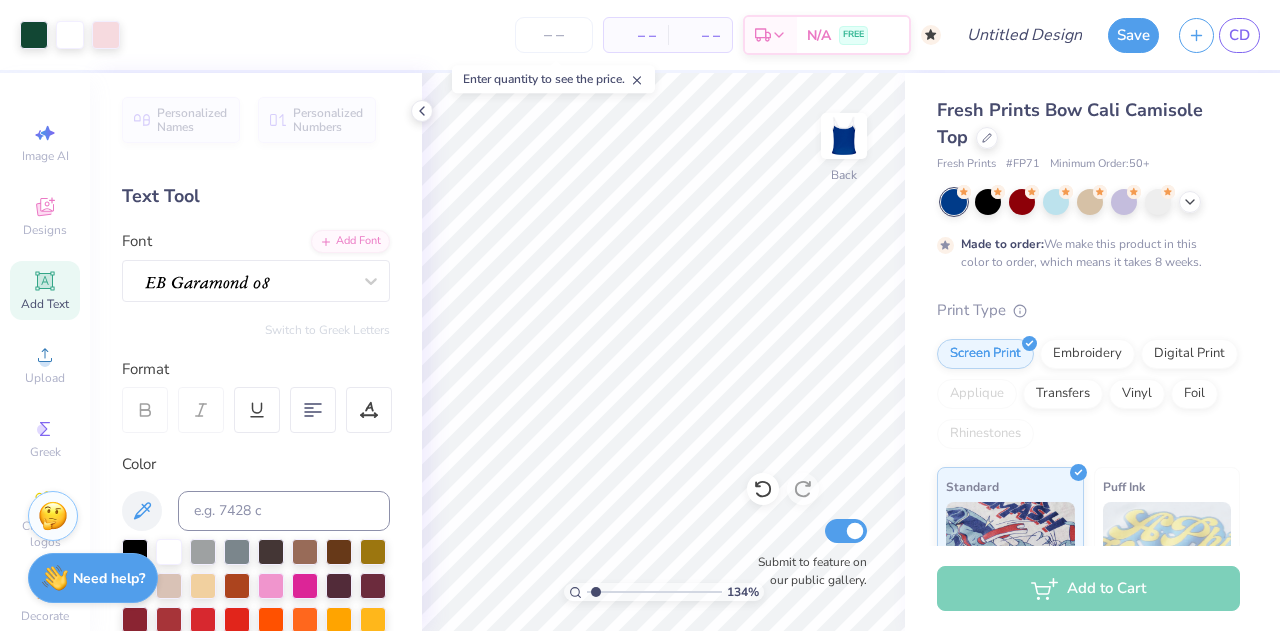 type on "1.34" 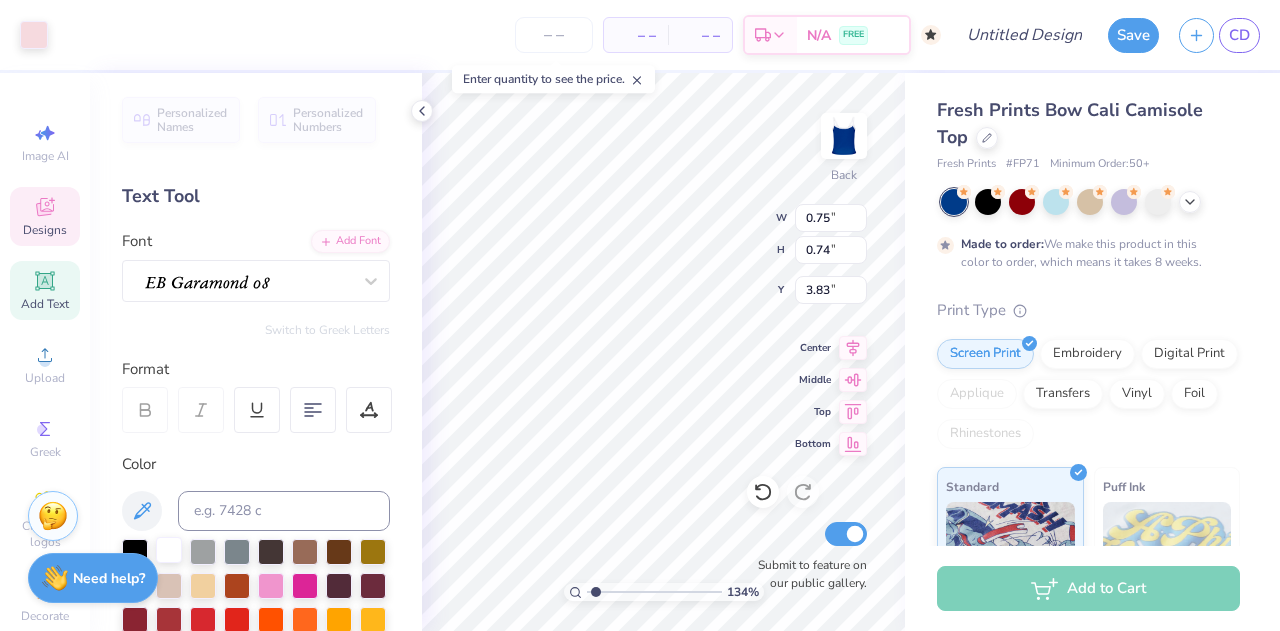 click at bounding box center [169, 550] 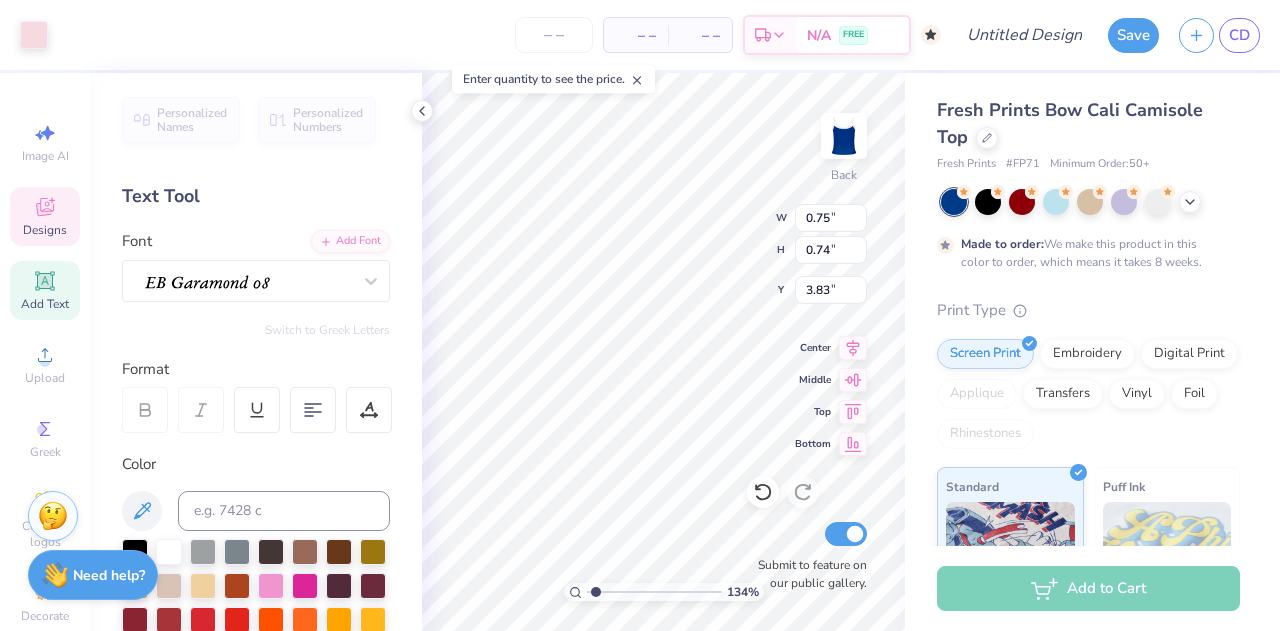 click on "Need help?  Chat with us." at bounding box center [93, 578] 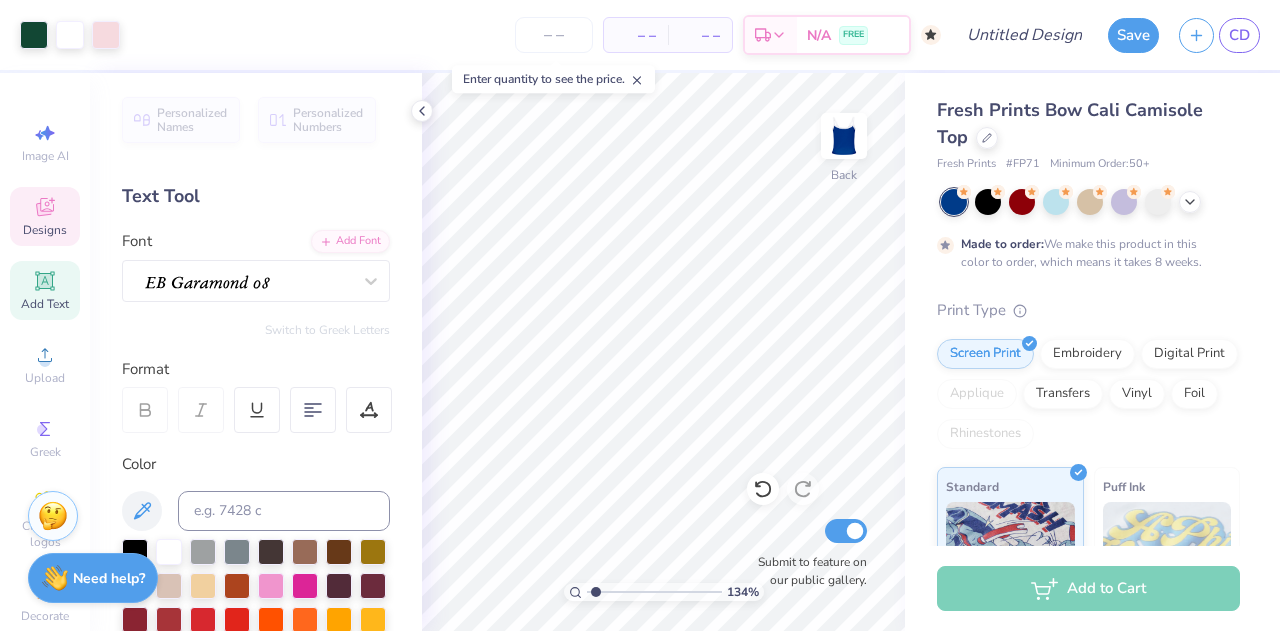 click on "Designs" at bounding box center (45, 216) 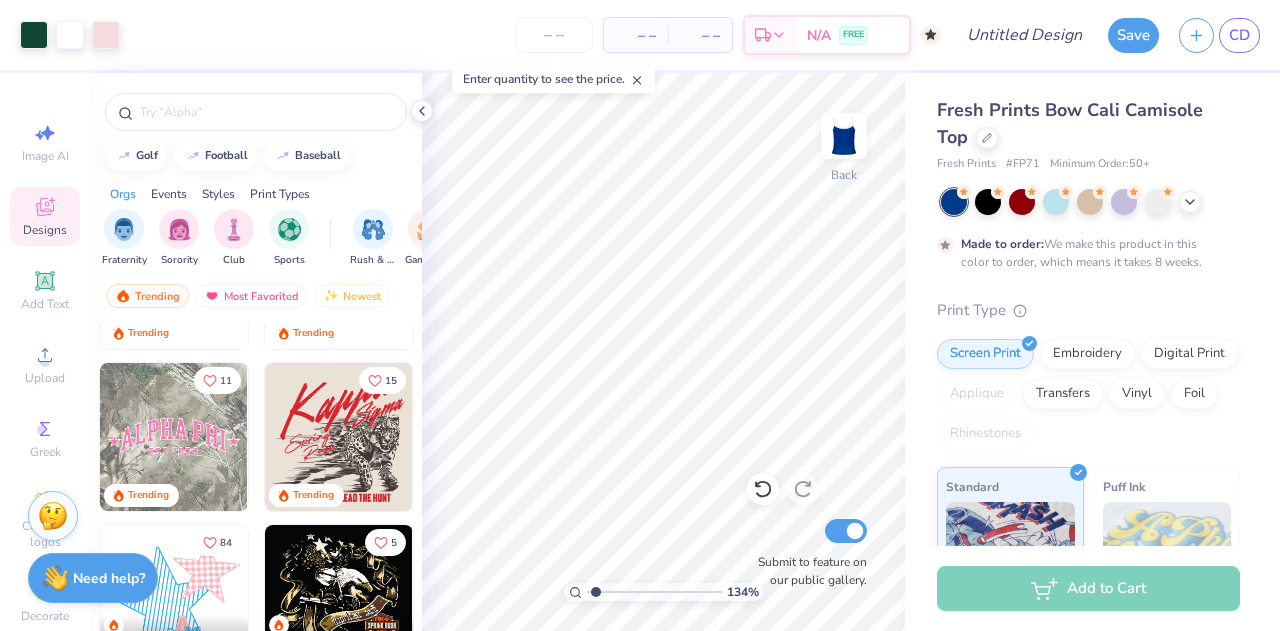scroll, scrollTop: 5473, scrollLeft: 0, axis: vertical 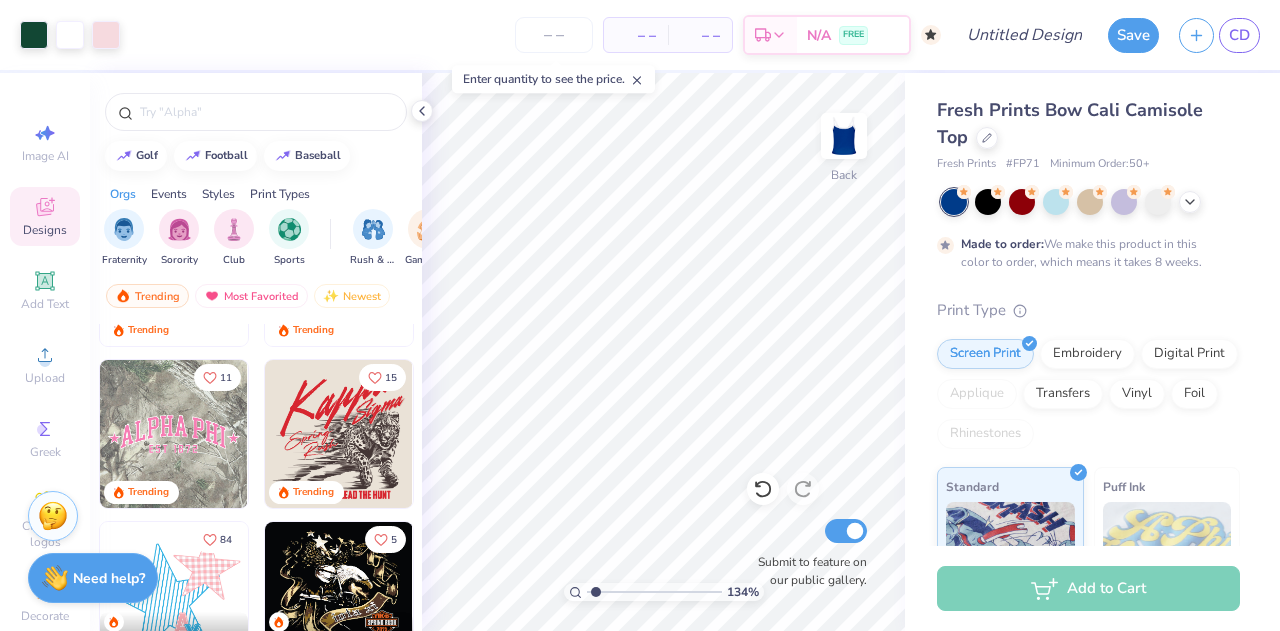 click at bounding box center [174, 434] 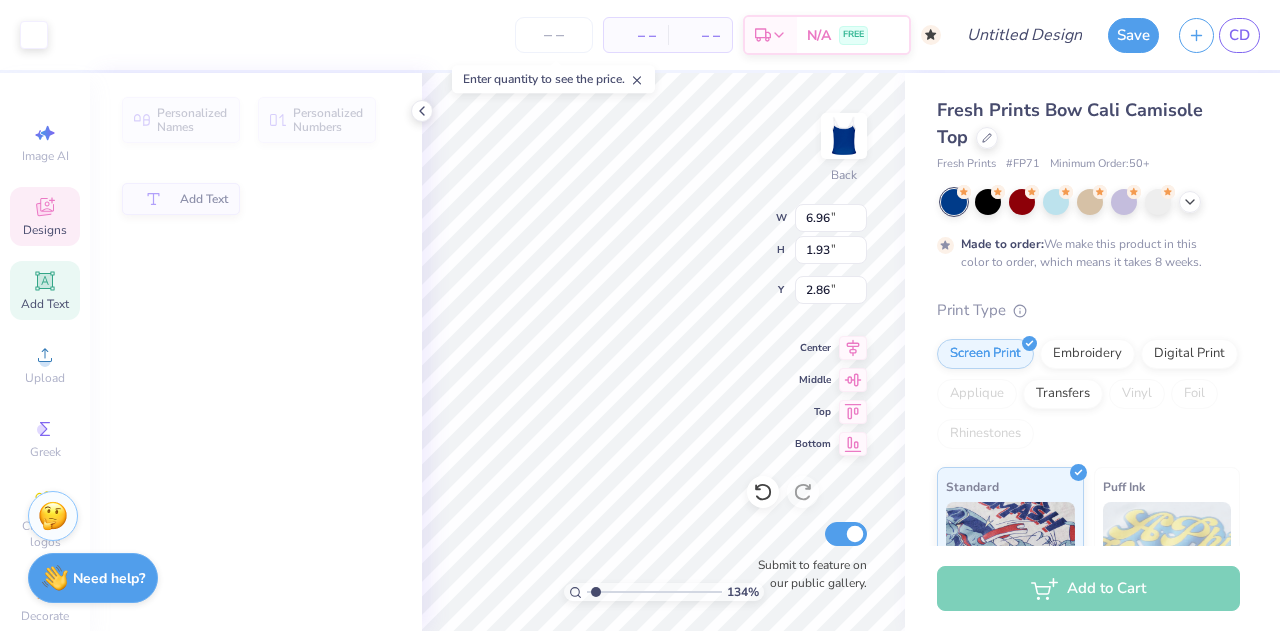type on "6.96" 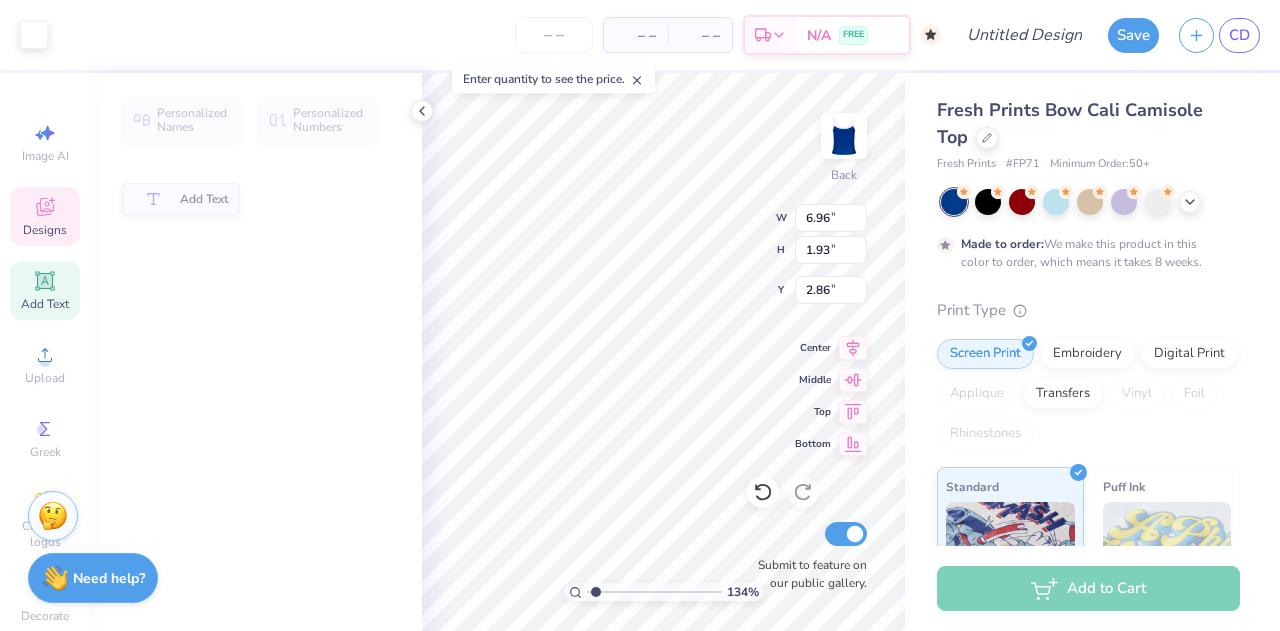 type on "1.93" 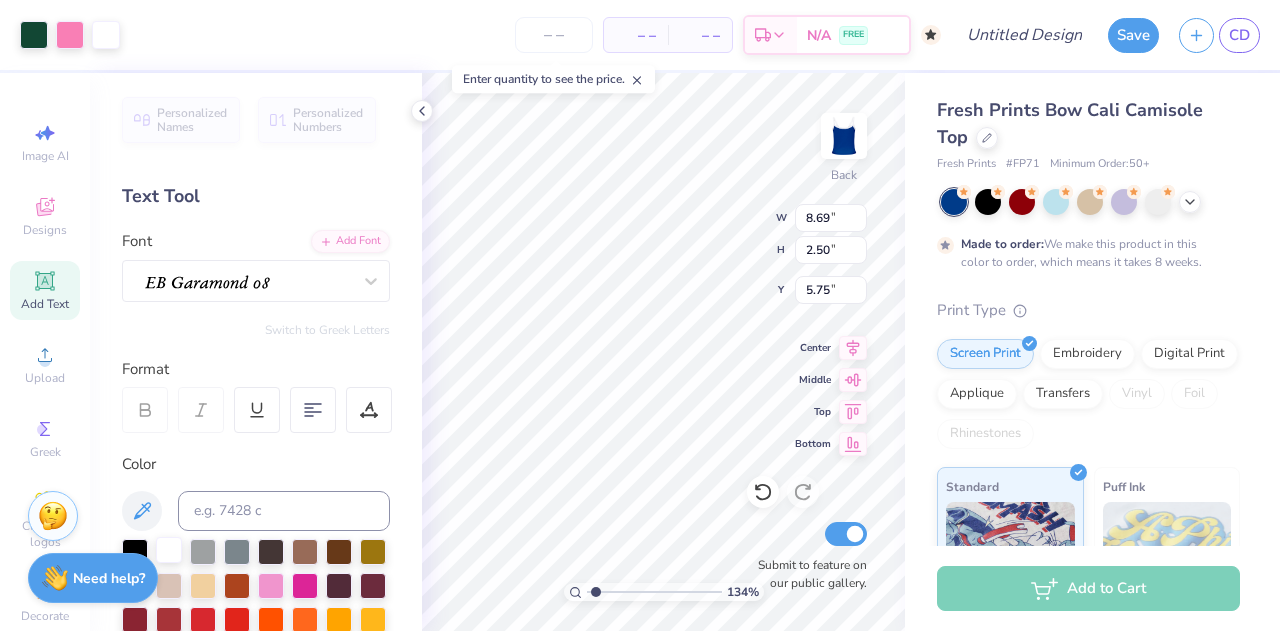 click at bounding box center [169, 550] 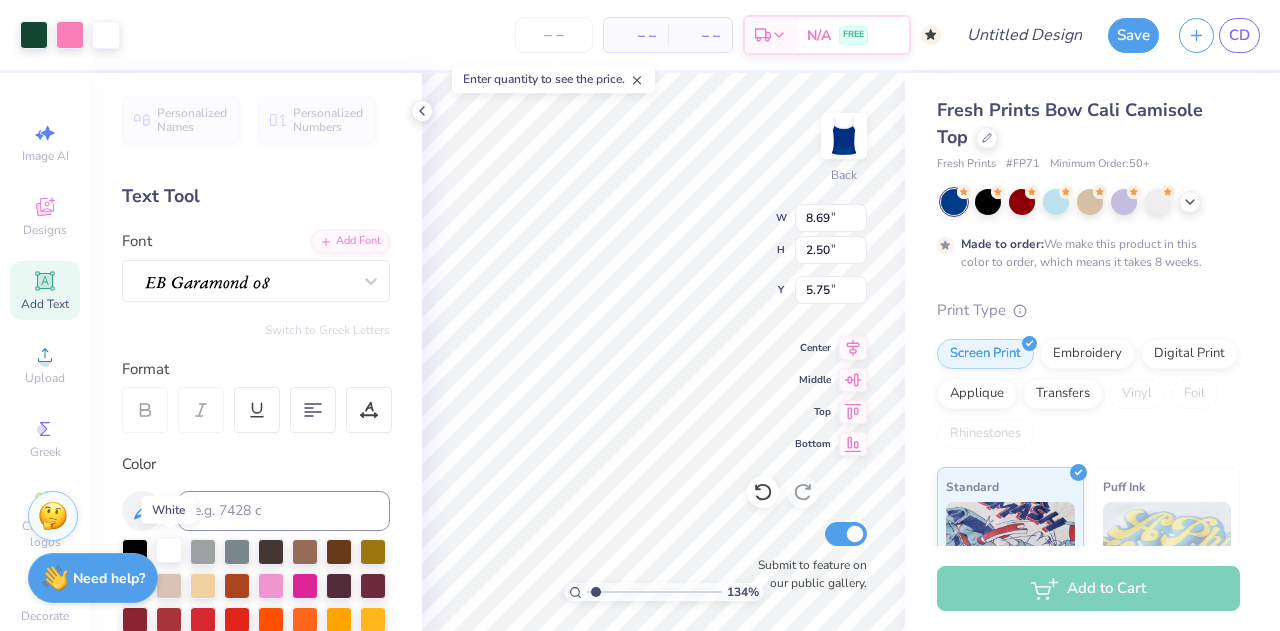 click at bounding box center [169, 550] 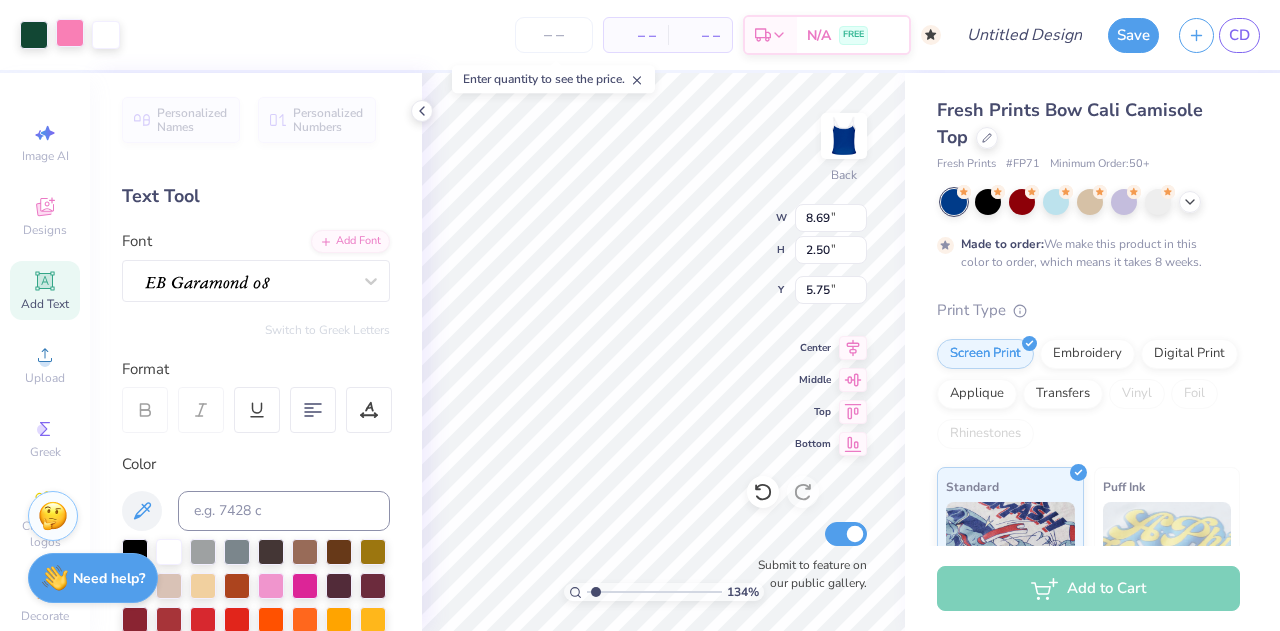click at bounding box center (70, 33) 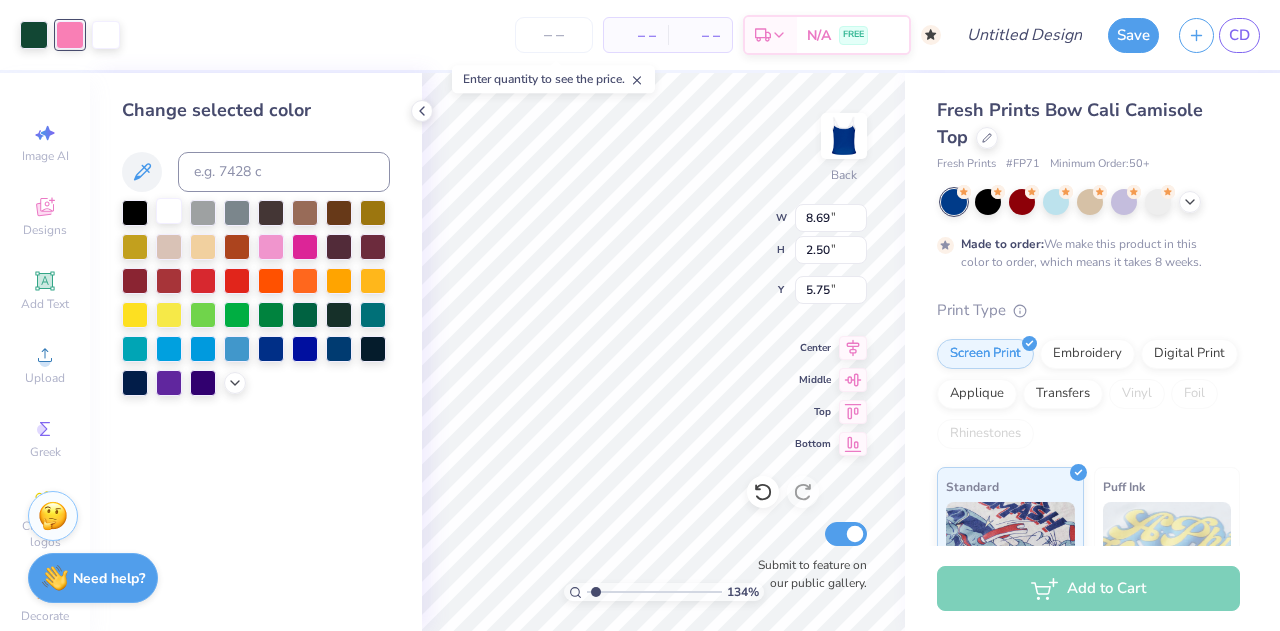 click at bounding box center [169, 211] 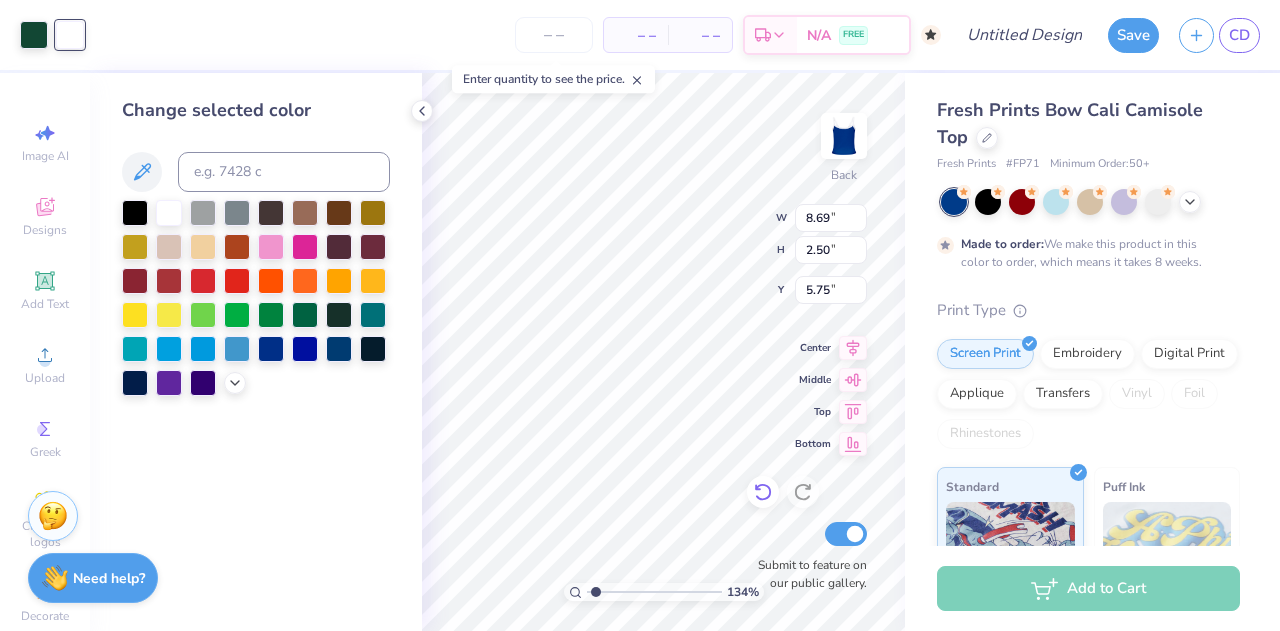 click 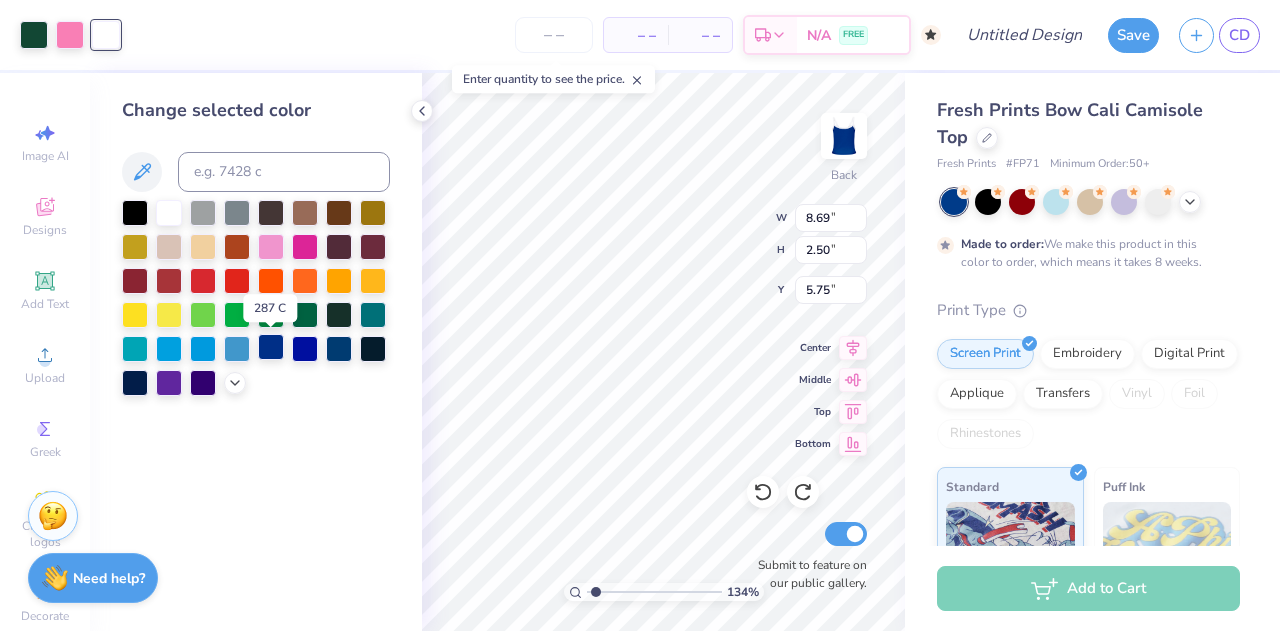 click at bounding box center [271, 347] 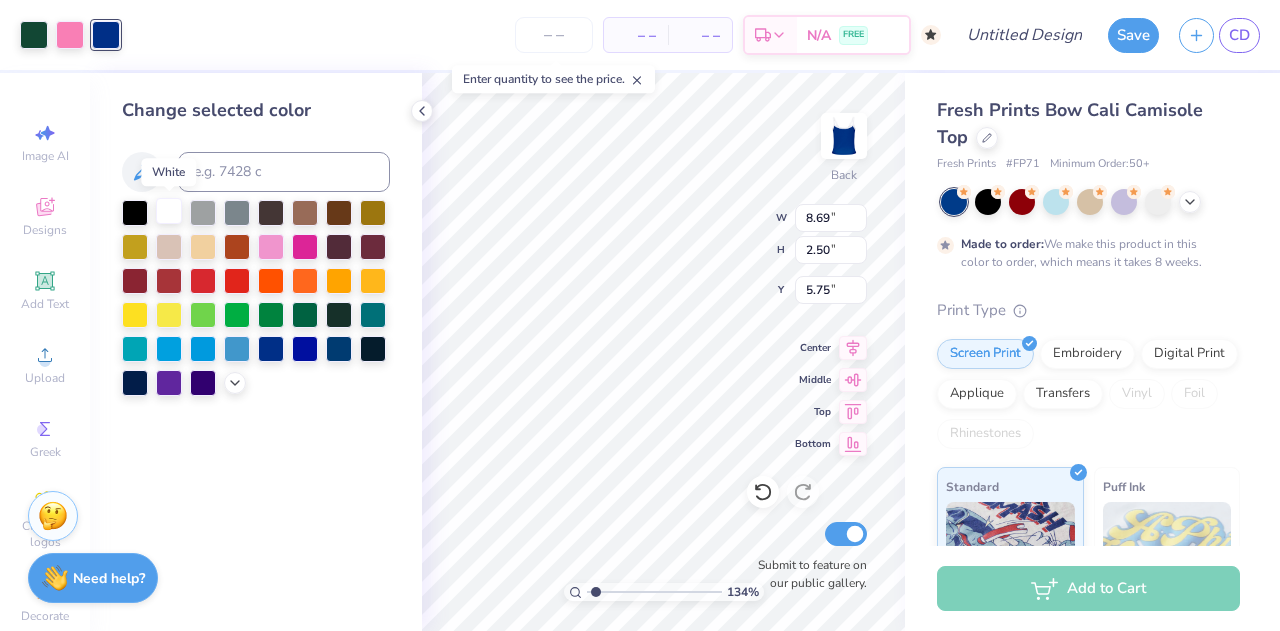 click at bounding box center [169, 211] 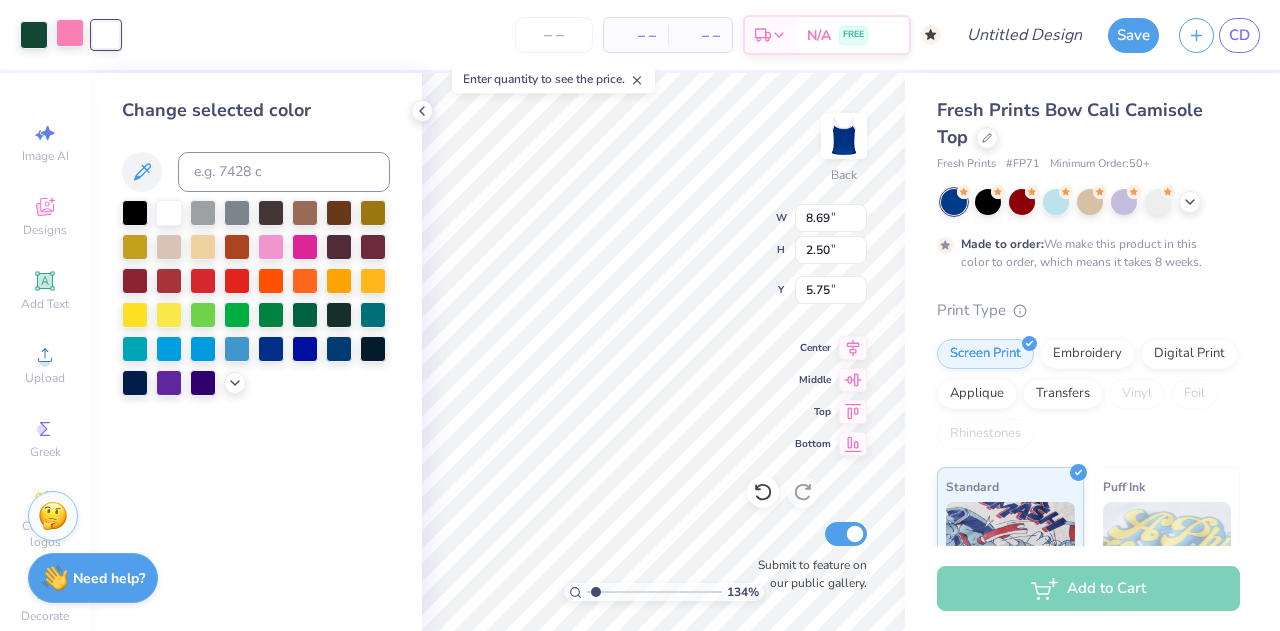 click at bounding box center [70, 33] 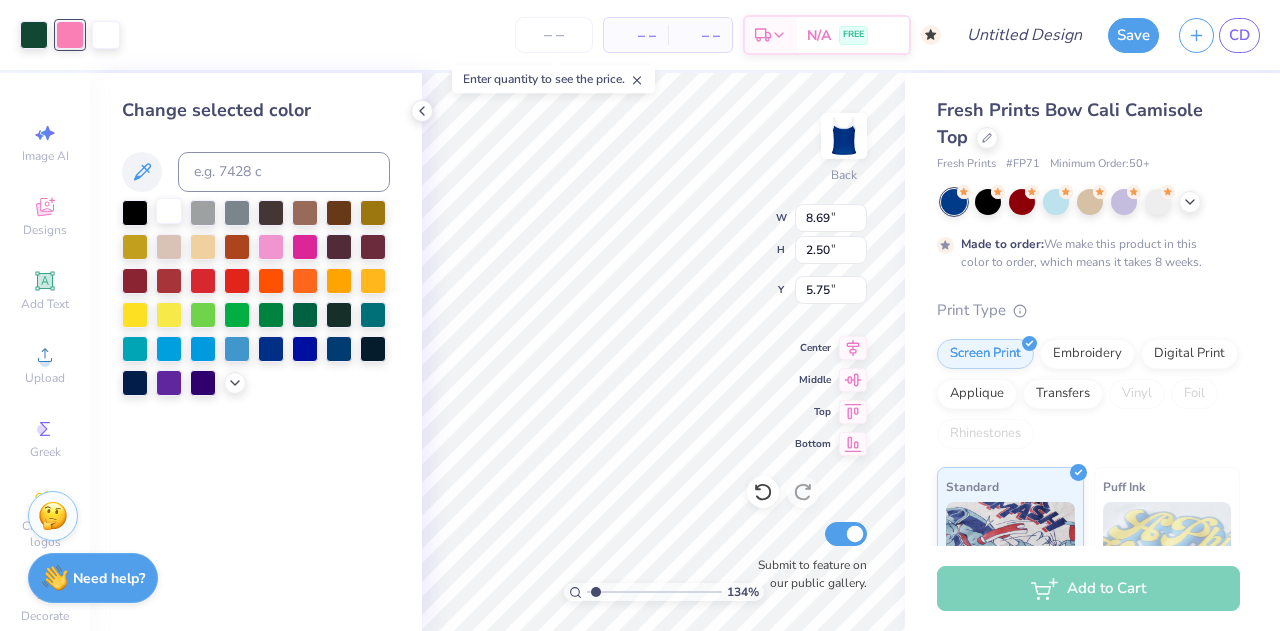 click at bounding box center (169, 211) 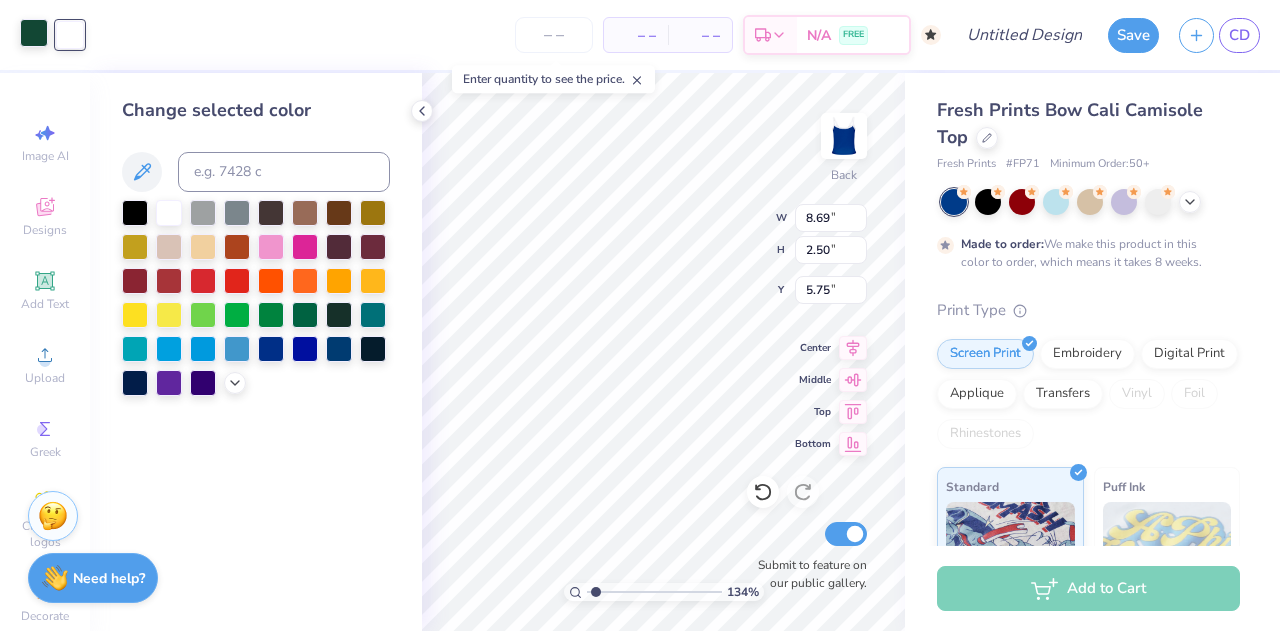 click at bounding box center (34, 33) 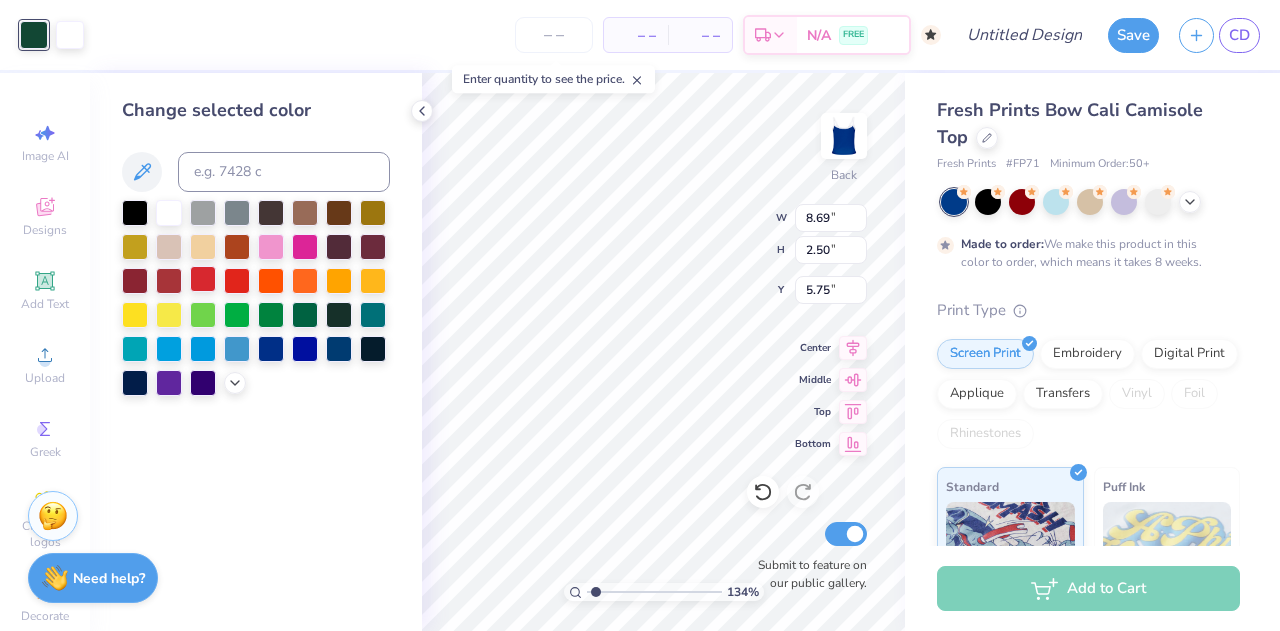 click at bounding box center [203, 279] 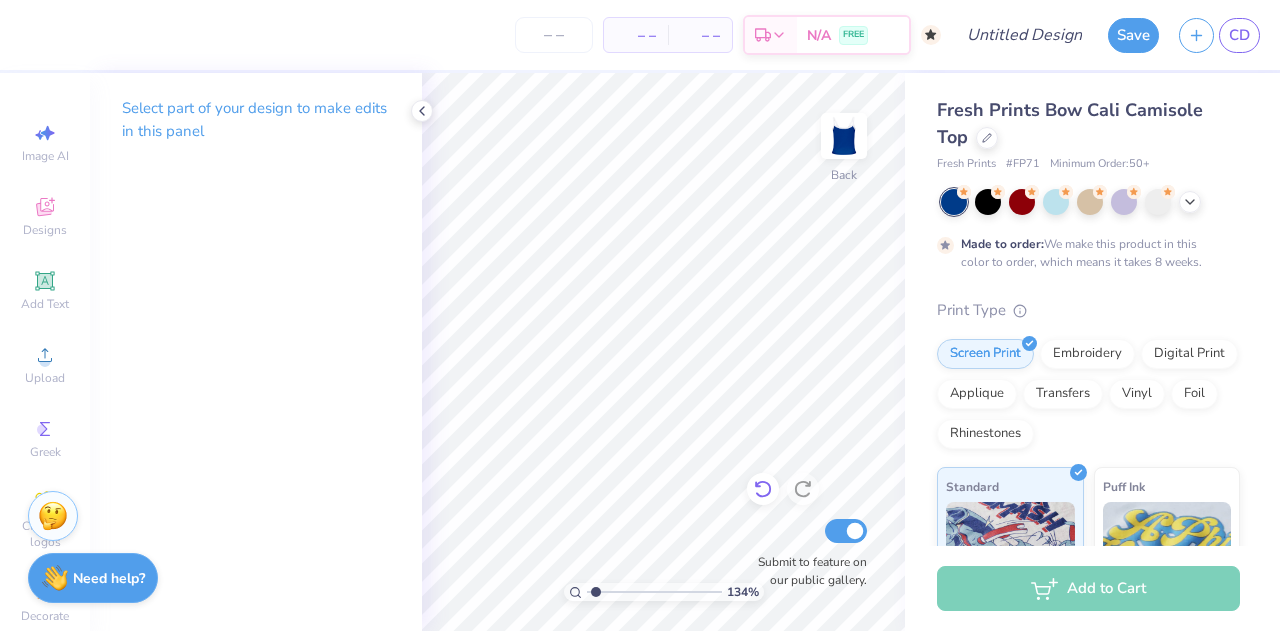 click 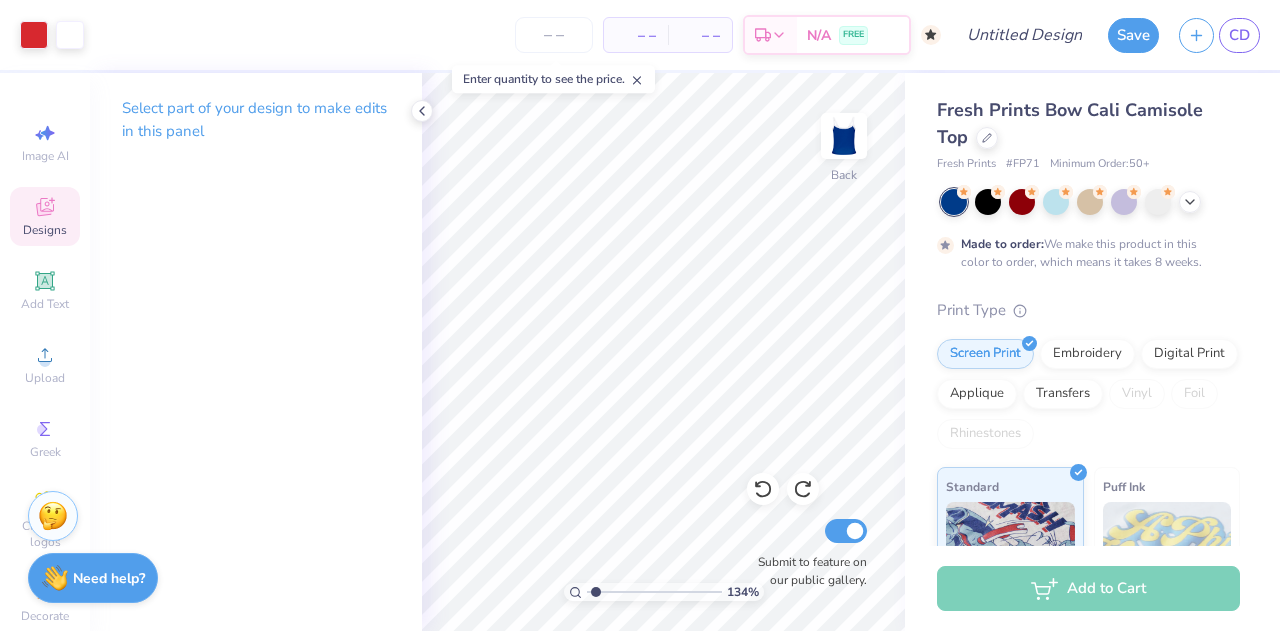 click on "Designs" at bounding box center [45, 230] 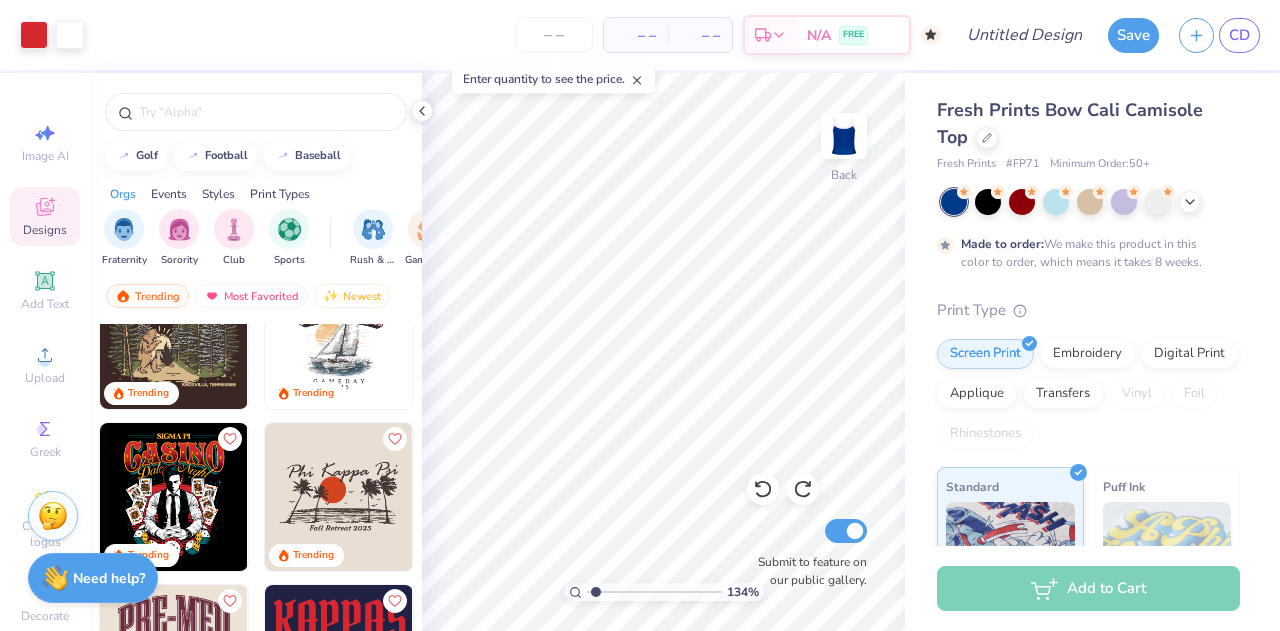 scroll, scrollTop: 2981, scrollLeft: 0, axis: vertical 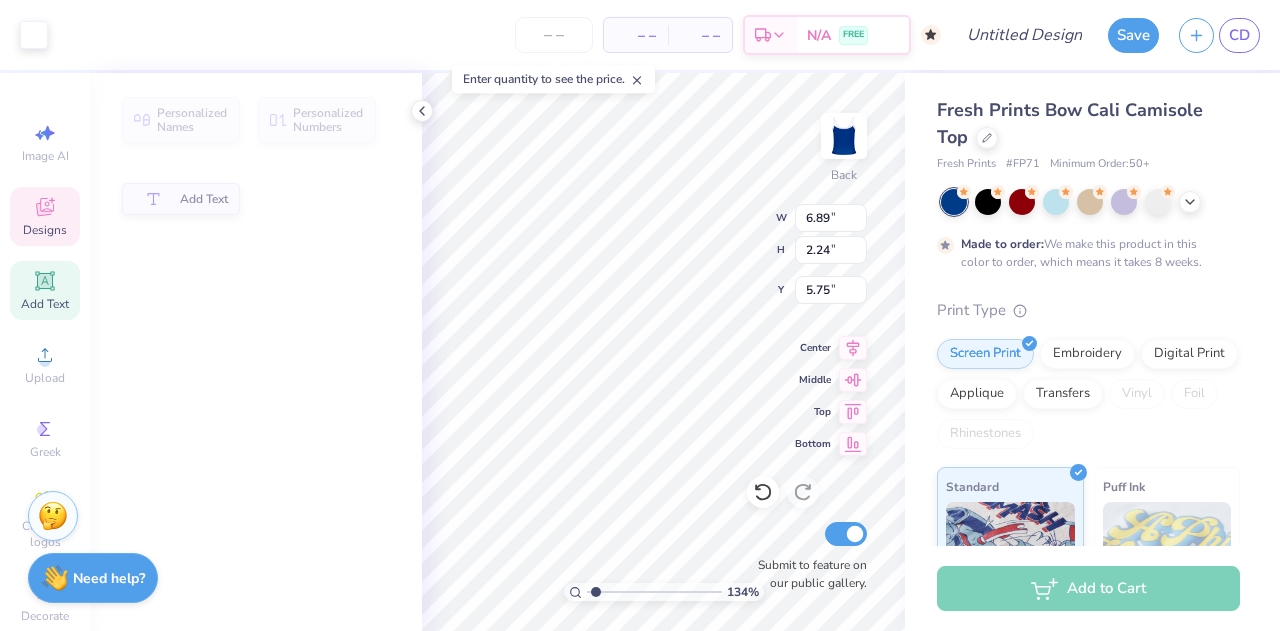 type on "6.89" 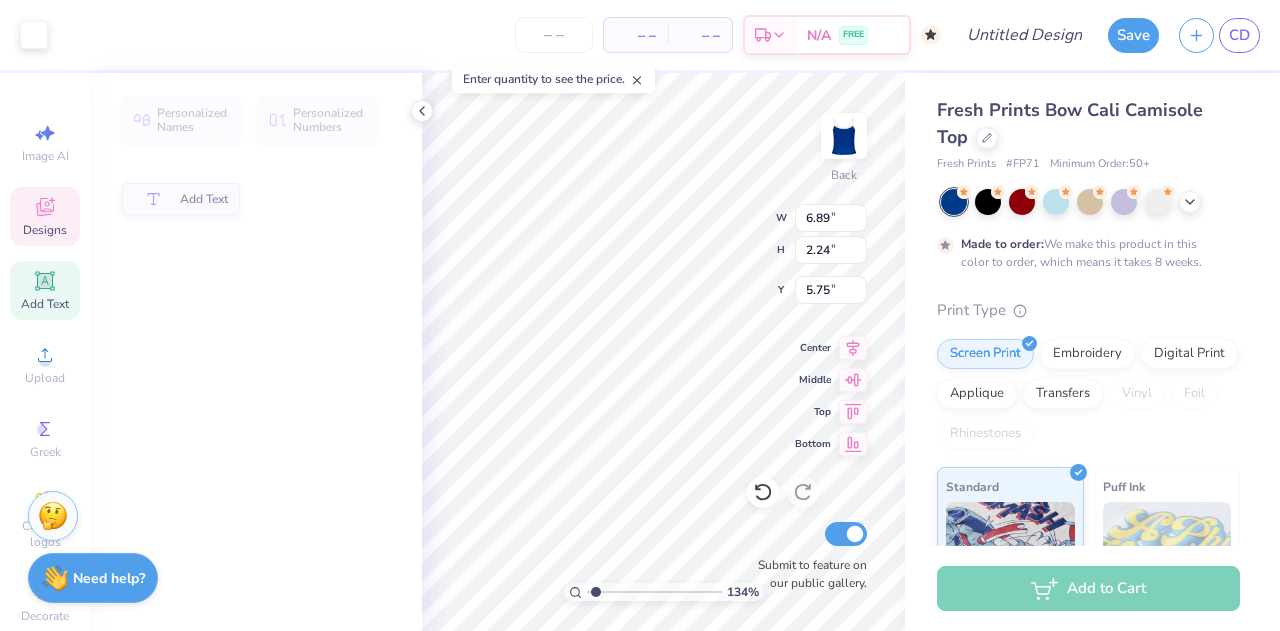 type on "2.24" 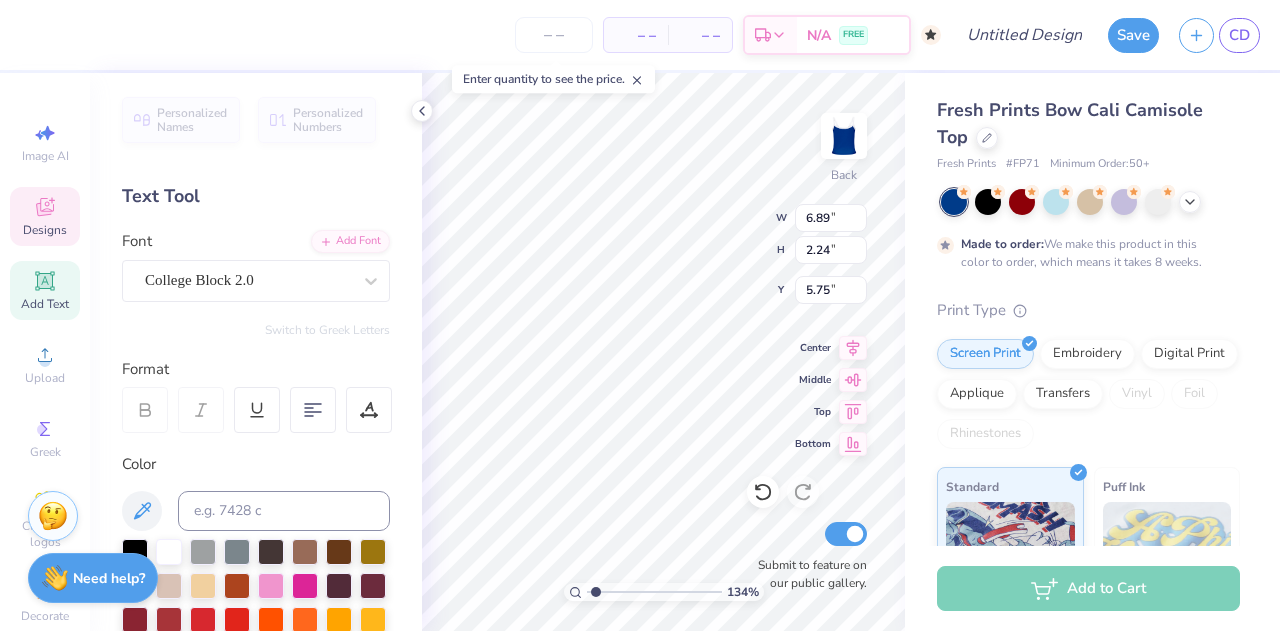 scroll, scrollTop: 16, scrollLeft: 5, axis: both 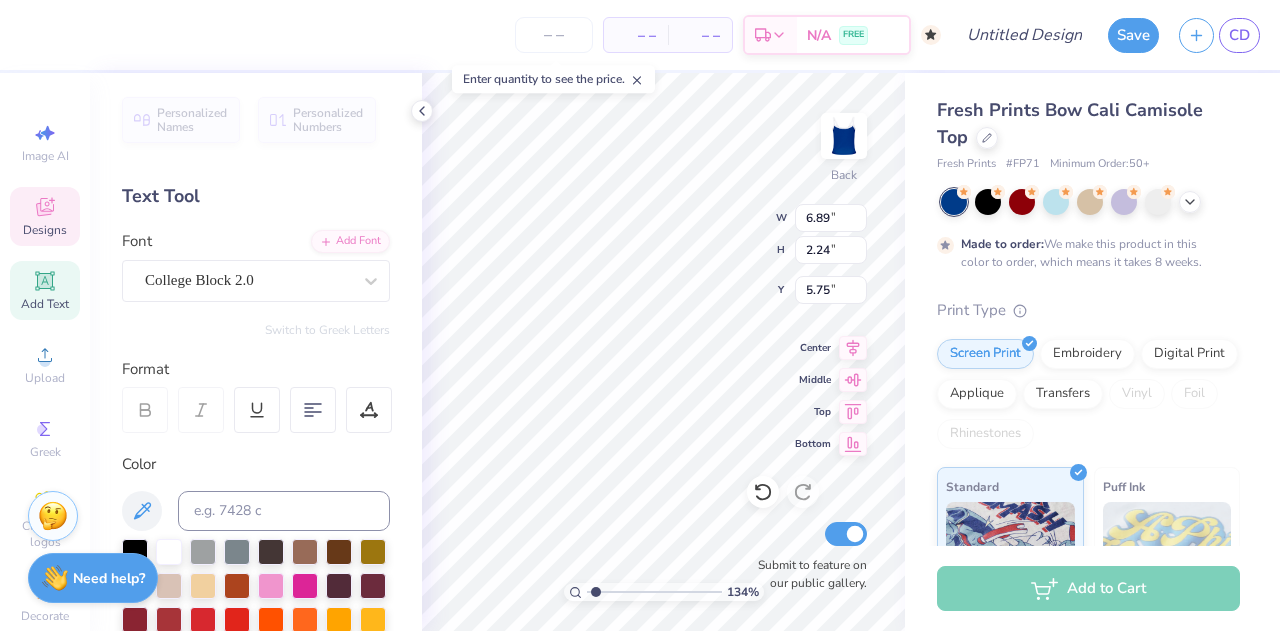 type on "ALPHA O" 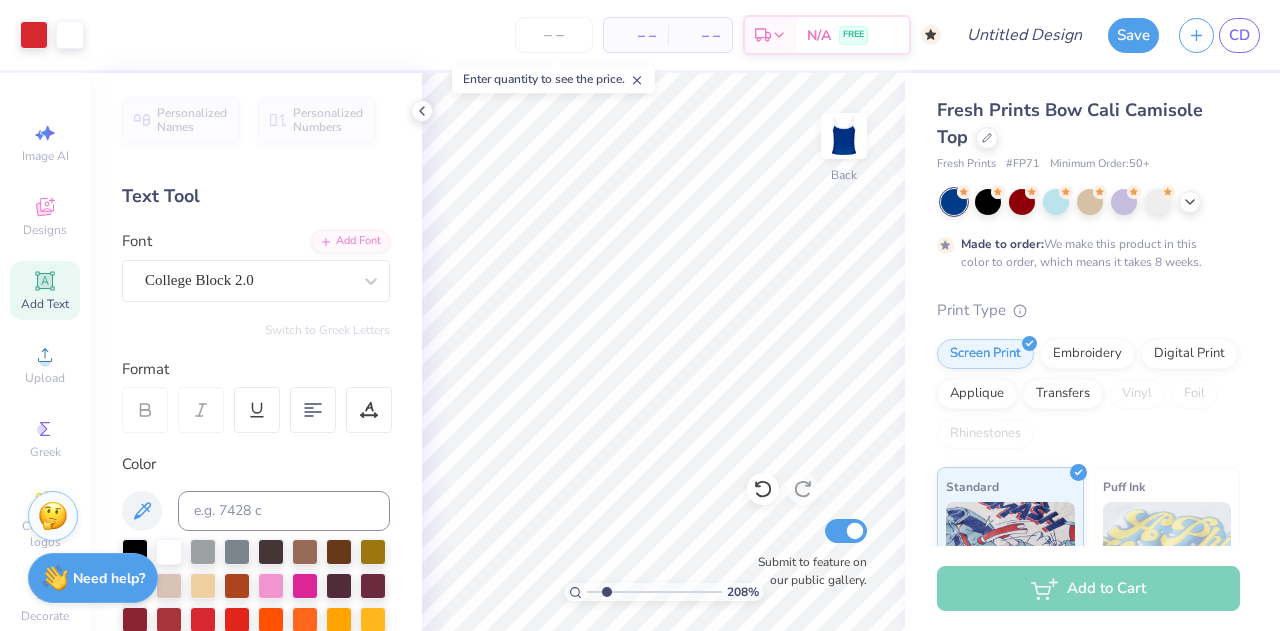 click at bounding box center [654, 592] 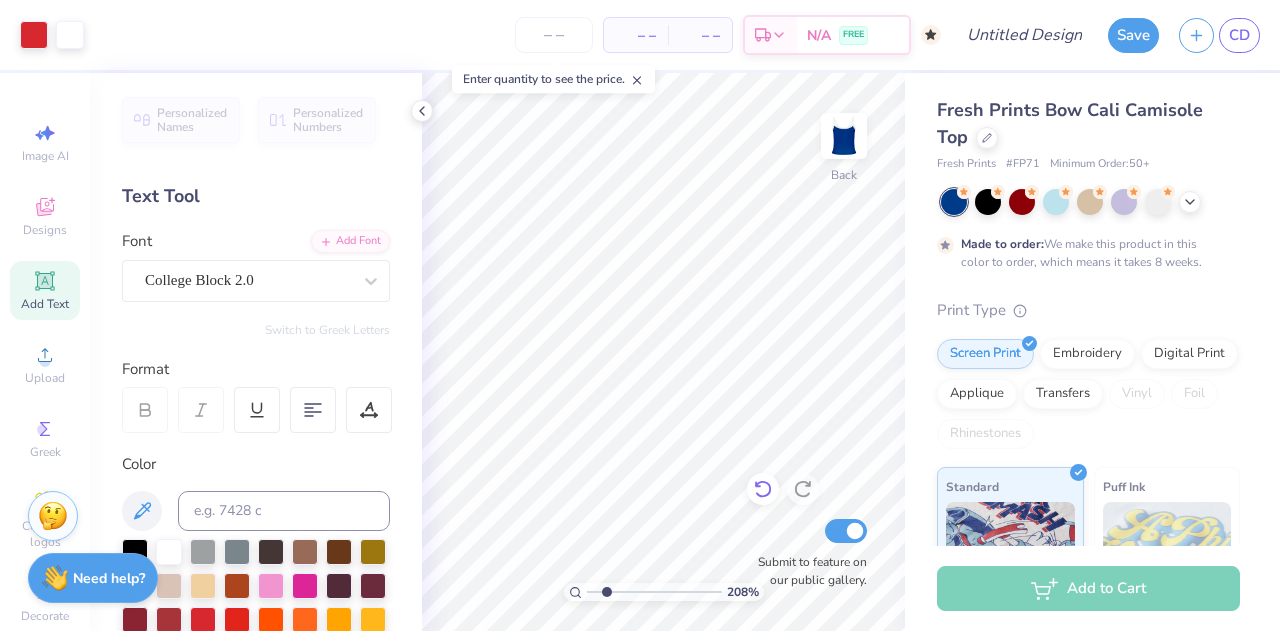 click on "208  % Back Submit to feature on our public gallery." at bounding box center [663, 352] 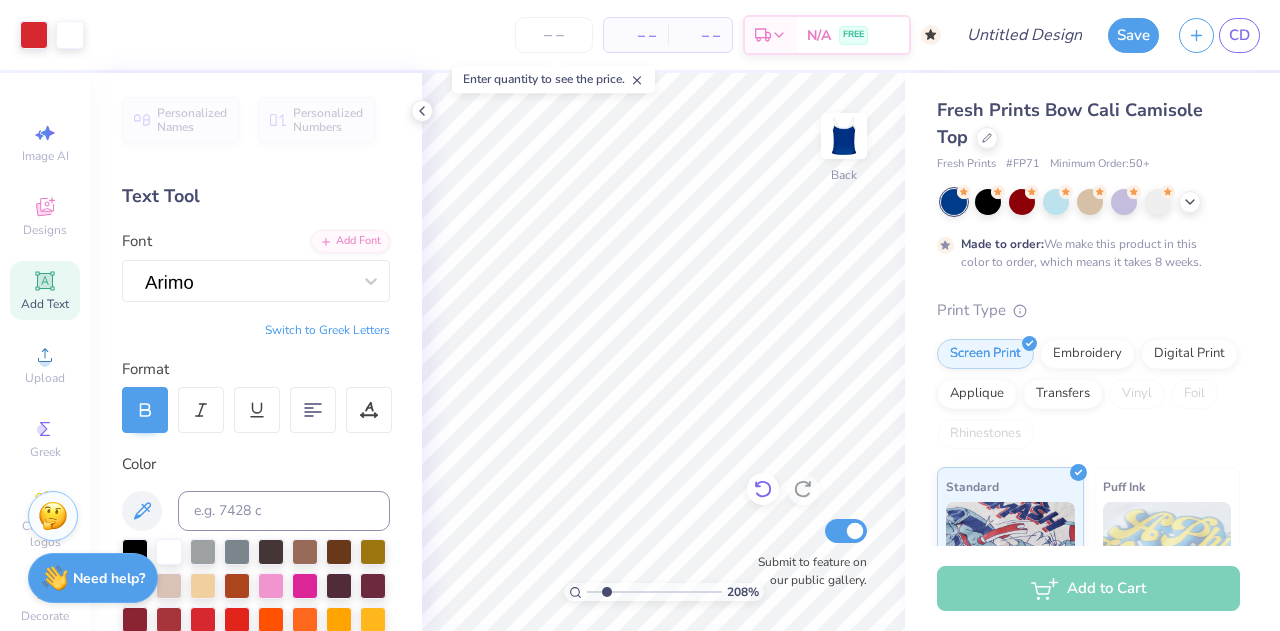 click on "208  % Back Submit to feature on our public gallery." at bounding box center [663, 352] 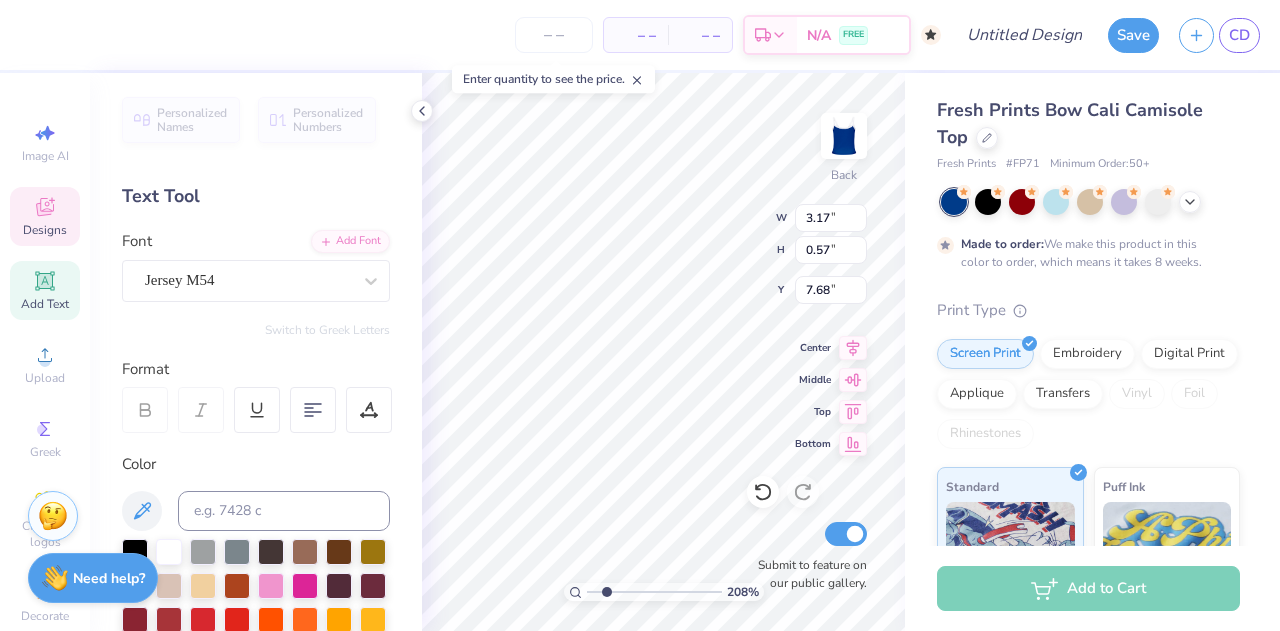 scroll, scrollTop: 16, scrollLeft: 2, axis: both 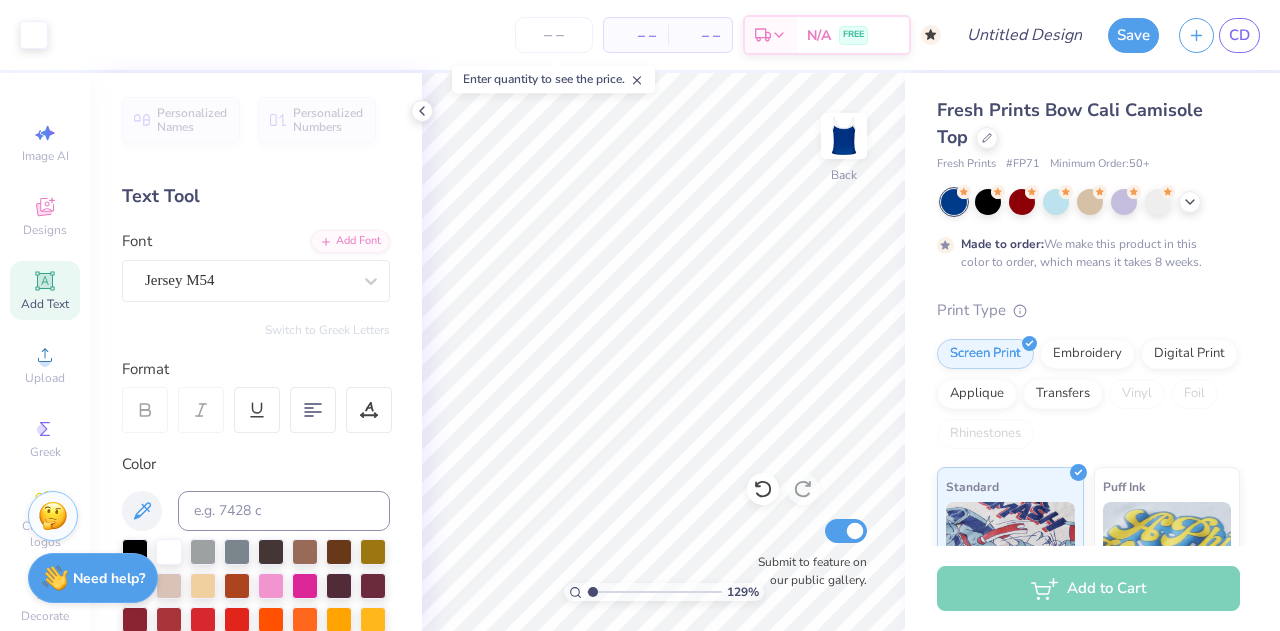 type on "1.14" 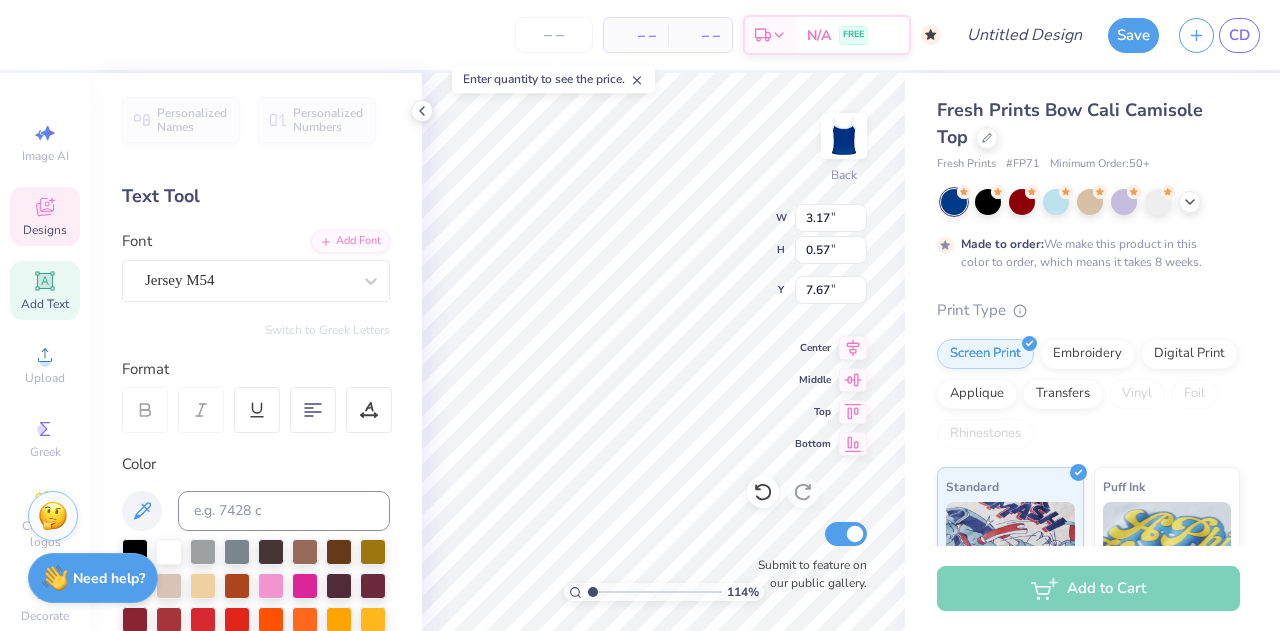 scroll, scrollTop: 16, scrollLeft: 4, axis: both 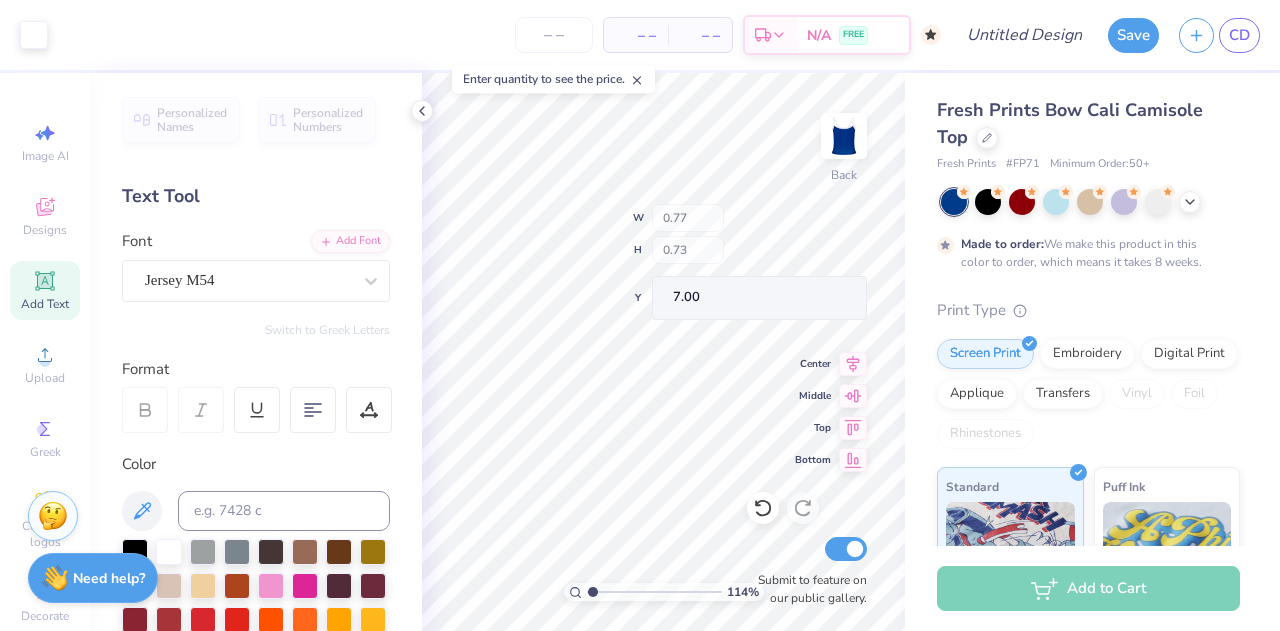 type on "0.77" 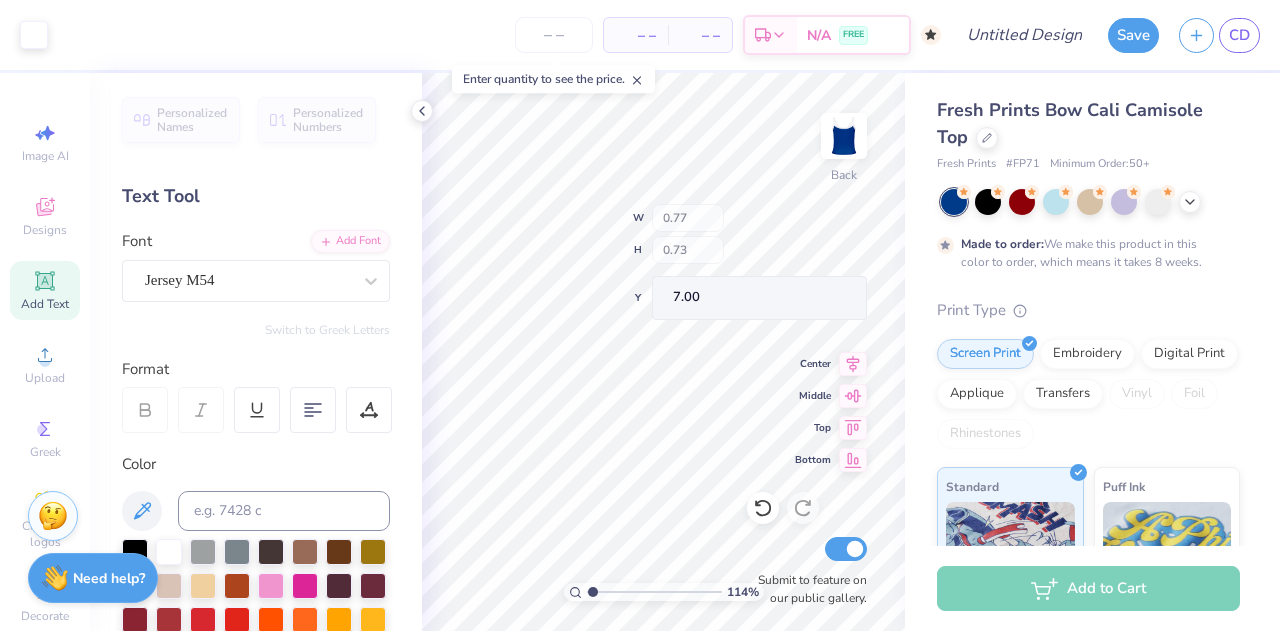 type on "0.73" 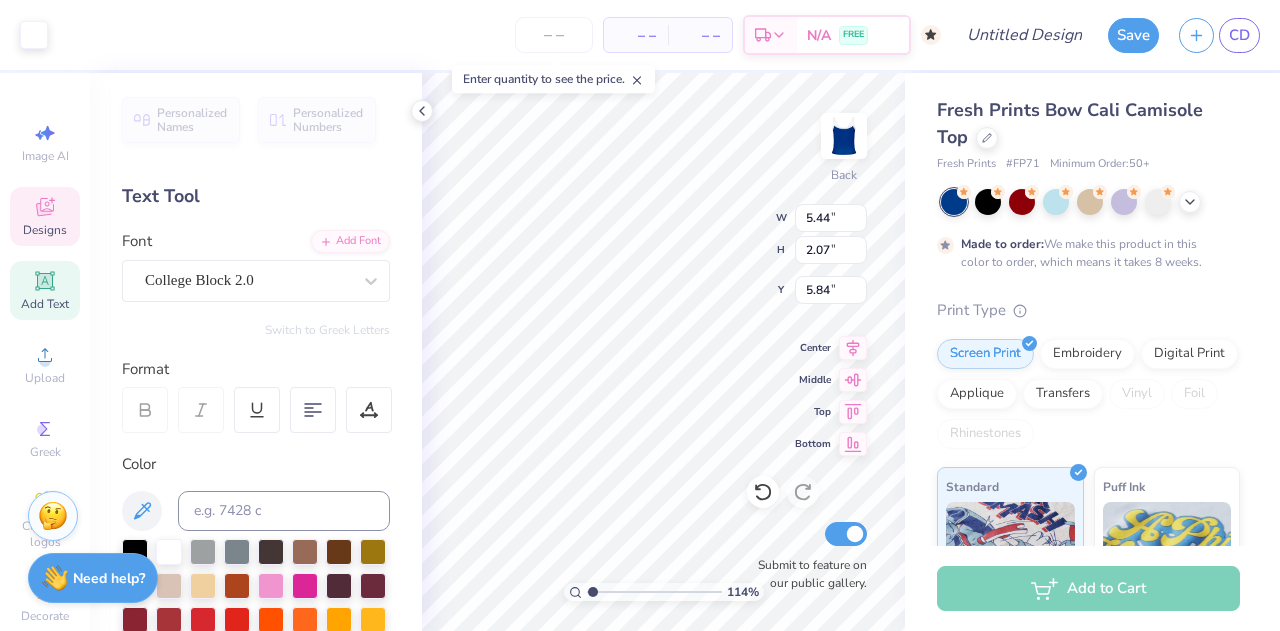type on "5.44" 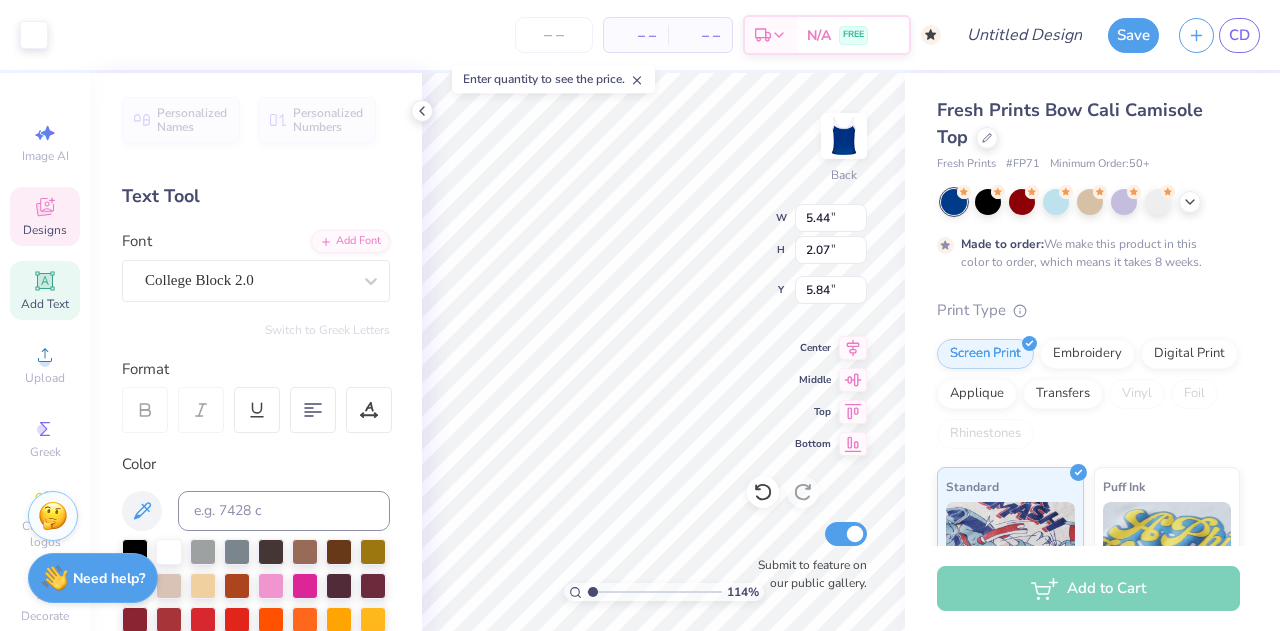 type on "2.07" 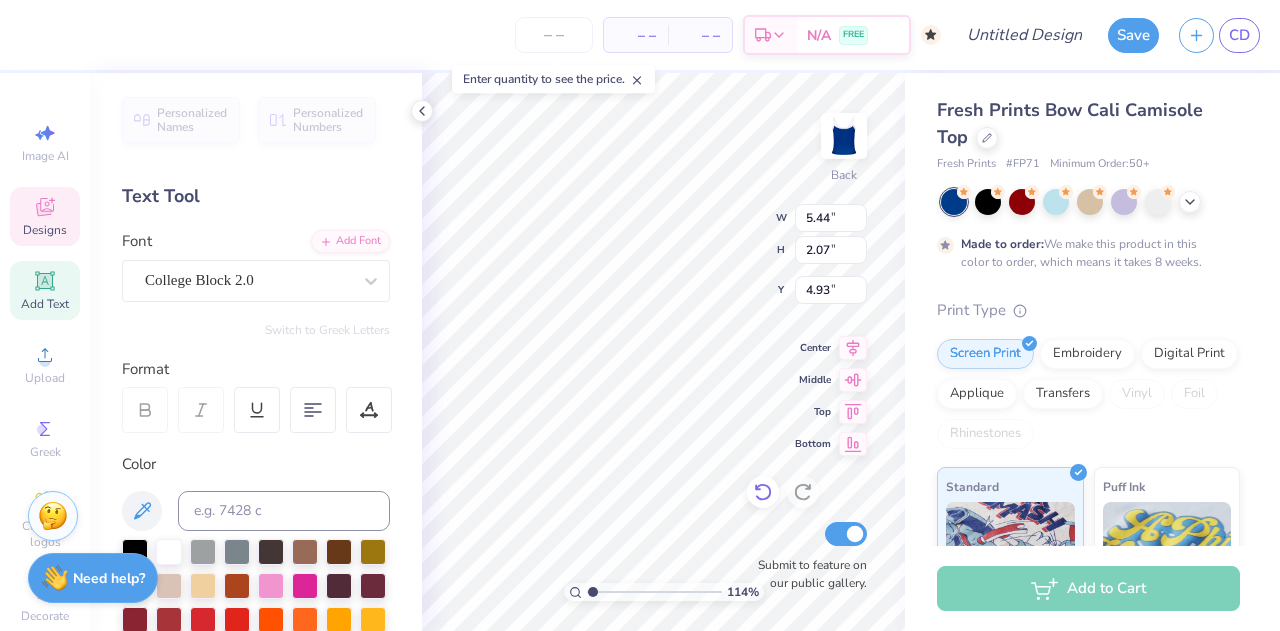 click 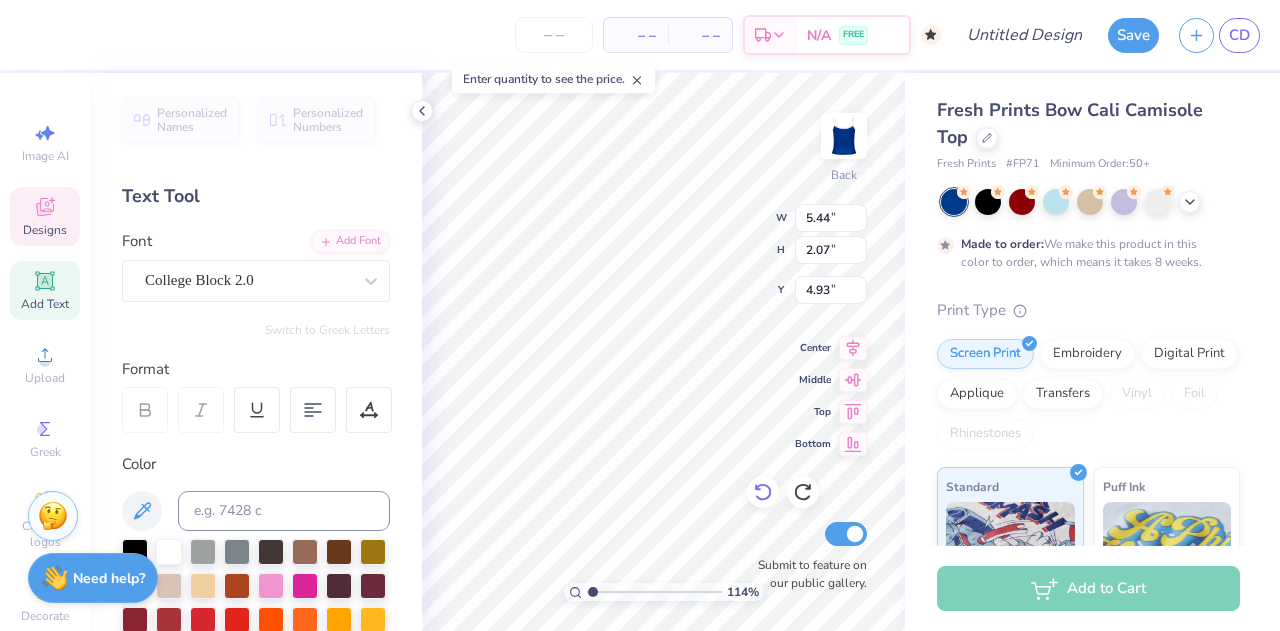 type on "5.84" 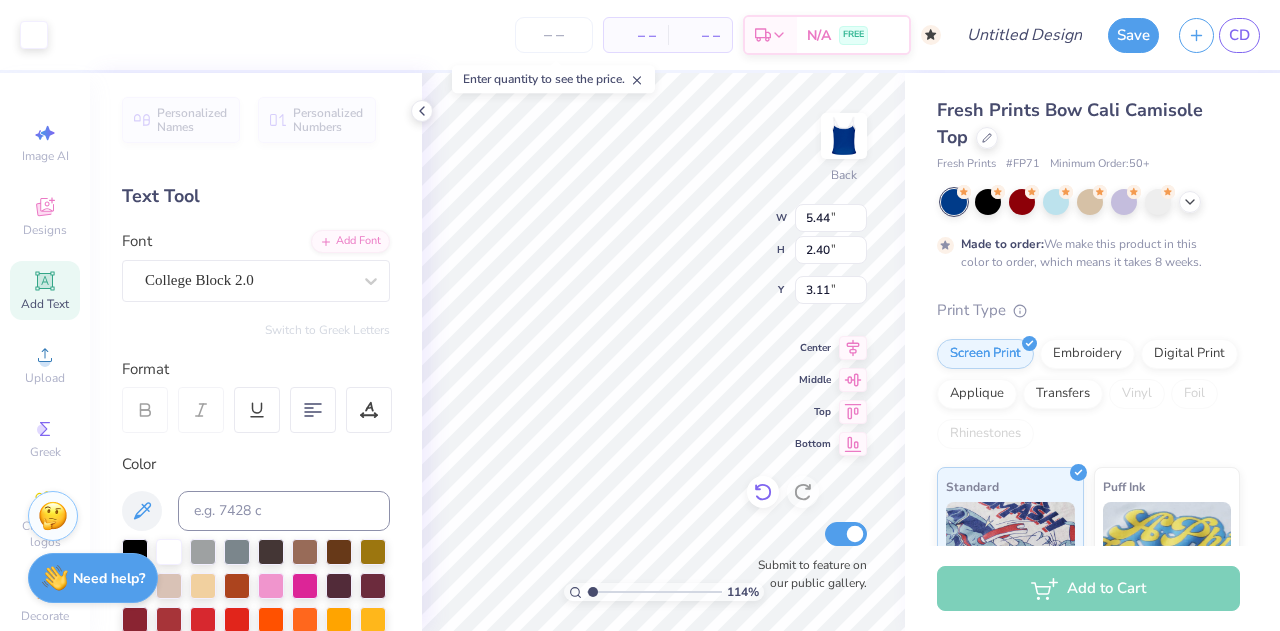 type on "3.11" 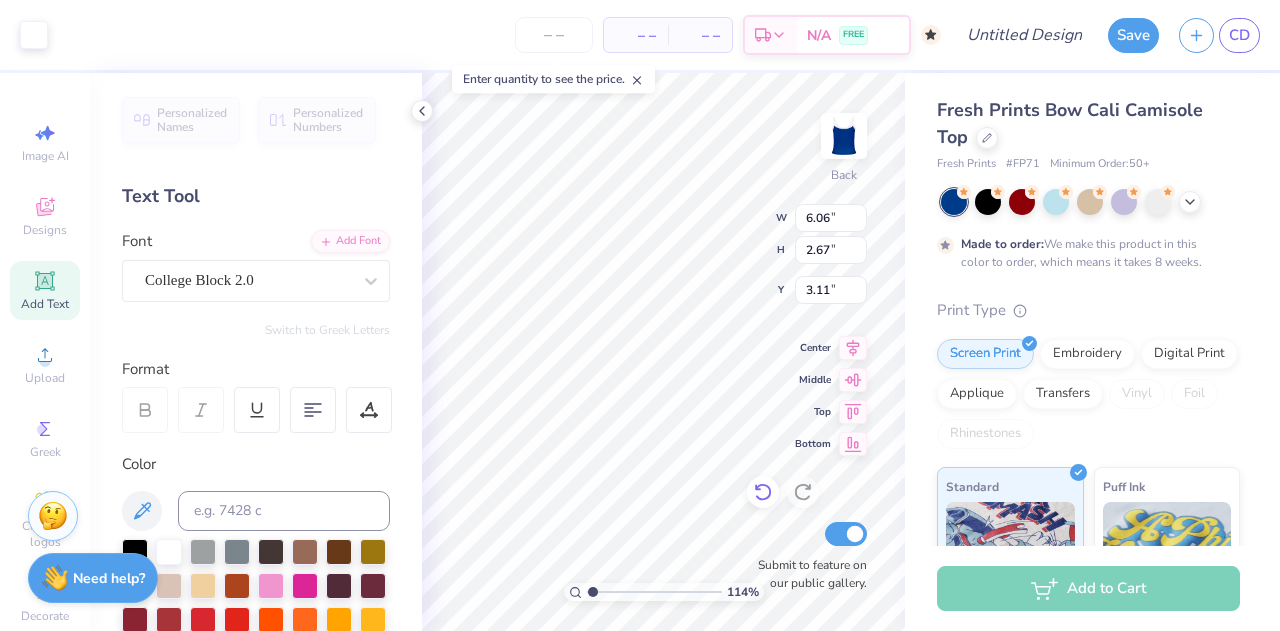 type on "6.06" 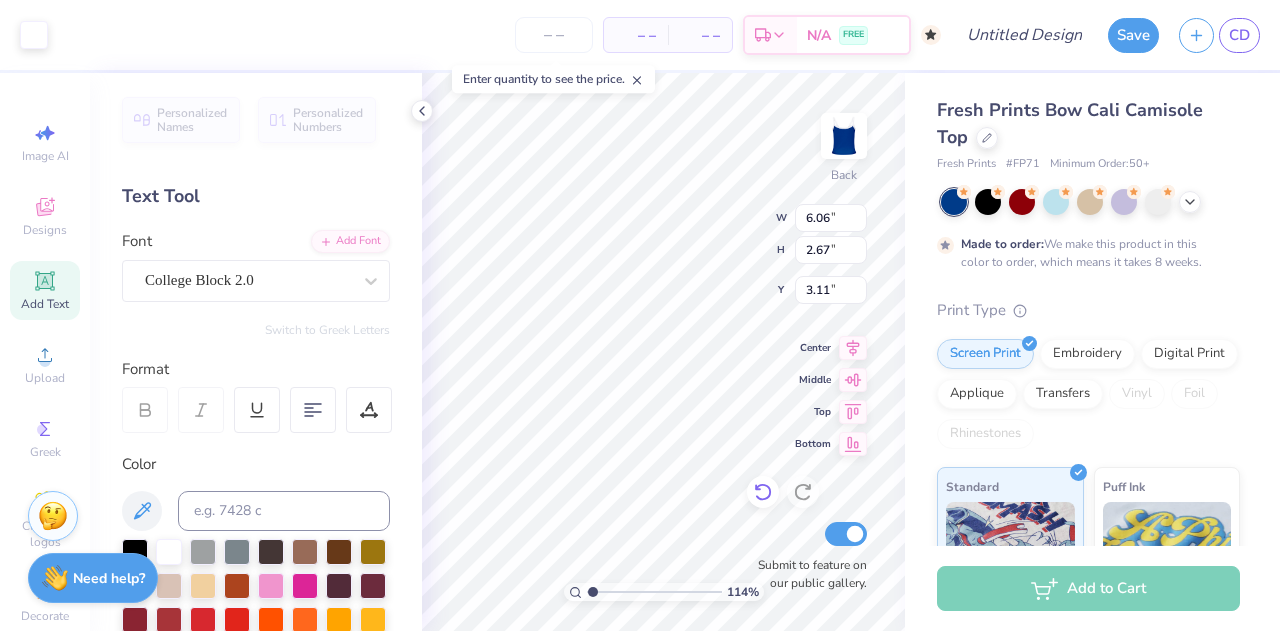 type on "2.67" 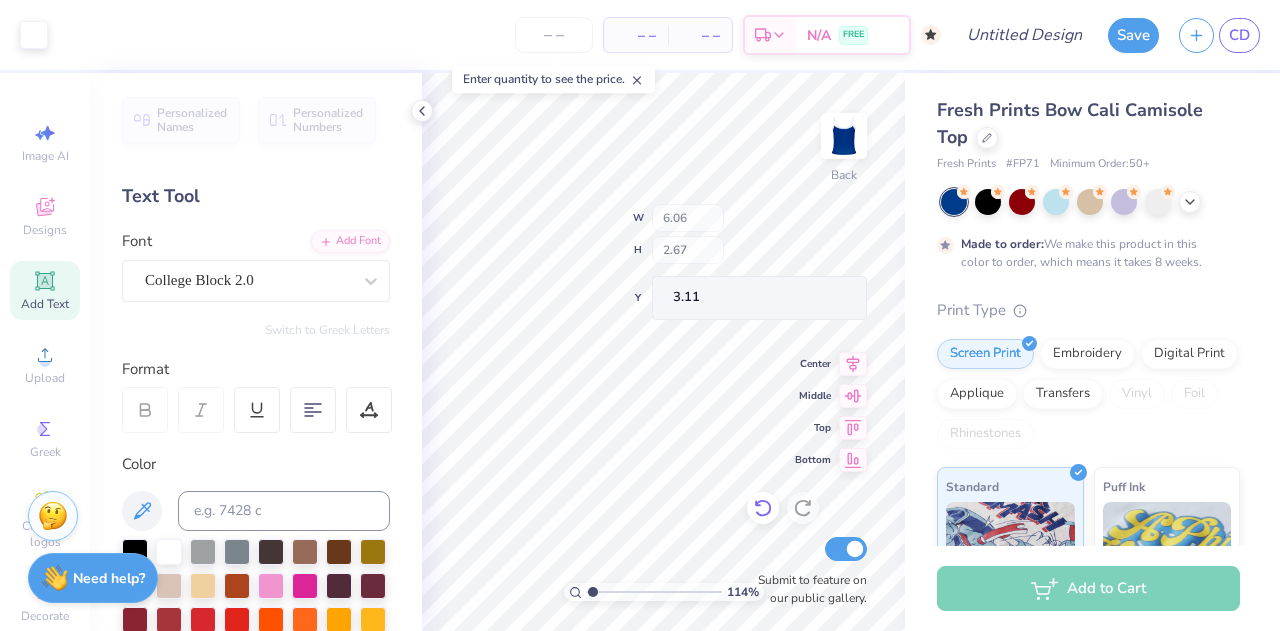 type on "2.97" 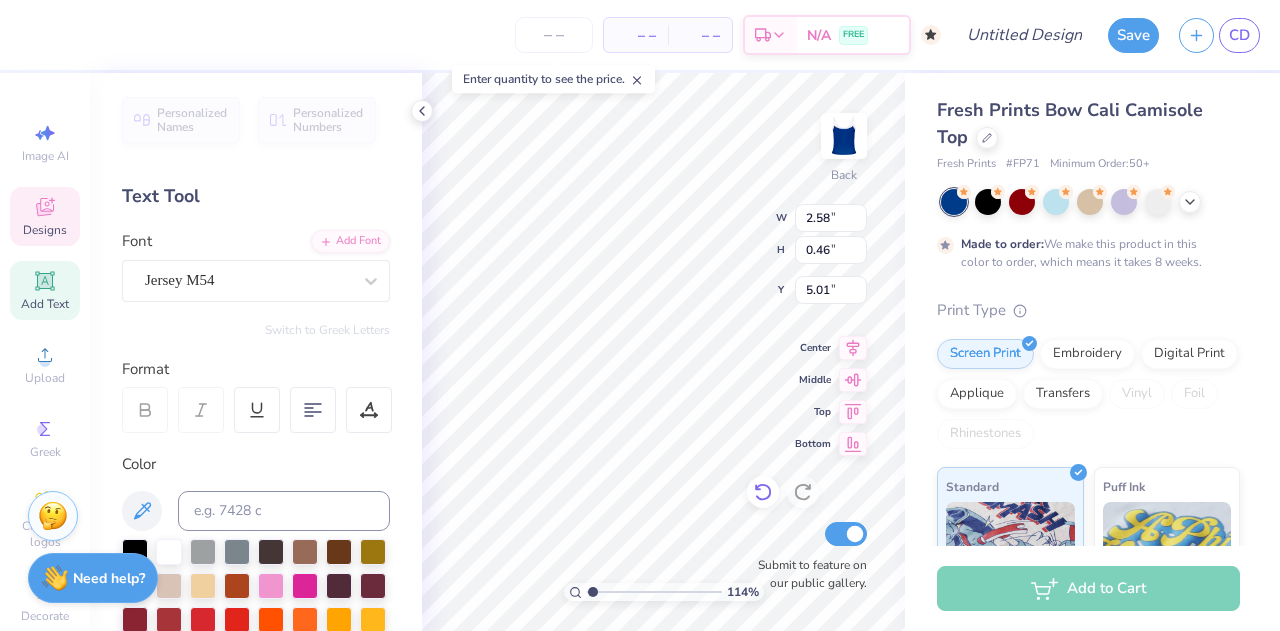 type on "2.58" 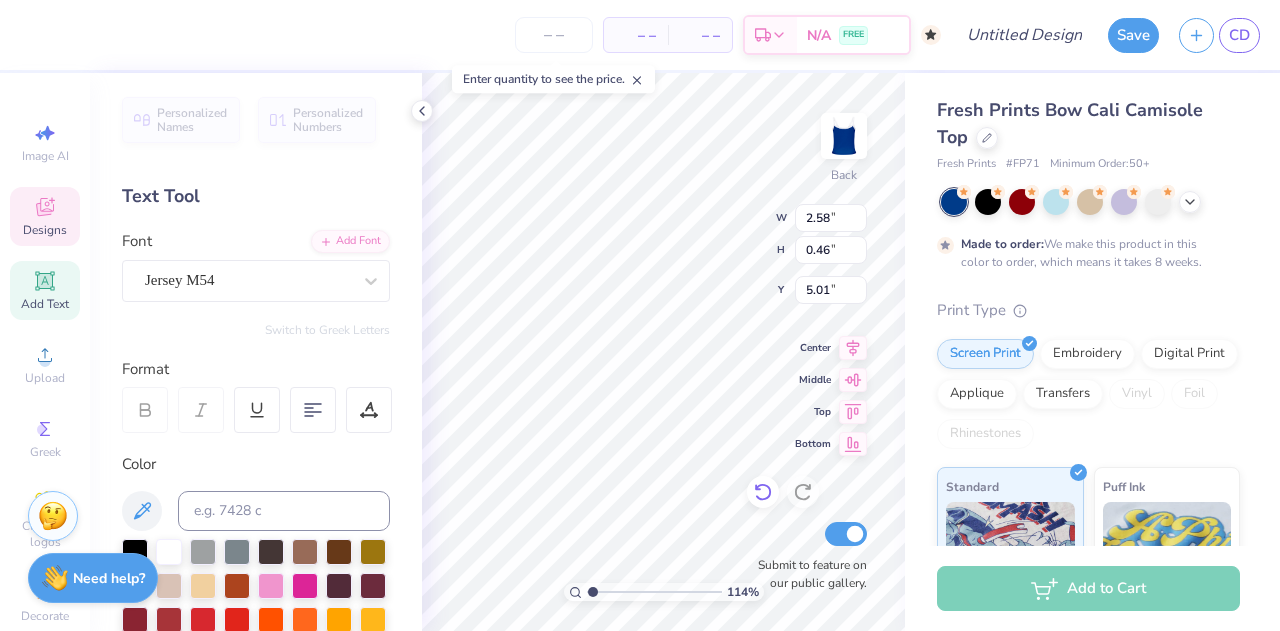 type on "0.46" 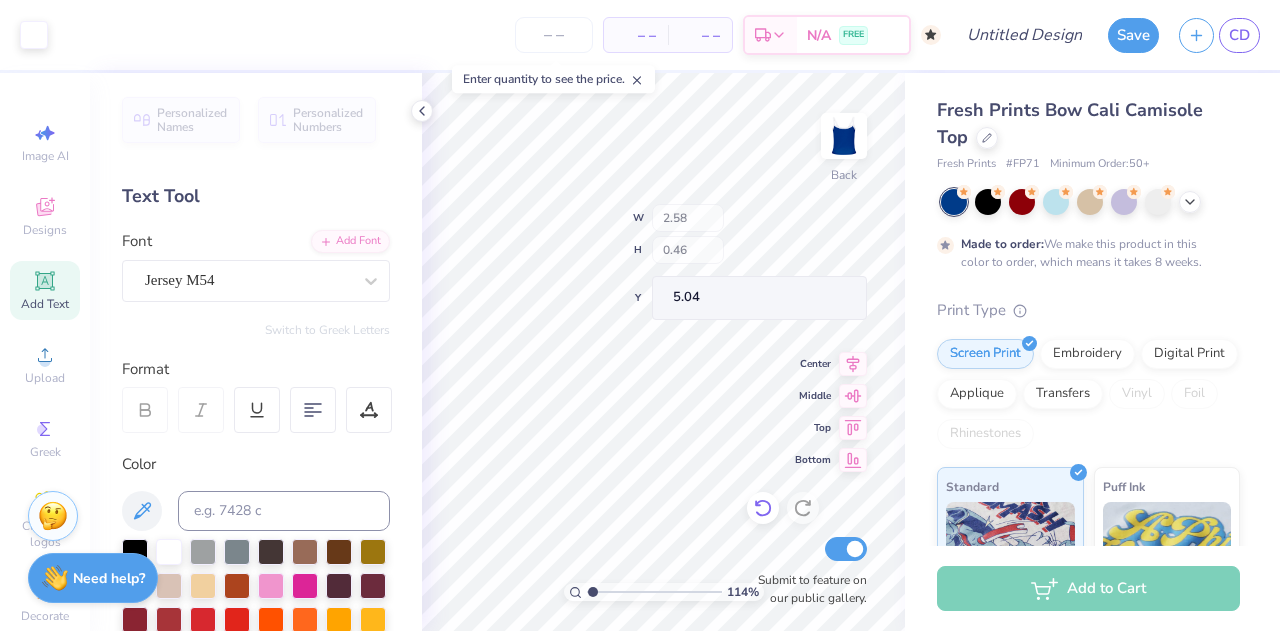 type on "5.04" 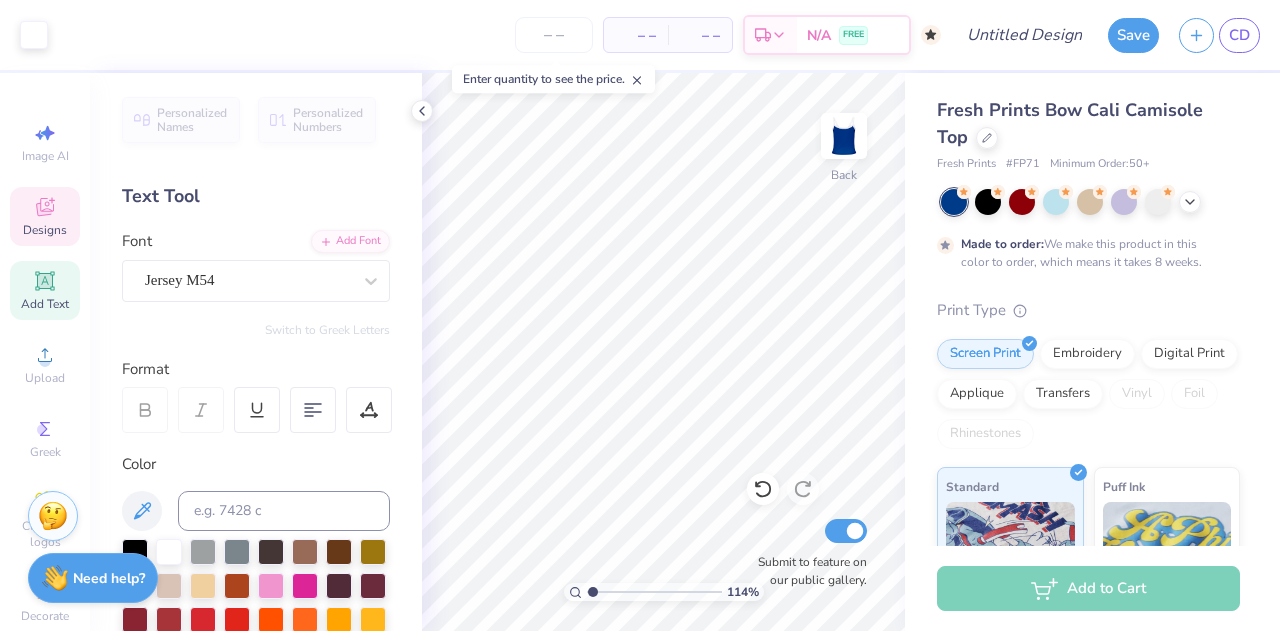 click 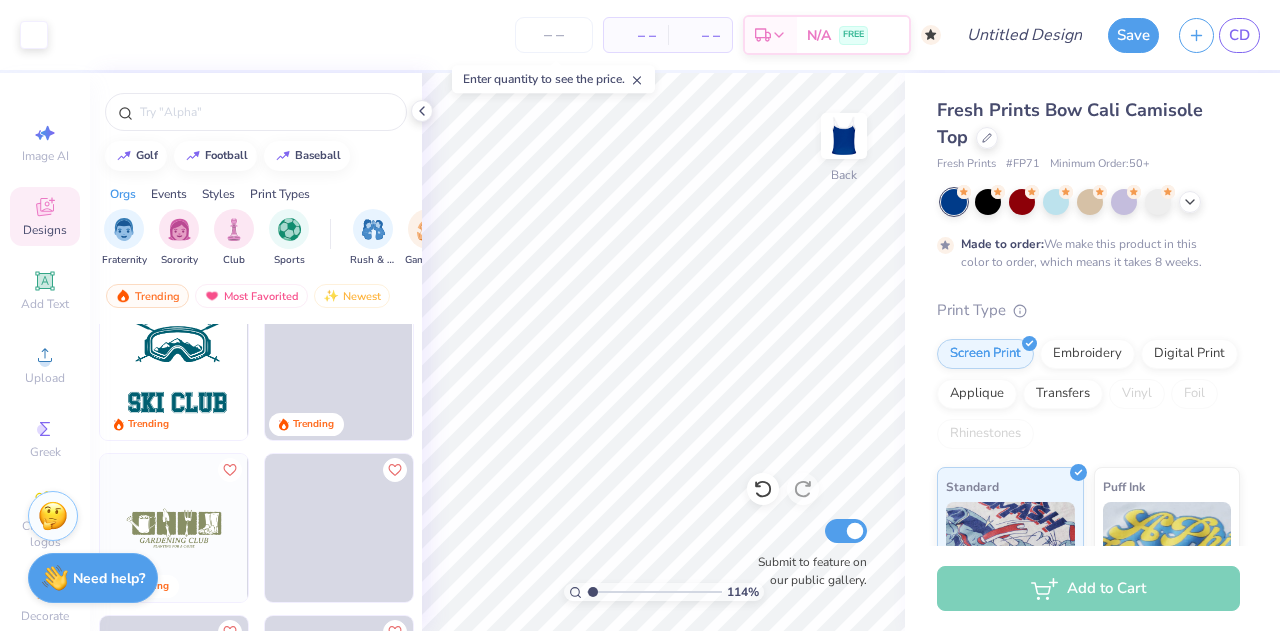 scroll, scrollTop: 11212, scrollLeft: 0, axis: vertical 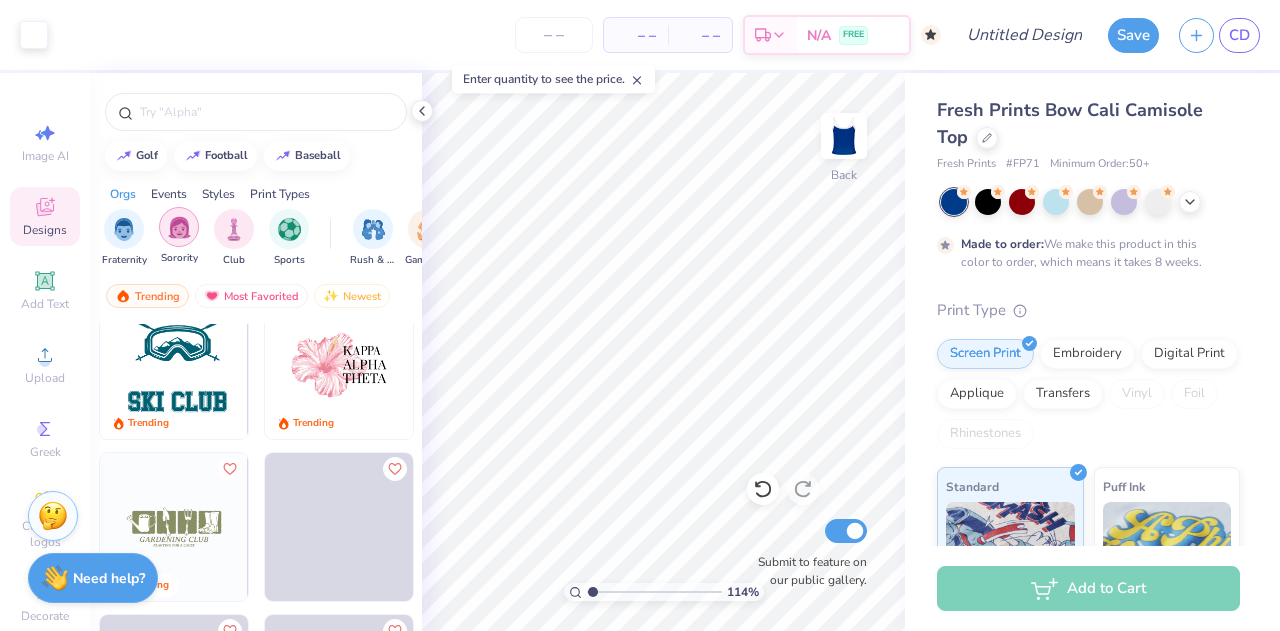 click at bounding box center [179, 227] 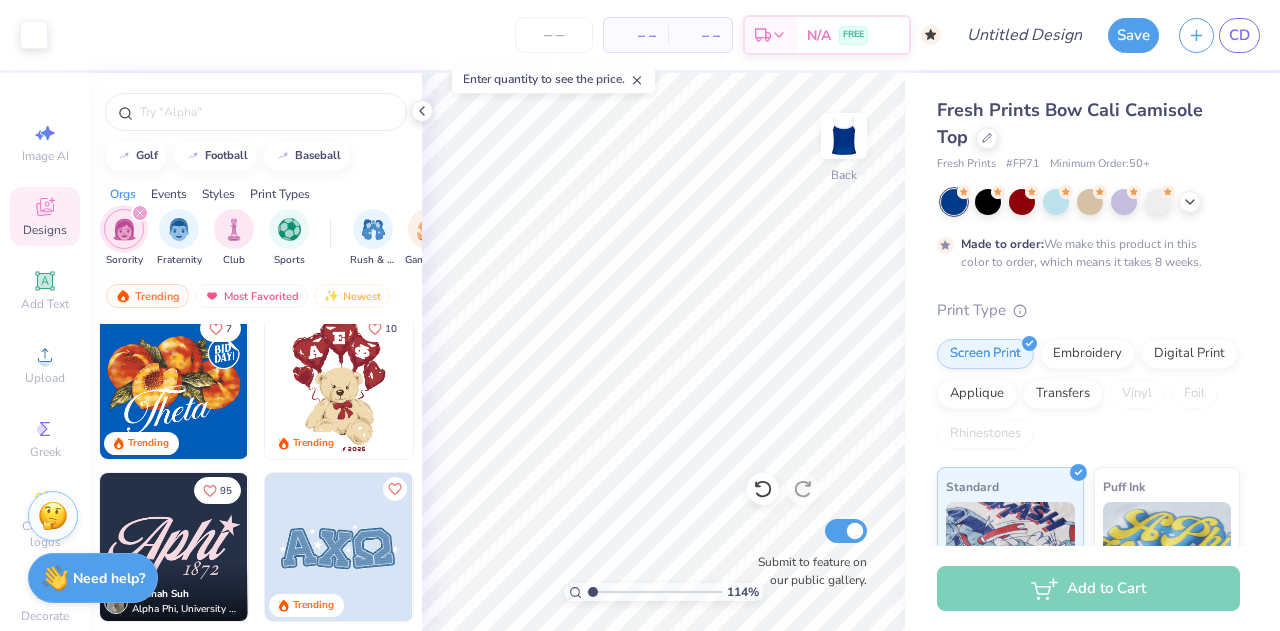 scroll, scrollTop: 822, scrollLeft: 0, axis: vertical 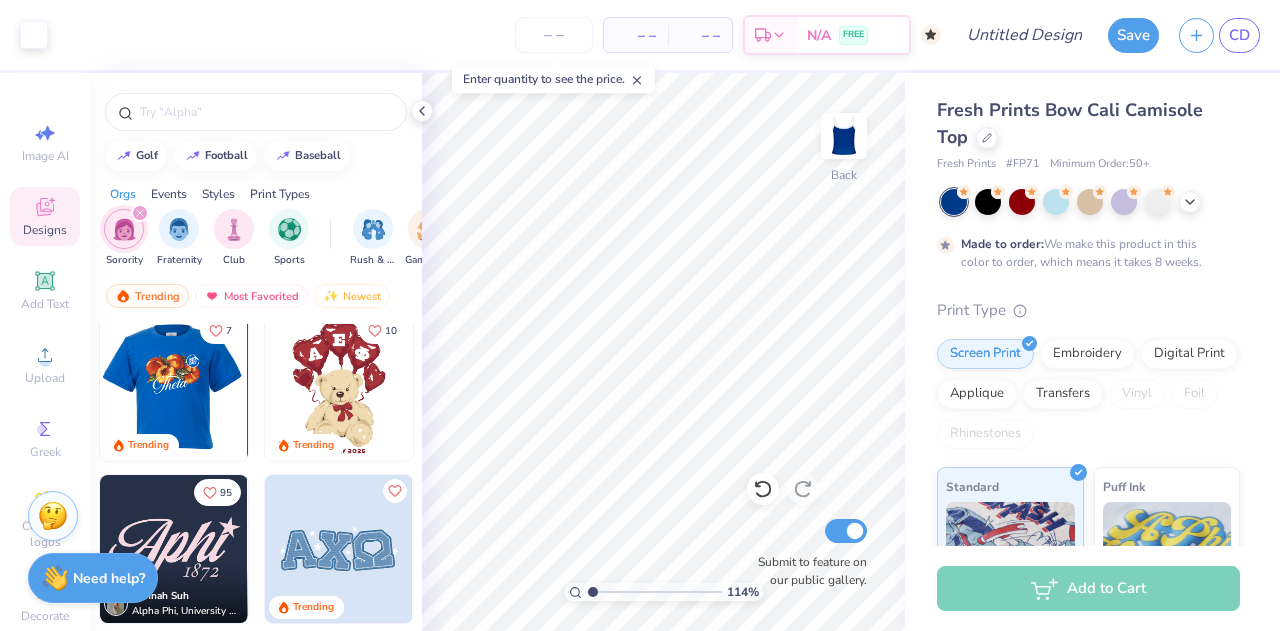 click at bounding box center [26, 387] 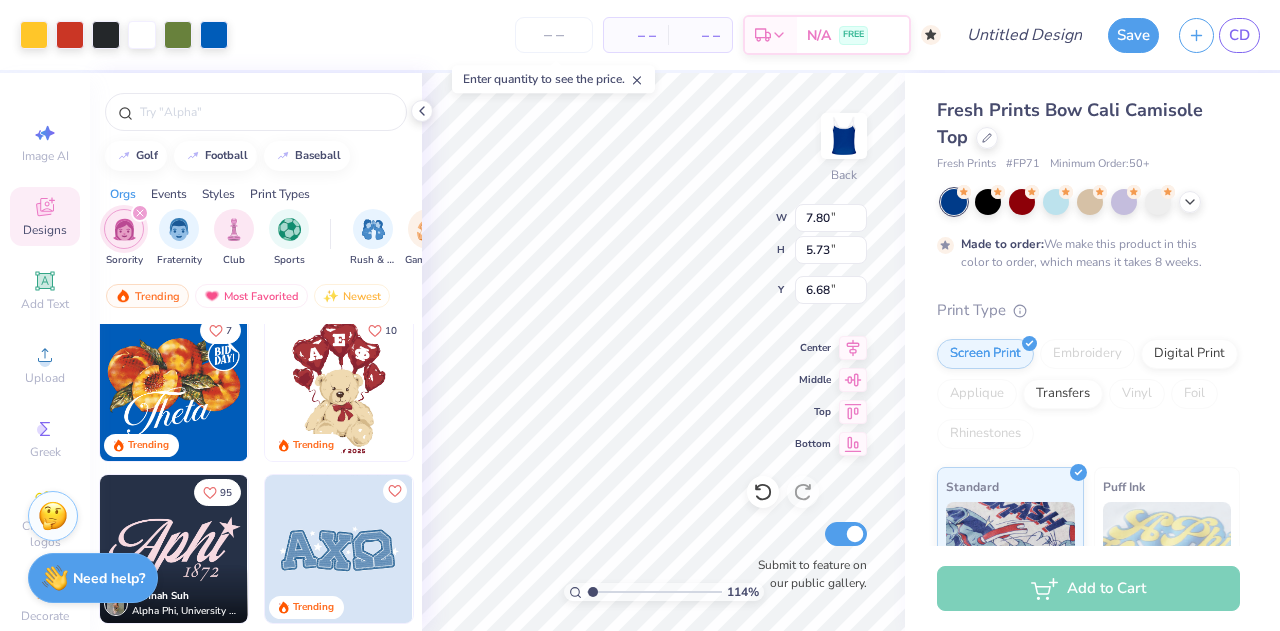 type on "5.73" 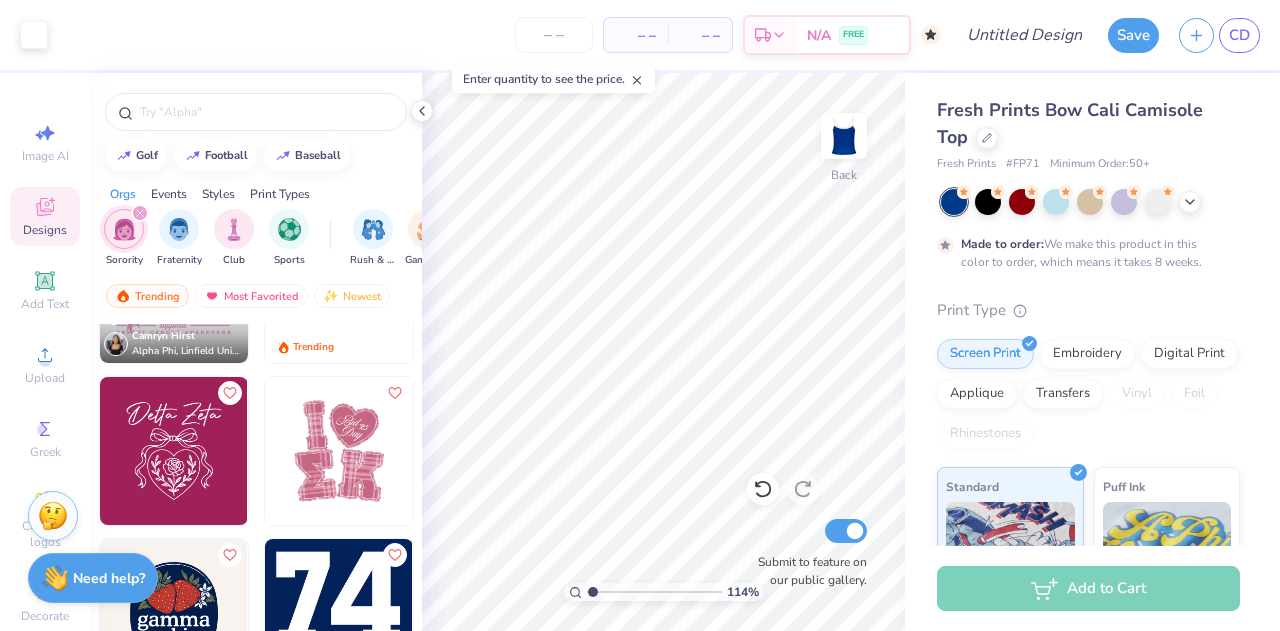 scroll, scrollTop: 6107, scrollLeft: 0, axis: vertical 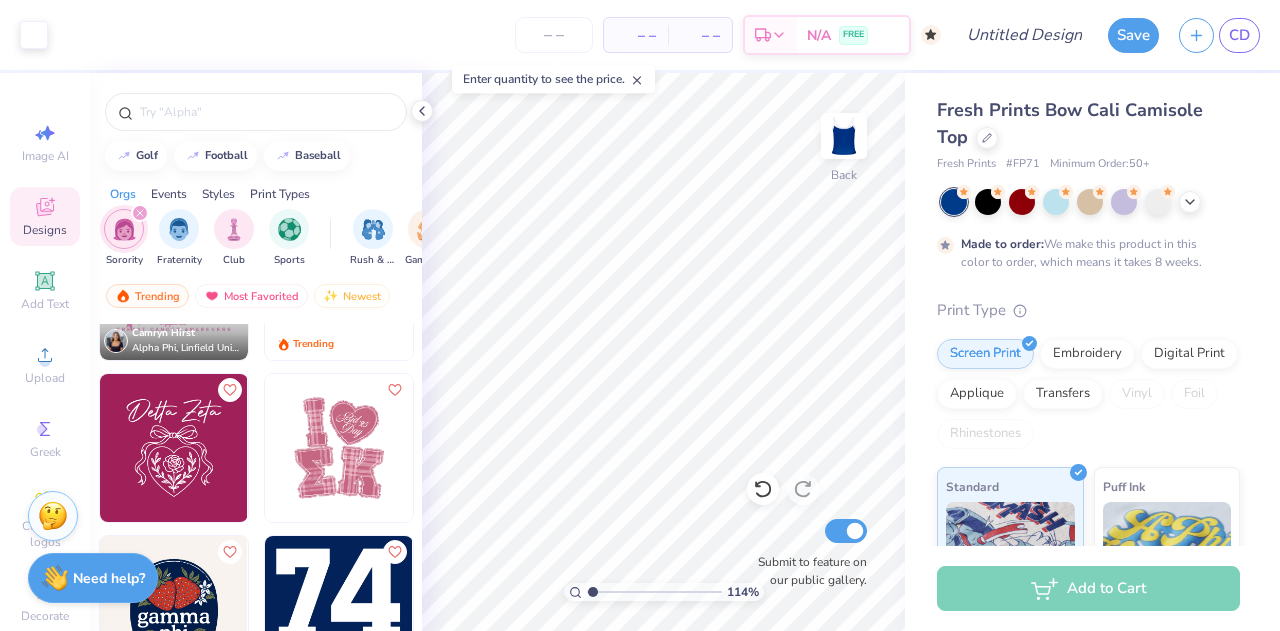 click at bounding box center (174, 448) 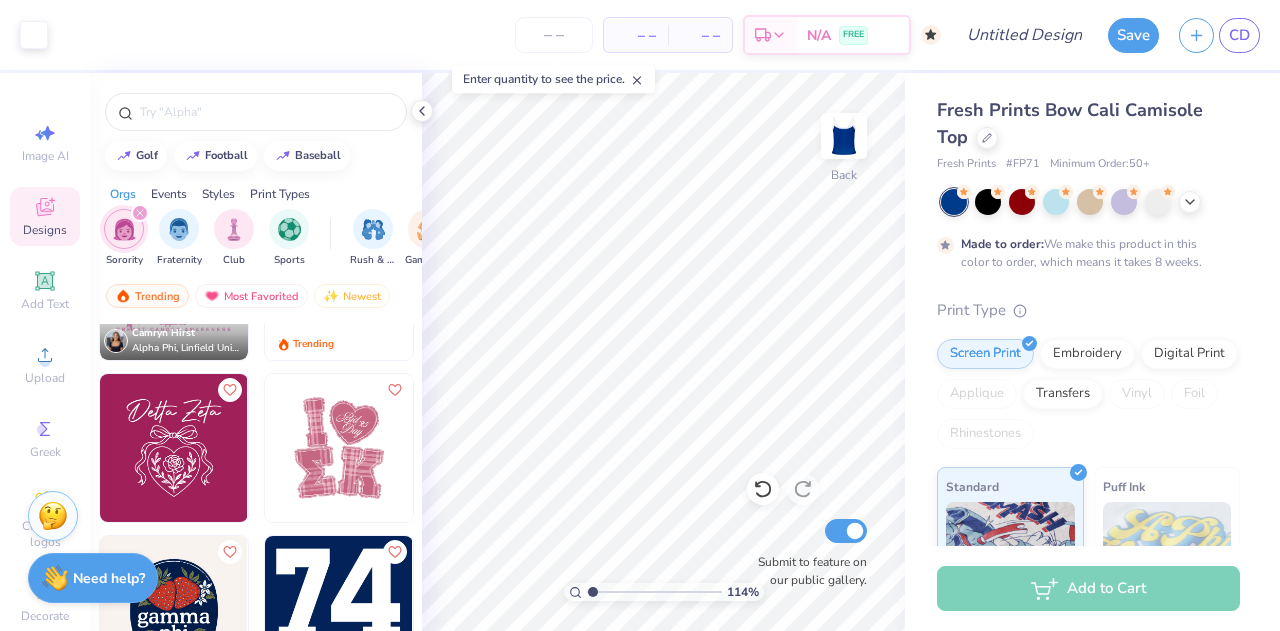 scroll, scrollTop: 6107, scrollLeft: 0, axis: vertical 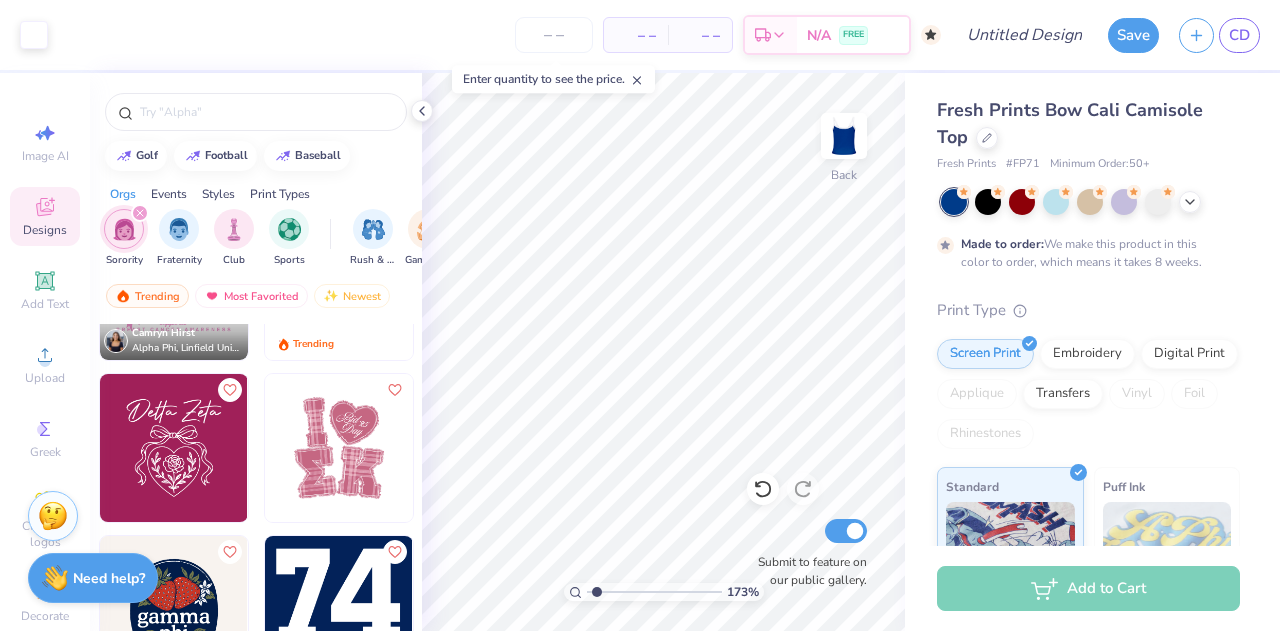 type on "1.24" 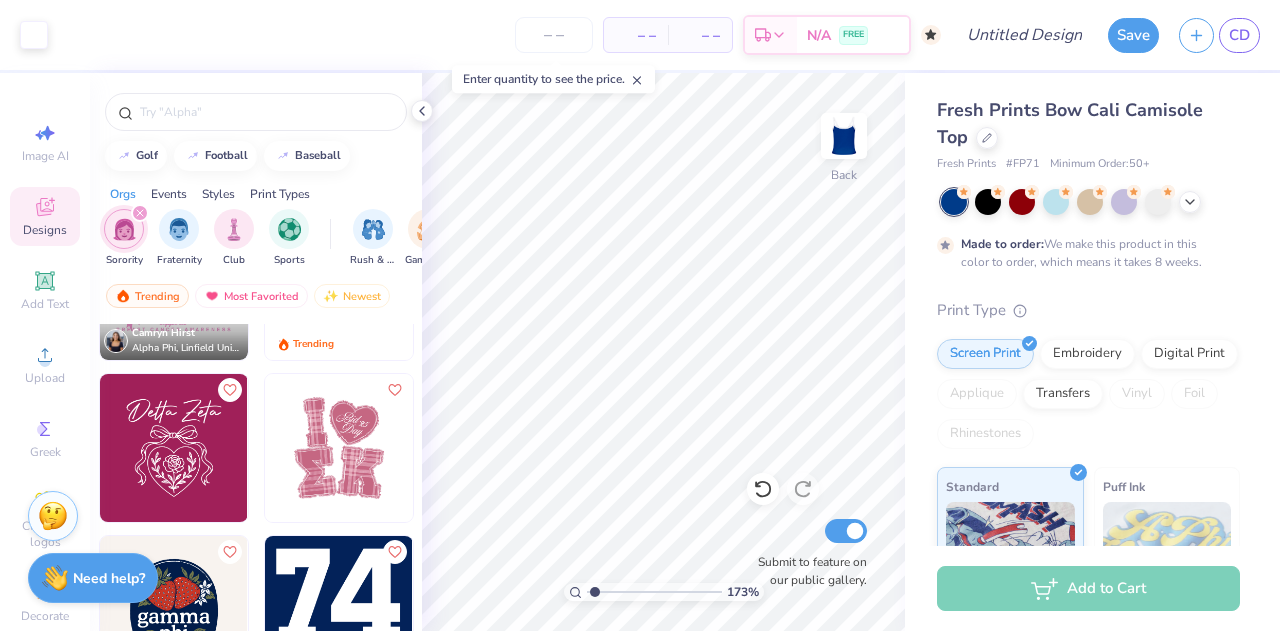 click at bounding box center [654, 592] 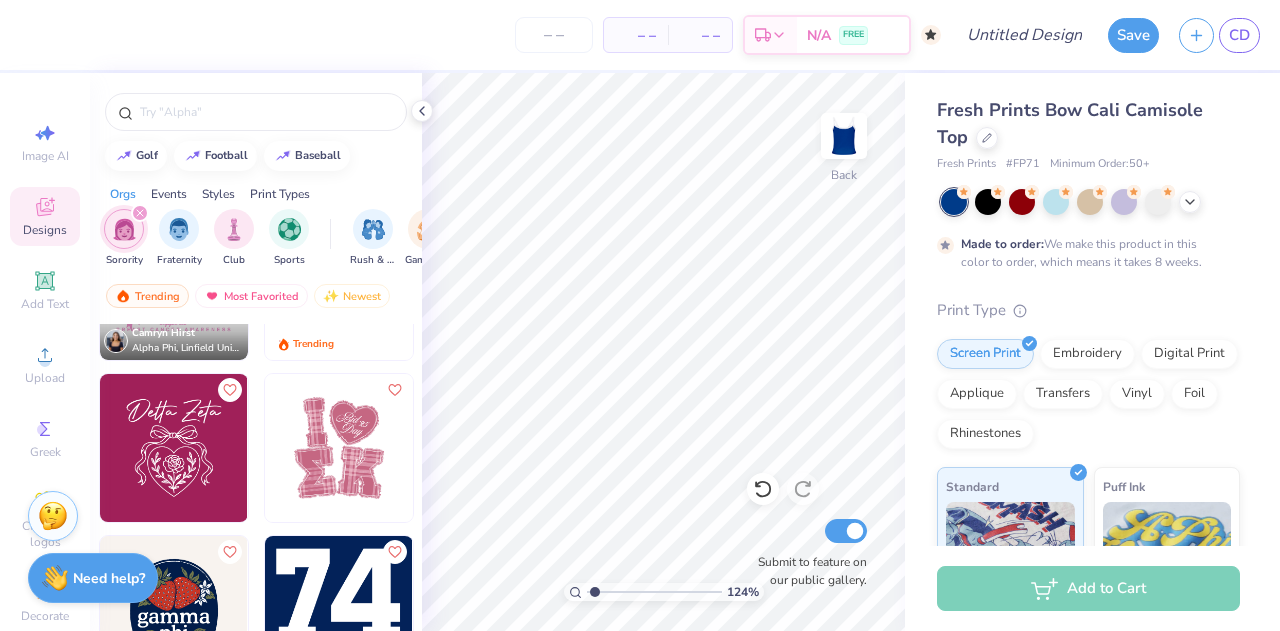 scroll, scrollTop: 0, scrollLeft: 0, axis: both 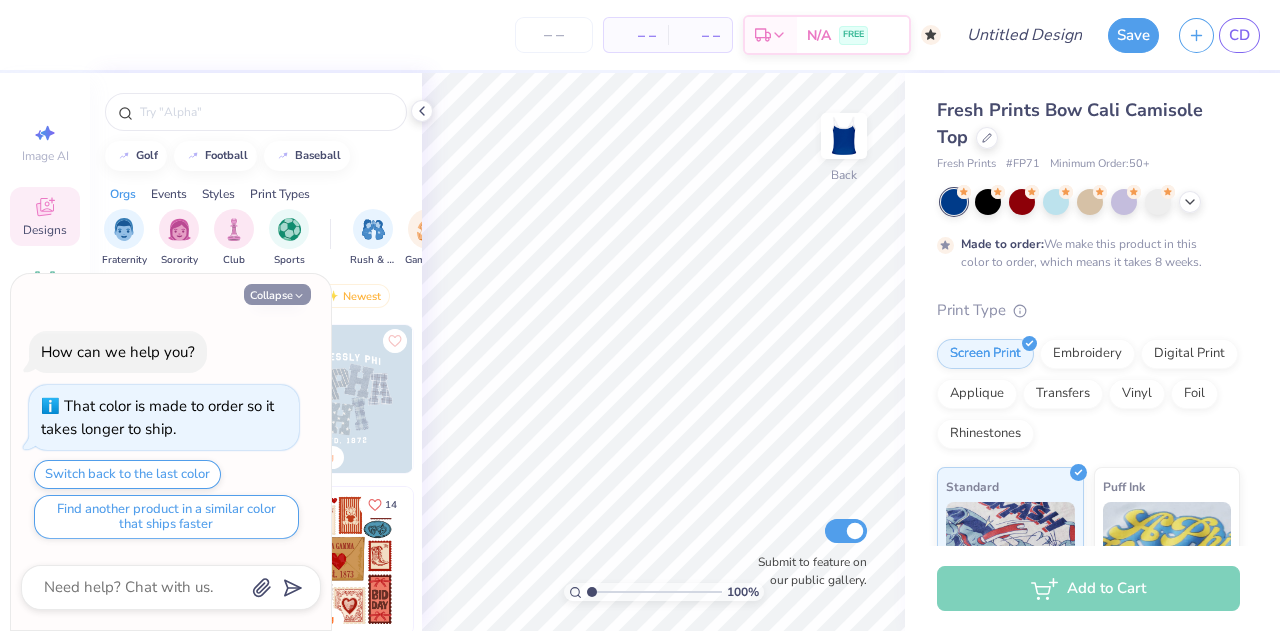 click on "Collapse" at bounding box center [277, 294] 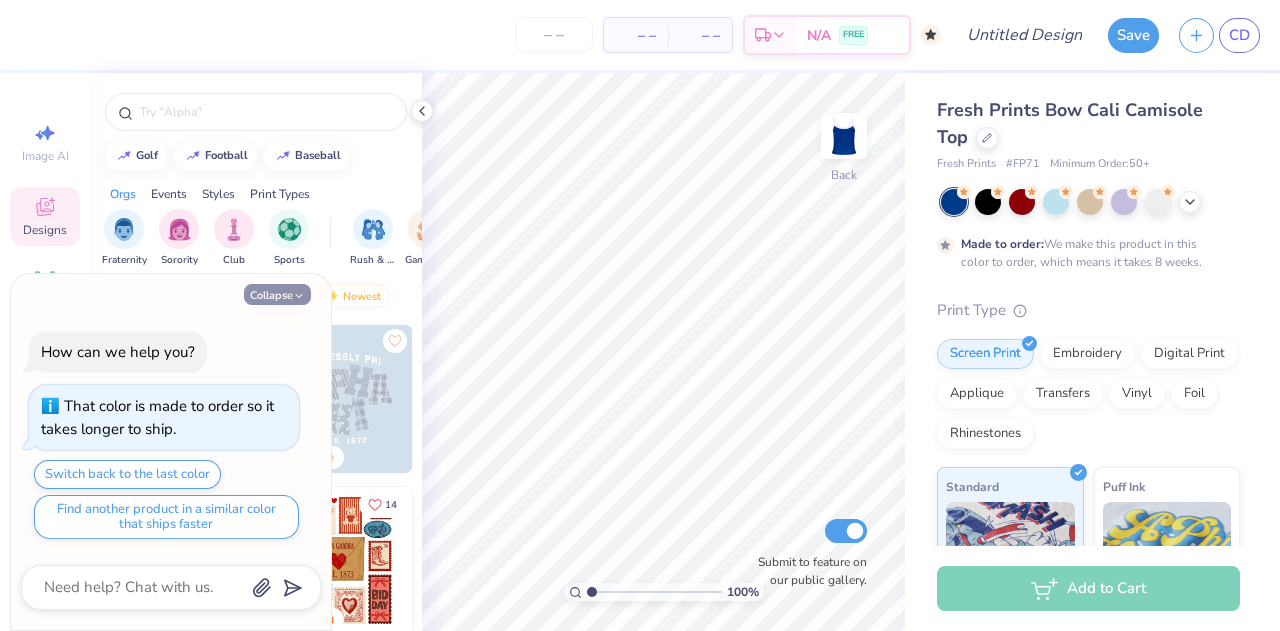type on "x" 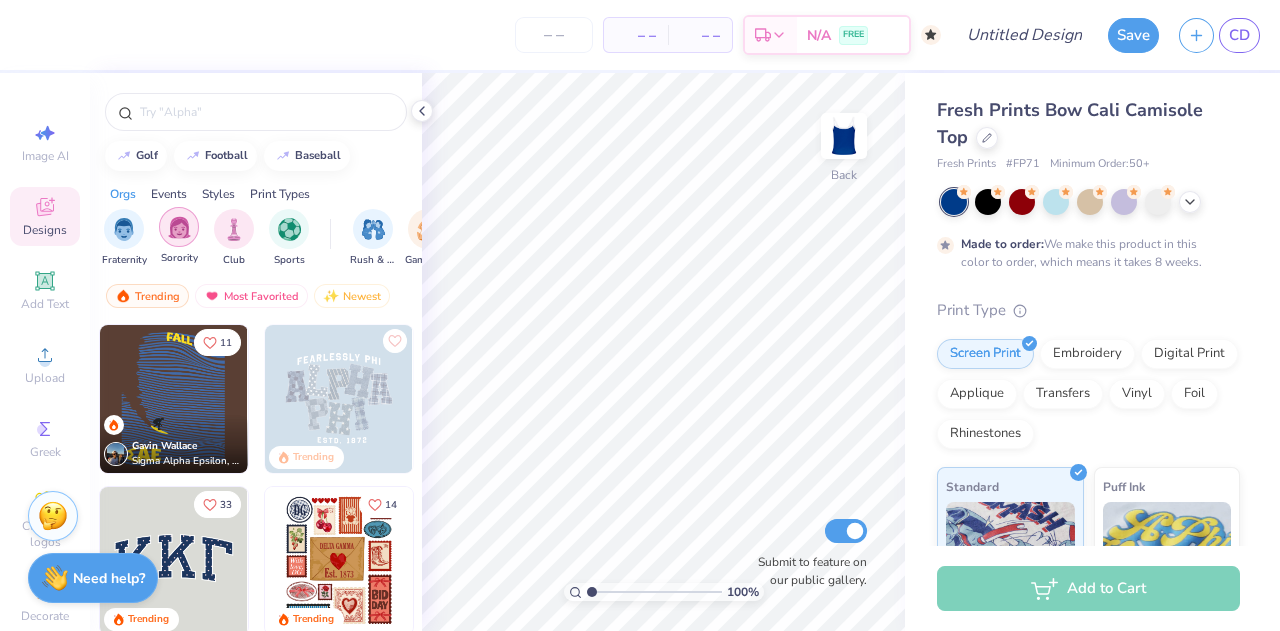 click at bounding box center (179, 227) 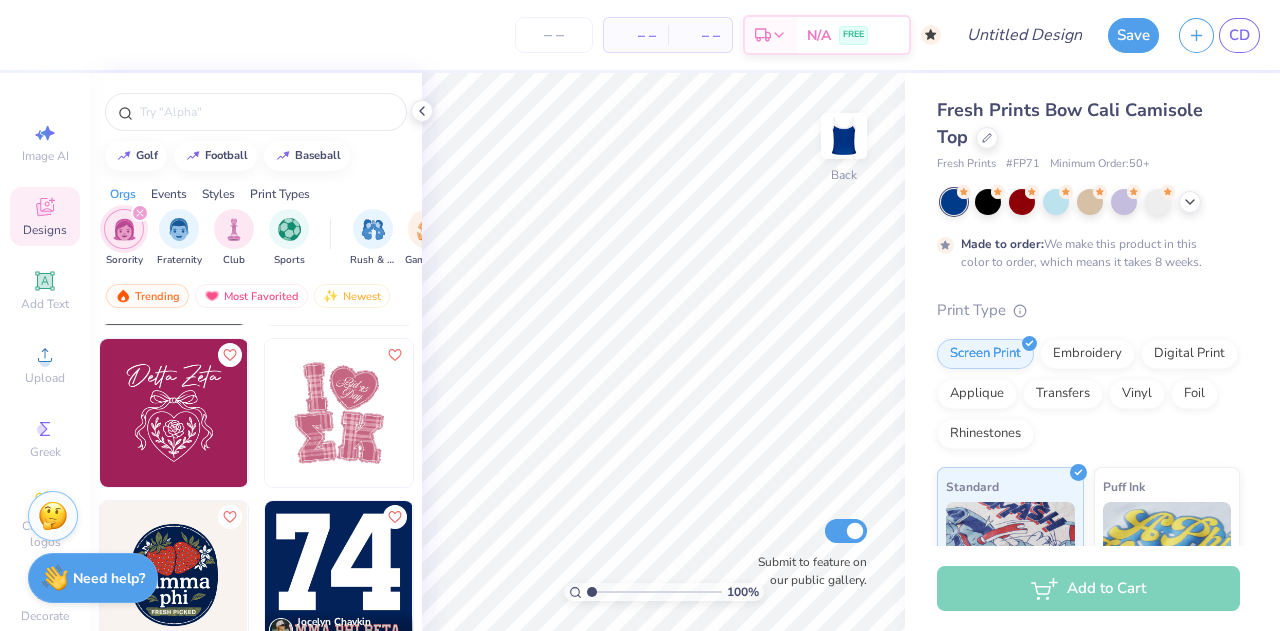 scroll, scrollTop: 6140, scrollLeft: 0, axis: vertical 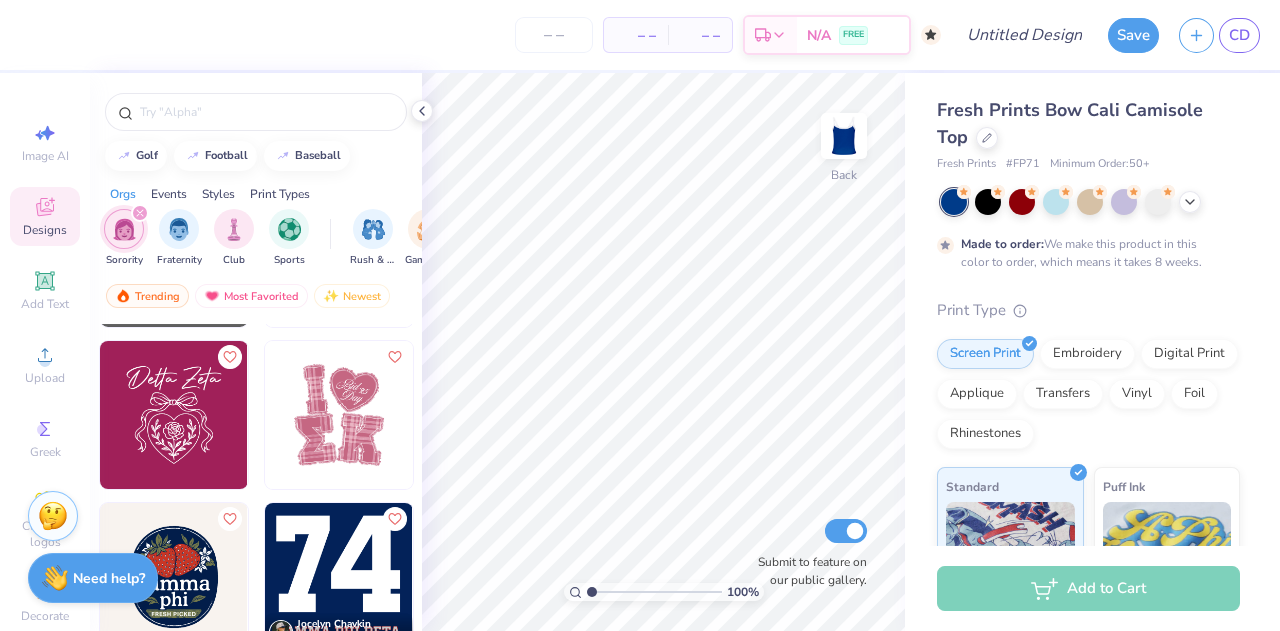 click at bounding box center (174, 415) 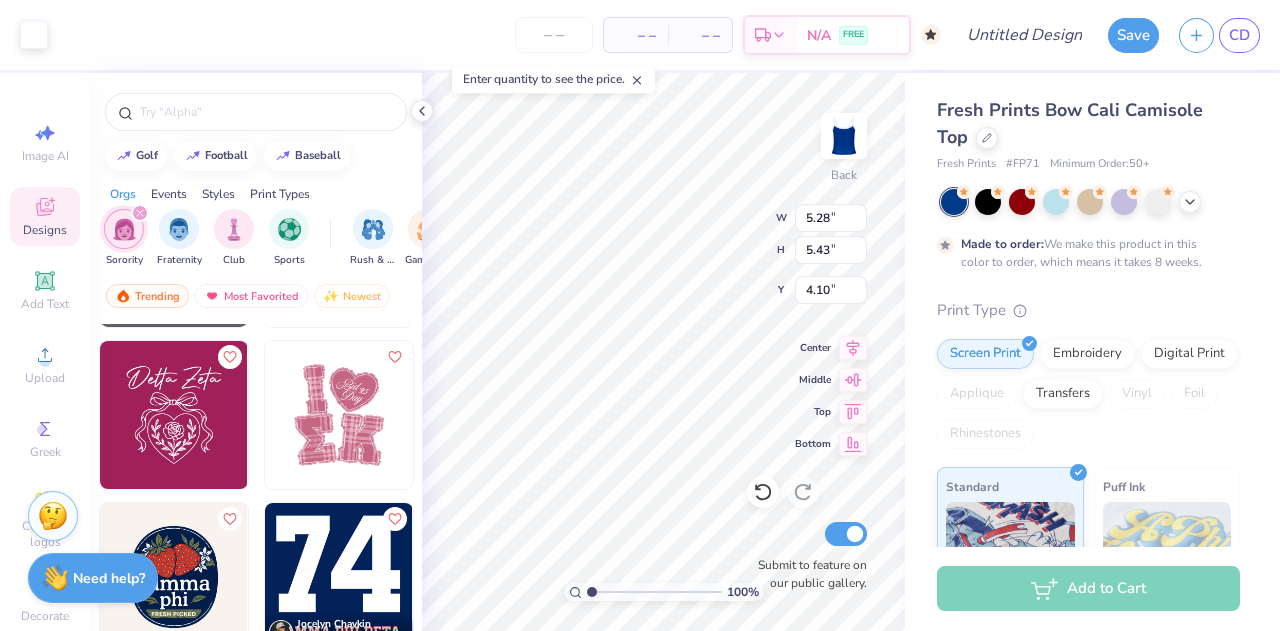 type on "5.28" 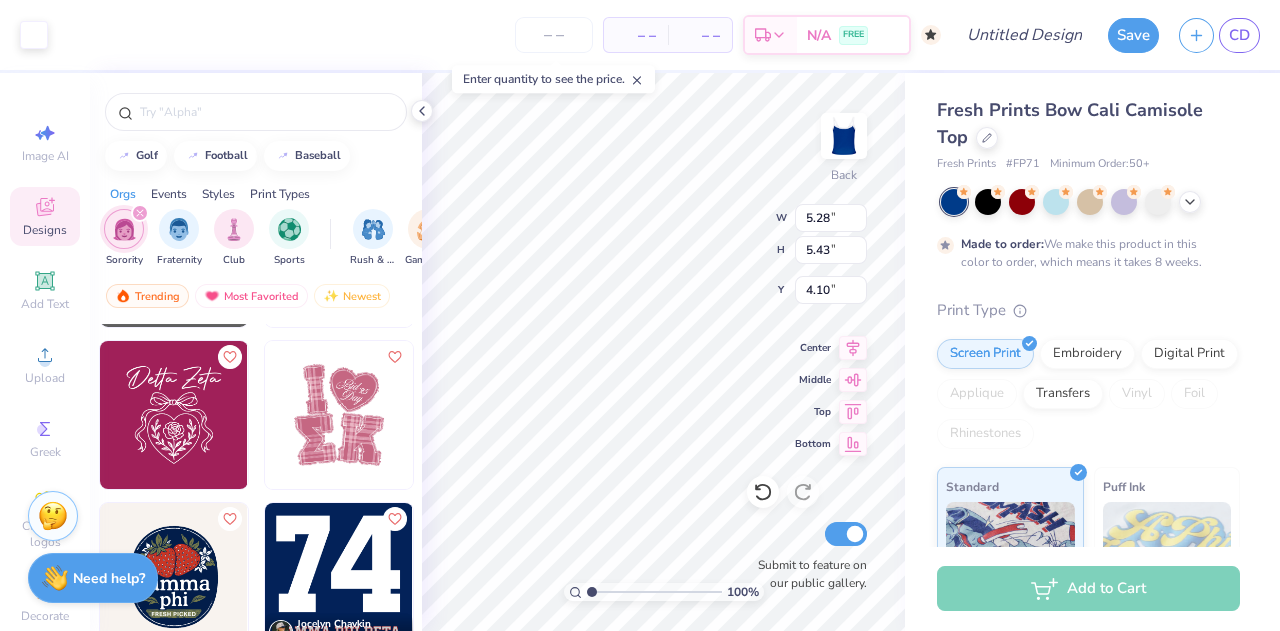 type on "5.43" 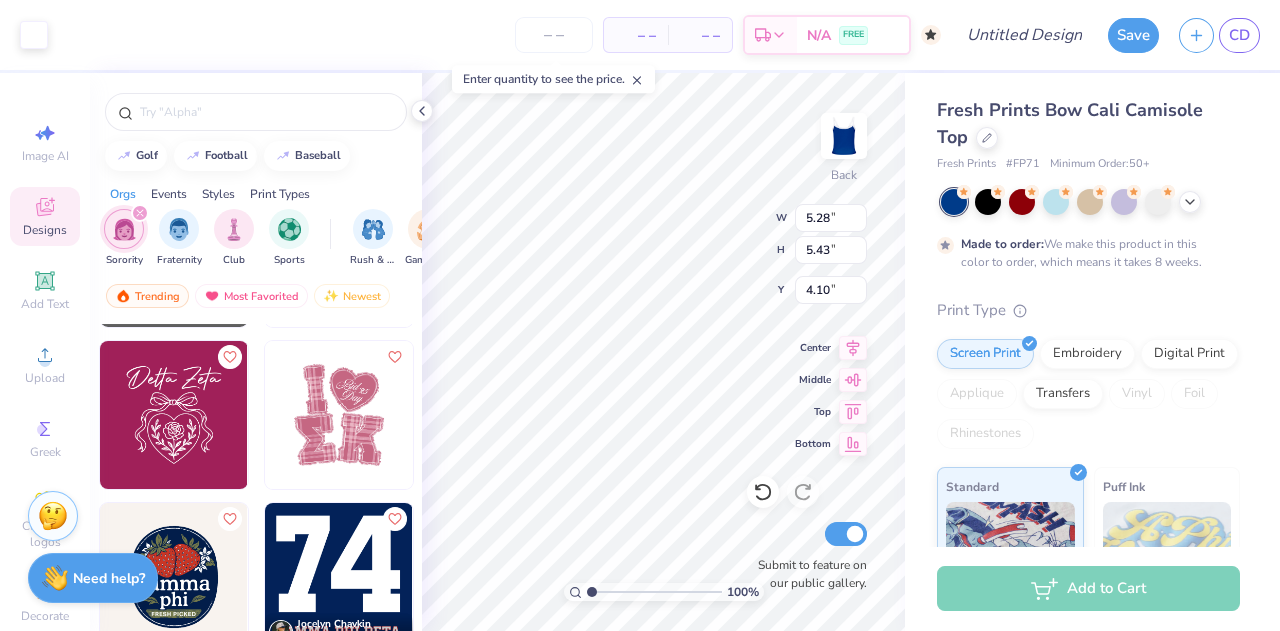 type on "3.81" 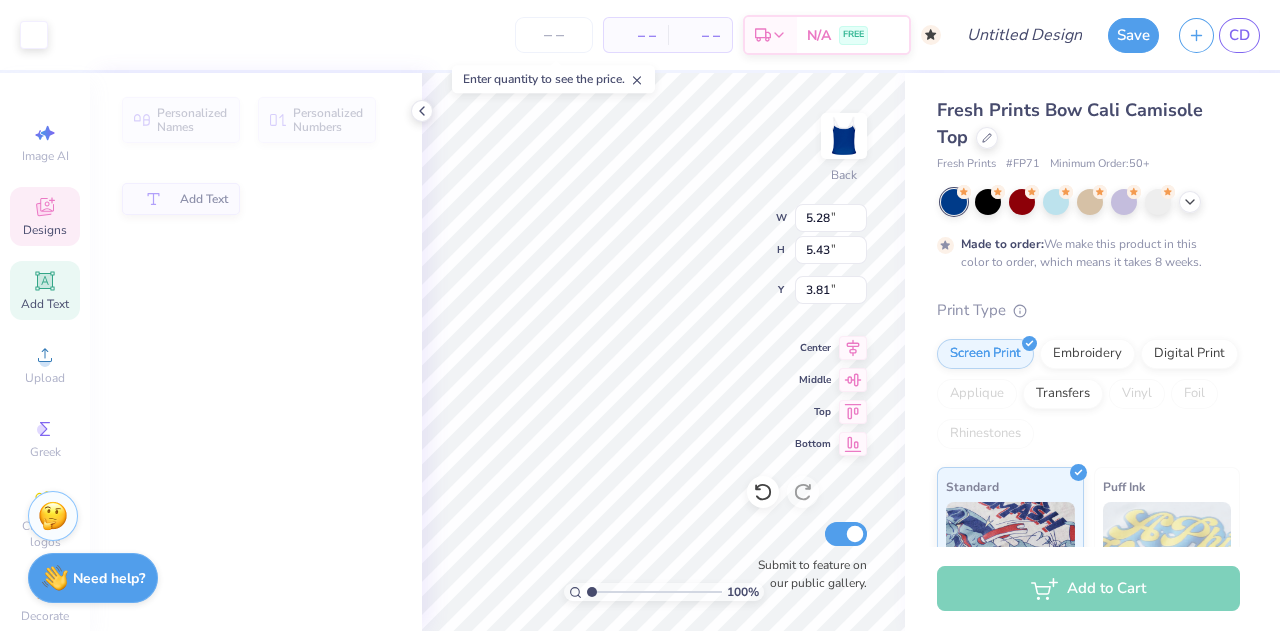 type on "1.35" 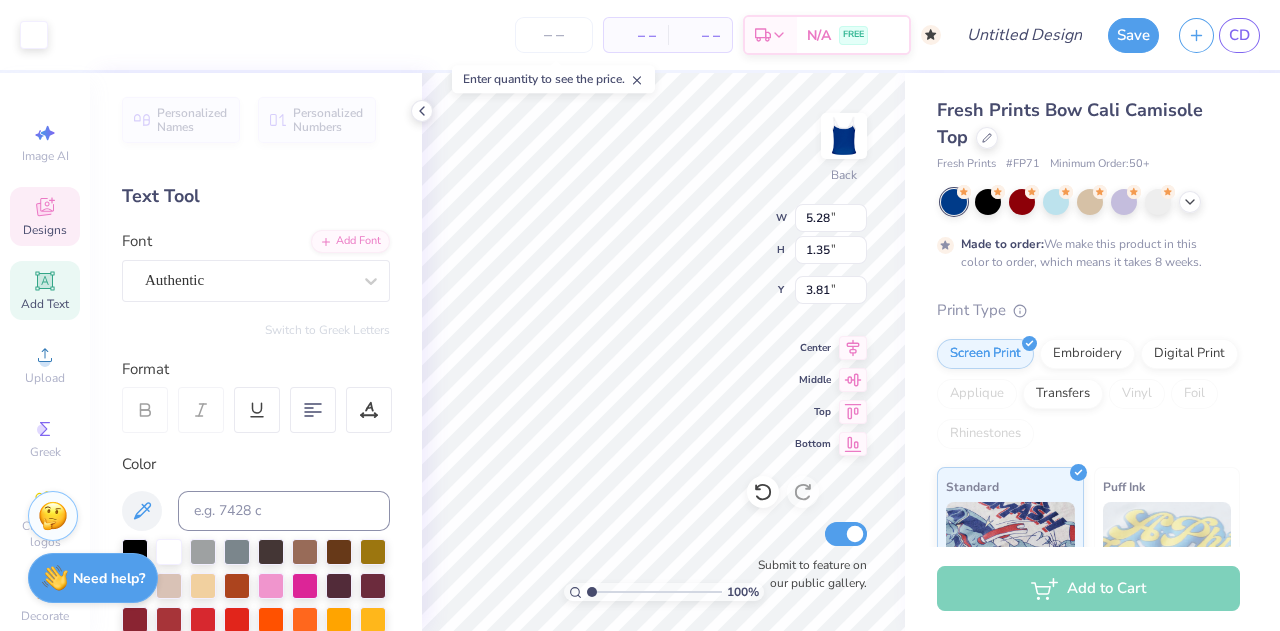 scroll, scrollTop: 16, scrollLeft: 2, axis: both 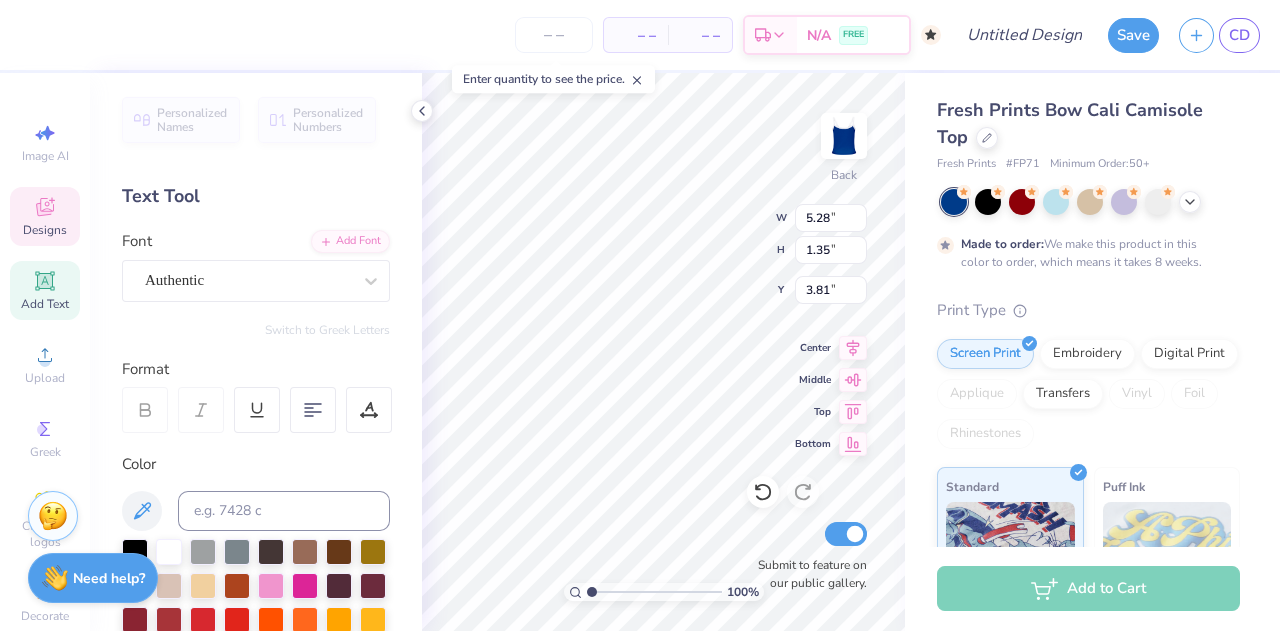 type on "Alpha O" 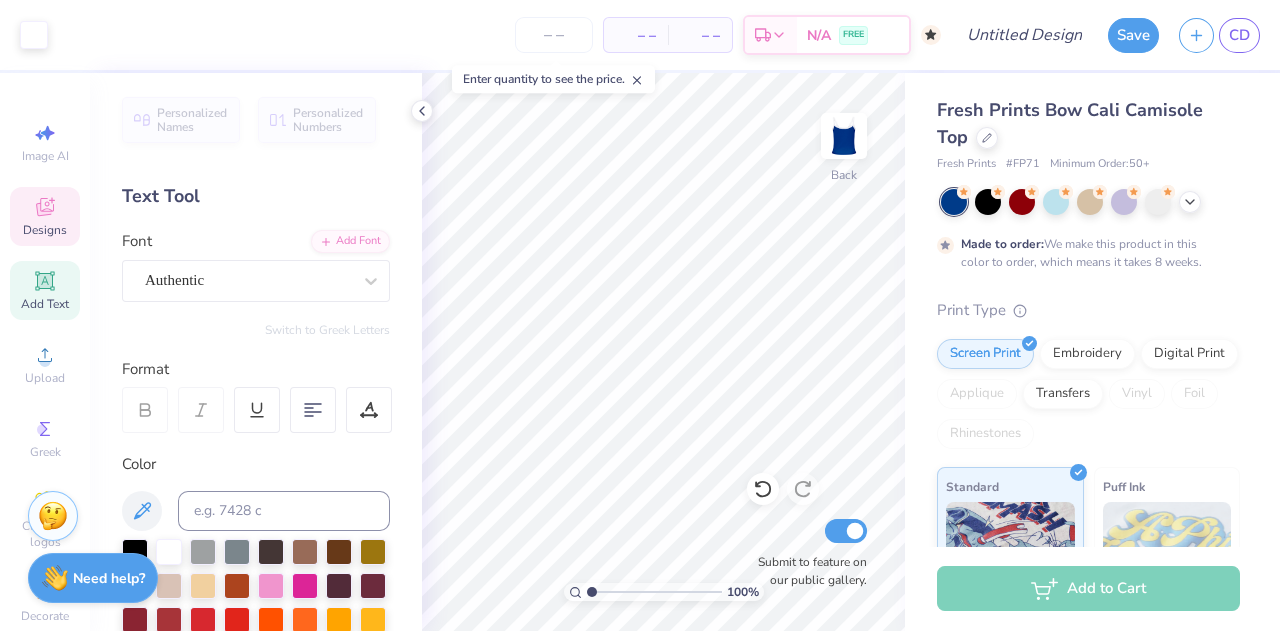 click 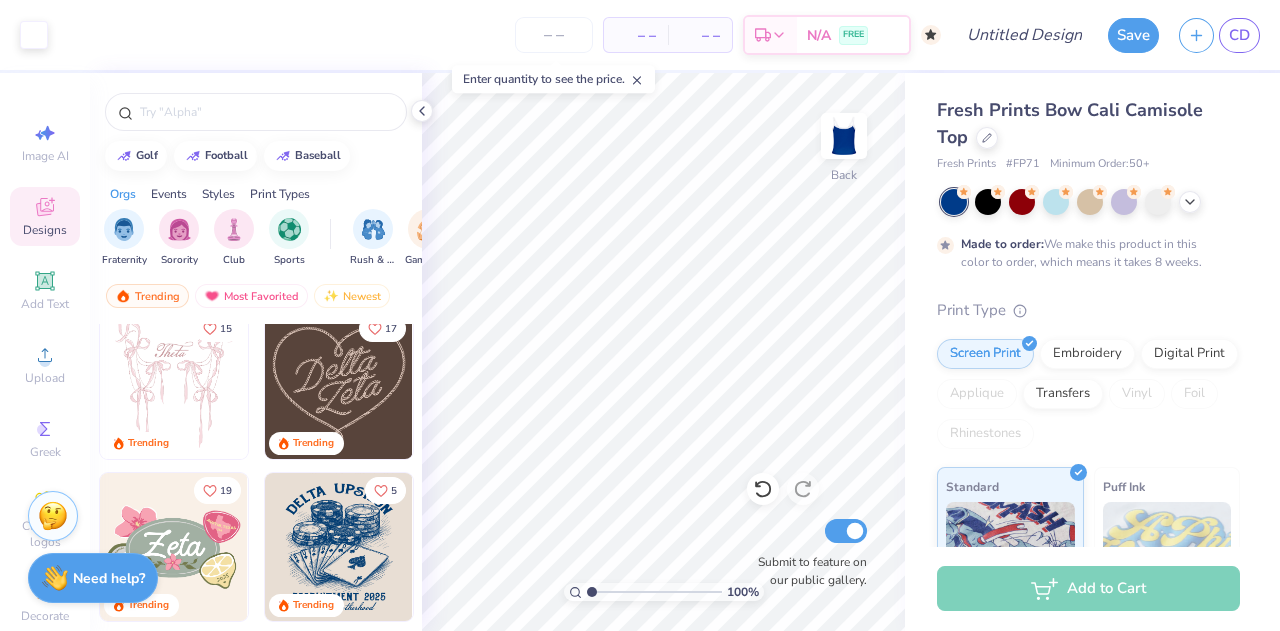 scroll, scrollTop: 356, scrollLeft: 0, axis: vertical 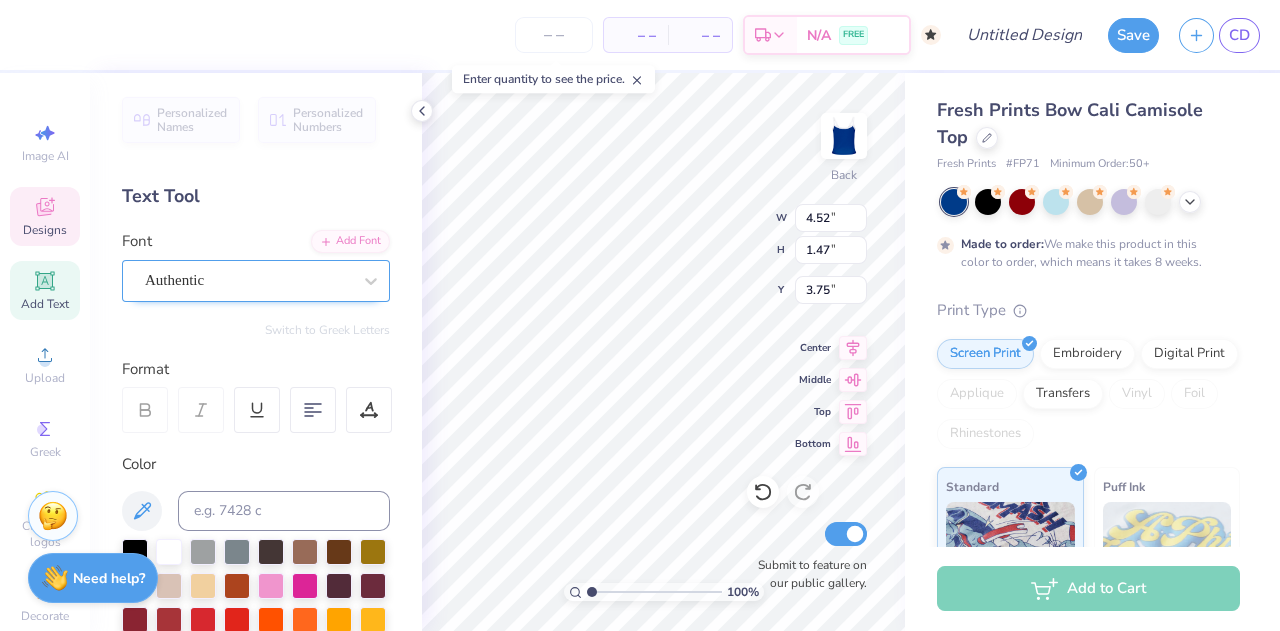 click on "Authentic" at bounding box center (256, 281) 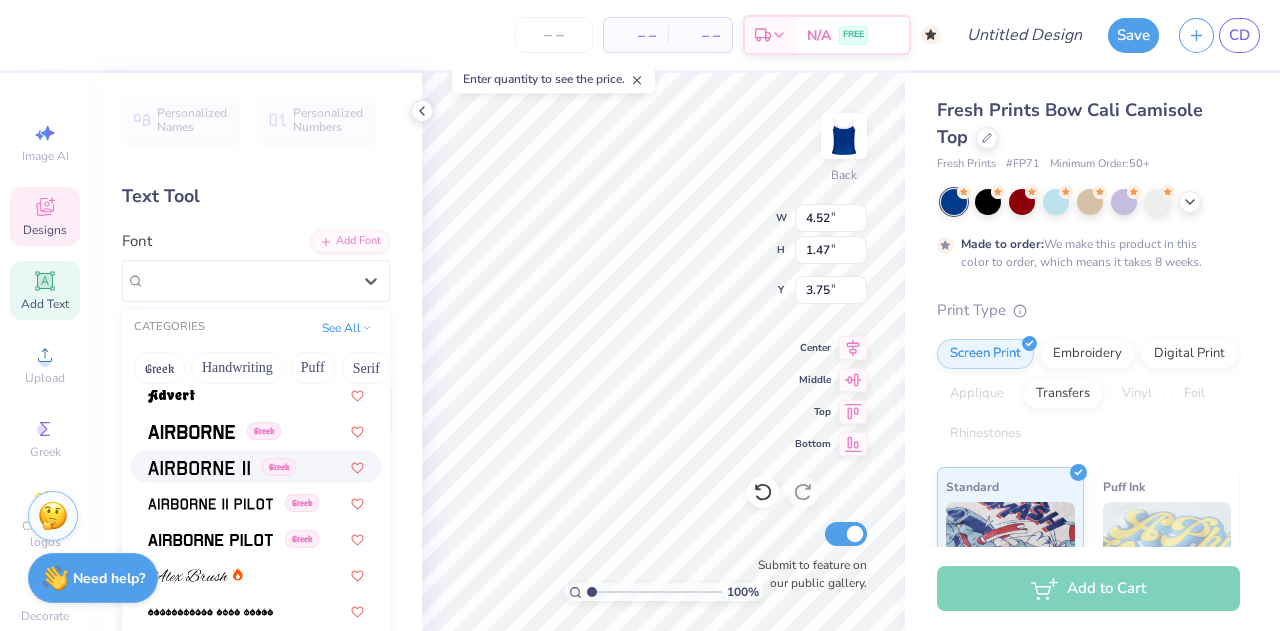 scroll, scrollTop: 498, scrollLeft: 0, axis: vertical 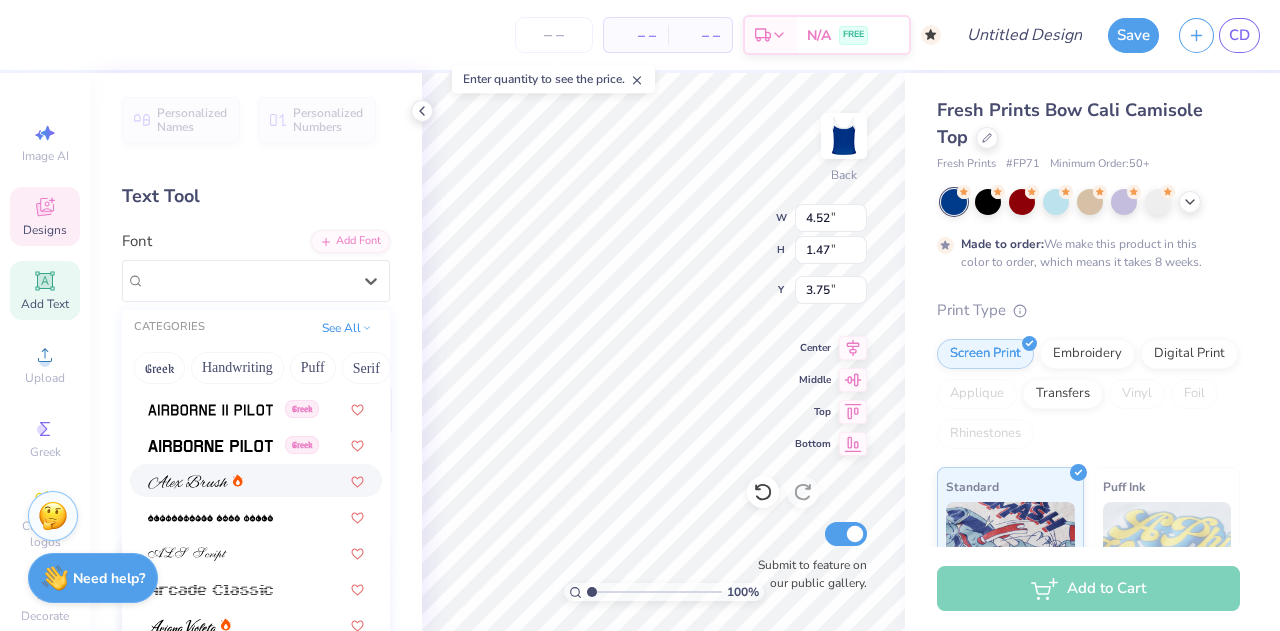 click at bounding box center [188, 482] 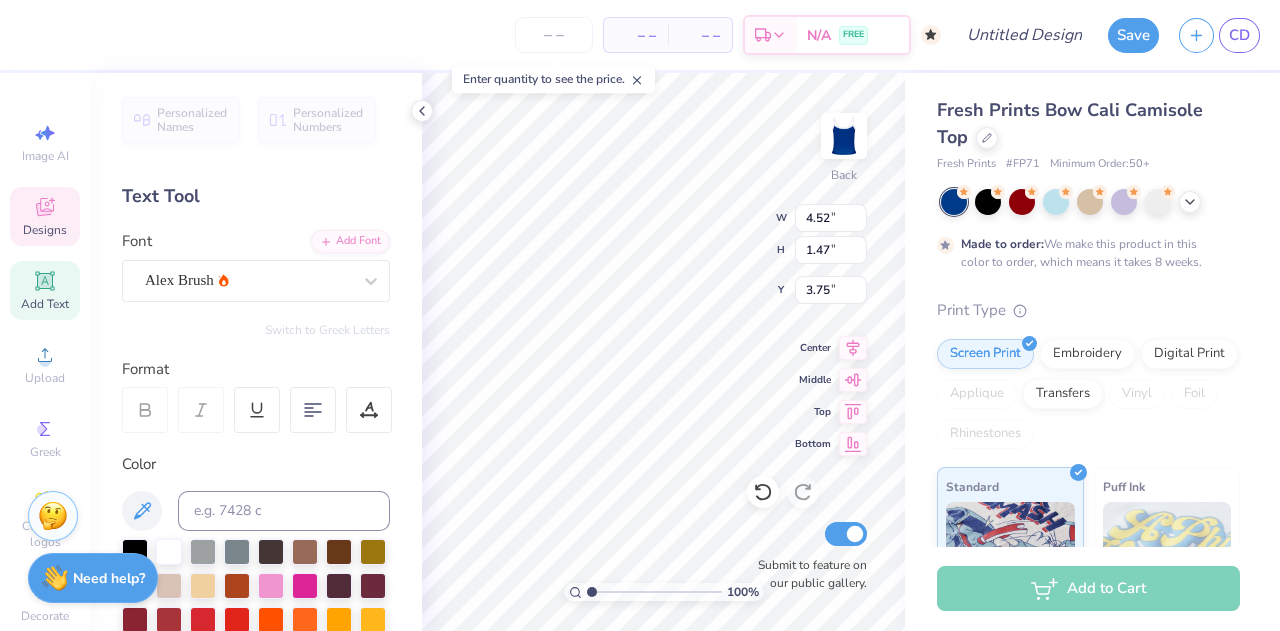 type on "5.61" 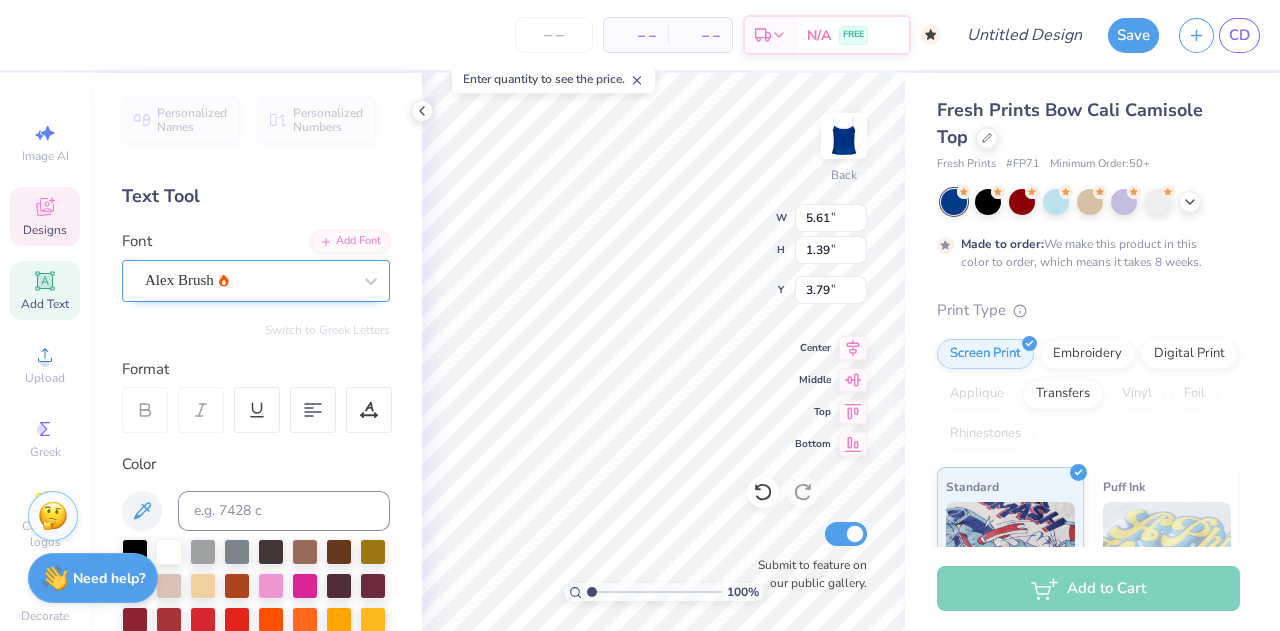 click on "Alex Brush" at bounding box center (248, 280) 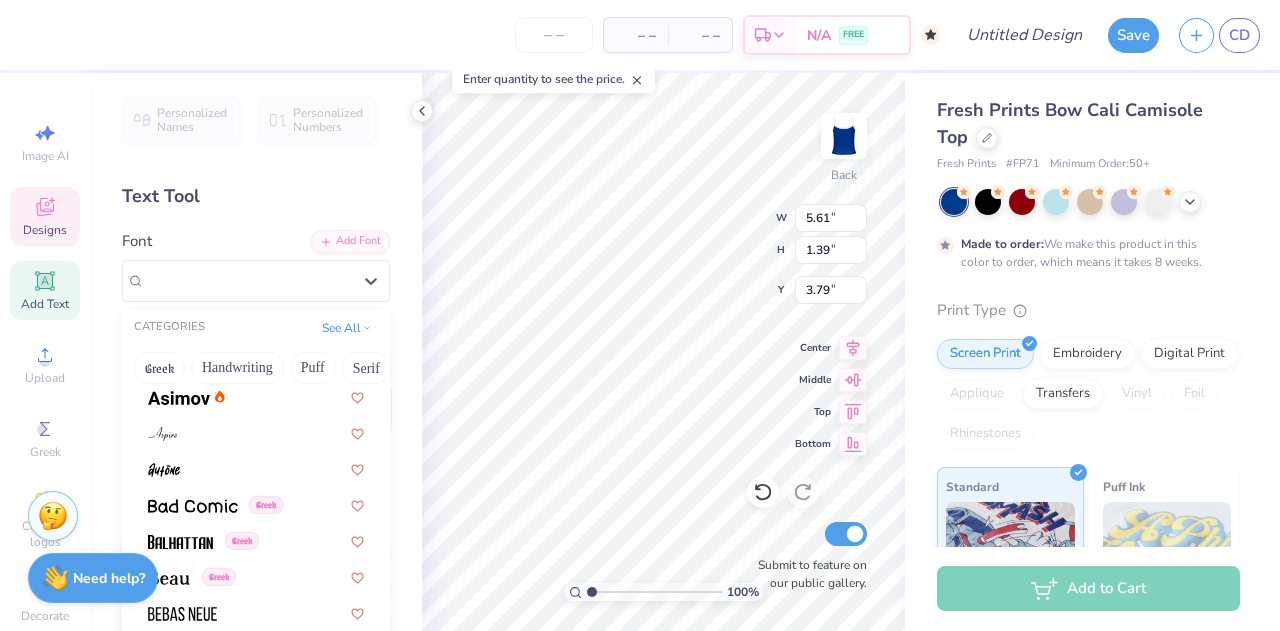 scroll, scrollTop: 848, scrollLeft: 0, axis: vertical 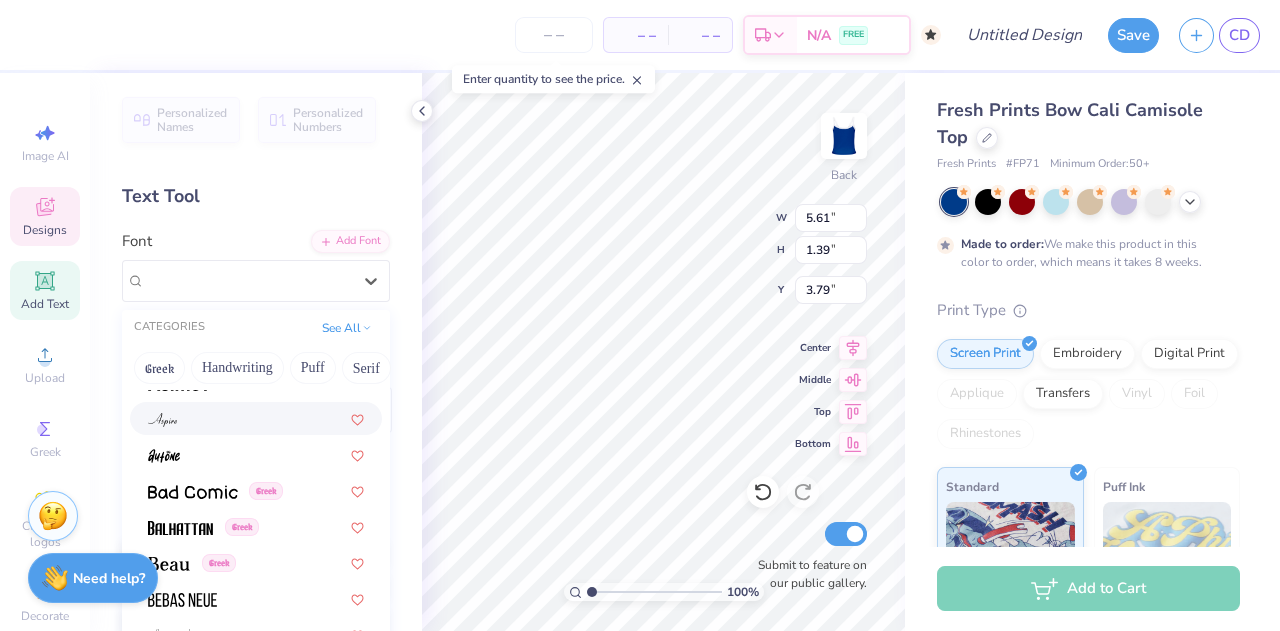 click at bounding box center (256, 418) 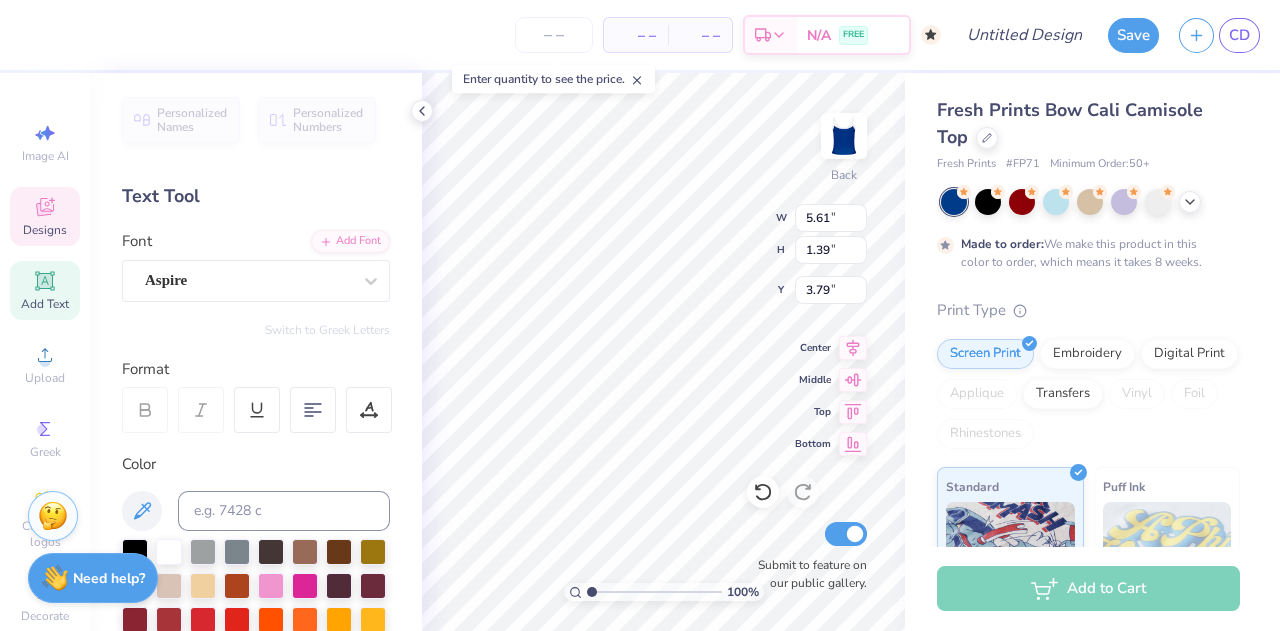 type on "4.61" 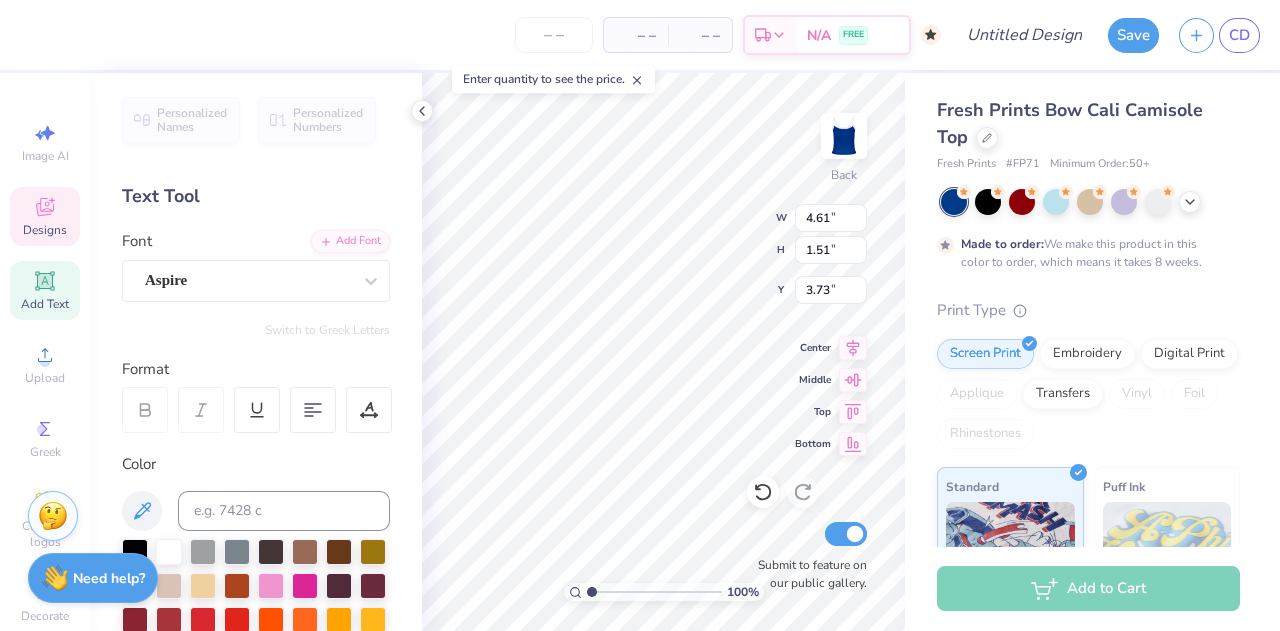 scroll, scrollTop: 86, scrollLeft: 0, axis: vertical 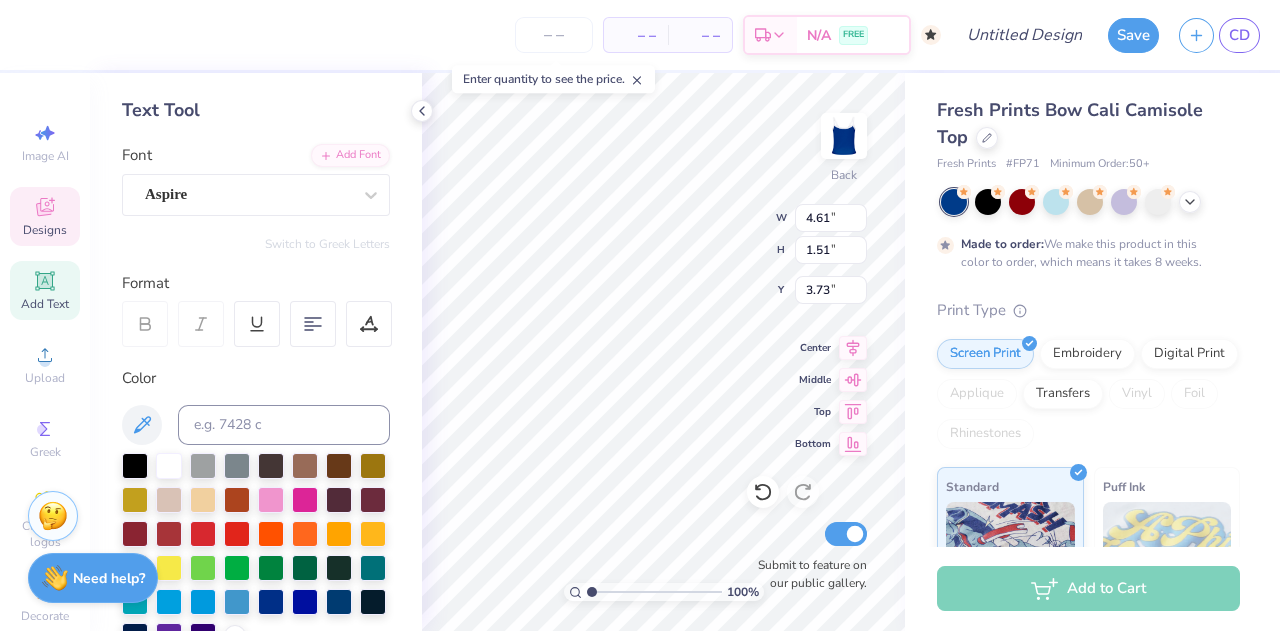 click on "Designs" at bounding box center (45, 230) 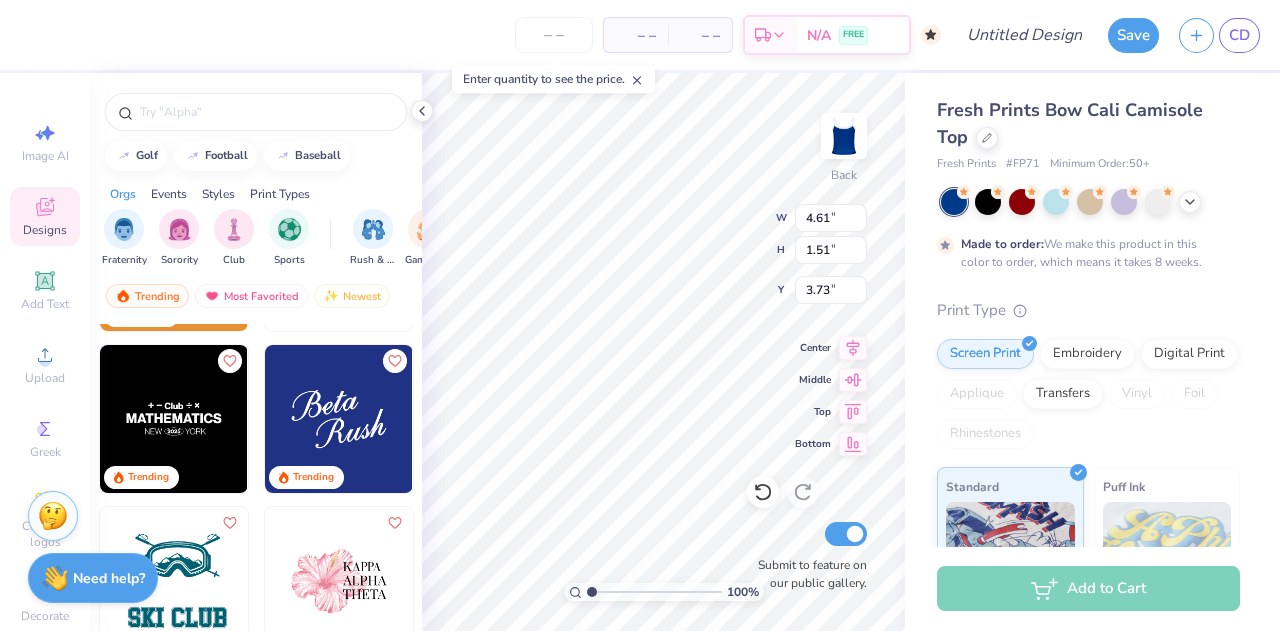 scroll, scrollTop: 10992, scrollLeft: 0, axis: vertical 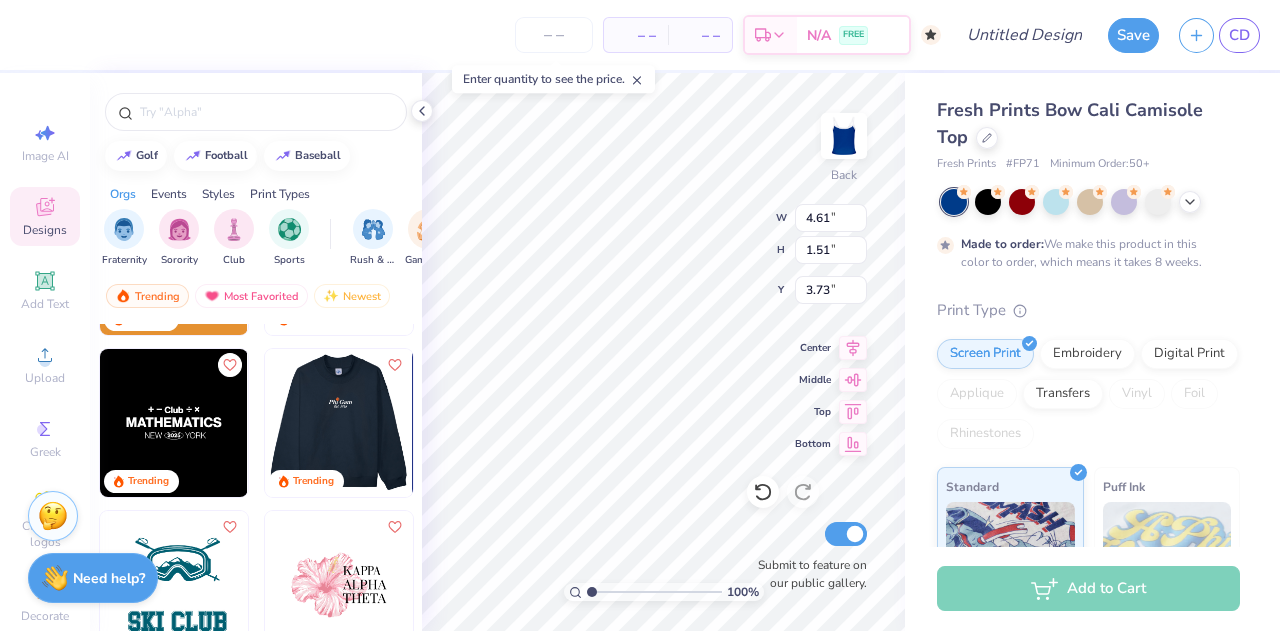 click at bounding box center [338, 423] 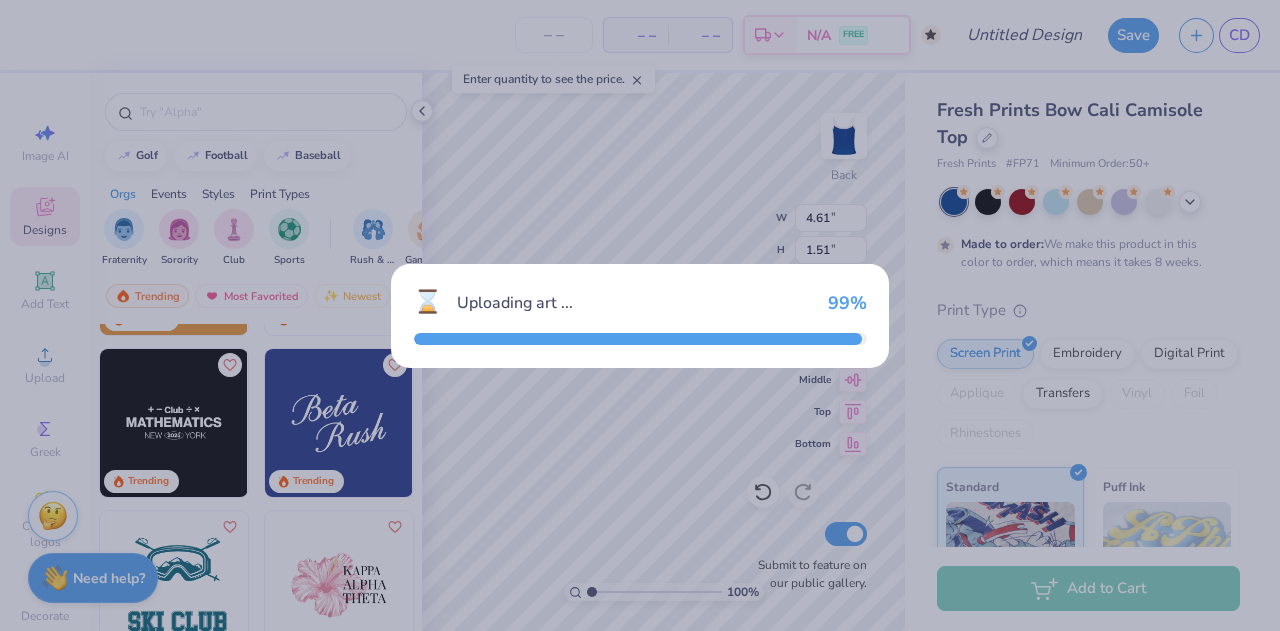 type on "7.64" 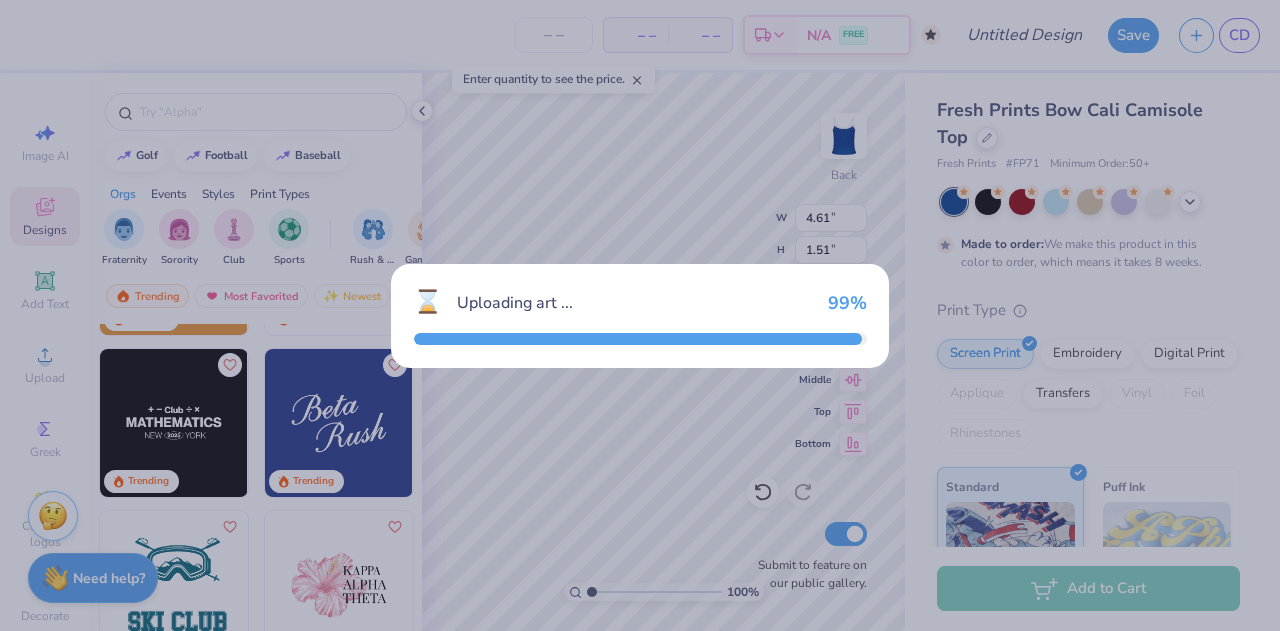 type on "4.70" 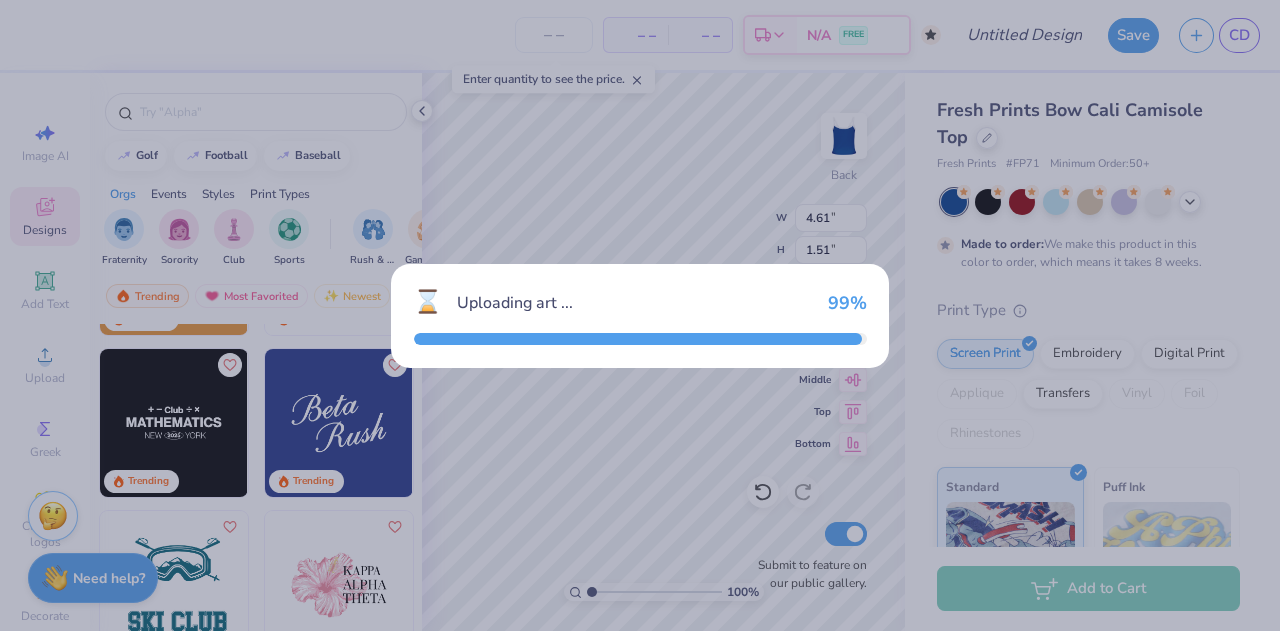 type on "4.65" 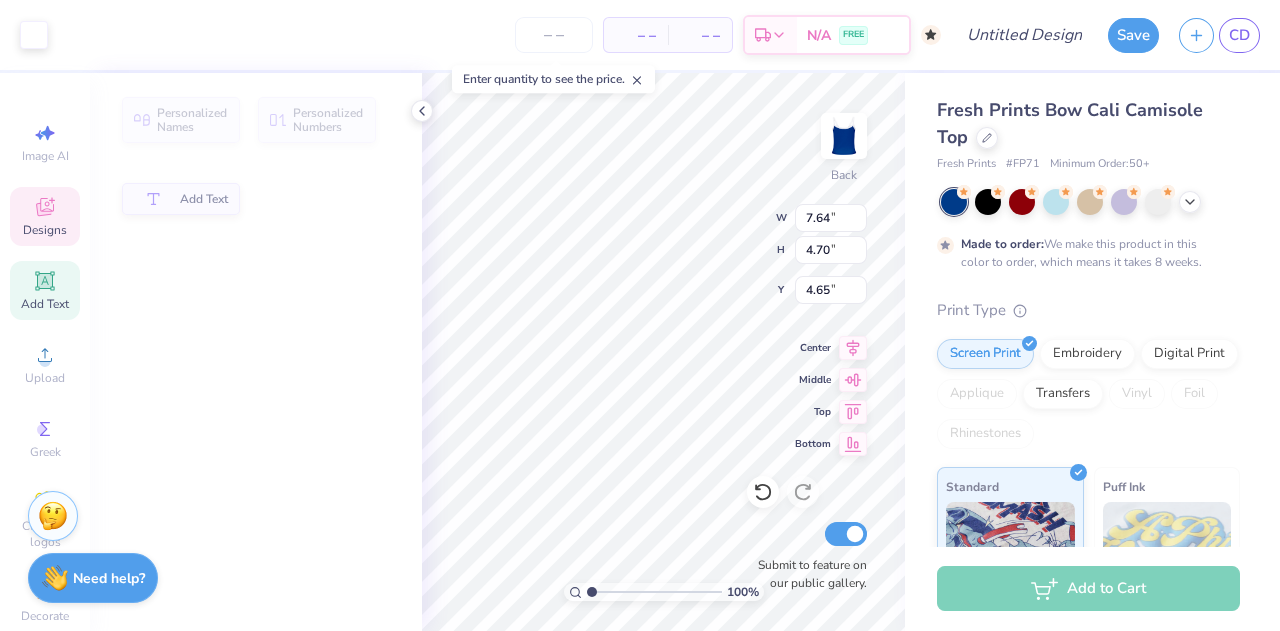 type on "5.40" 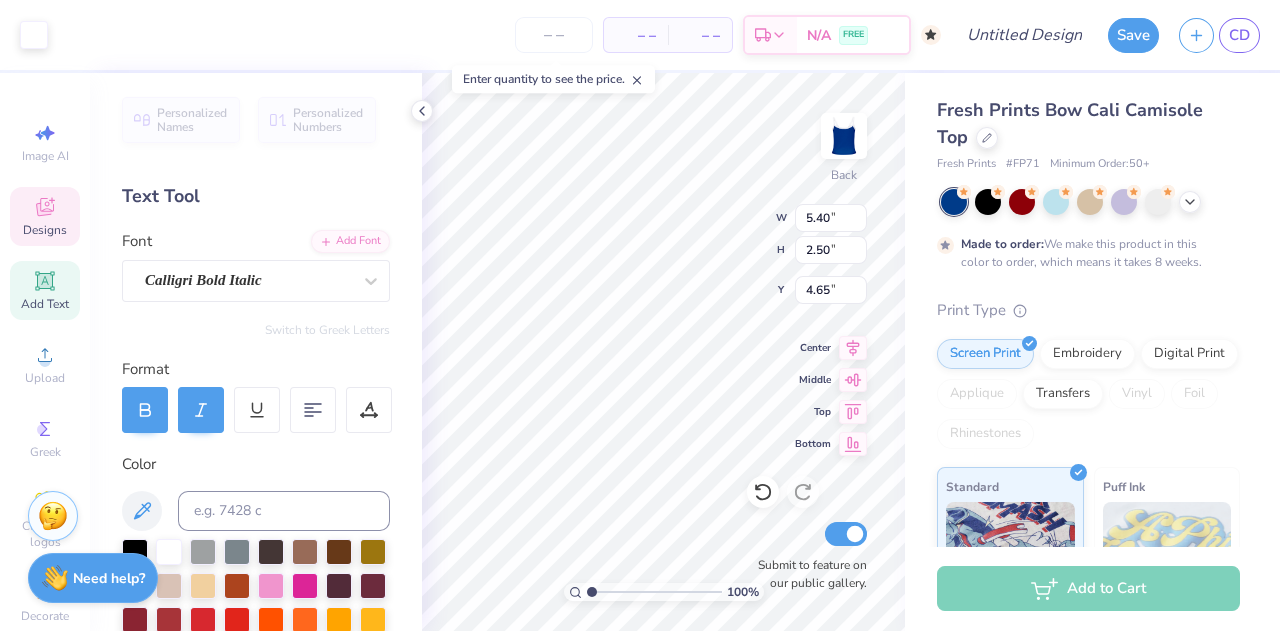 scroll, scrollTop: 16, scrollLeft: 2, axis: both 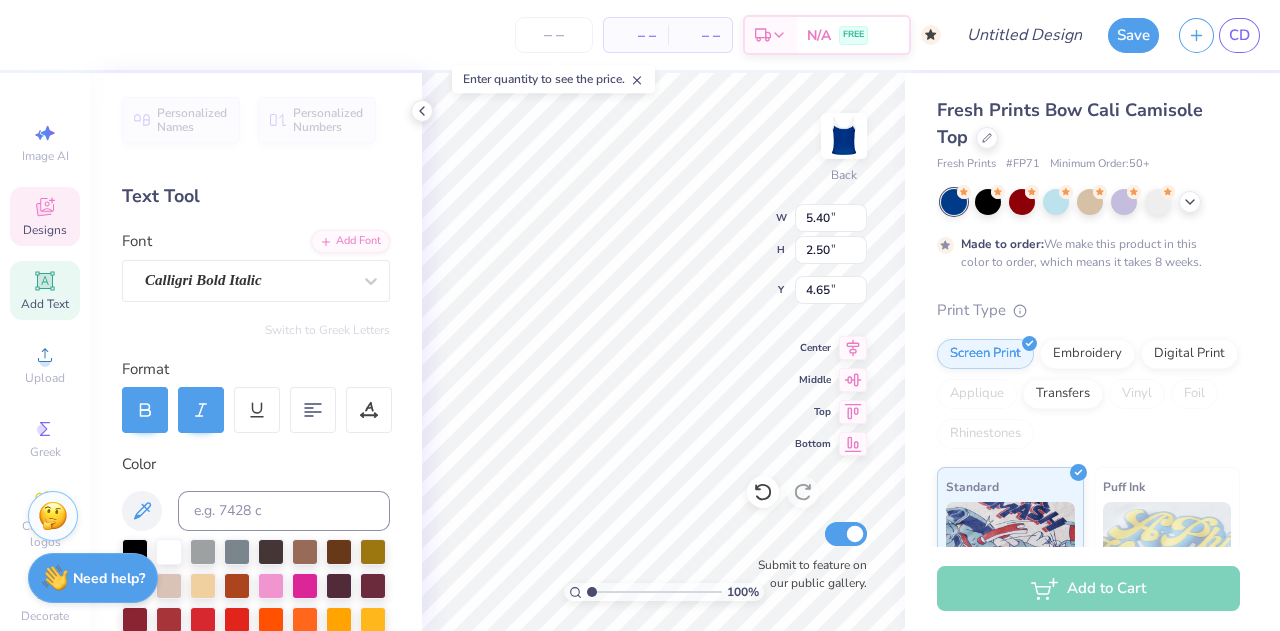type on "Alpha O" 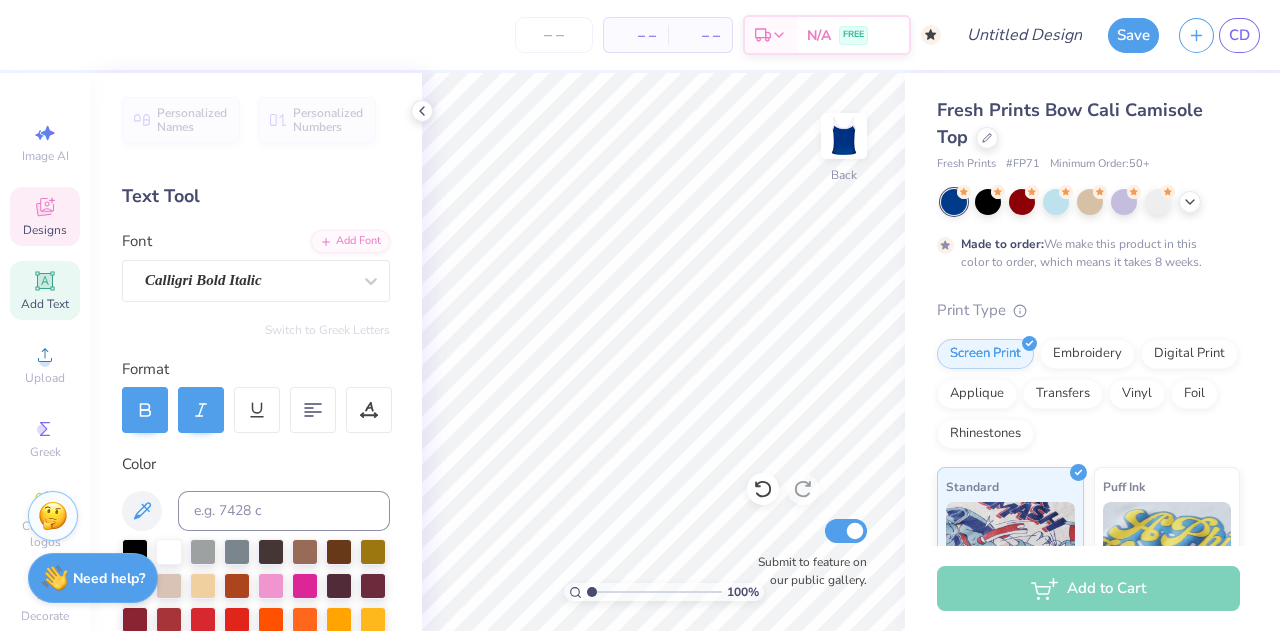 click on "Designs" at bounding box center (45, 216) 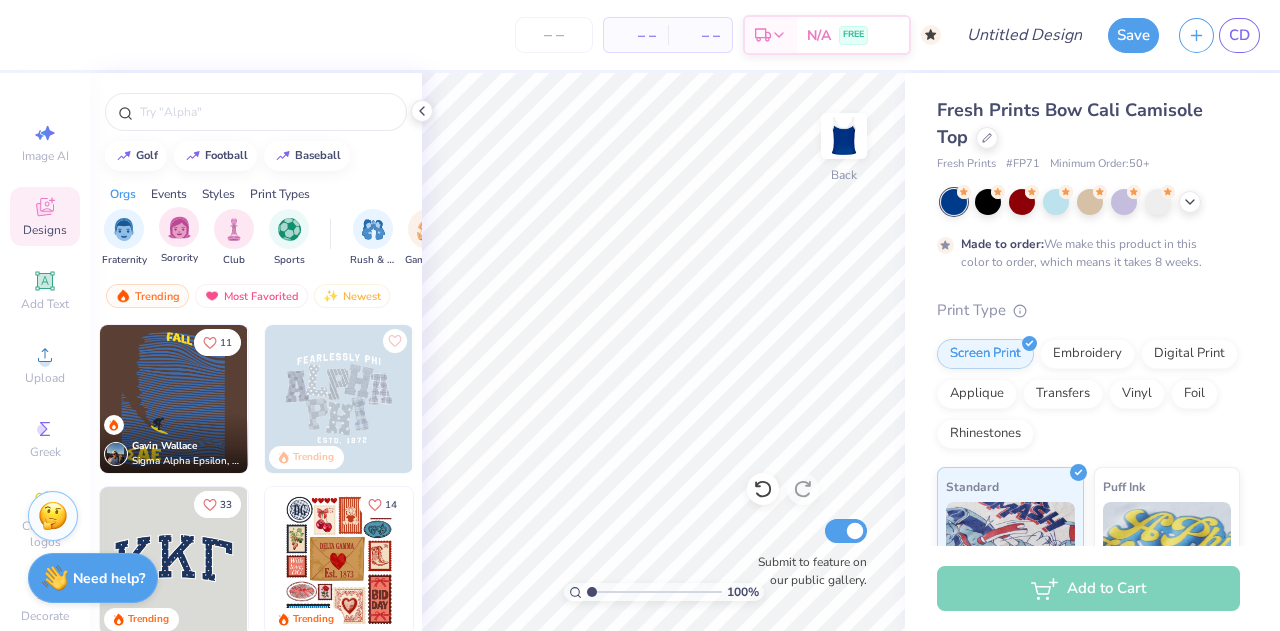 click on "Sorority" at bounding box center [179, 236] 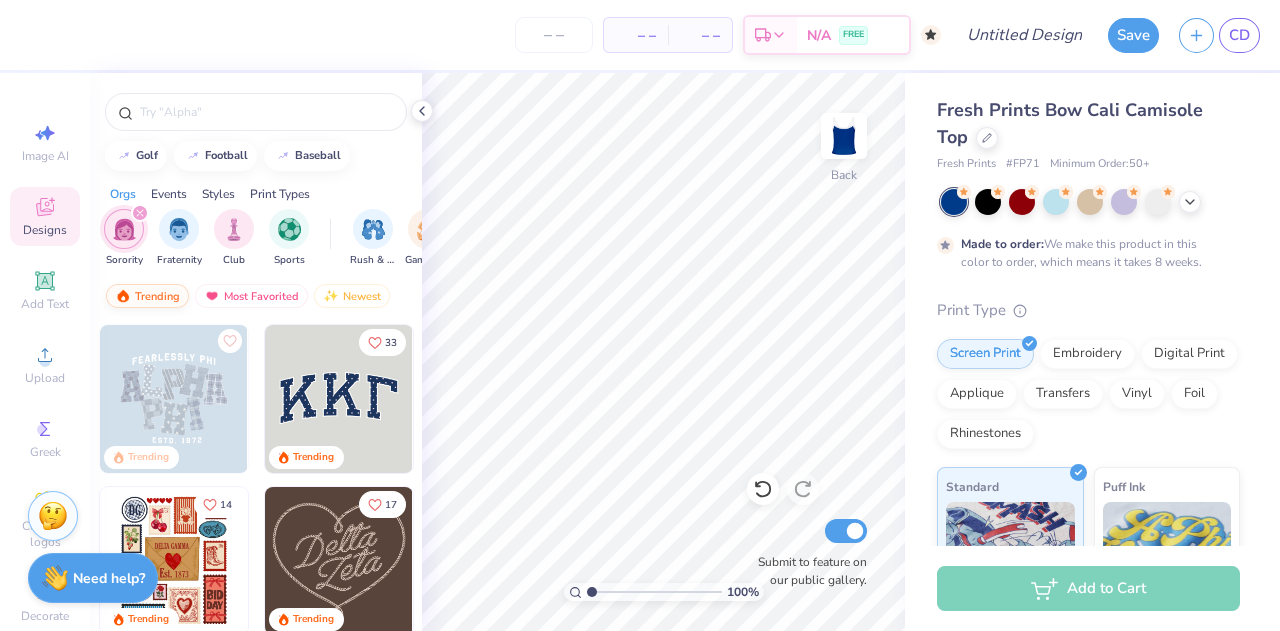 click on "Trending" at bounding box center [147, 296] 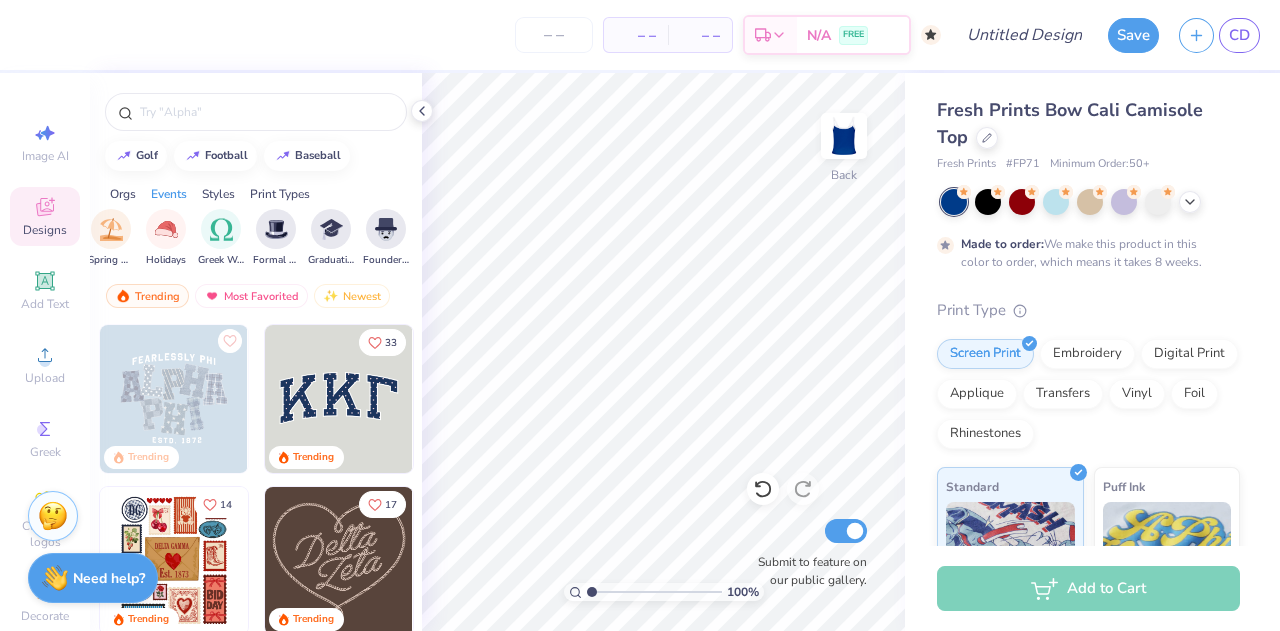 scroll, scrollTop: 0, scrollLeft: 704, axis: horizontal 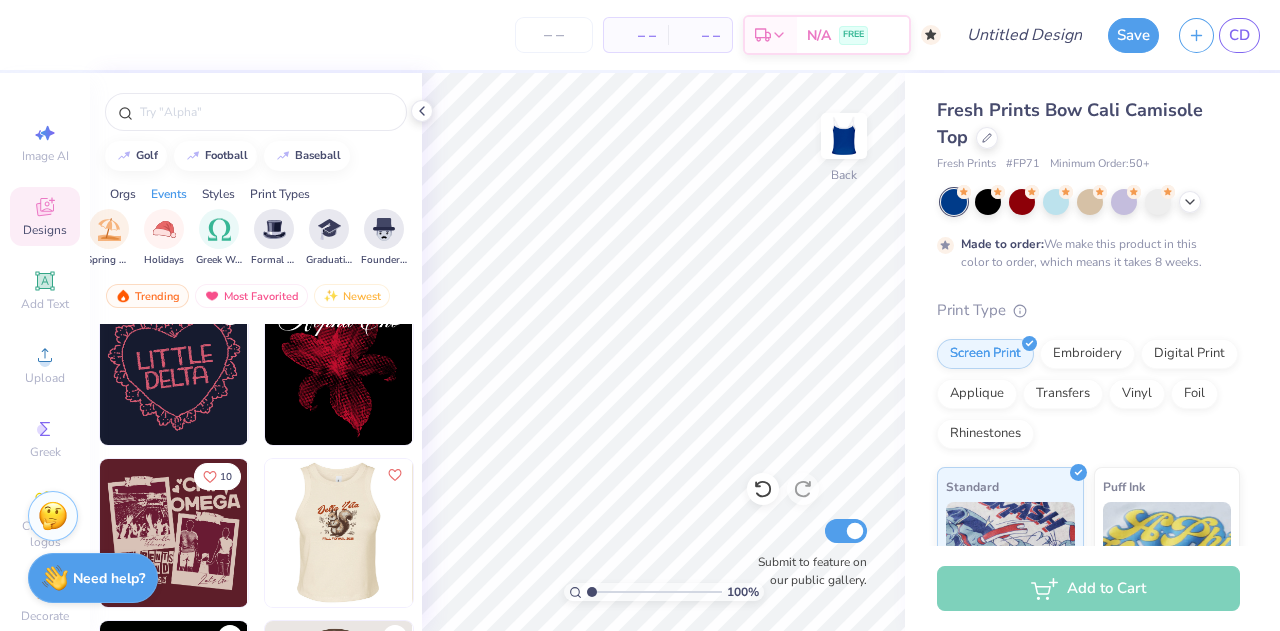 click at bounding box center (338, 533) 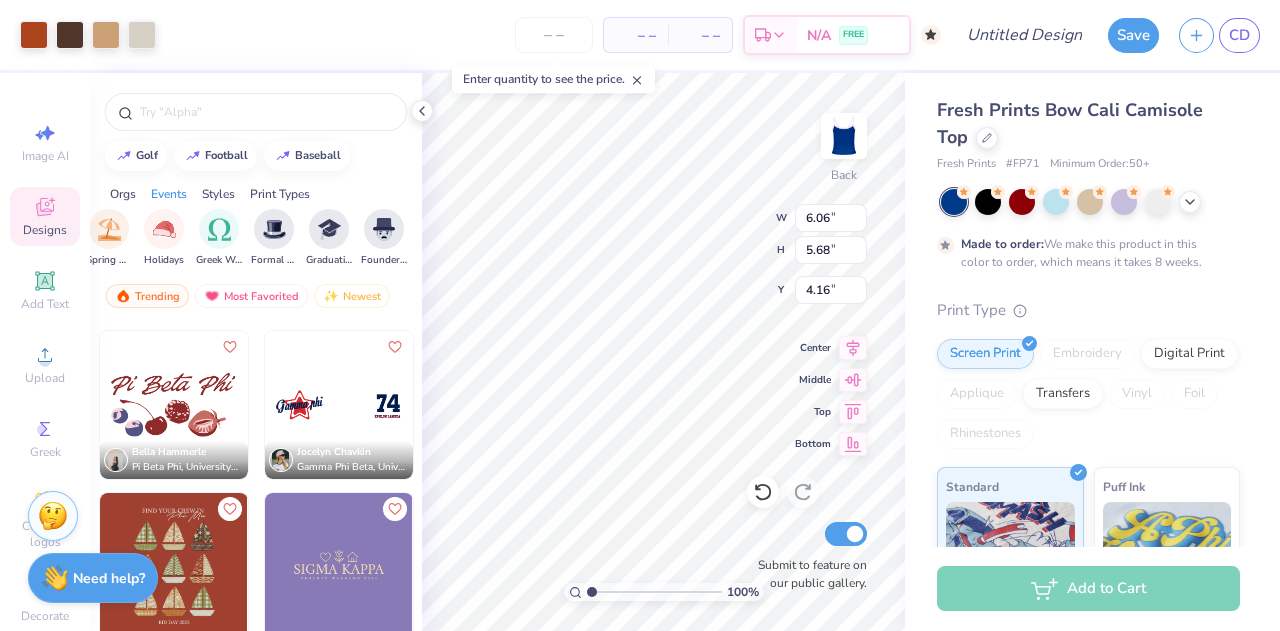 scroll, scrollTop: 17014, scrollLeft: 0, axis: vertical 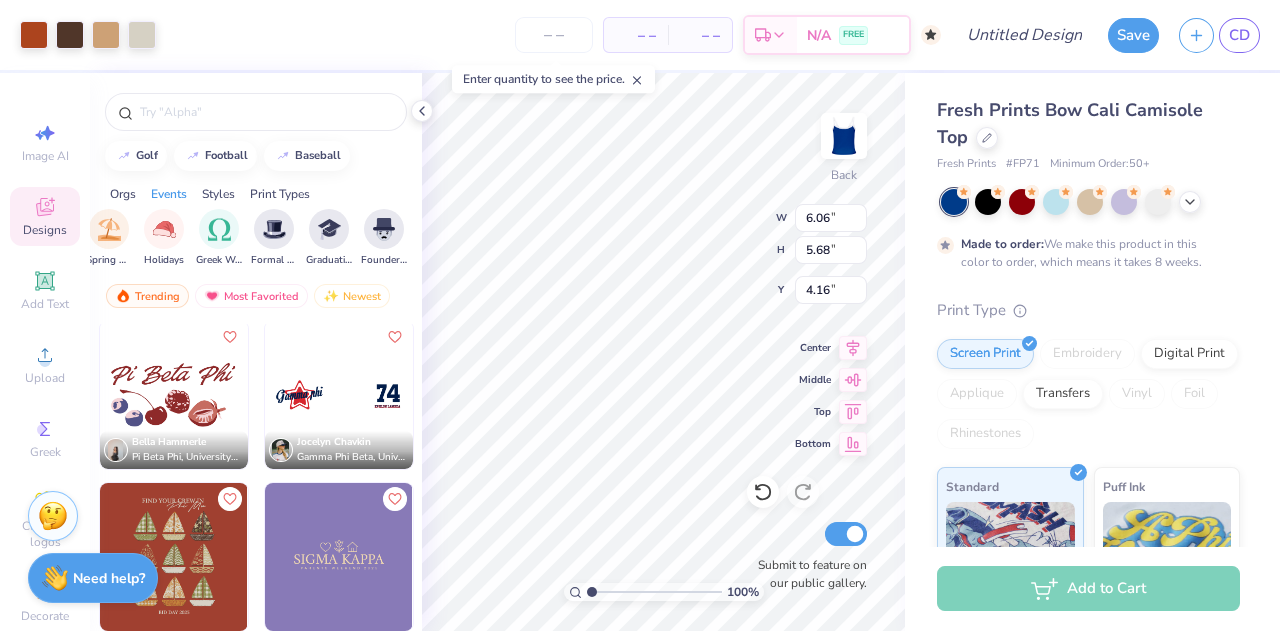 click at bounding box center (174, 395) 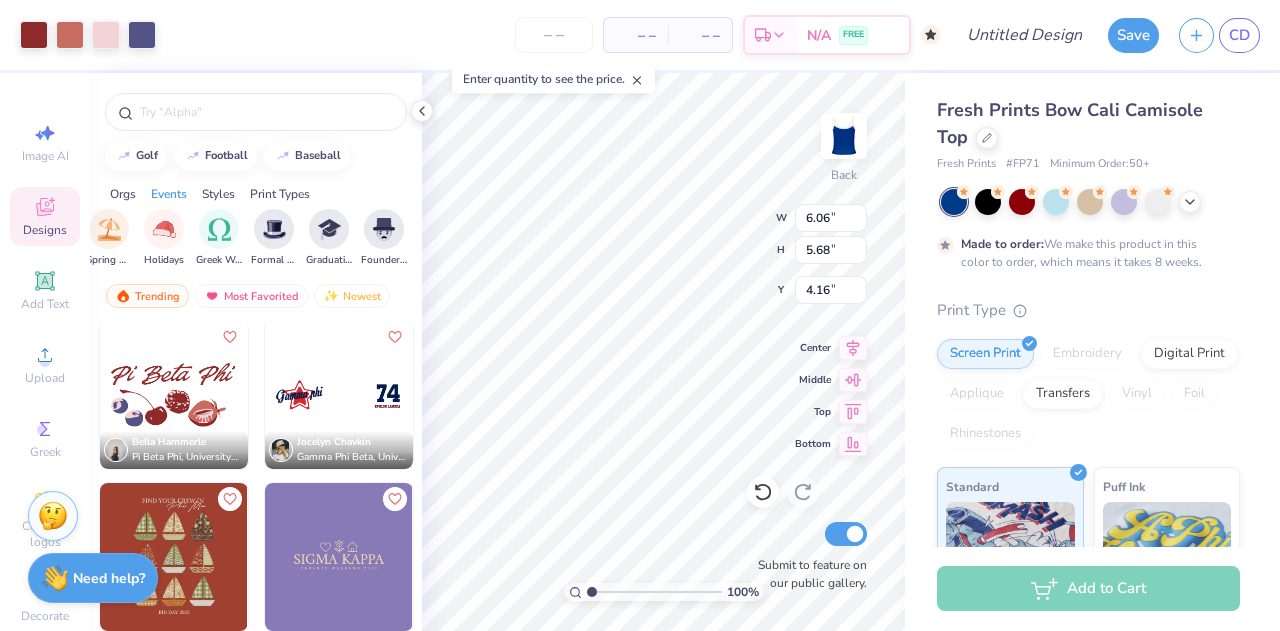 type on "4.64" 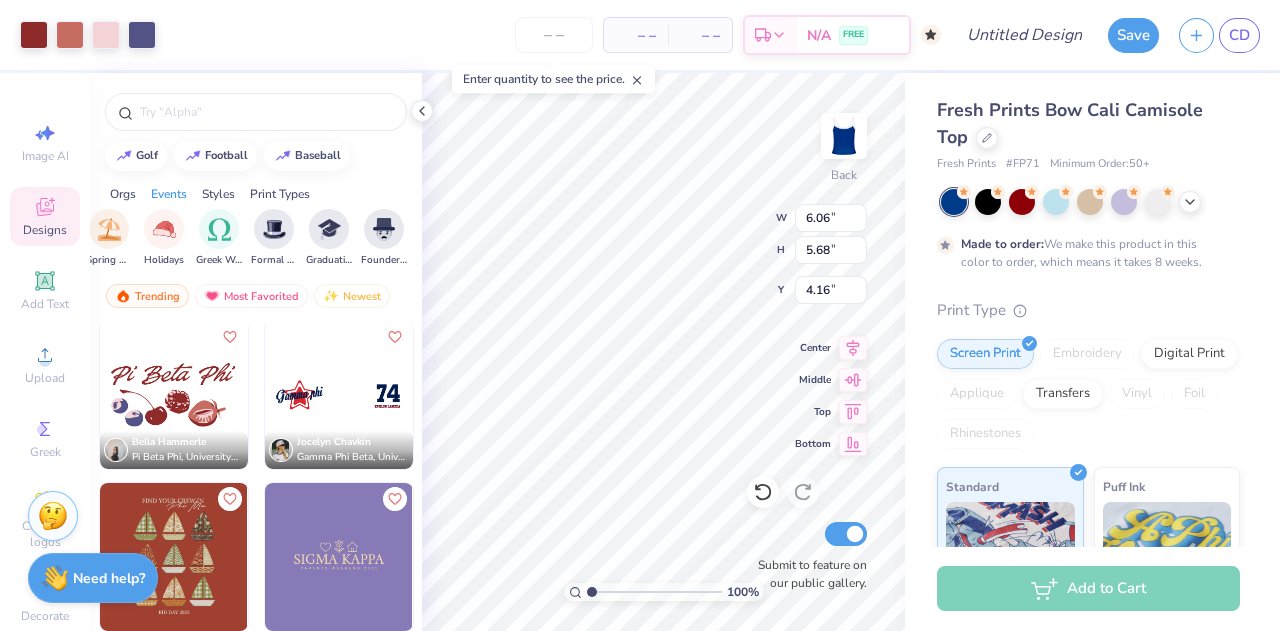 type on "2.37" 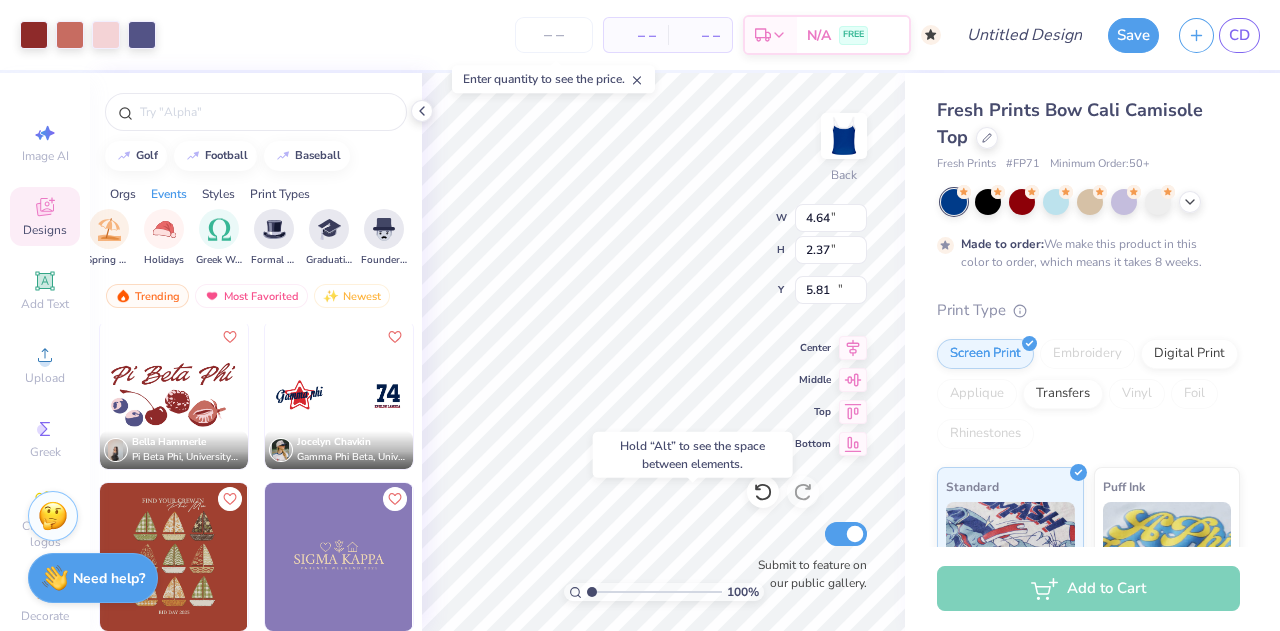 type on "10.72" 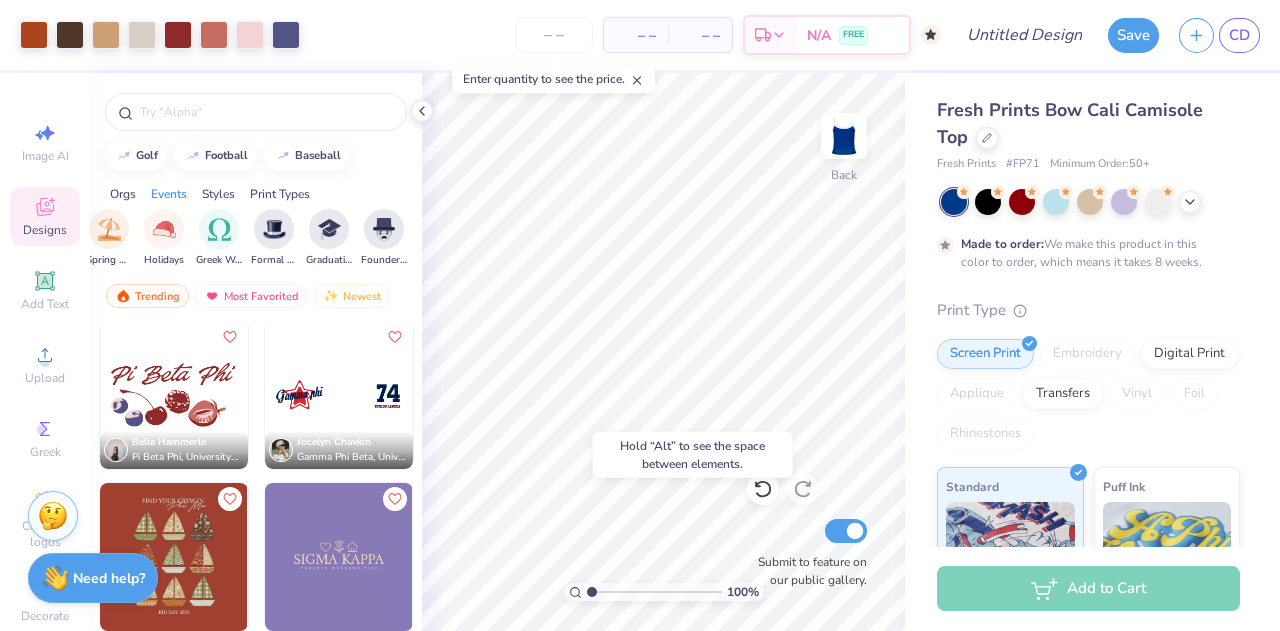 click on "Carley Bills Chi Omega, Missouri University of Science and Technology Bella Hammerle Pi Beta Phi, University of Idaho Jocelyn Chavkin Gamma Phi Beta, University Of Alabama Avery Apatoff Panhellenic Association, University of Miami Ana Gonzalez Kappa Alpha Theta, College of William & Mary 100 % Back Submit to feature on our public gallery. Fresh Prints Bow Cali Camisole Top # FP71 50" at bounding box center (640, 315) 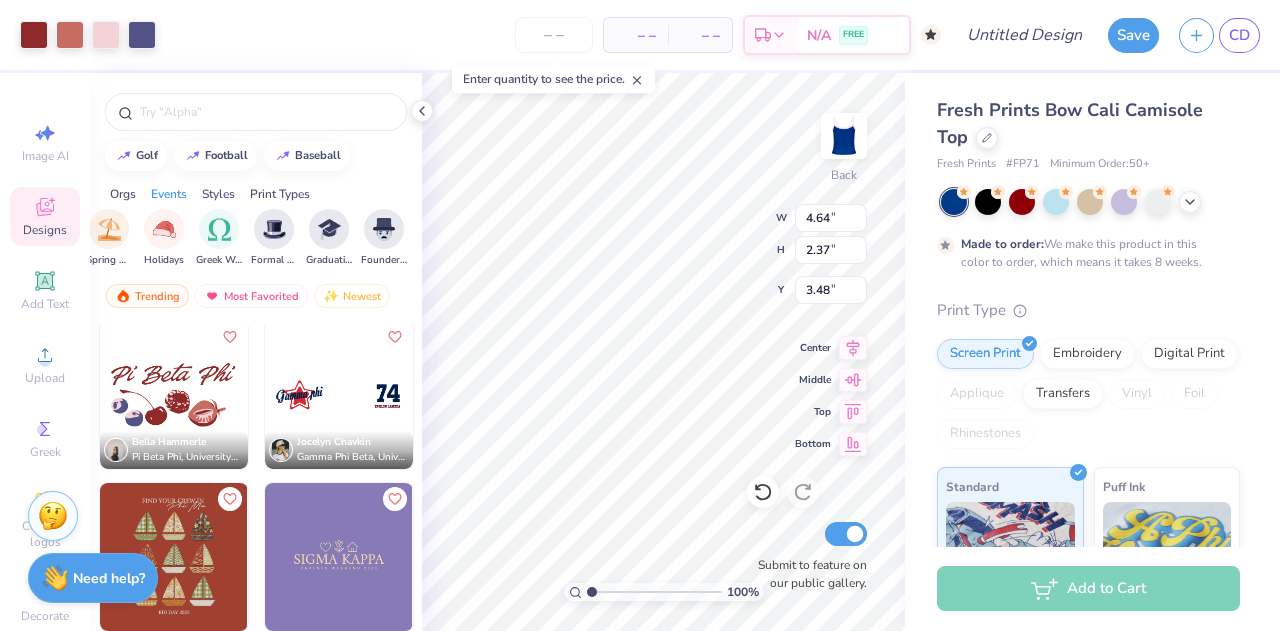 type on "3.48" 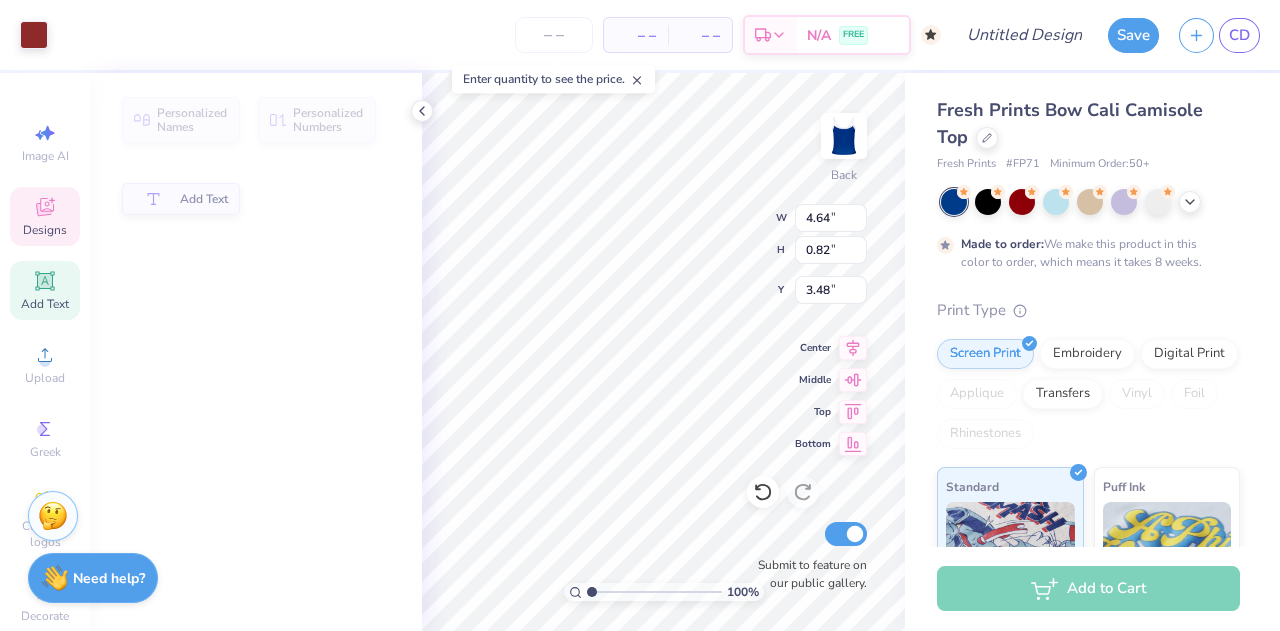type on "0.82" 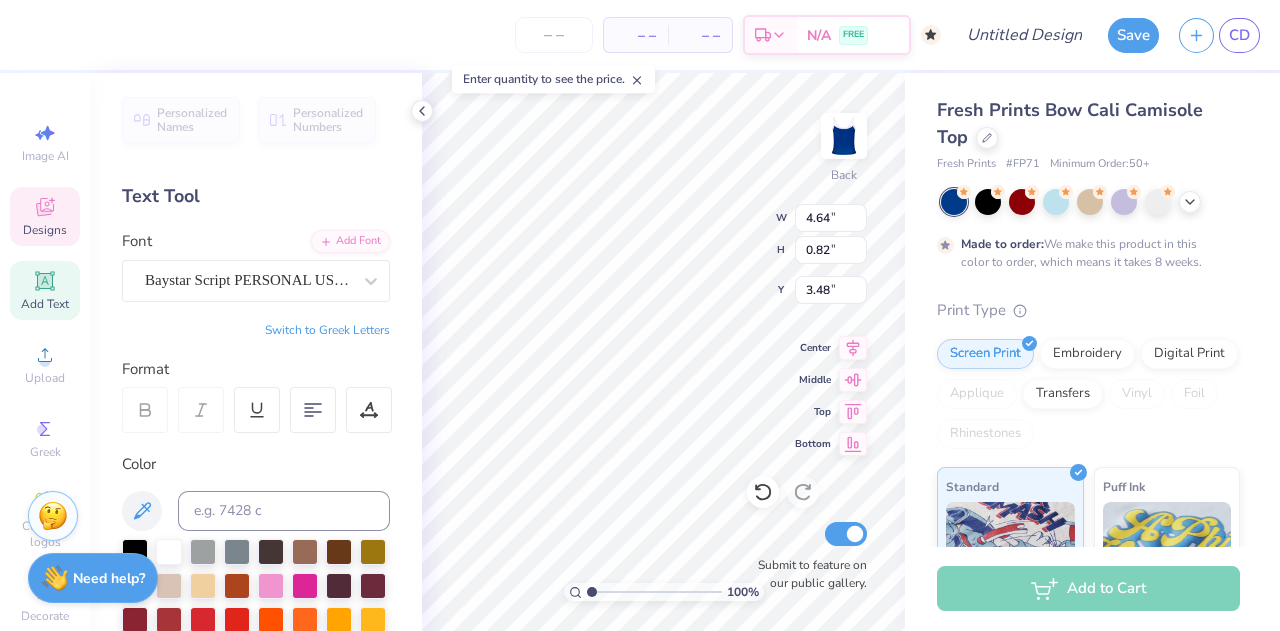 scroll, scrollTop: 16, scrollLeft: 4, axis: both 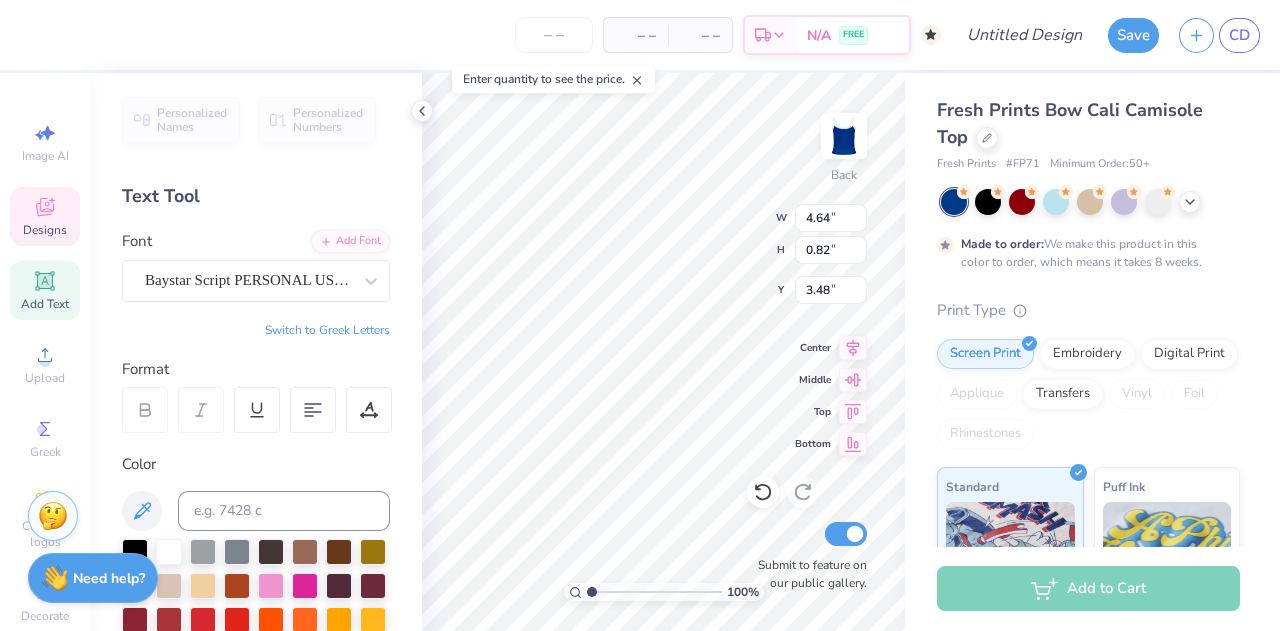 type on "Alpha O" 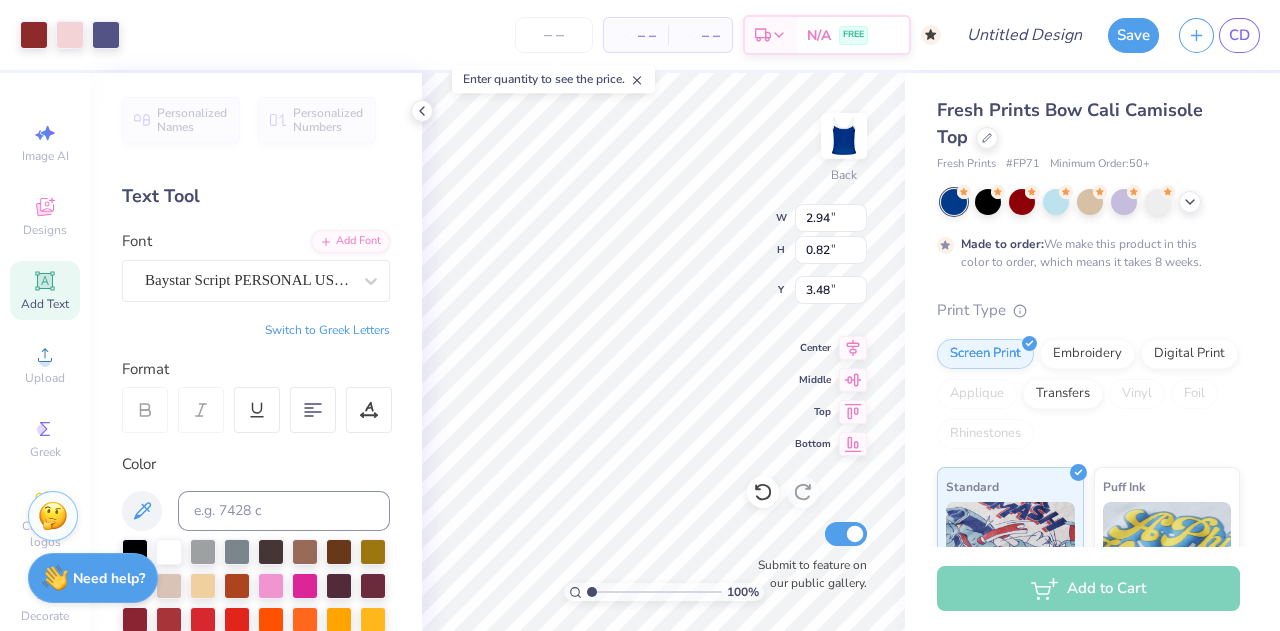type on "2.94" 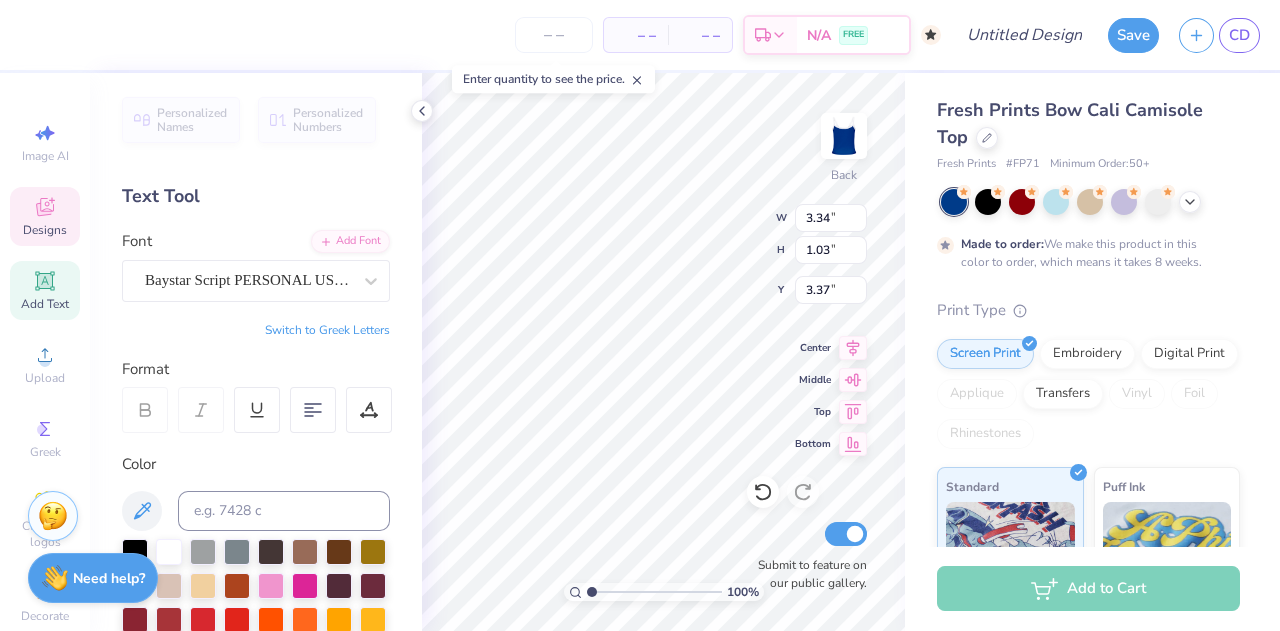 scroll, scrollTop: 16, scrollLeft: 4, axis: both 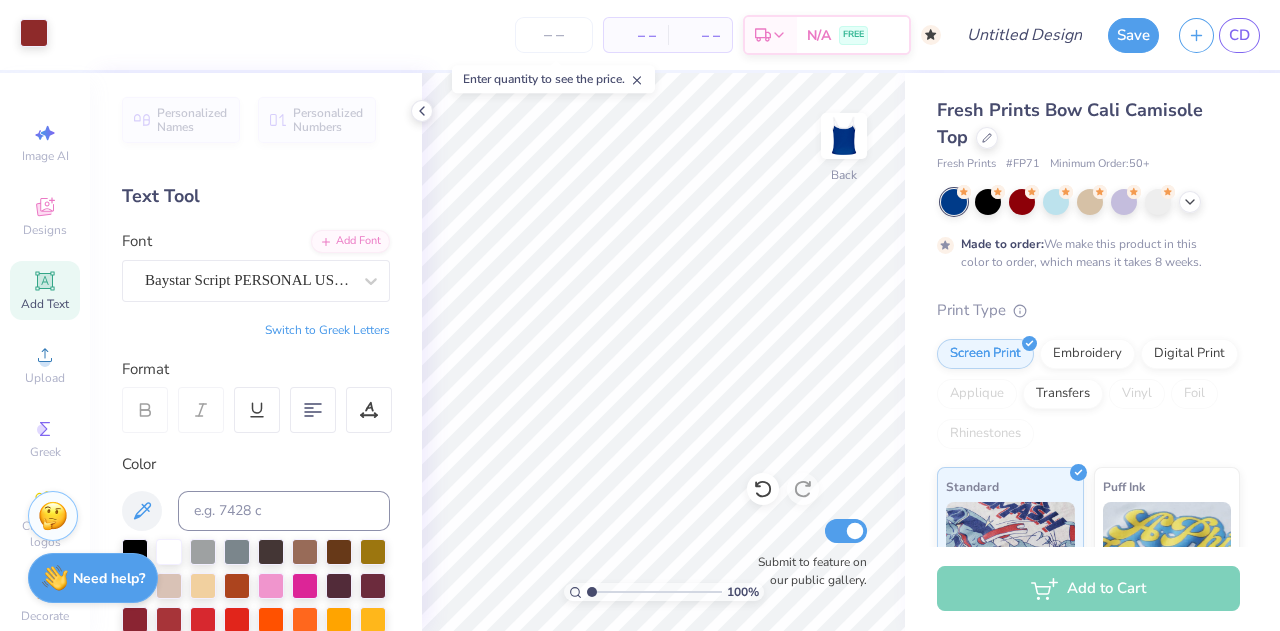 click at bounding box center (34, 33) 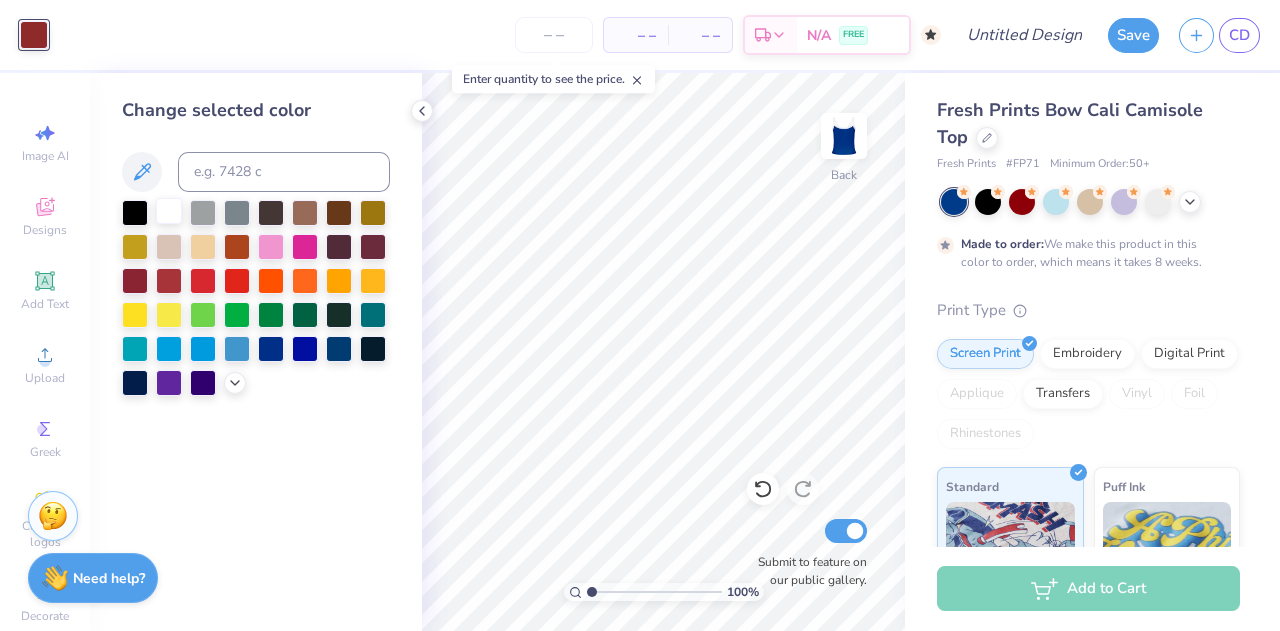 click at bounding box center (169, 211) 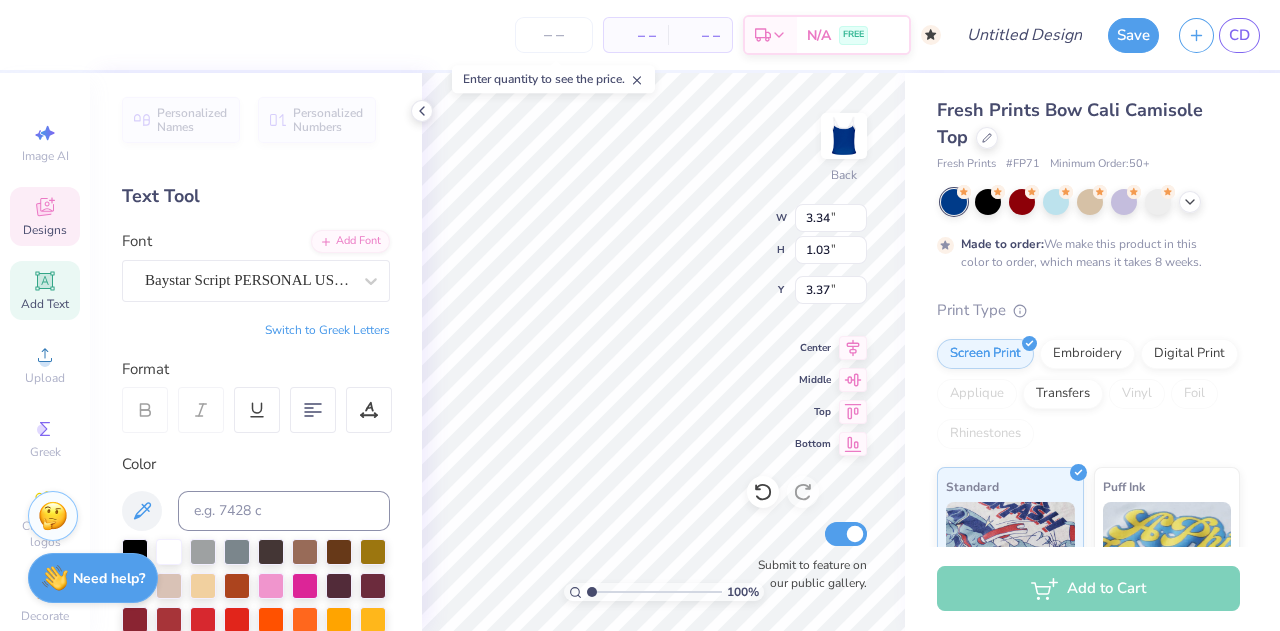 scroll, scrollTop: 16, scrollLeft: 2, axis: both 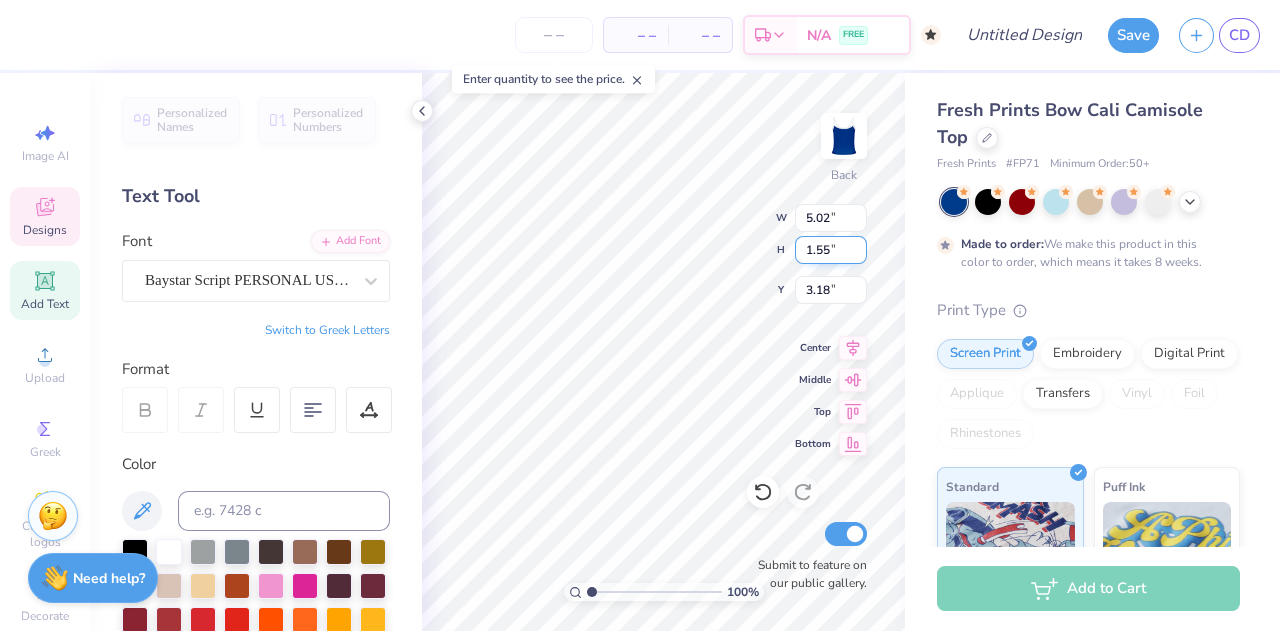 type on "5.02" 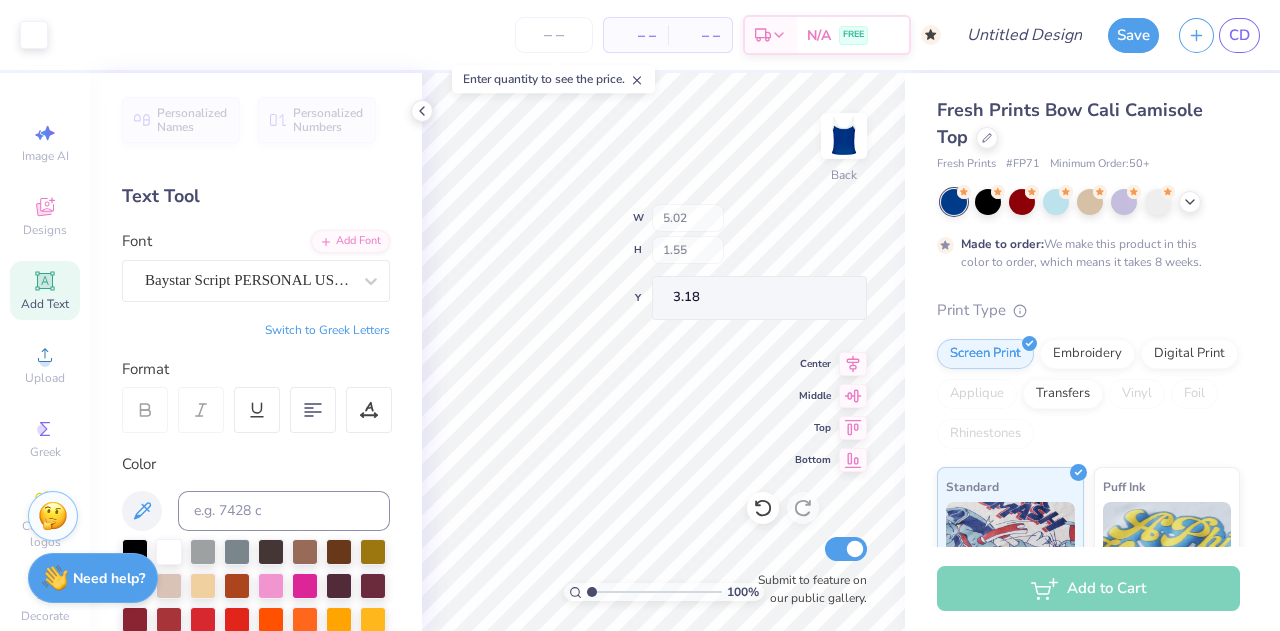 type on "5.90" 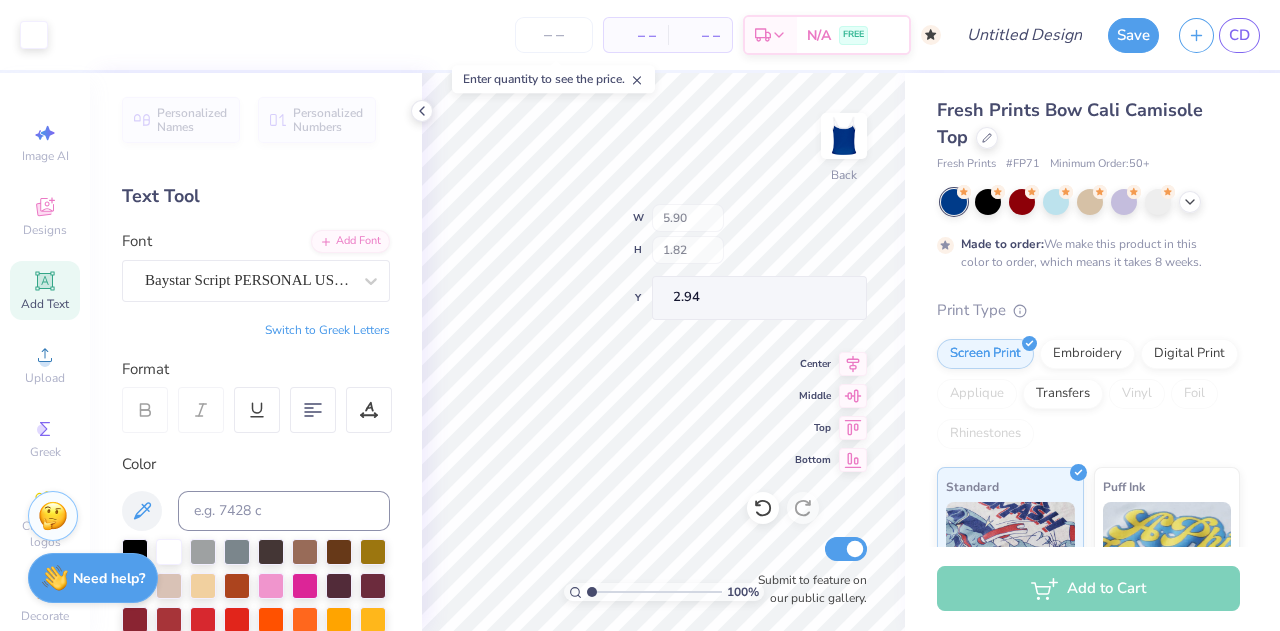 type on "2.94" 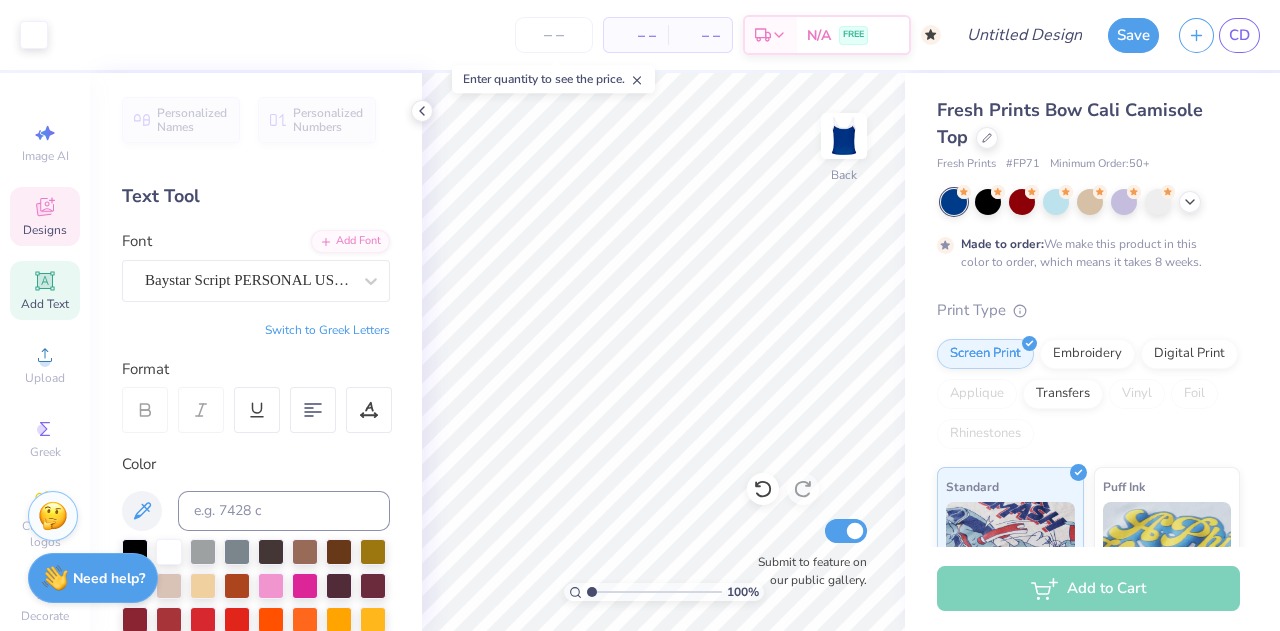 click 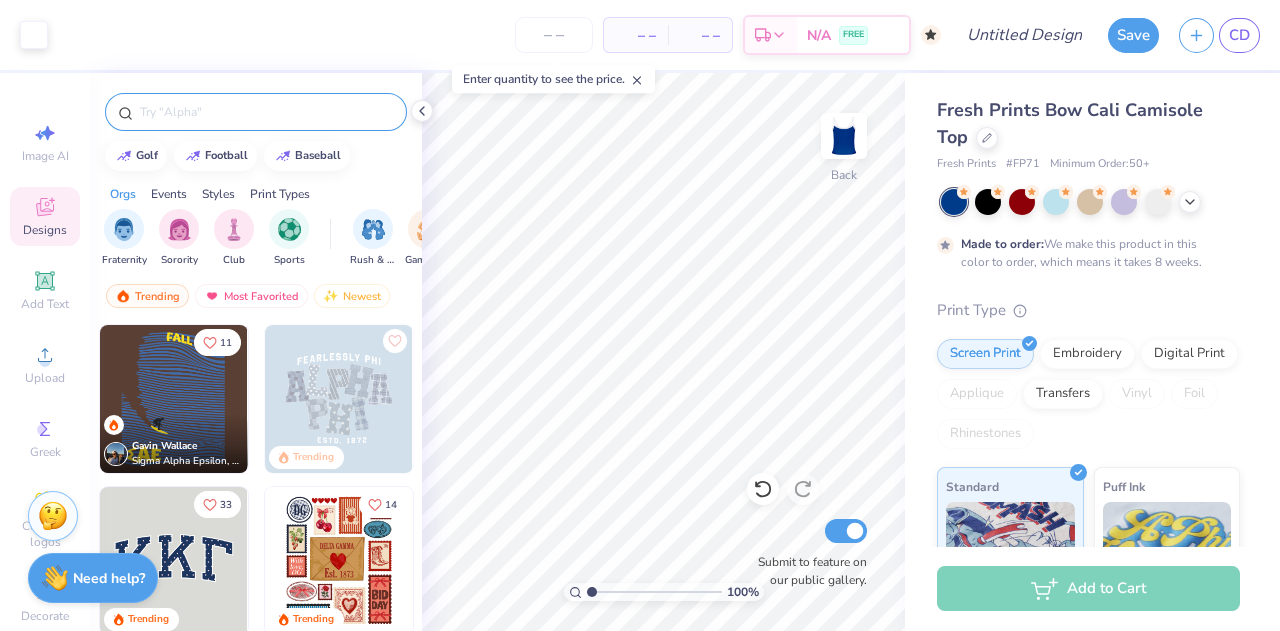 click at bounding box center [256, 112] 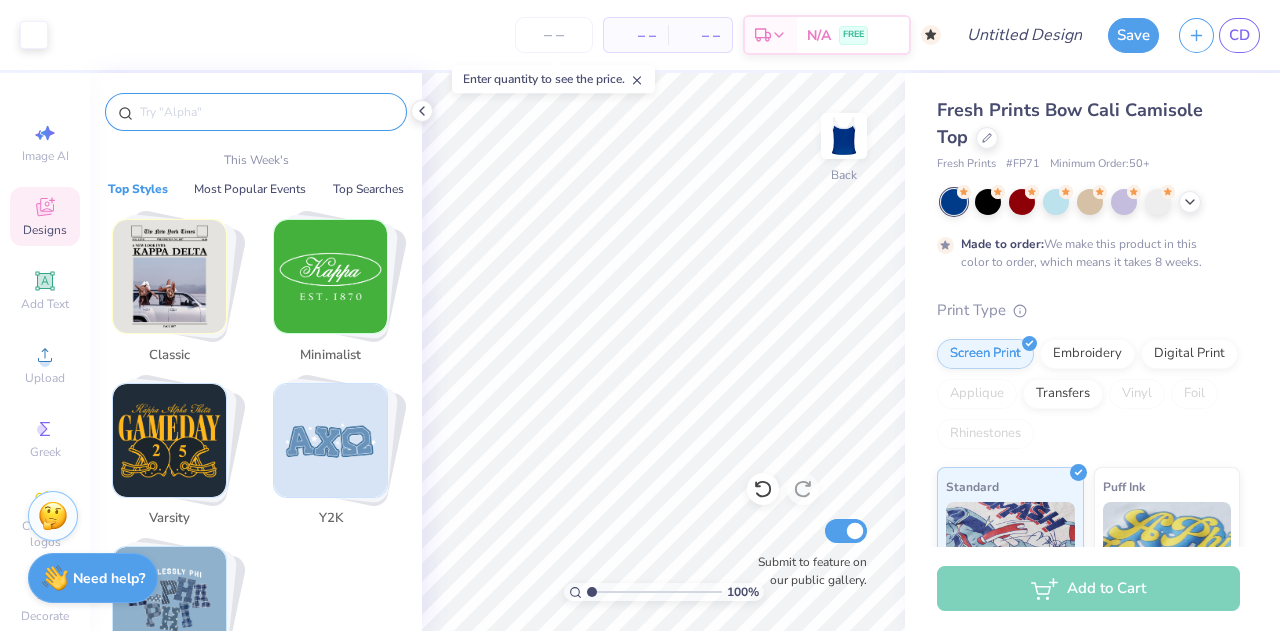 click at bounding box center (266, 112) 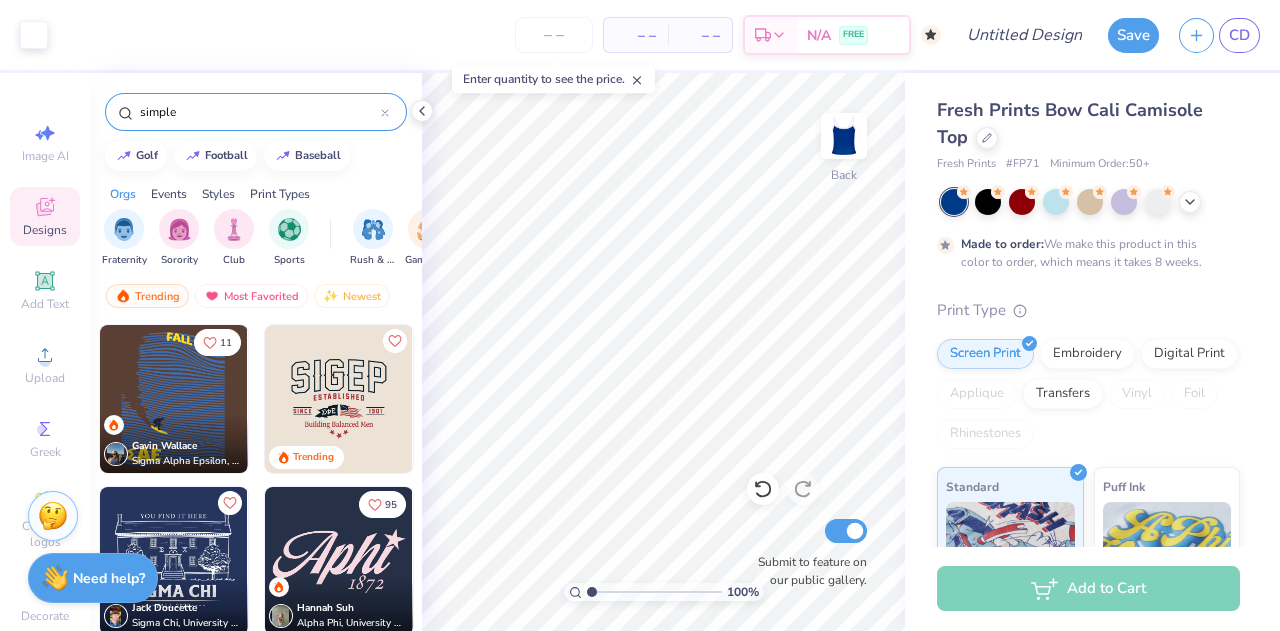 type on "simple" 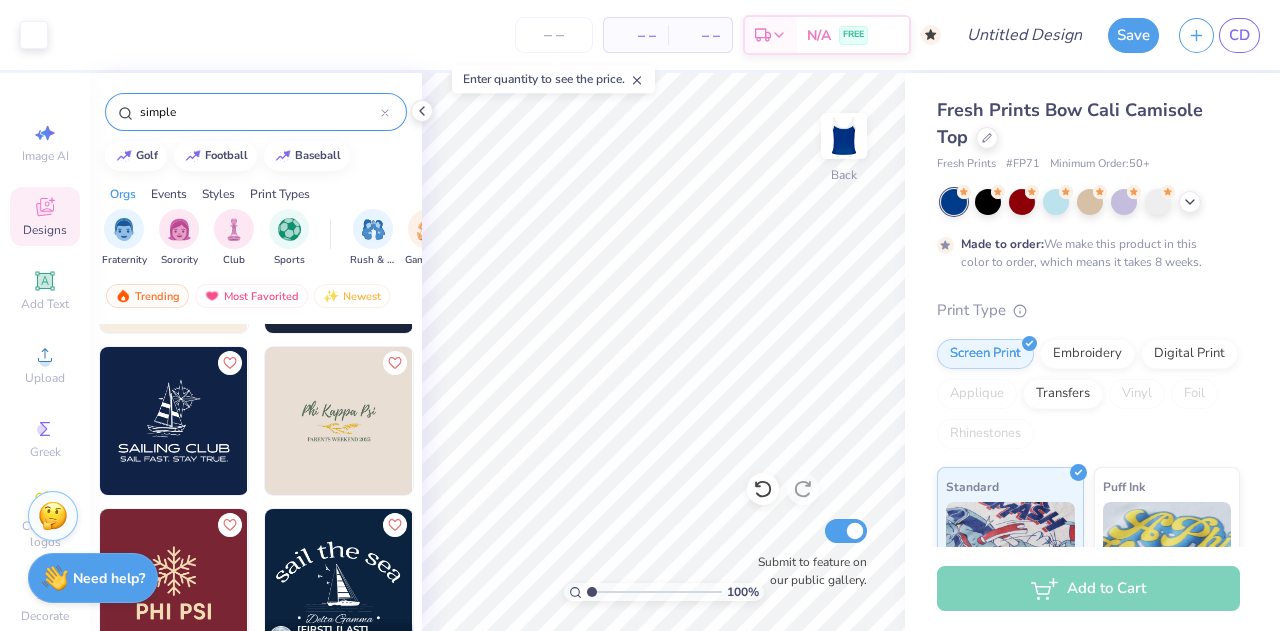 scroll, scrollTop: 1428, scrollLeft: 0, axis: vertical 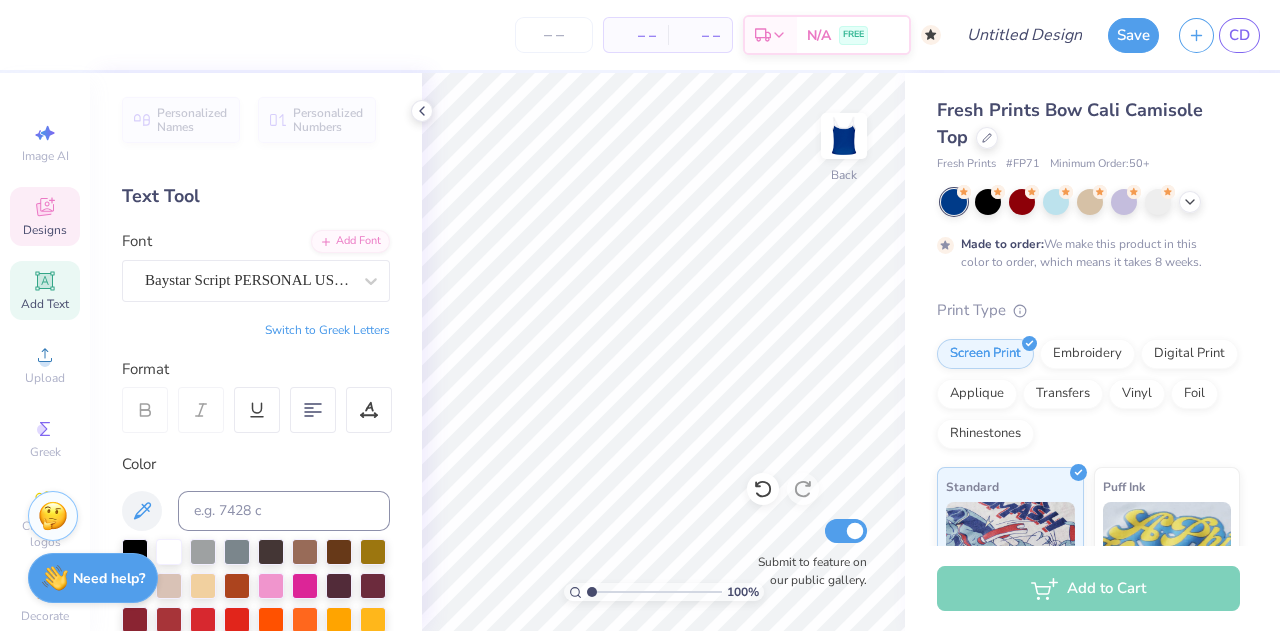 click on "Designs" at bounding box center (45, 216) 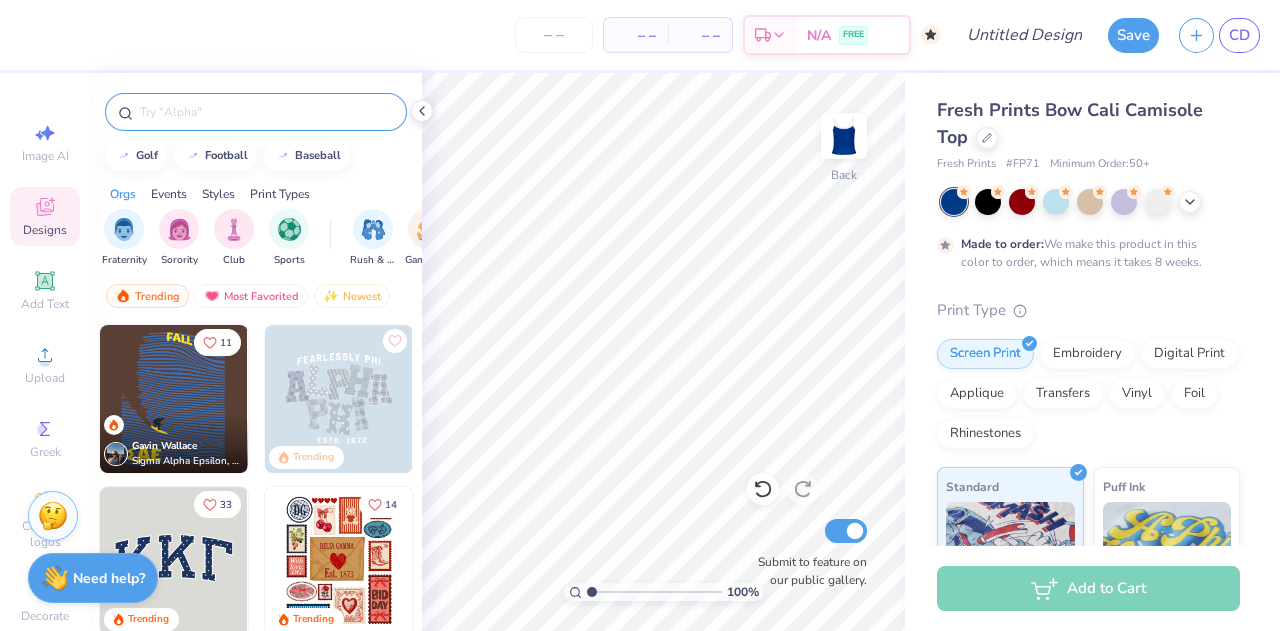 click at bounding box center [266, 112] 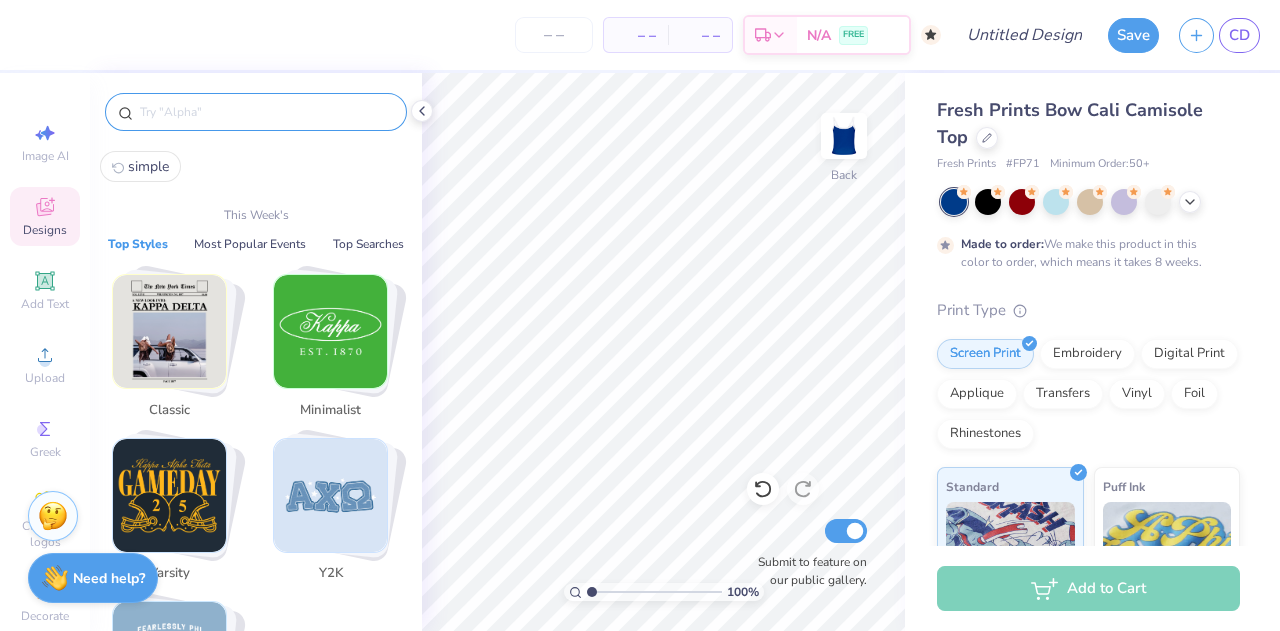 click on "simple" at bounding box center (148, 166) 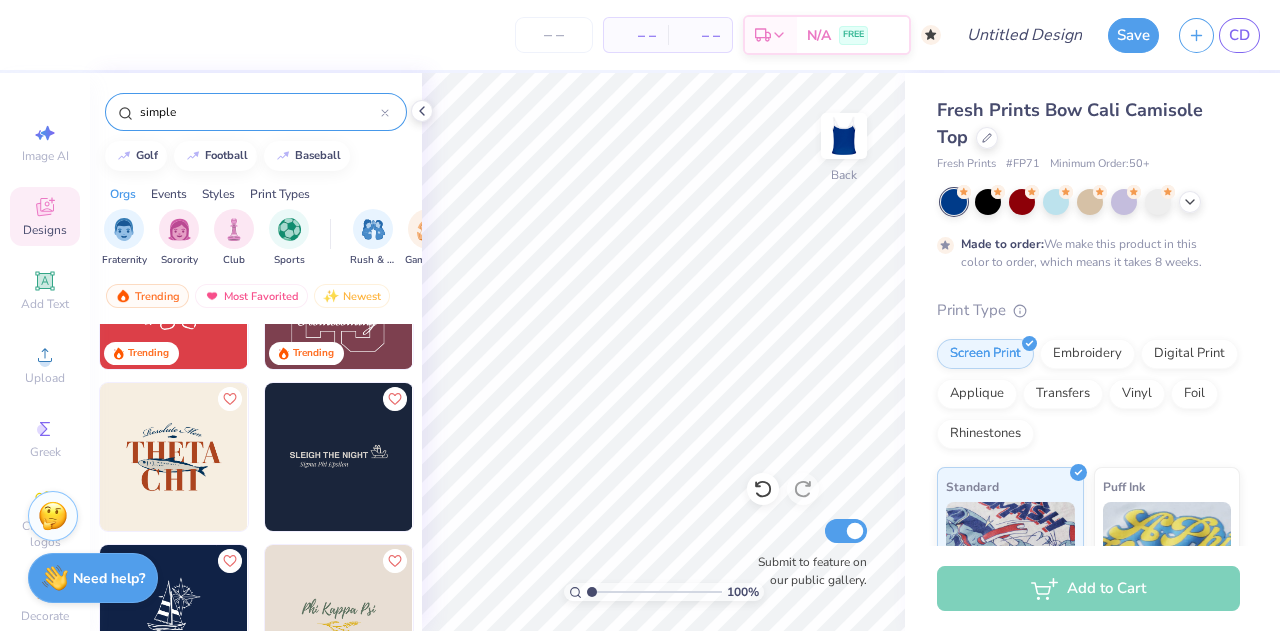 scroll, scrollTop: 1376, scrollLeft: 0, axis: vertical 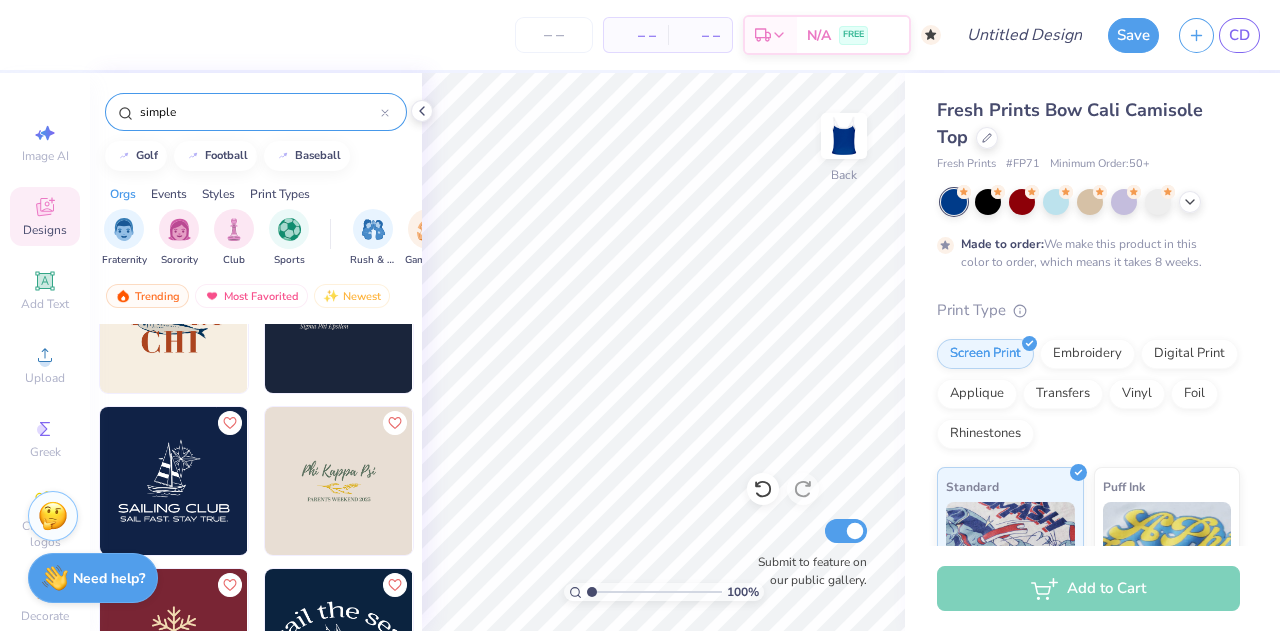 click at bounding box center (339, 481) 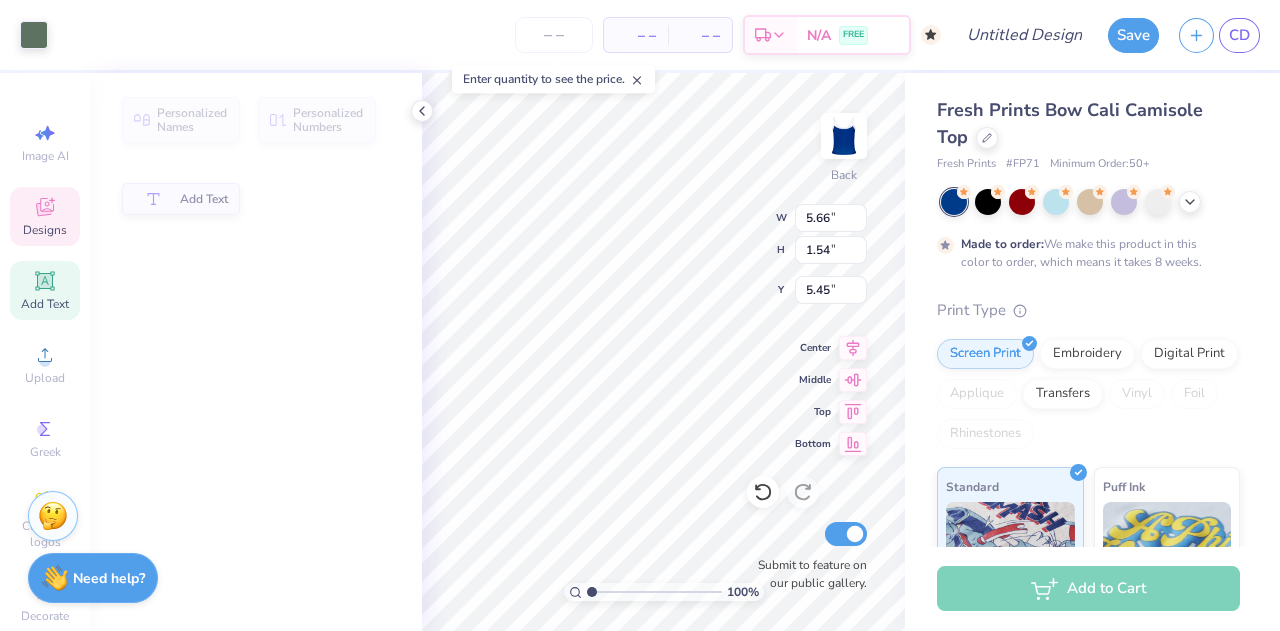 type on "1.54" 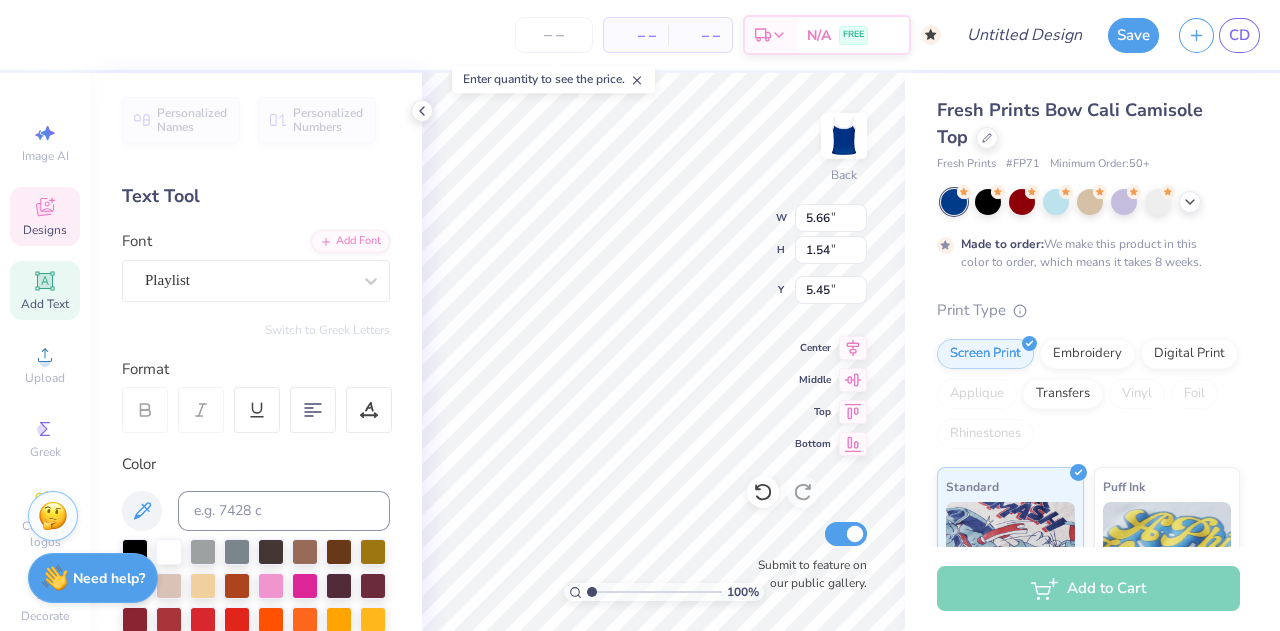 scroll, scrollTop: 17, scrollLeft: 2, axis: both 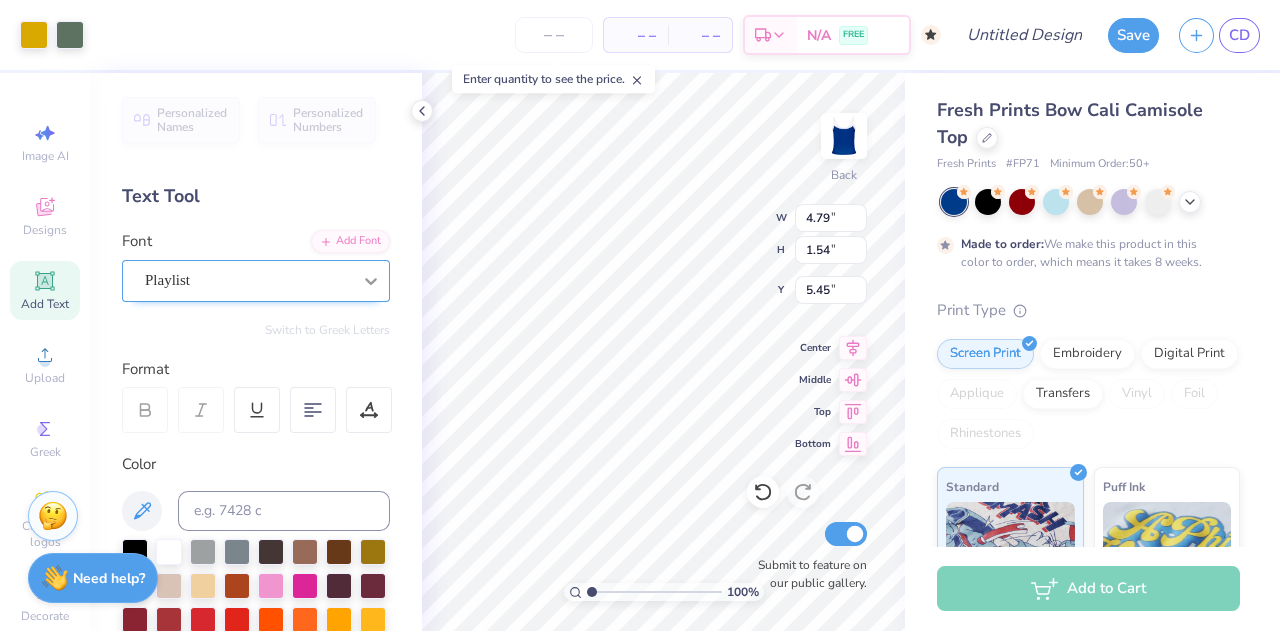 type on "4.79" 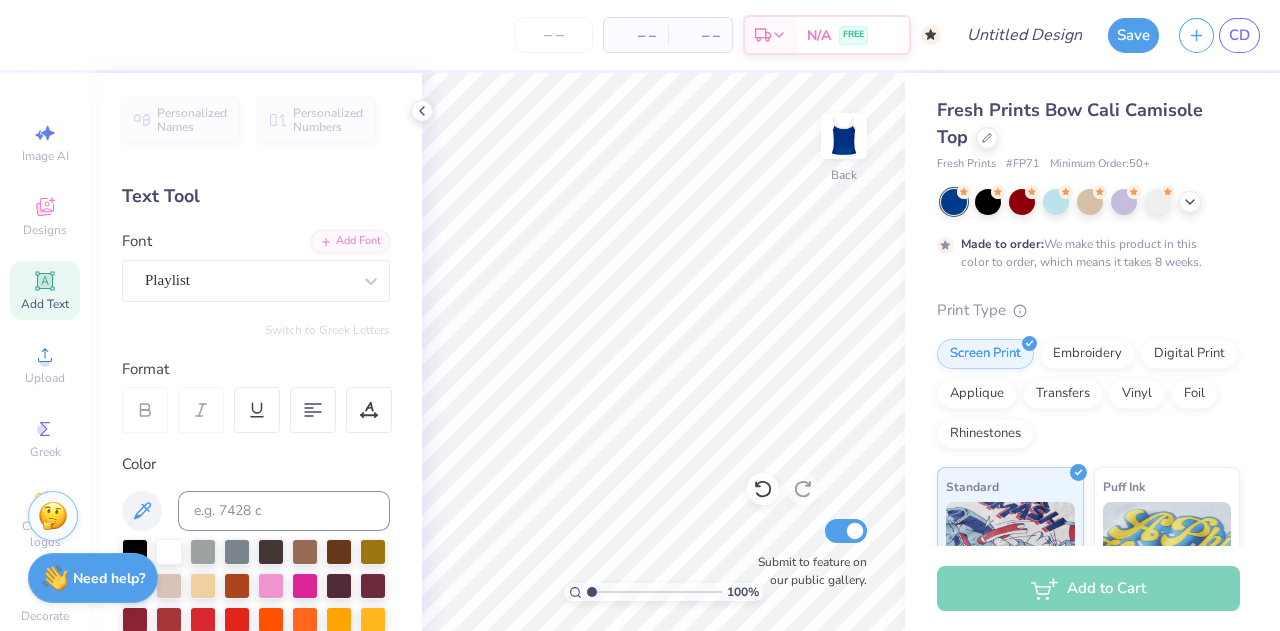 click on "Image AI Designs Add Text Upload Greek Clipart & logos Decorate" at bounding box center (45, 372) 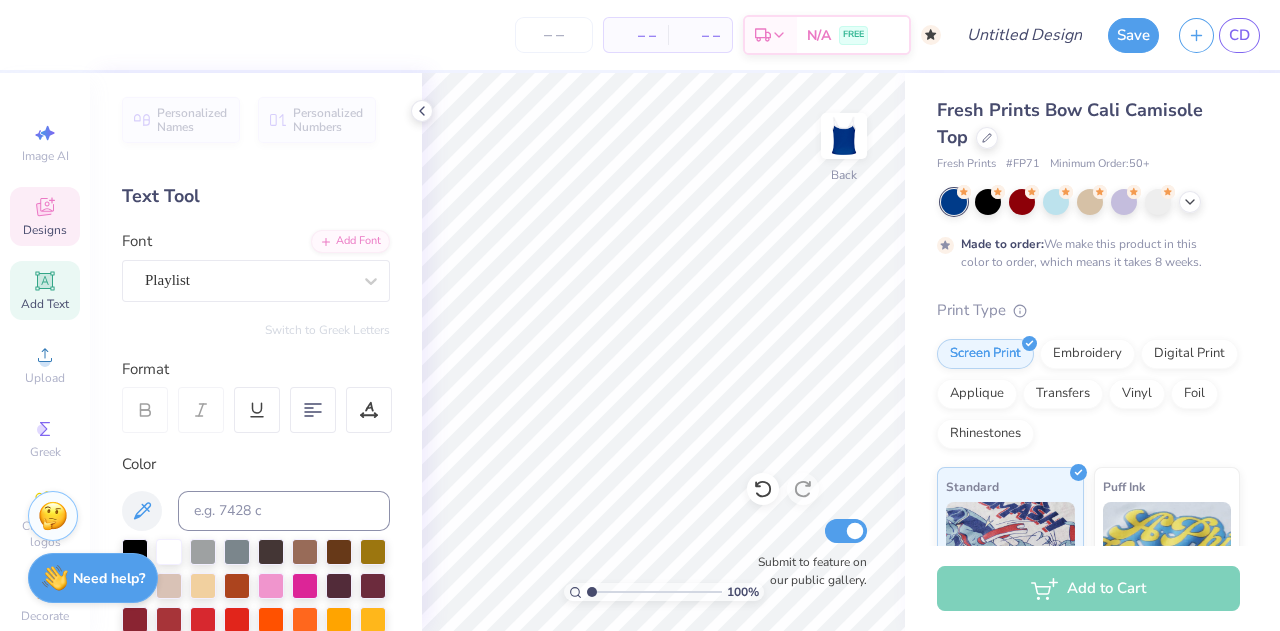 click 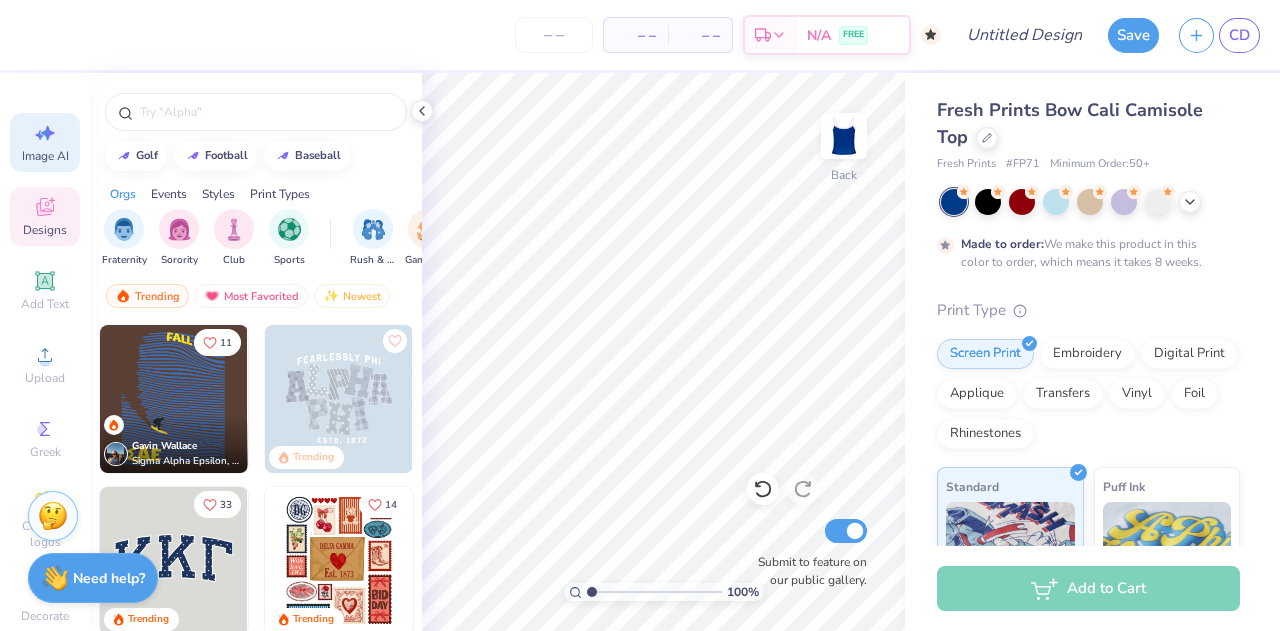 click on "Image AI" at bounding box center [45, 156] 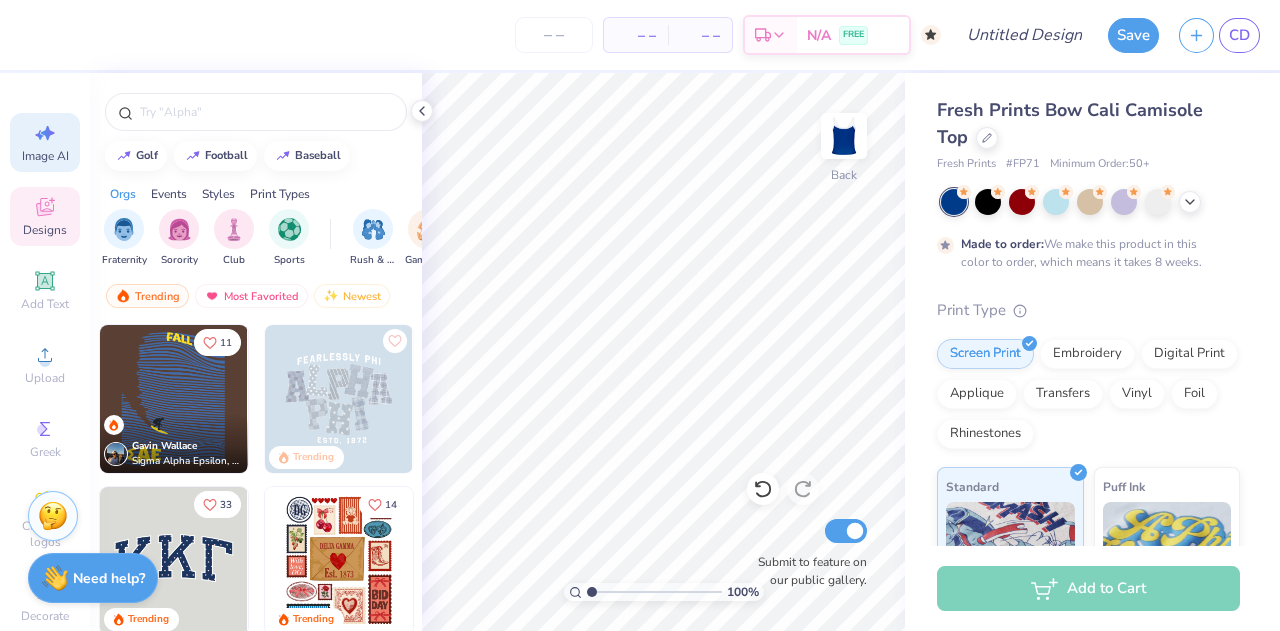 select on "4" 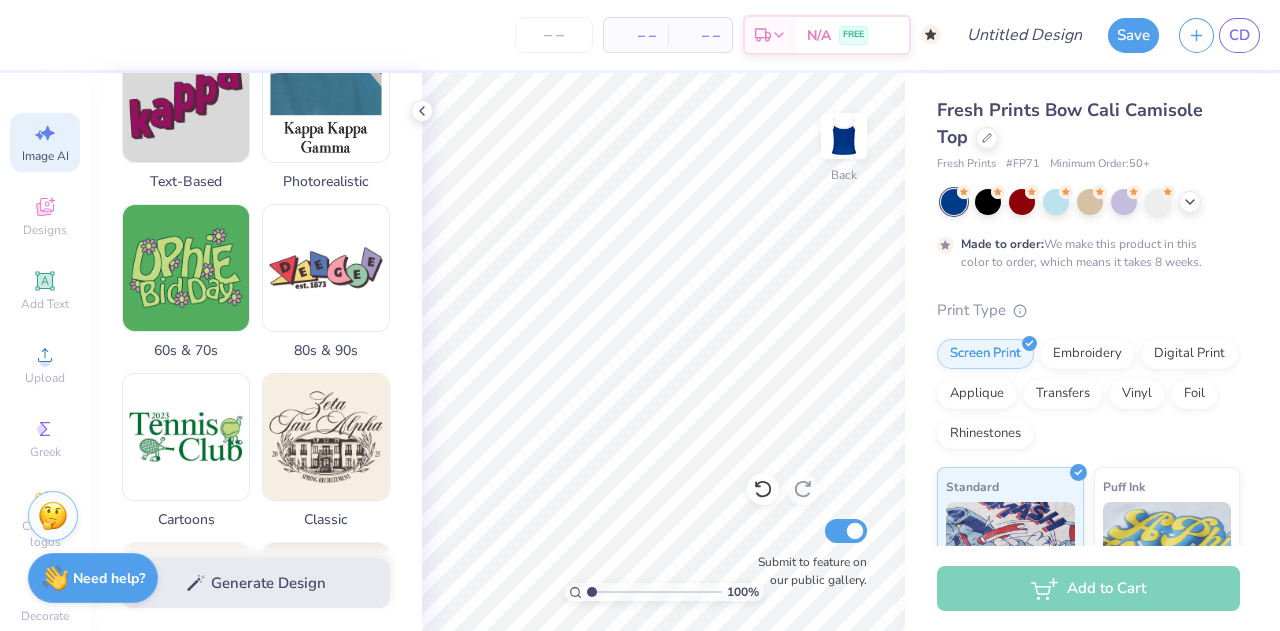 scroll, scrollTop: 0, scrollLeft: 0, axis: both 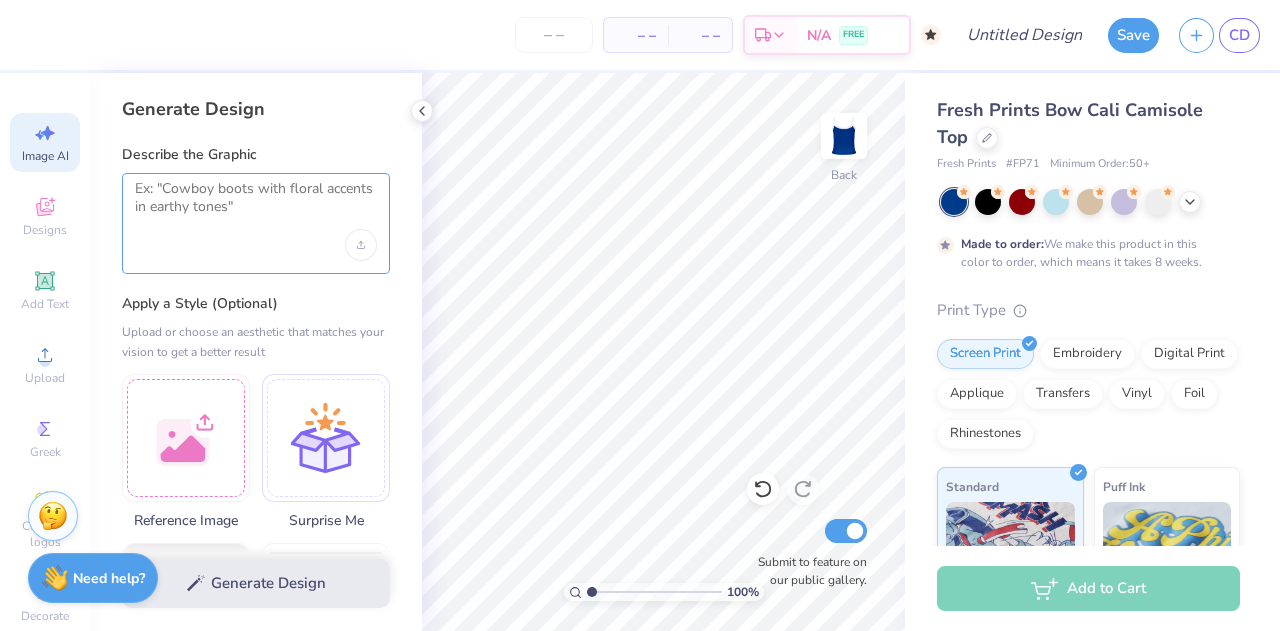 click at bounding box center [256, 205] 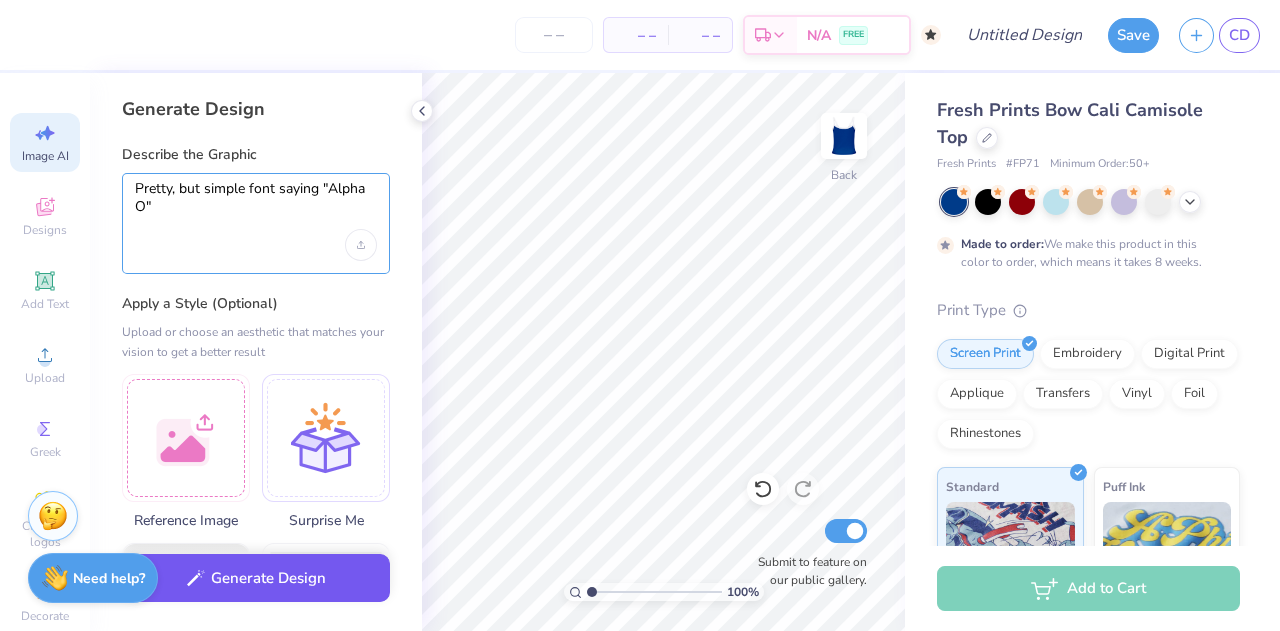type on "Pretty, but simple font saying "Alpha O"" 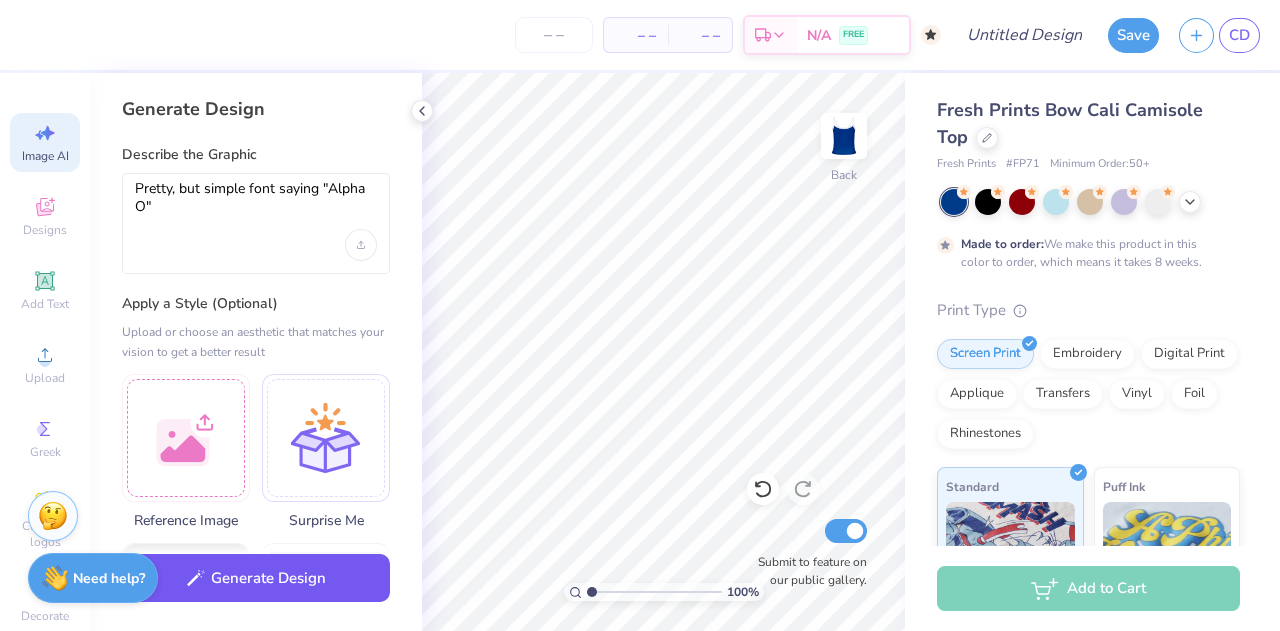 click on "Generate Design" at bounding box center (256, 578) 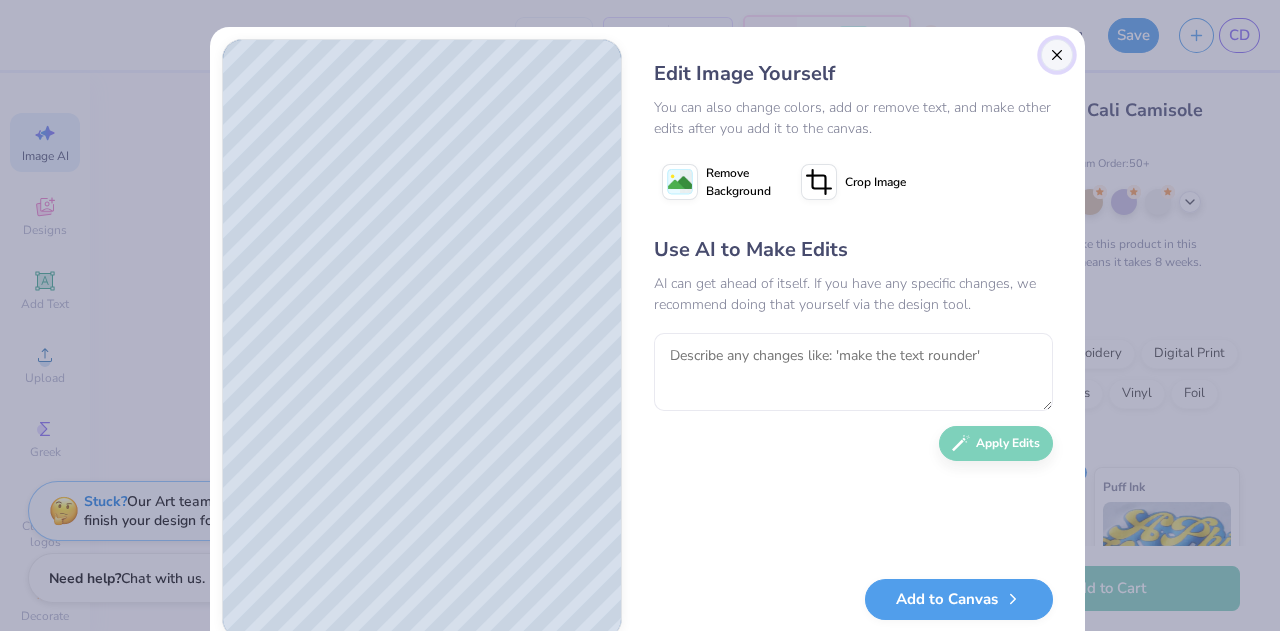click at bounding box center [1057, 55] 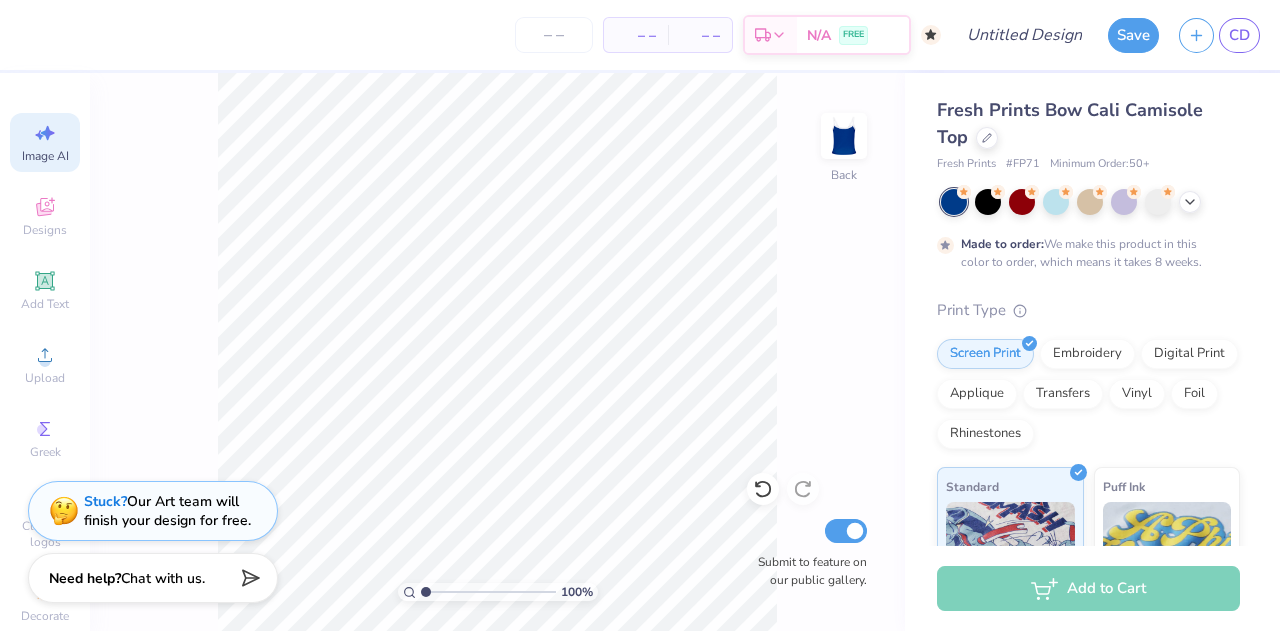 scroll, scrollTop: 0, scrollLeft: 44, axis: horizontal 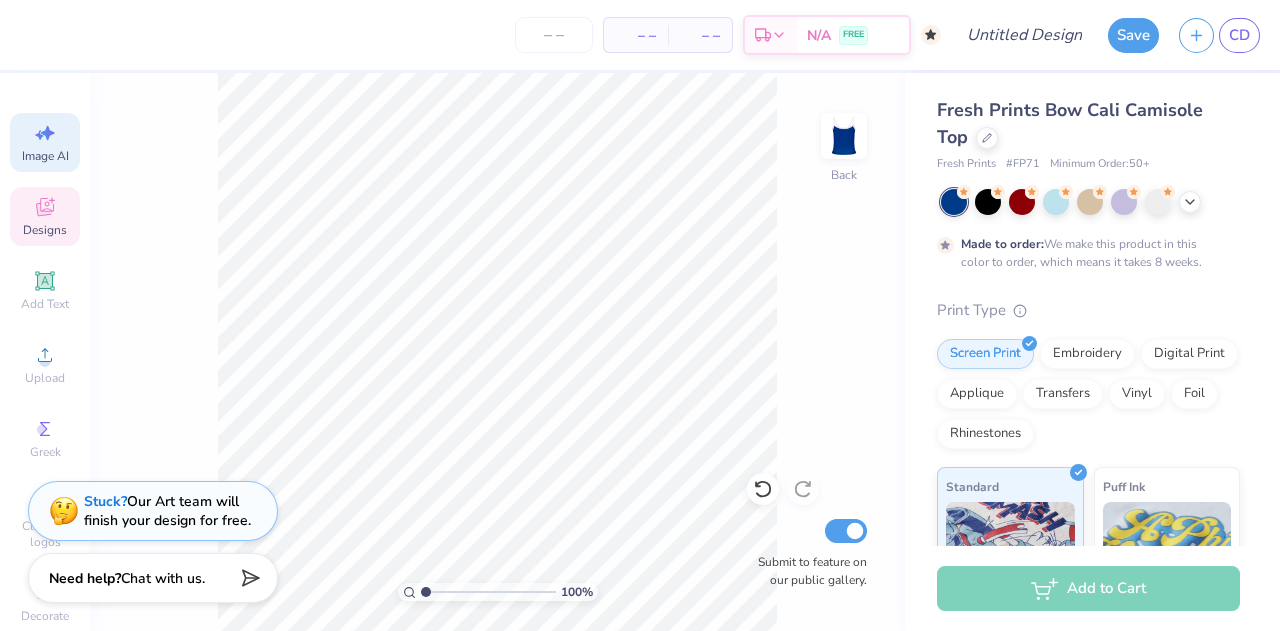click on "Designs" at bounding box center (45, 230) 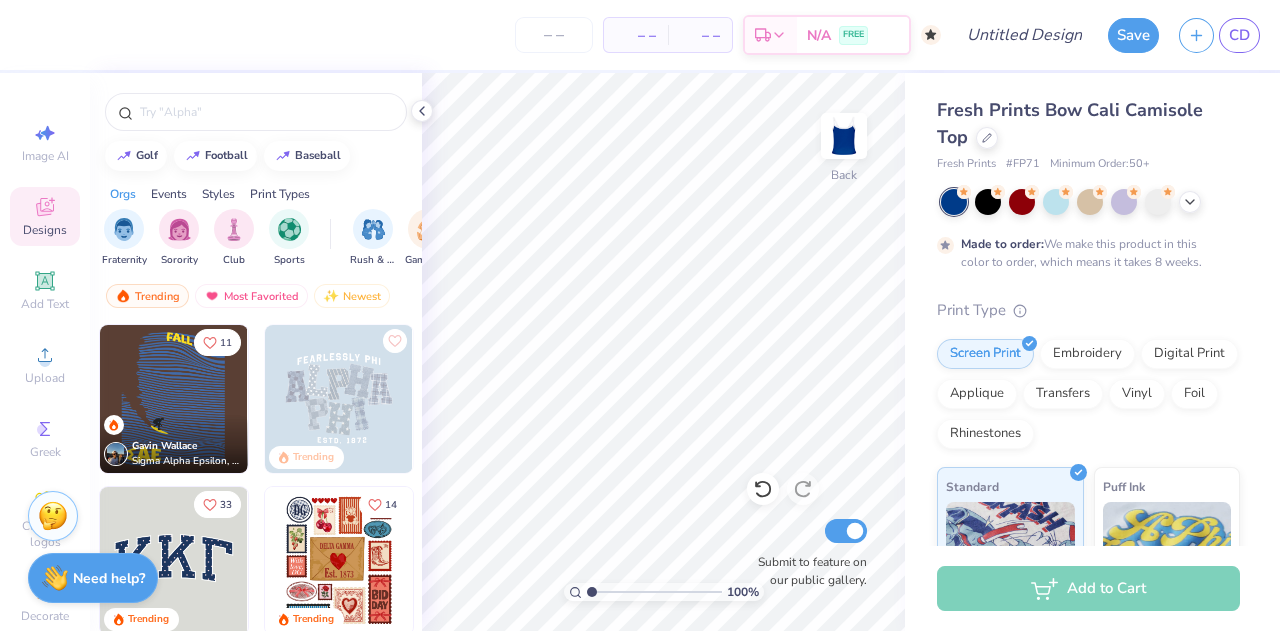 scroll, scrollTop: 0, scrollLeft: 0, axis: both 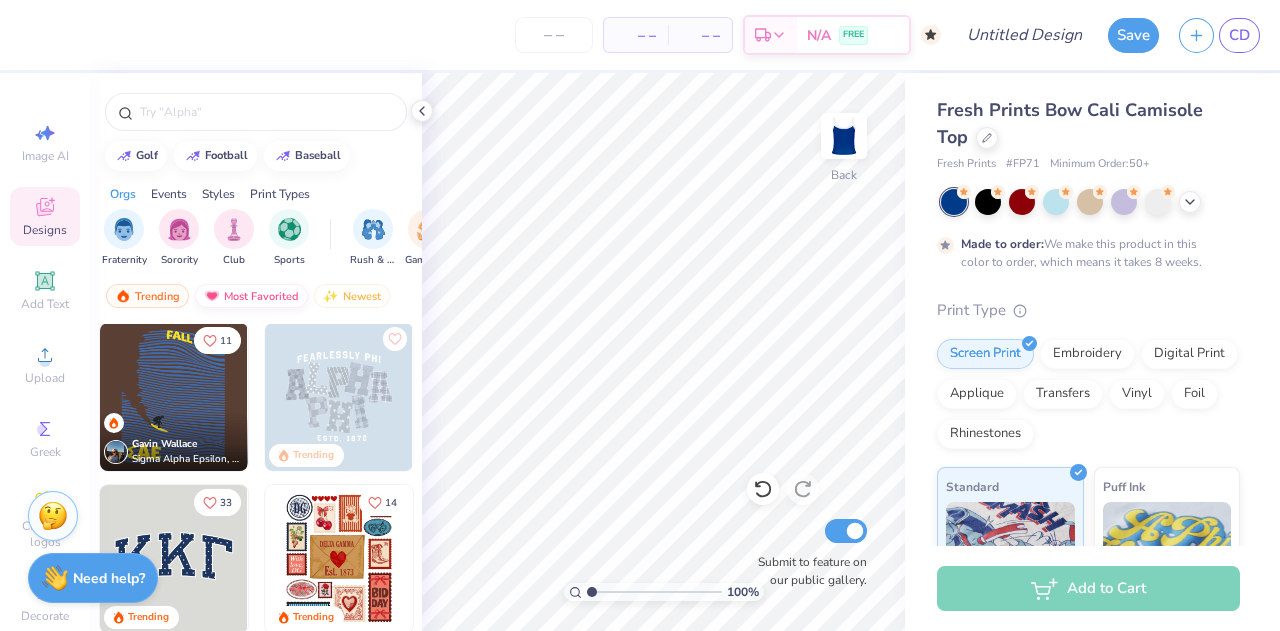 click on "Most Favorited" at bounding box center [251, 296] 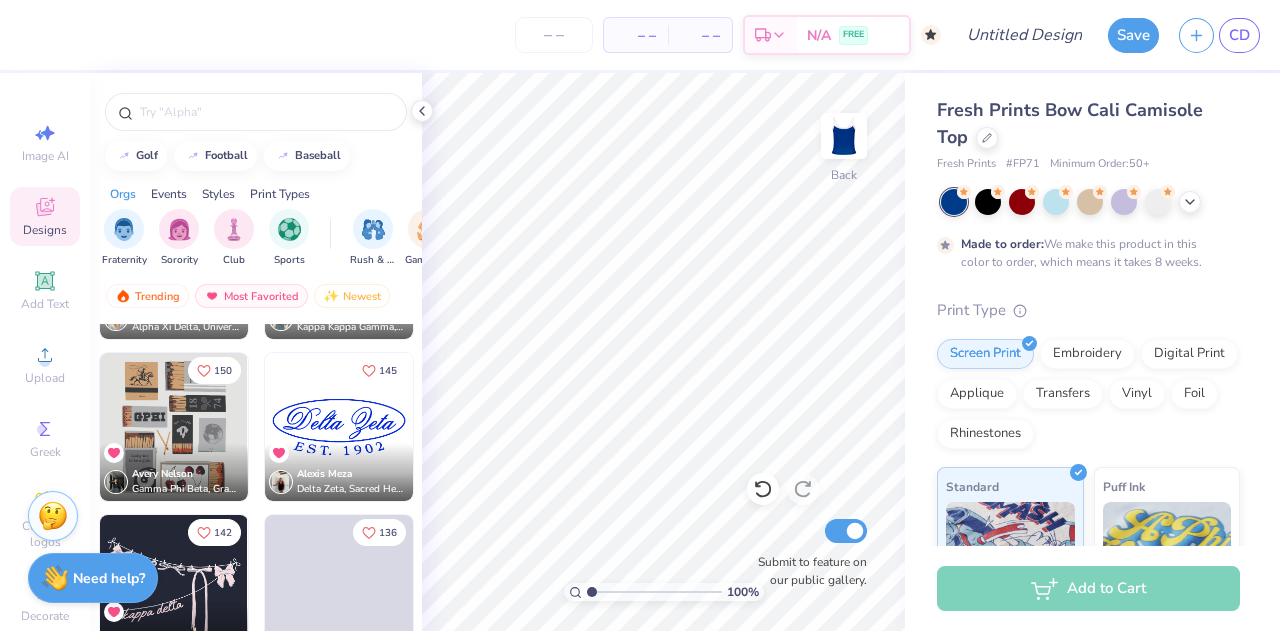scroll, scrollTop: 784, scrollLeft: 0, axis: vertical 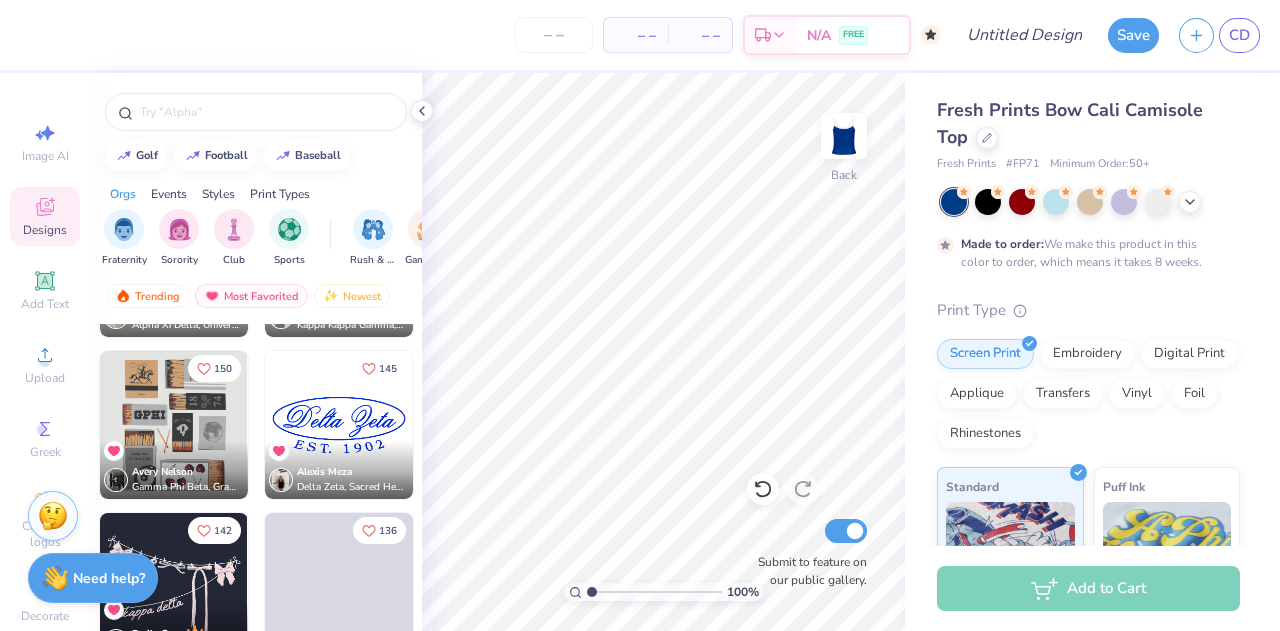 click at bounding box center (339, 587) 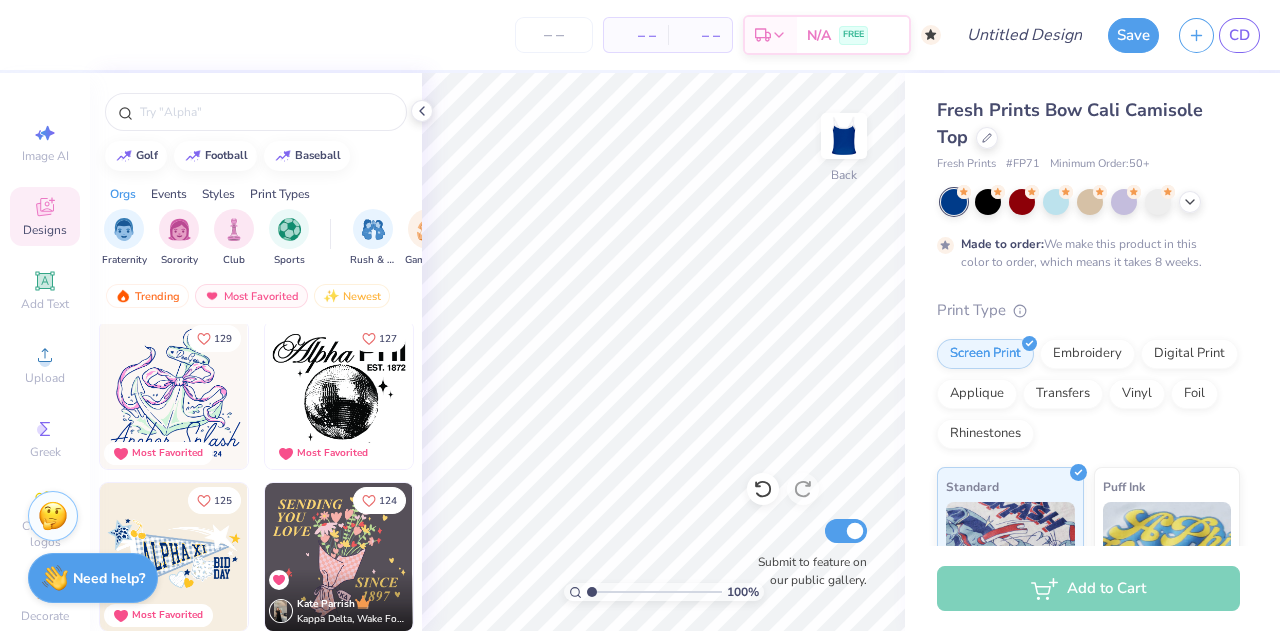 scroll, scrollTop: 1146, scrollLeft: 0, axis: vertical 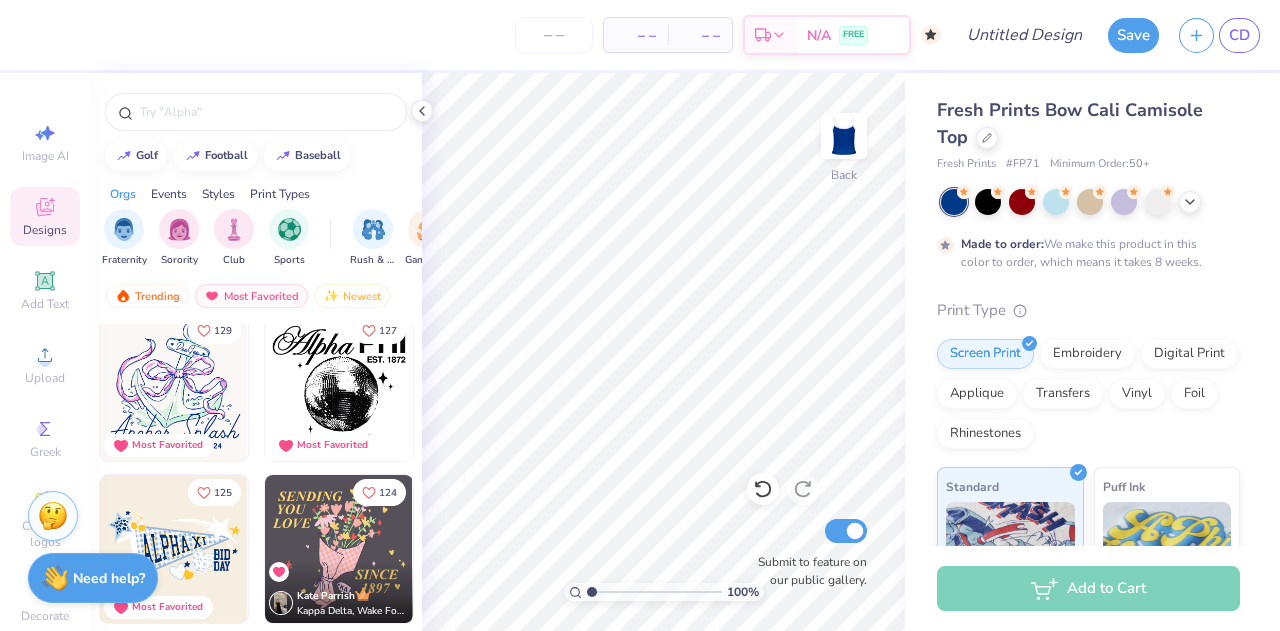 click at bounding box center [174, 387] 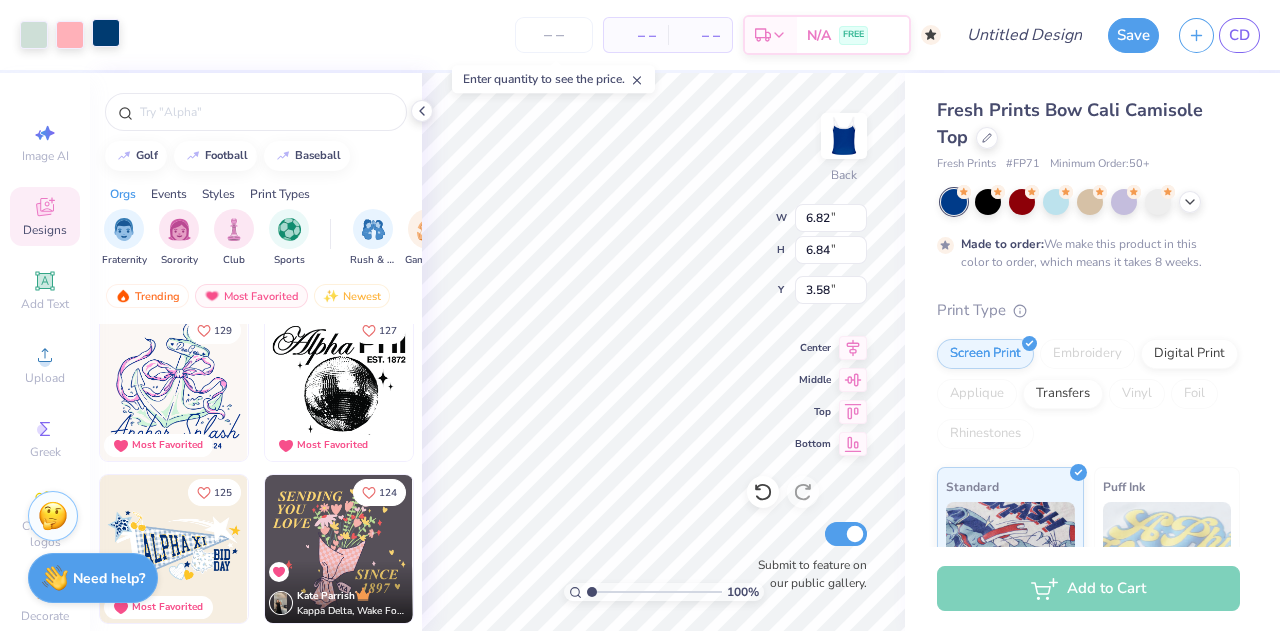 click at bounding box center (106, 33) 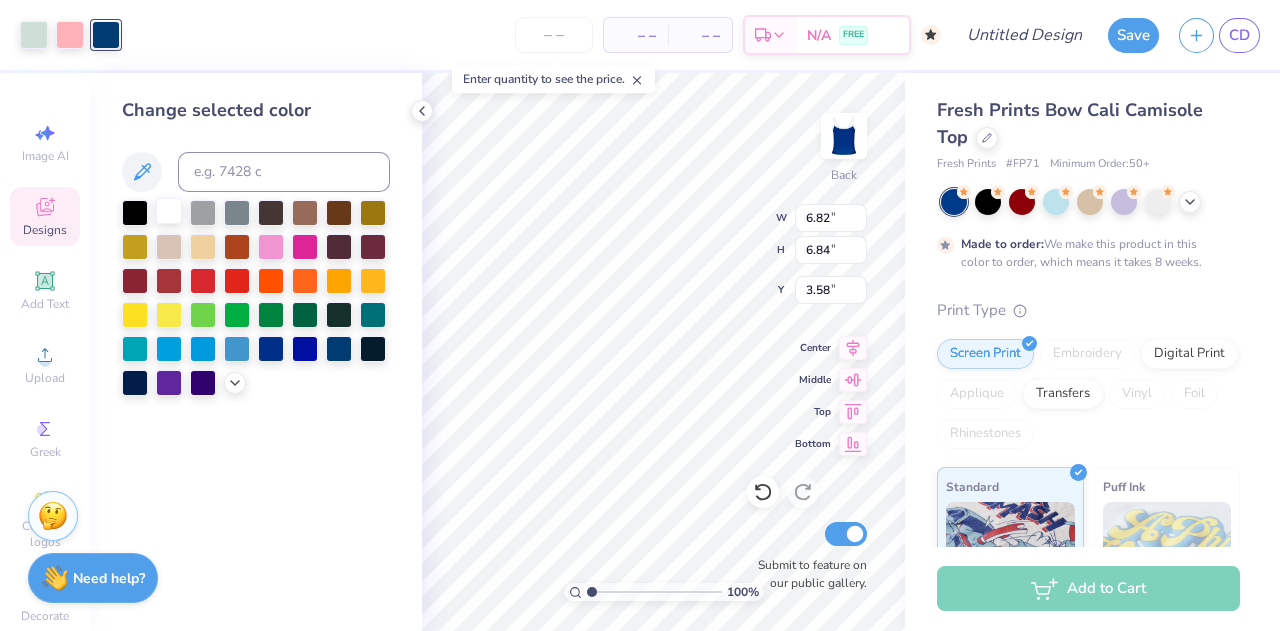 click at bounding box center [169, 211] 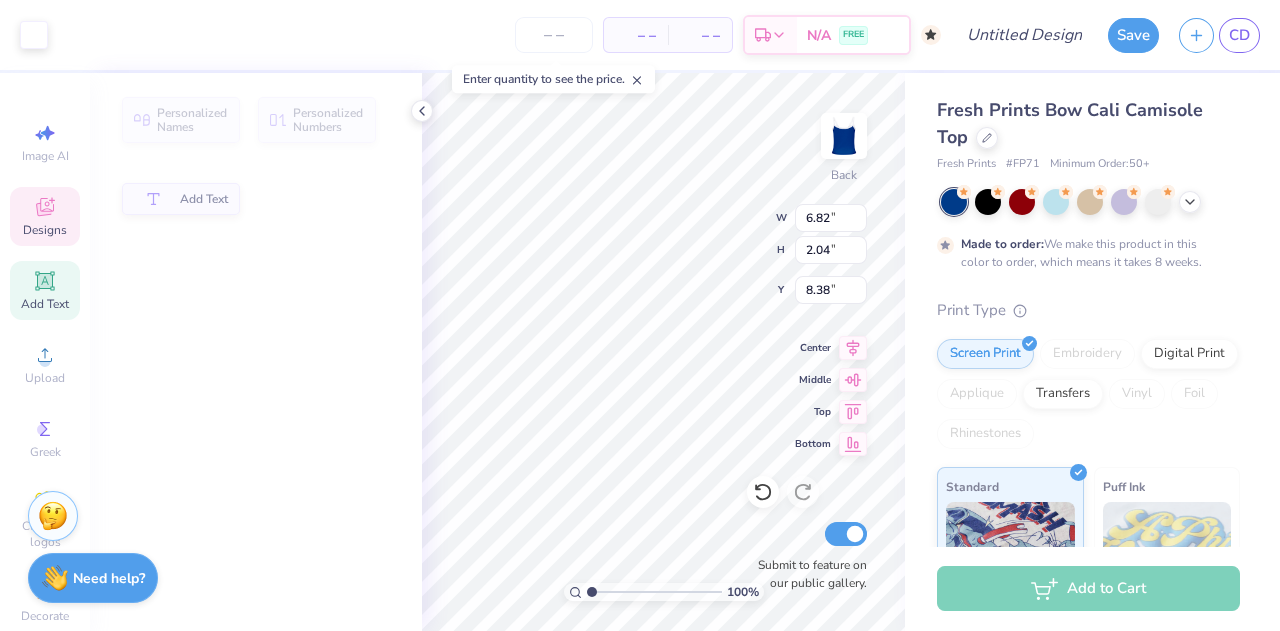 type on "2.04" 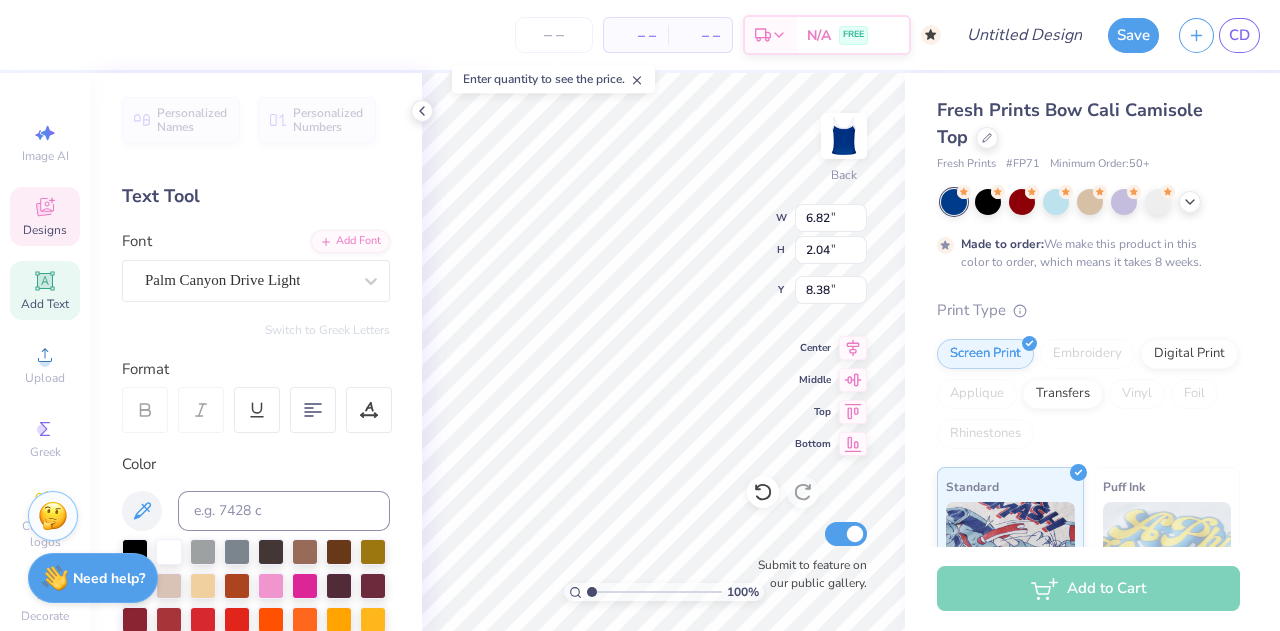 scroll, scrollTop: 16, scrollLeft: 4, axis: both 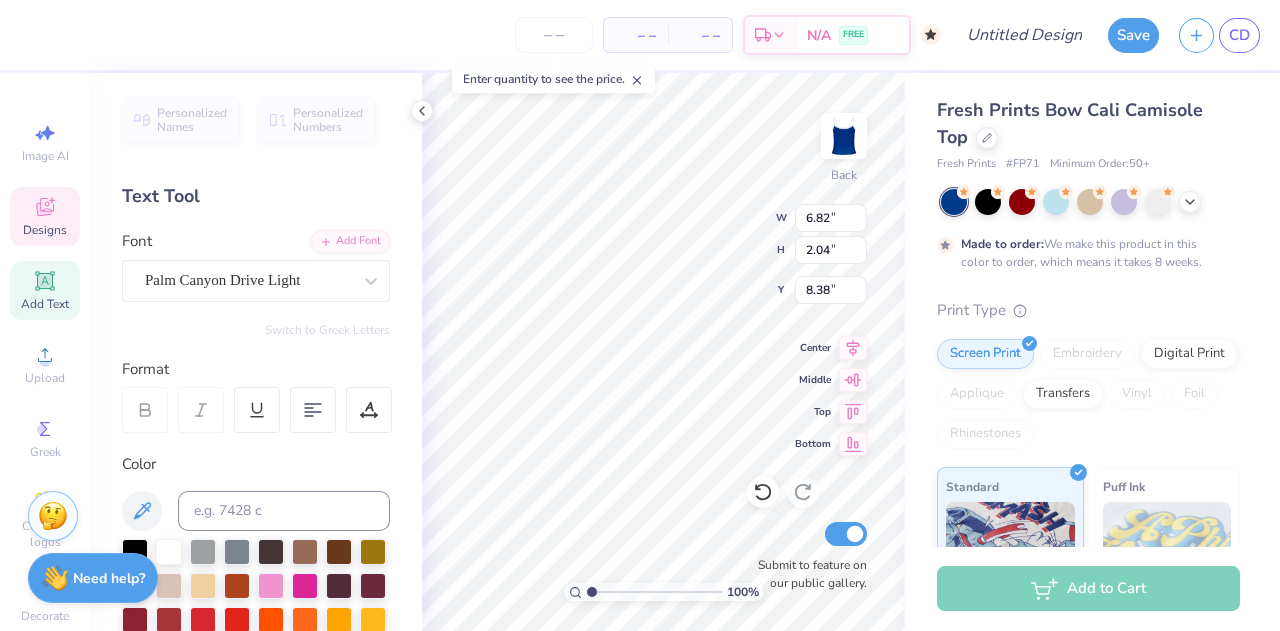 type on "Alpha O" 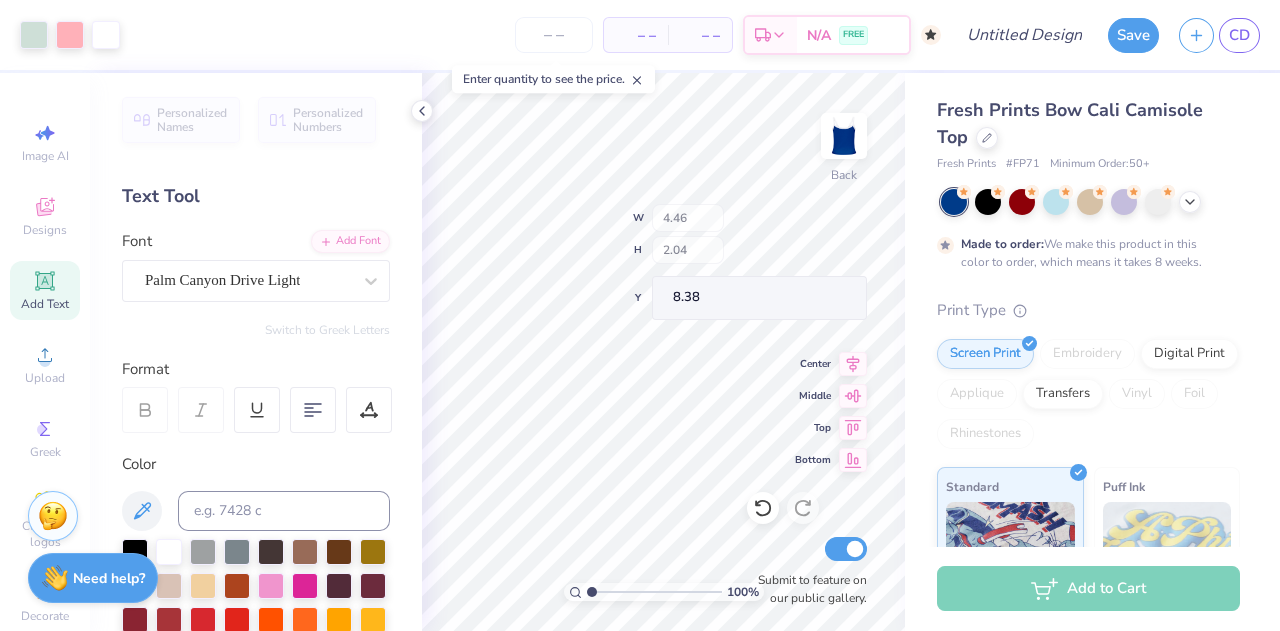type on "4.46" 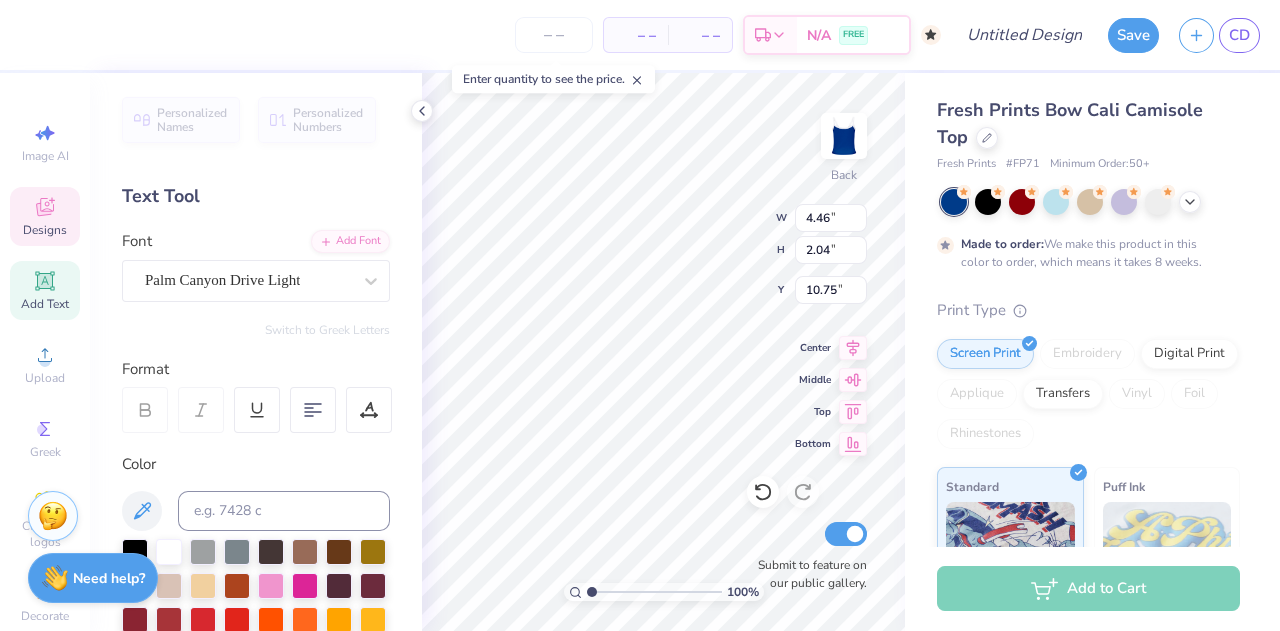 type on "2.94" 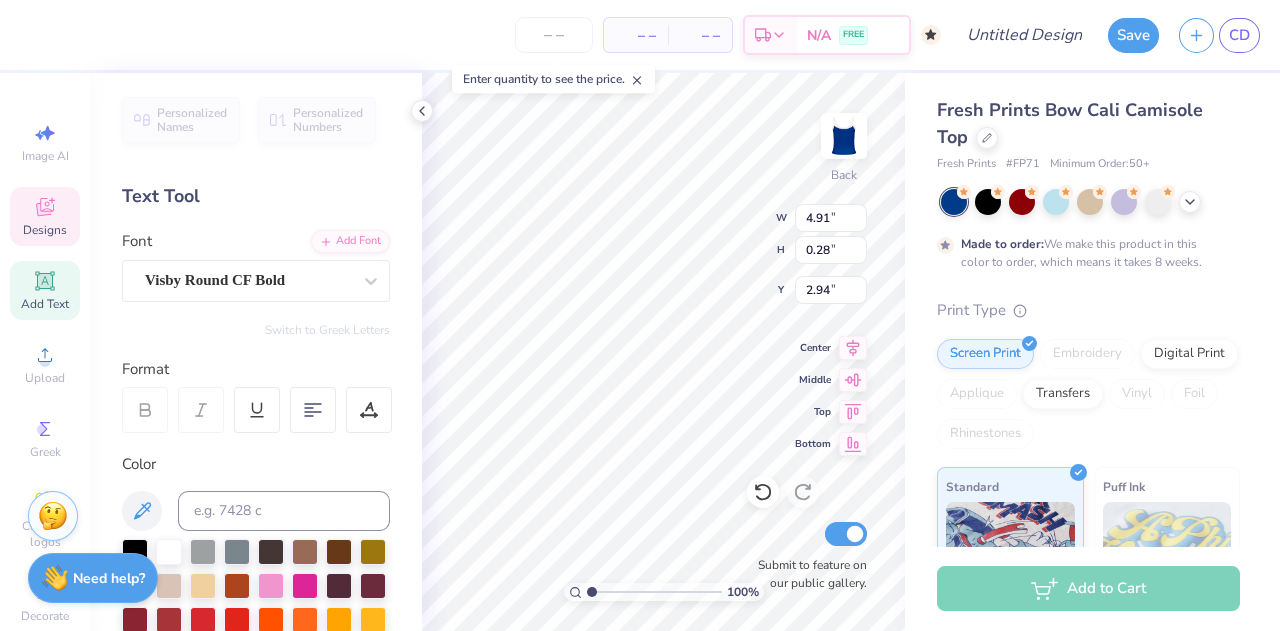 type on "4.91" 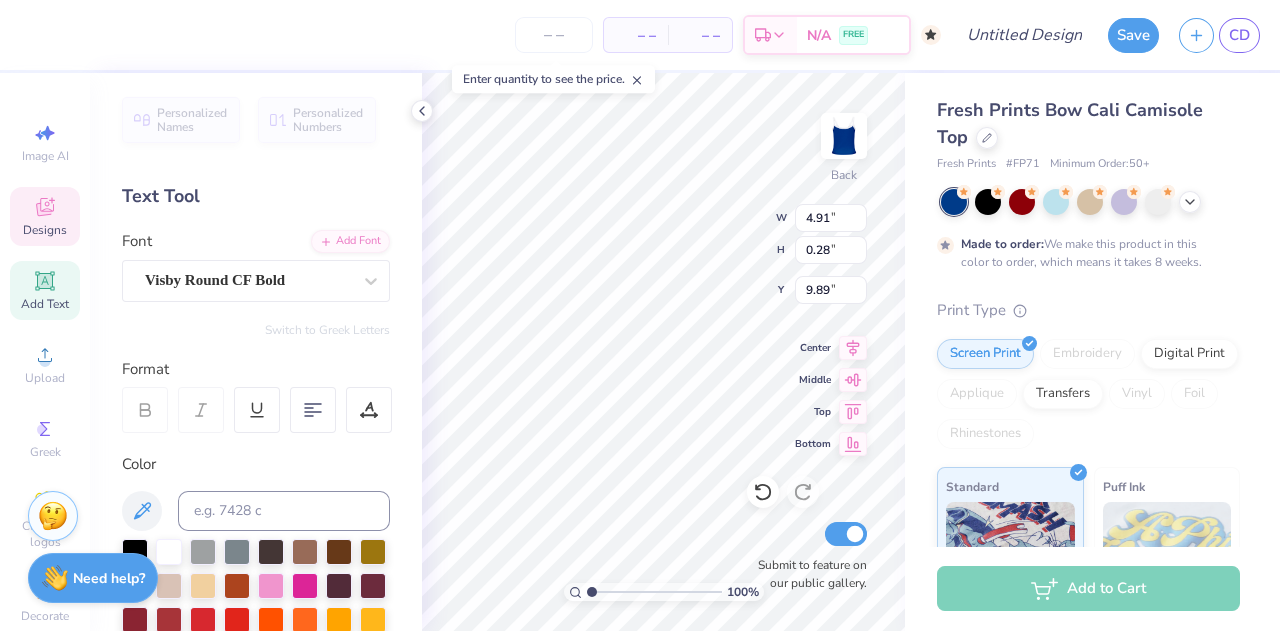 scroll, scrollTop: 16, scrollLeft: 12, axis: both 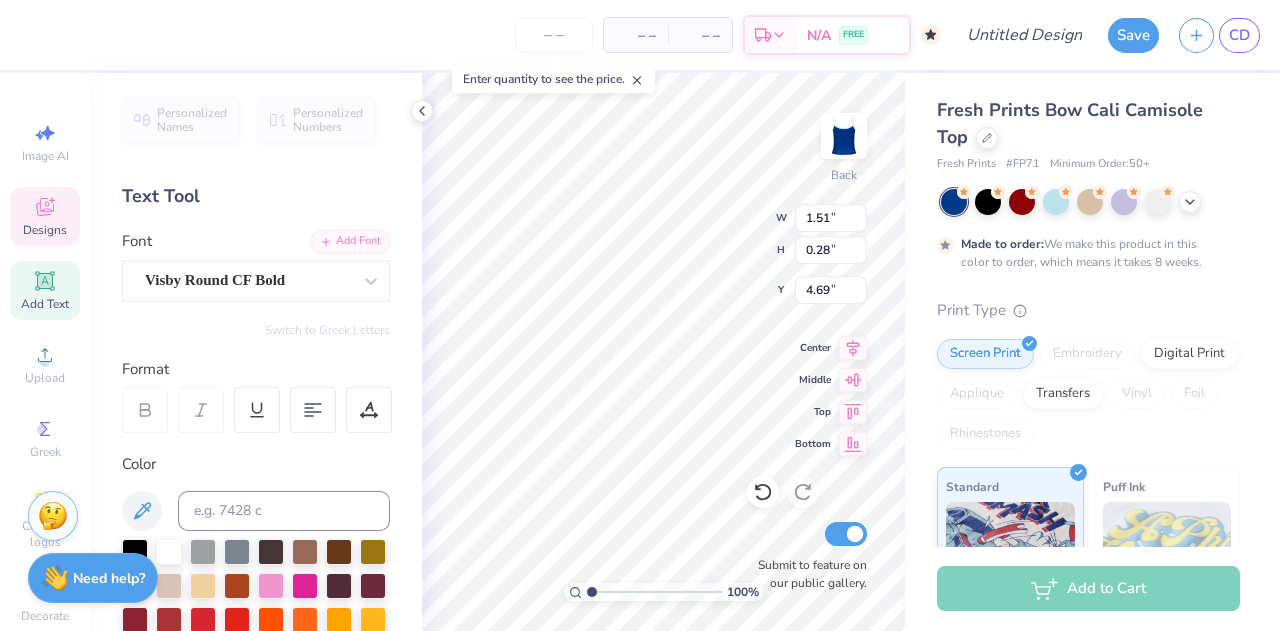type on "4.69" 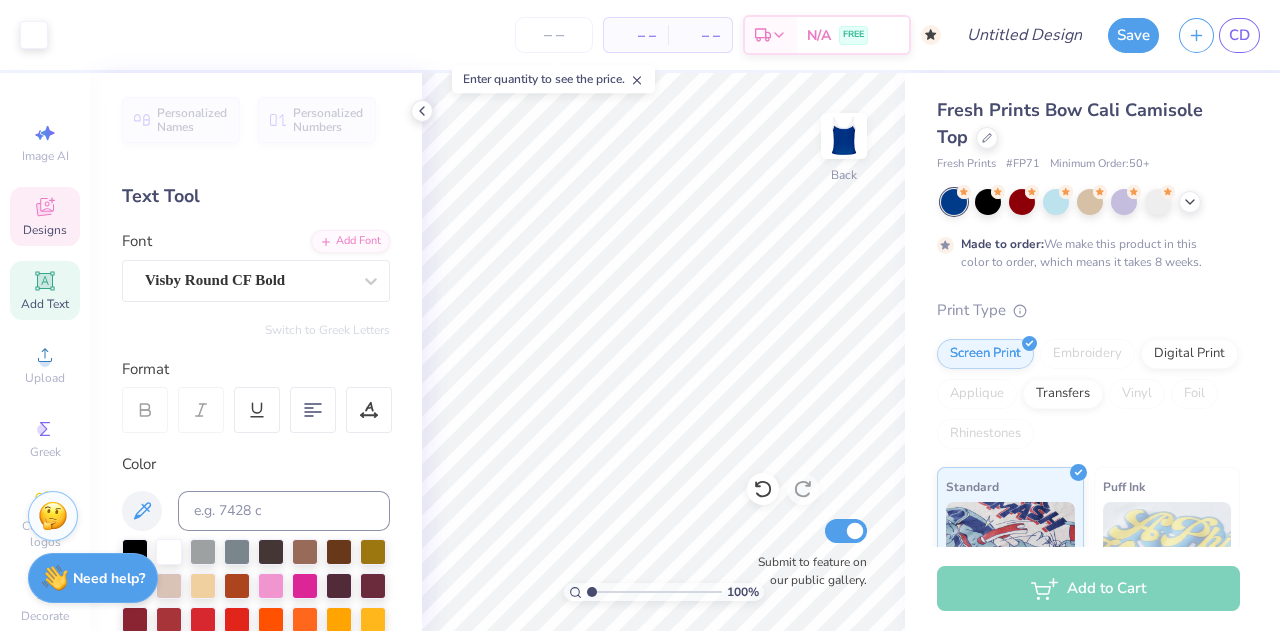 click on "Designs" at bounding box center [45, 230] 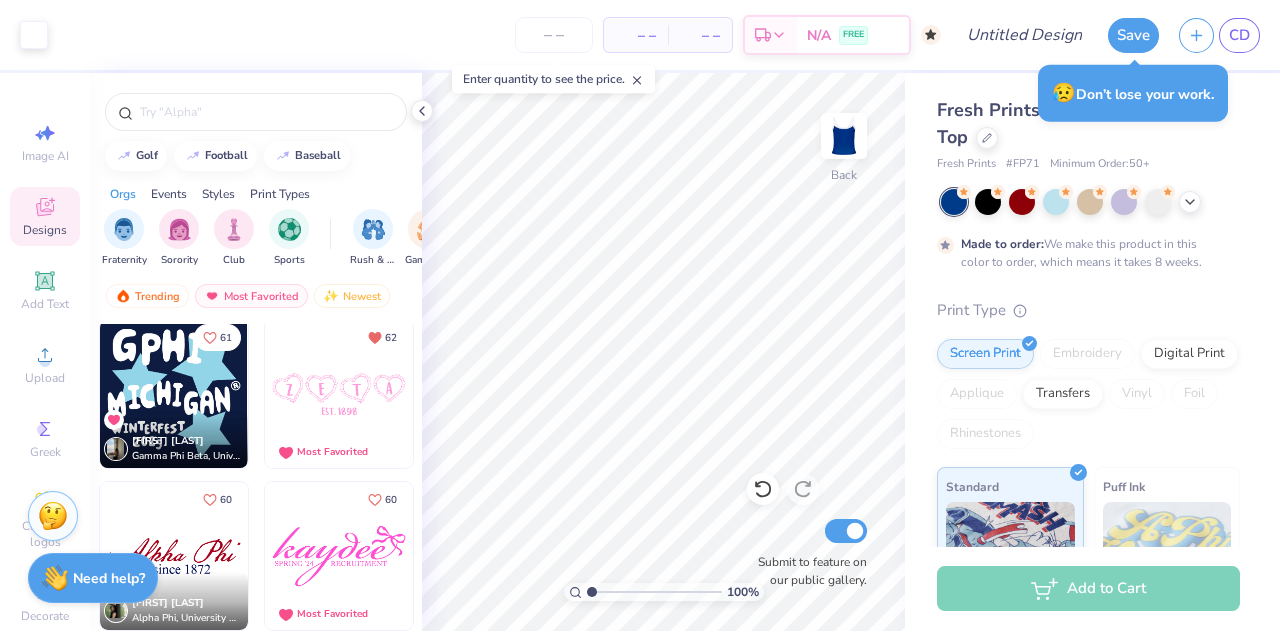 scroll, scrollTop: 5352, scrollLeft: 0, axis: vertical 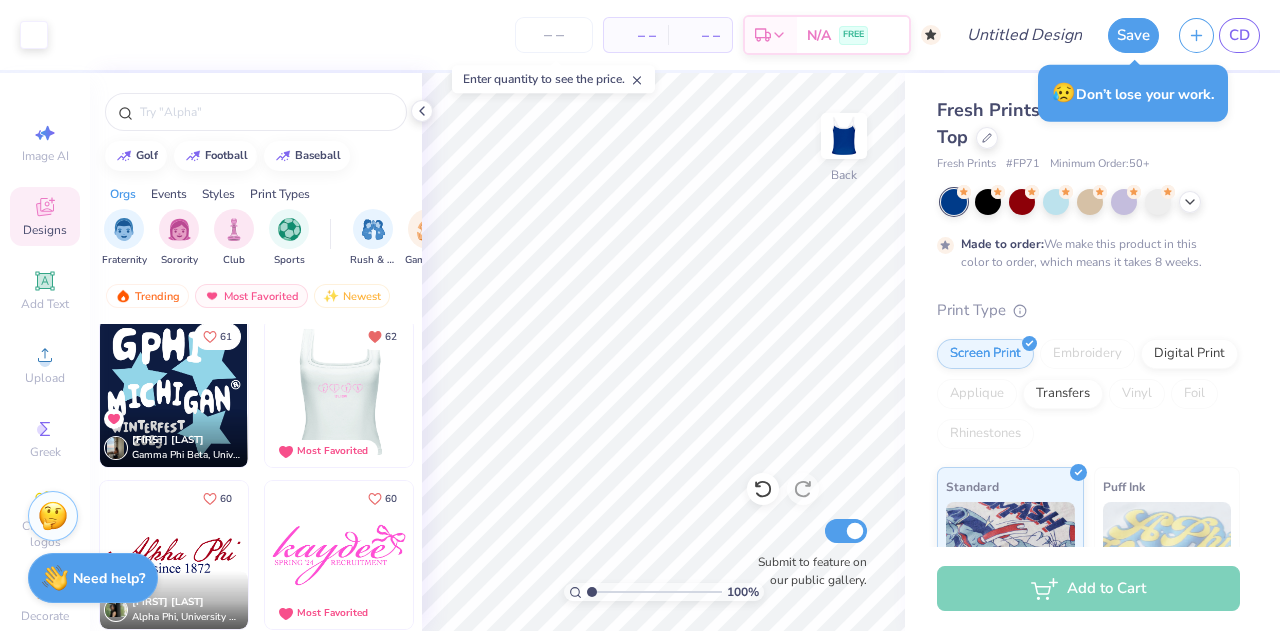 click at bounding box center (191, 393) 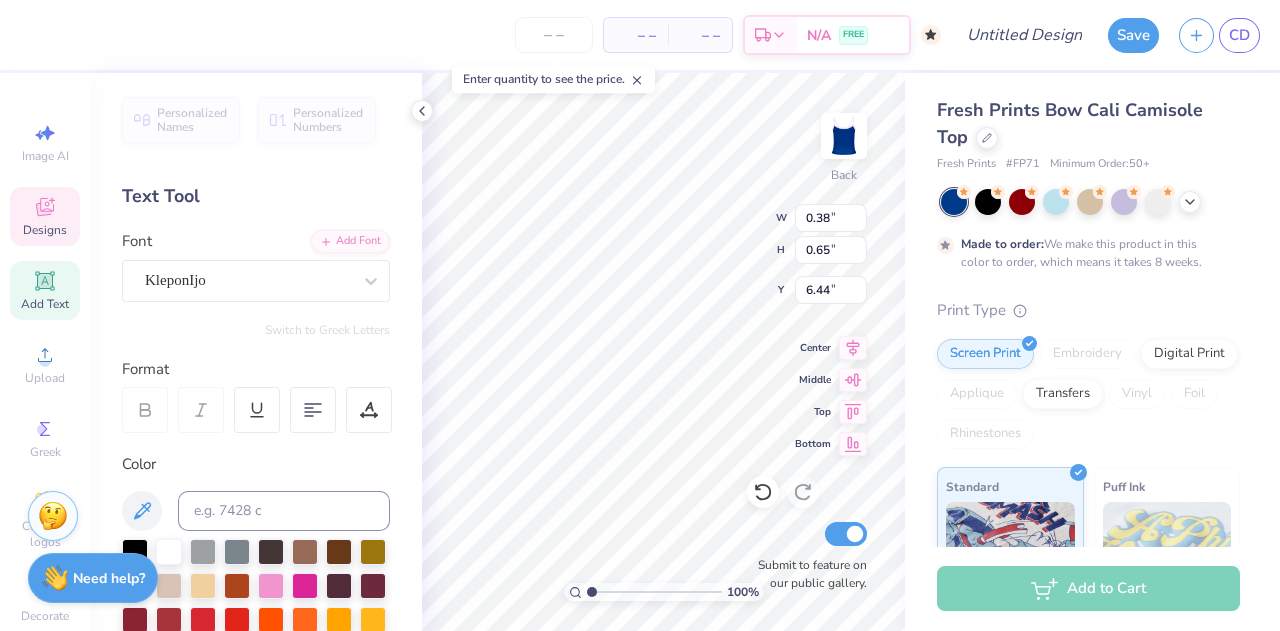 scroll, scrollTop: 16, scrollLeft: 2, axis: both 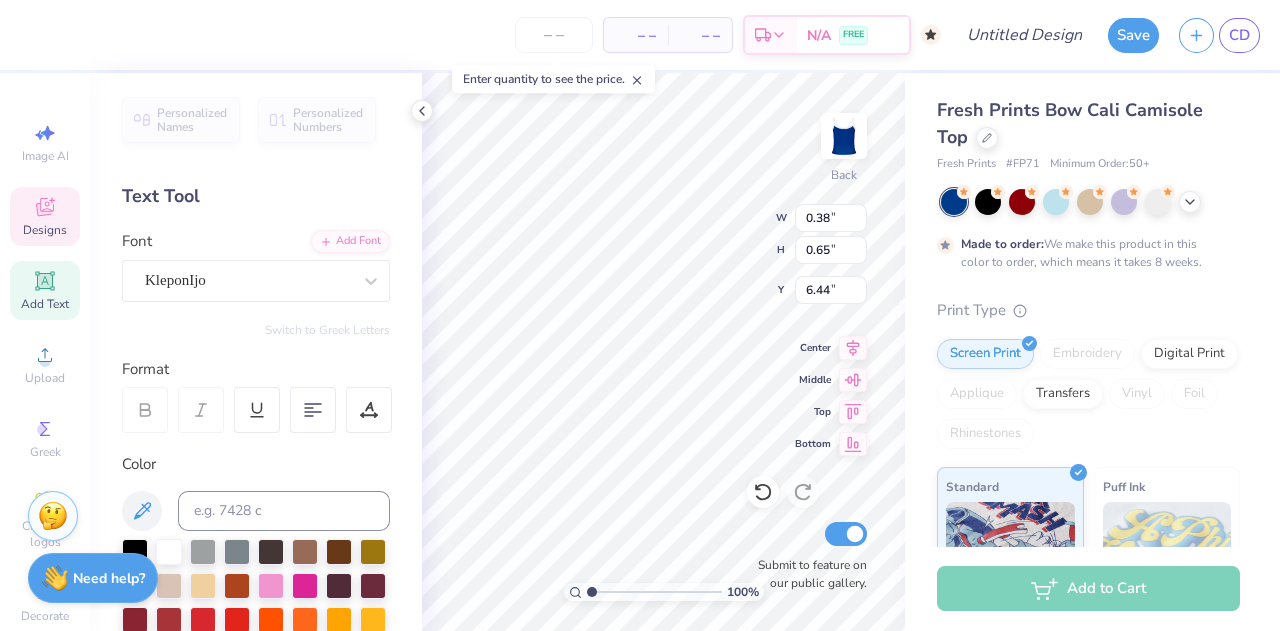 type on "a" 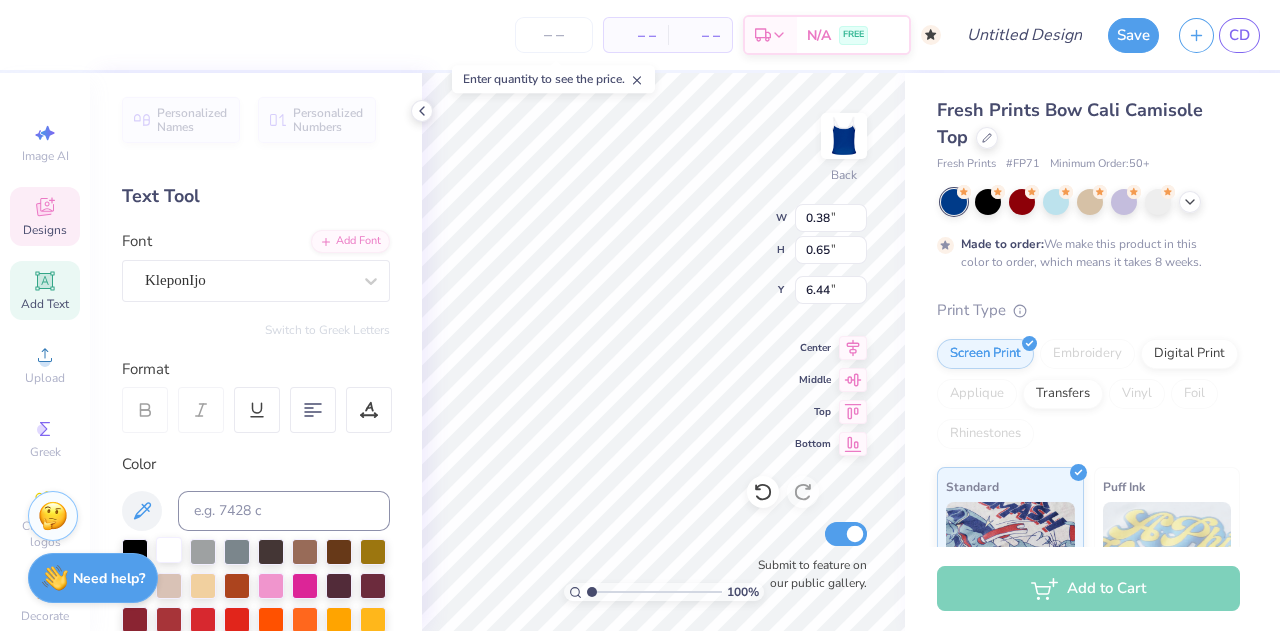 click at bounding box center (169, 550) 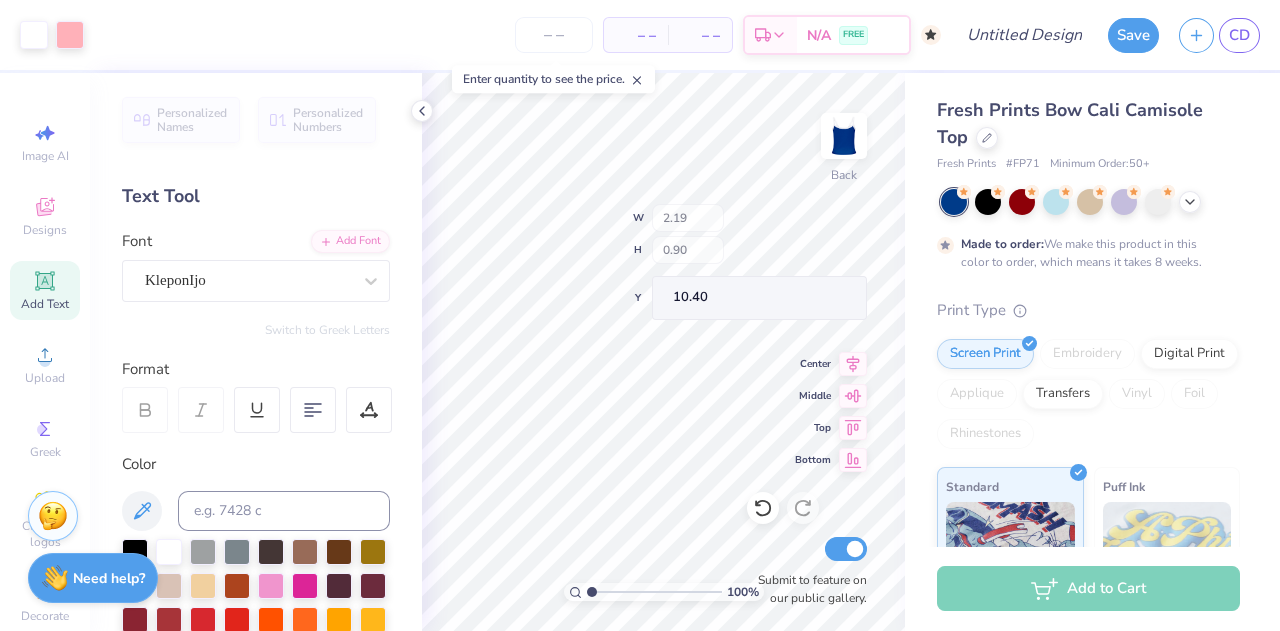 type on "10.40" 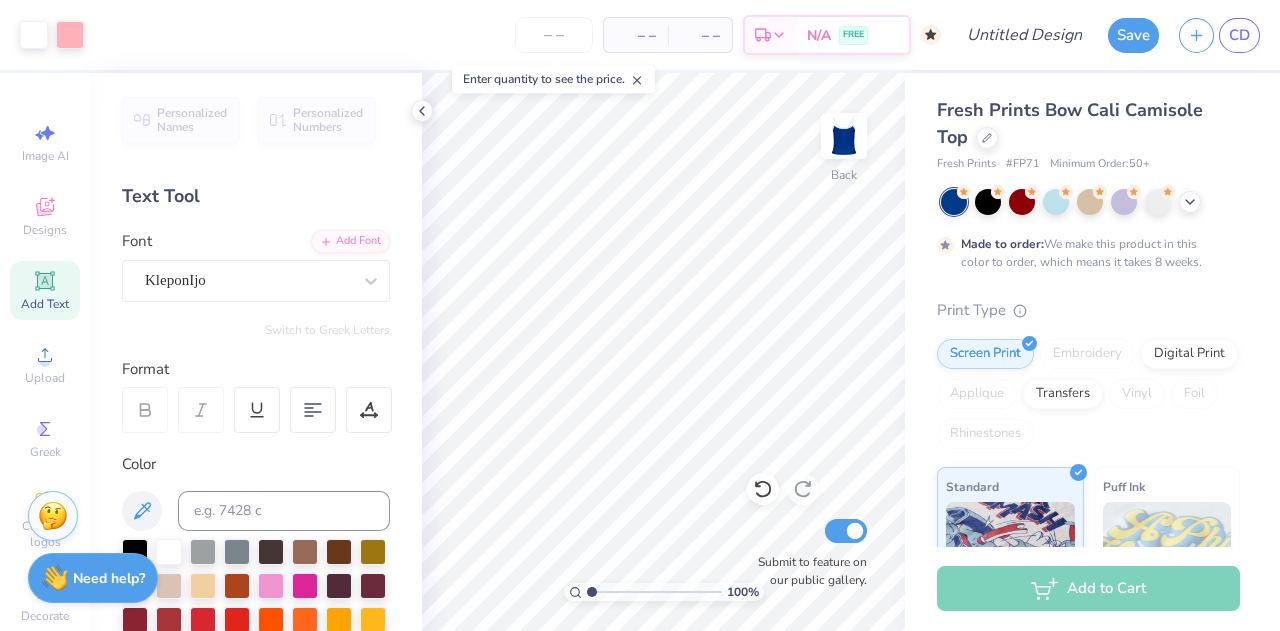 click on "100  % Back Submit to feature on our public gallery." at bounding box center [663, 352] 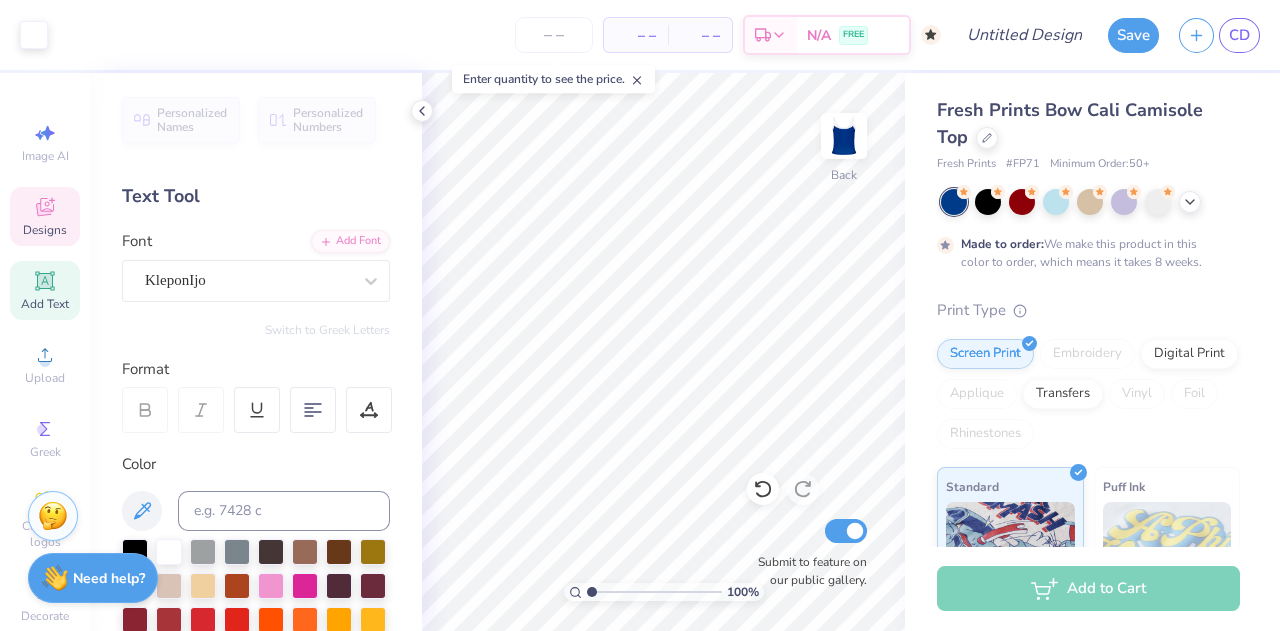 click on "Designs" at bounding box center [45, 216] 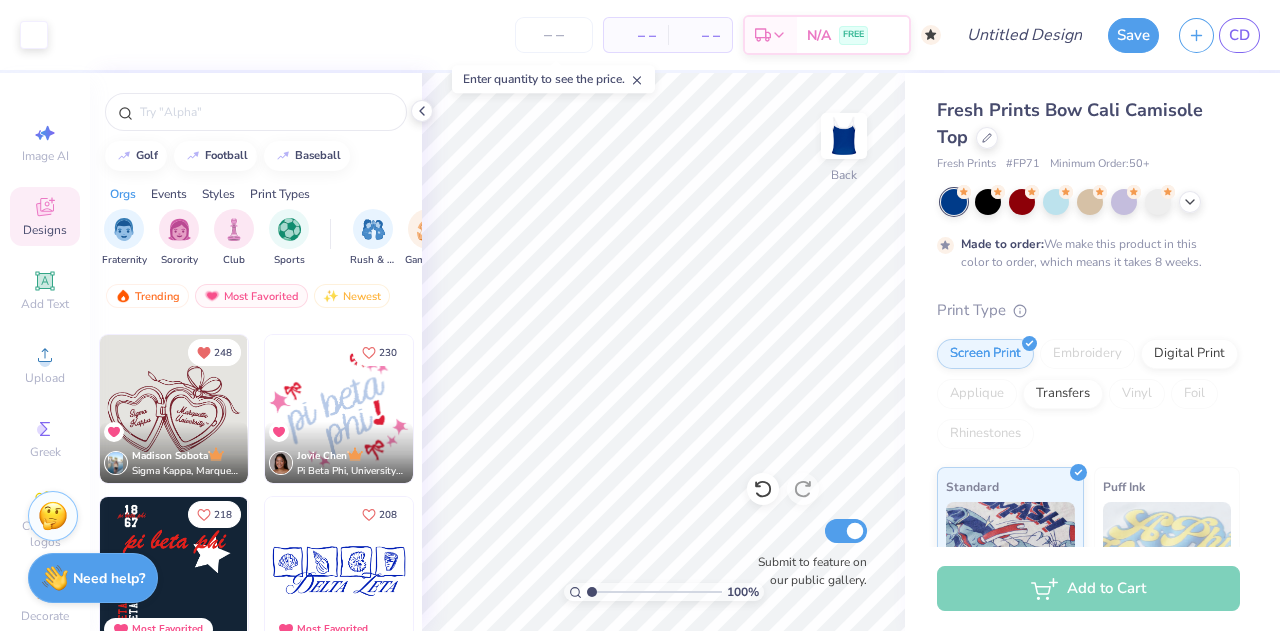 scroll, scrollTop: 336, scrollLeft: 0, axis: vertical 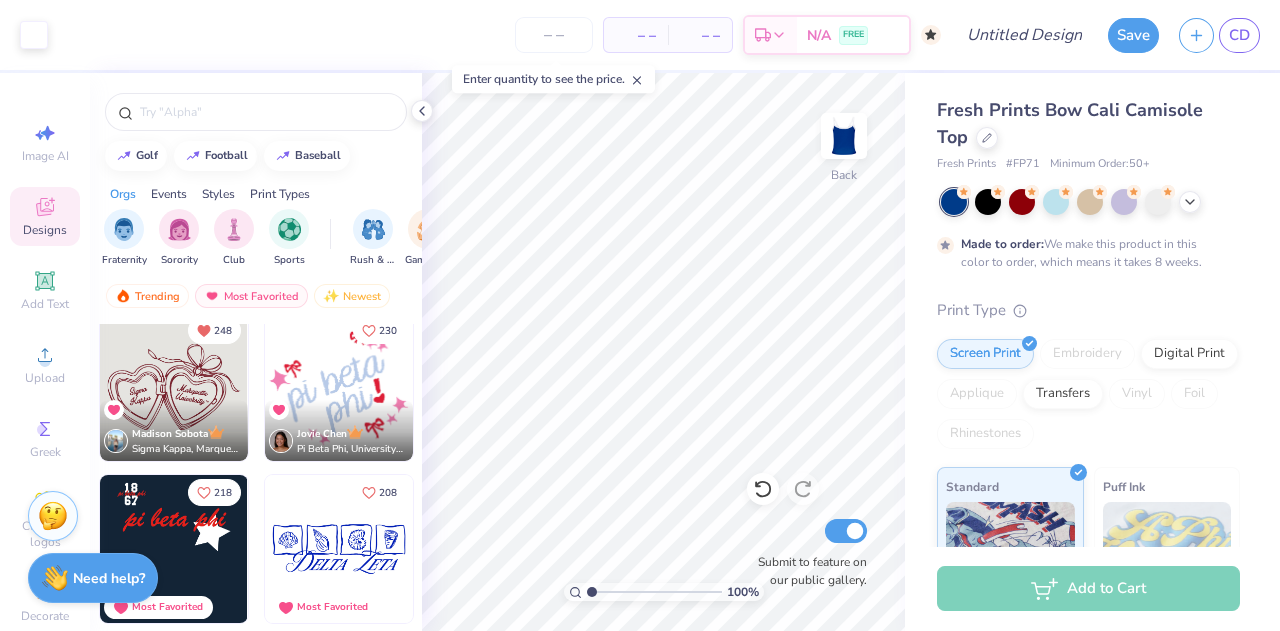 click at bounding box center (339, 549) 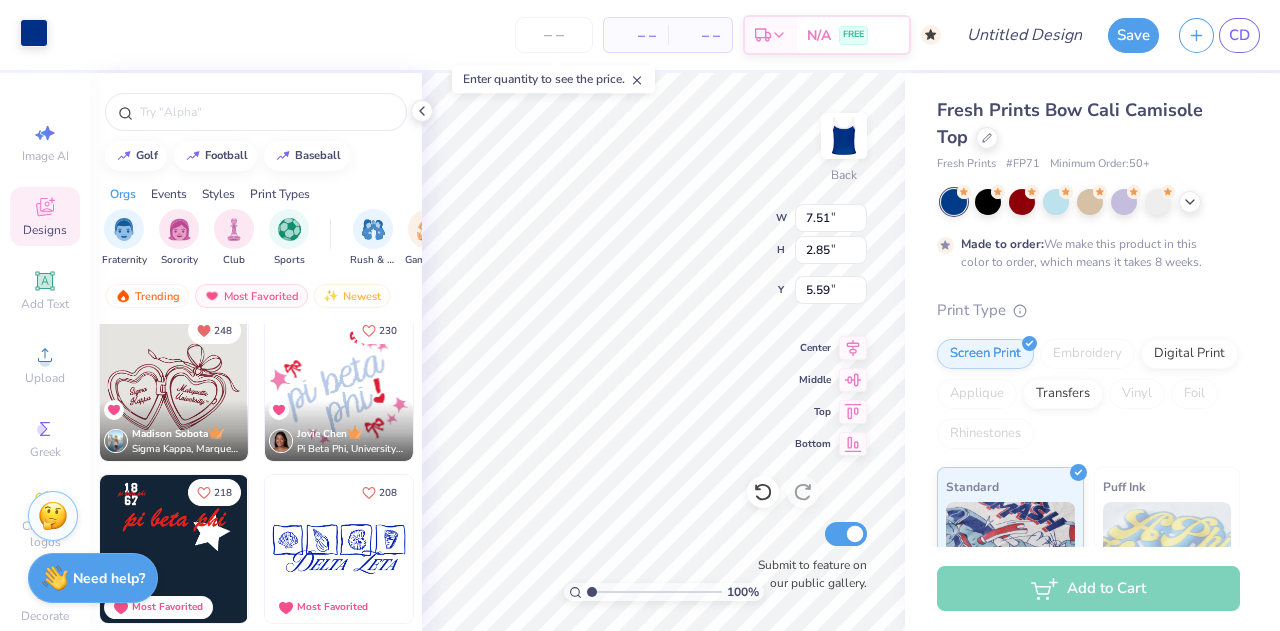 click at bounding box center [34, 33] 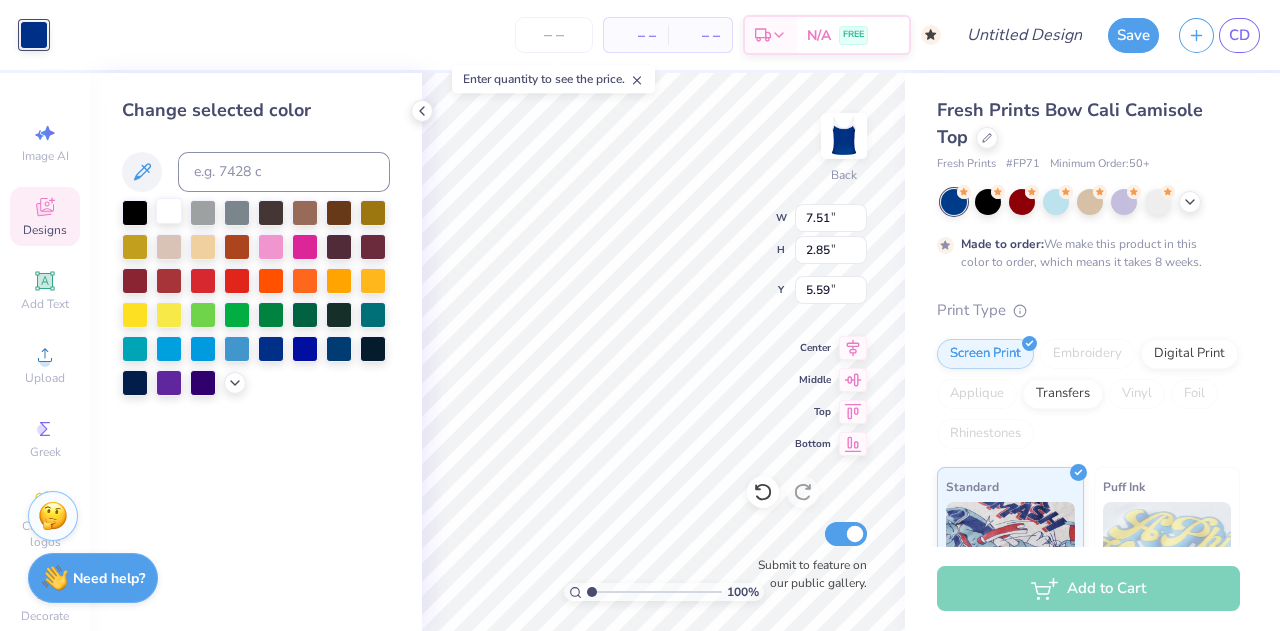 click at bounding box center (169, 211) 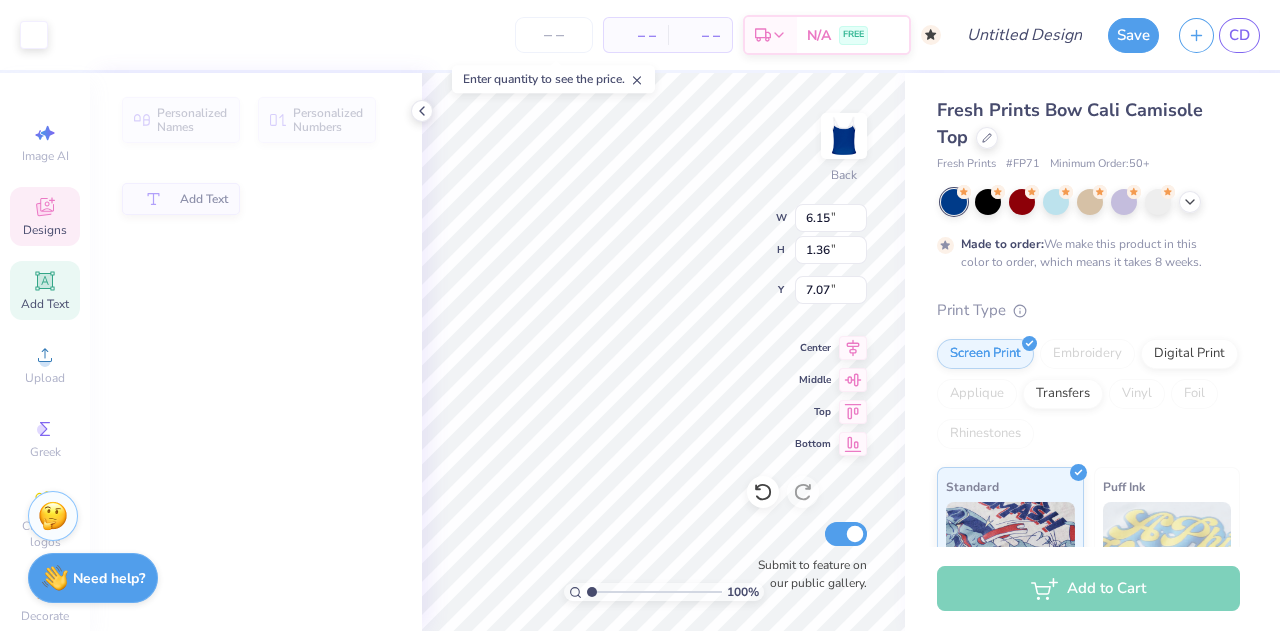 type on "6.15" 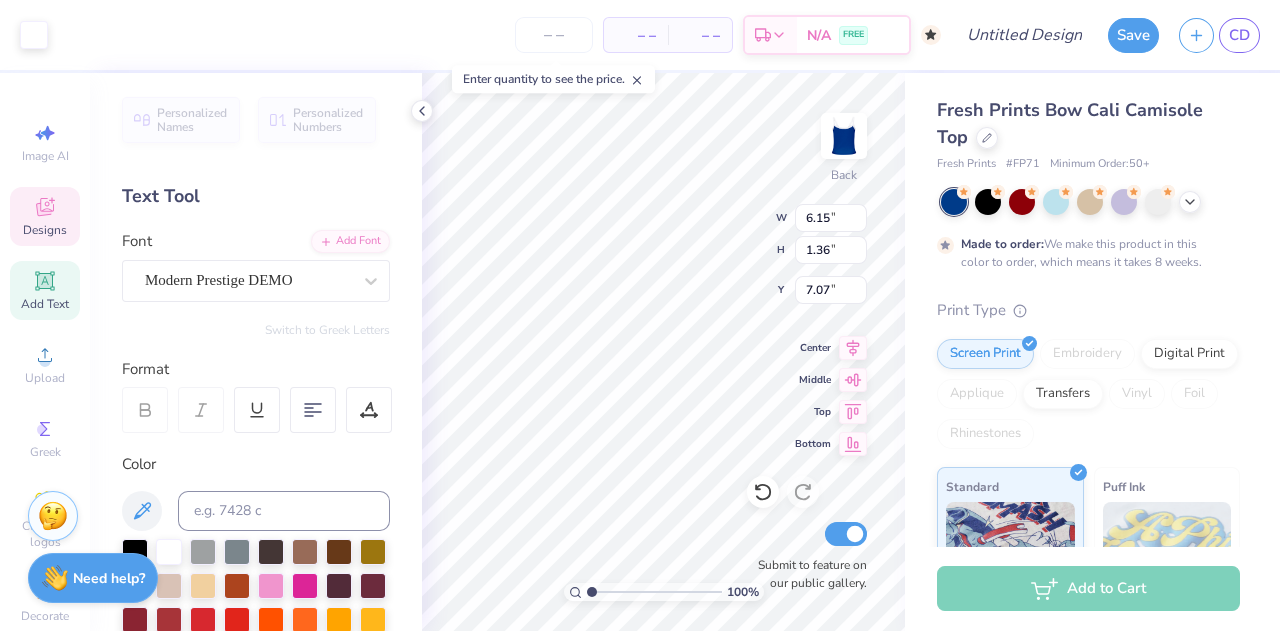 scroll, scrollTop: 16, scrollLeft: 2, axis: both 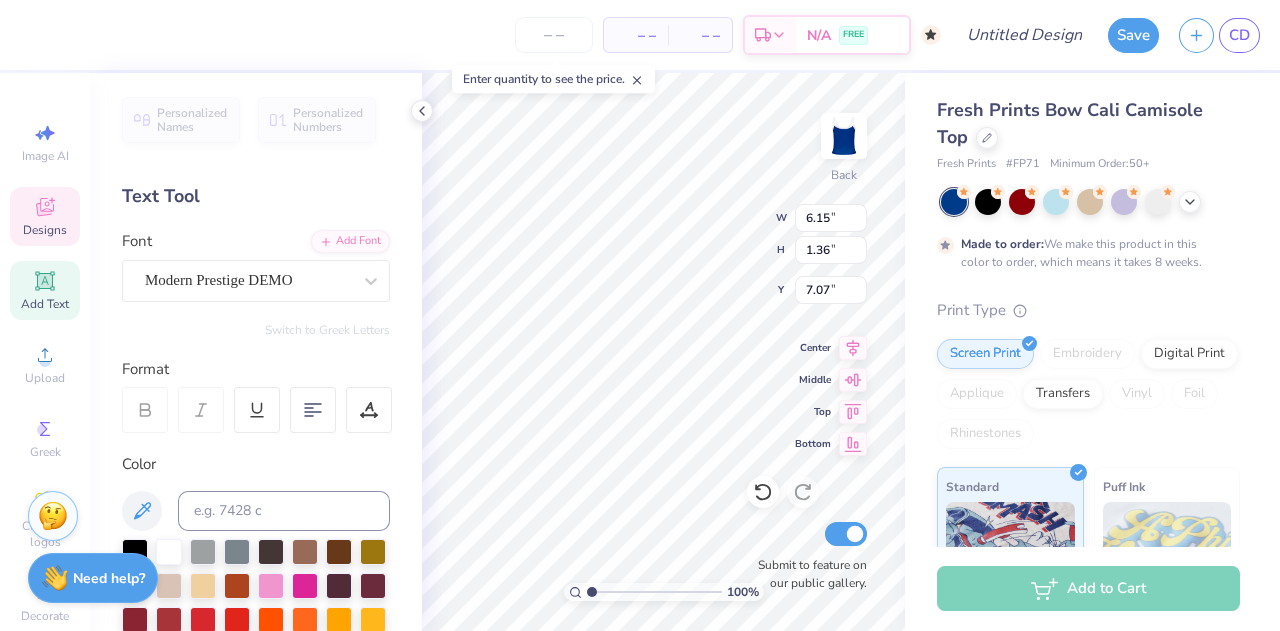 type on "A" 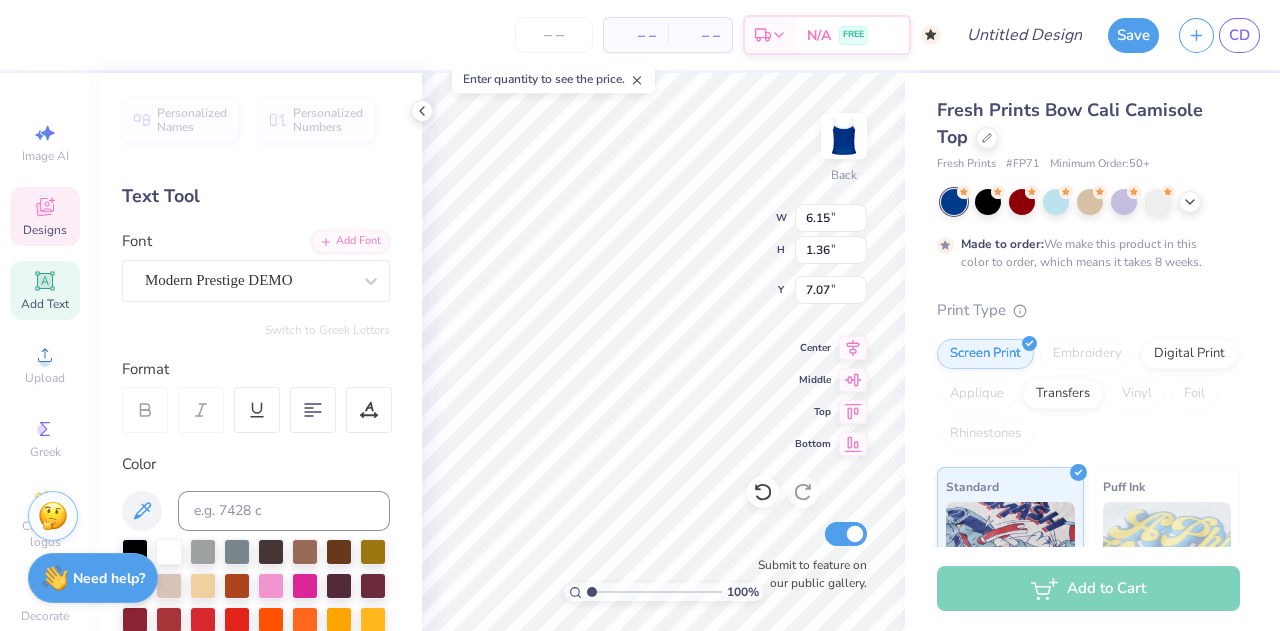 scroll, scrollTop: 16, scrollLeft: 2, axis: both 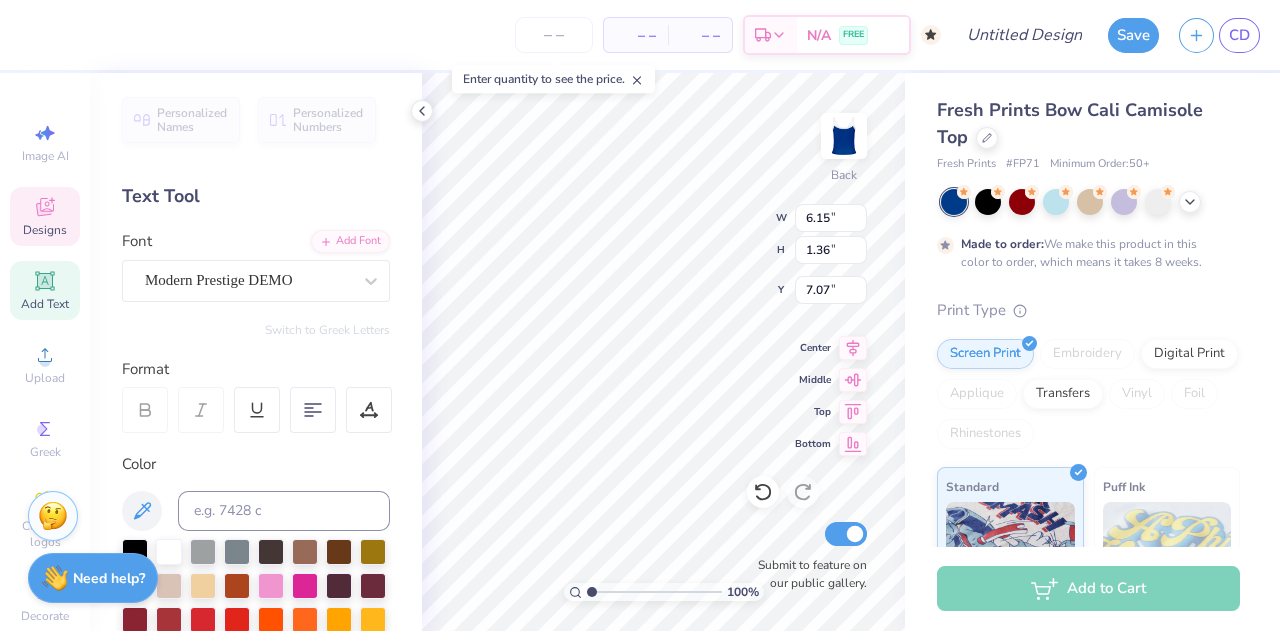 type on "A" 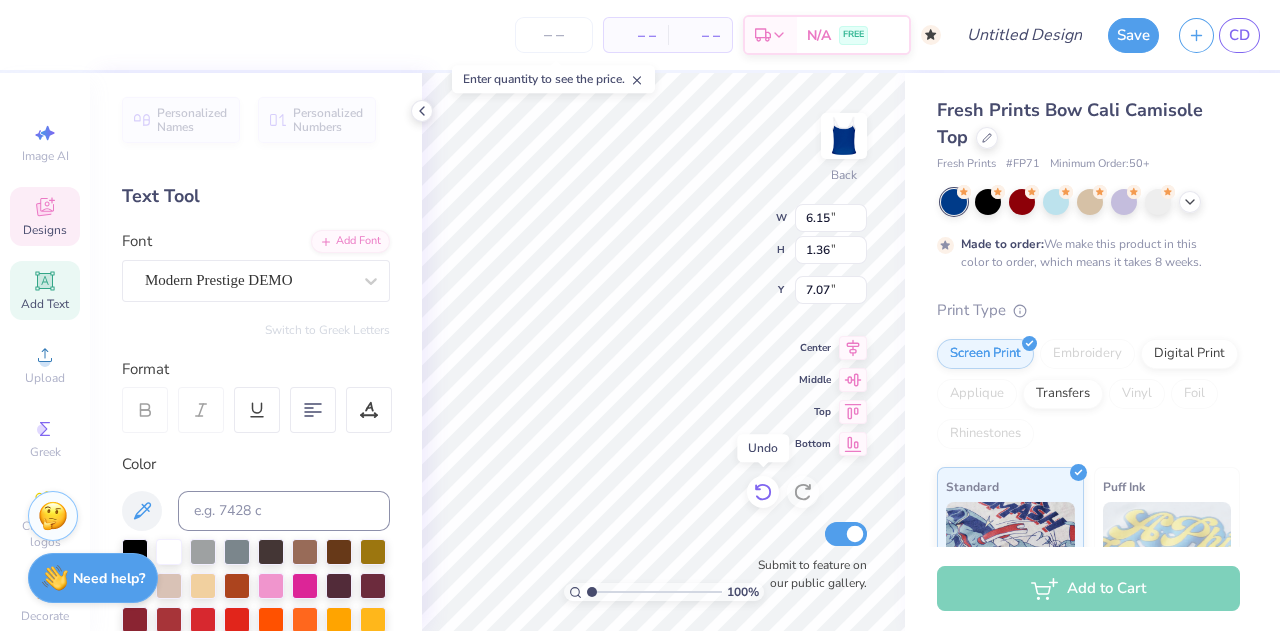 type on "Alpha O" 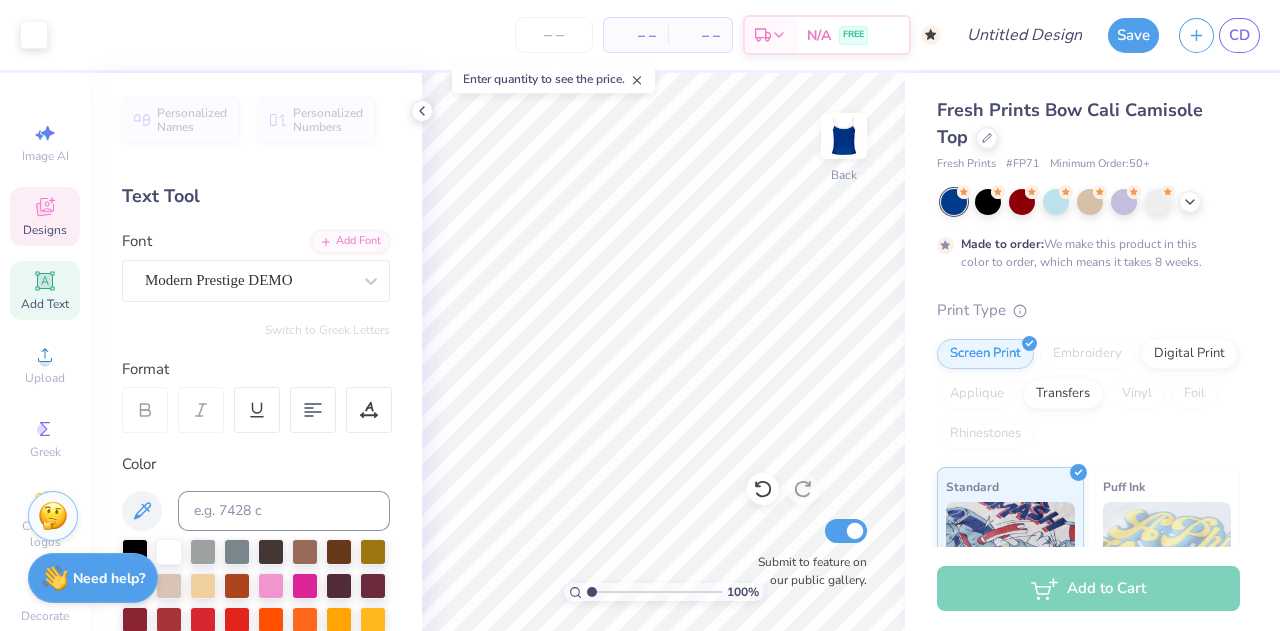 click on "Designs" at bounding box center (45, 216) 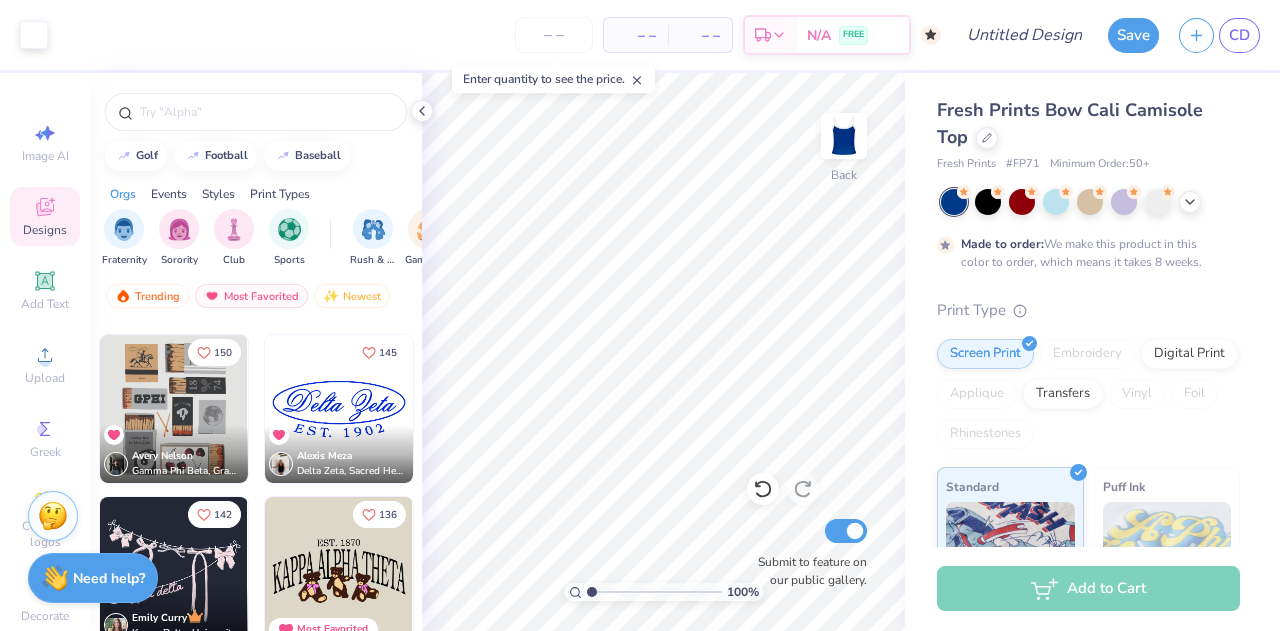 scroll, scrollTop: 798, scrollLeft: 0, axis: vertical 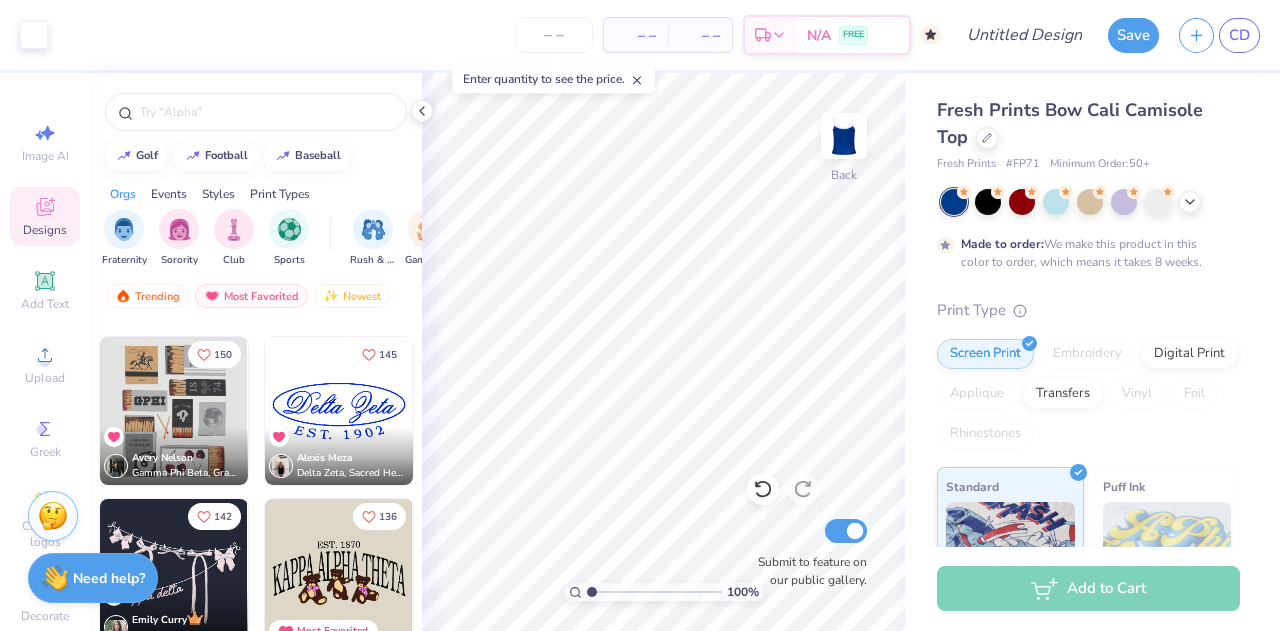 click at bounding box center [339, 411] 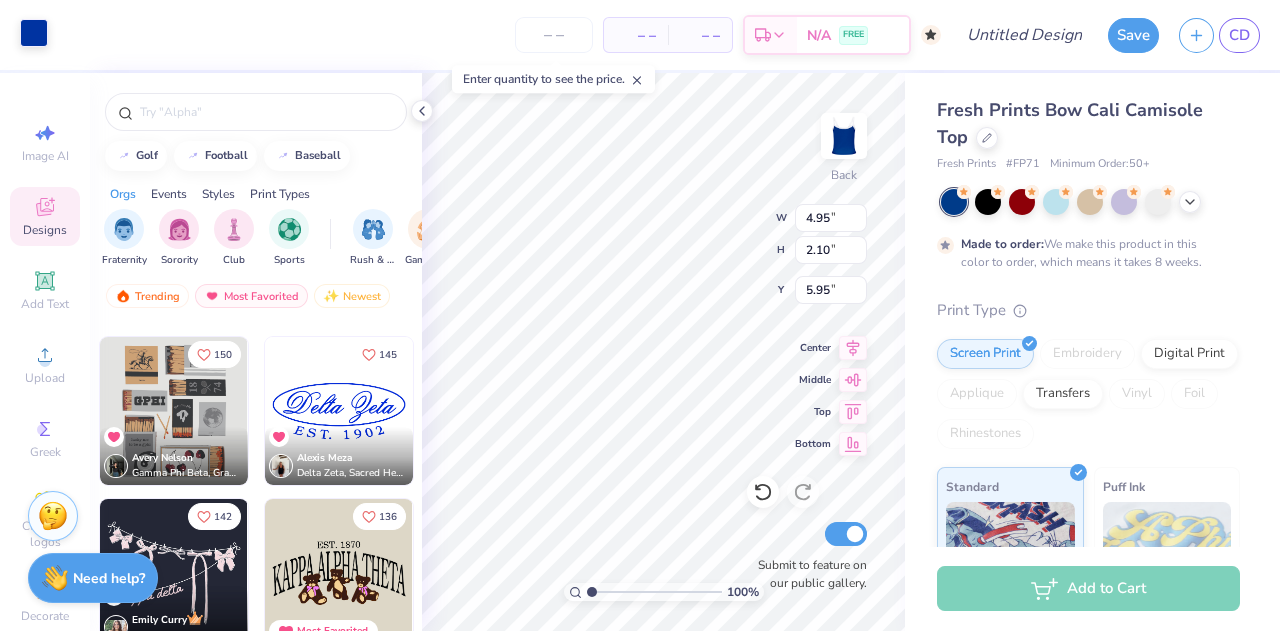 click at bounding box center [34, 33] 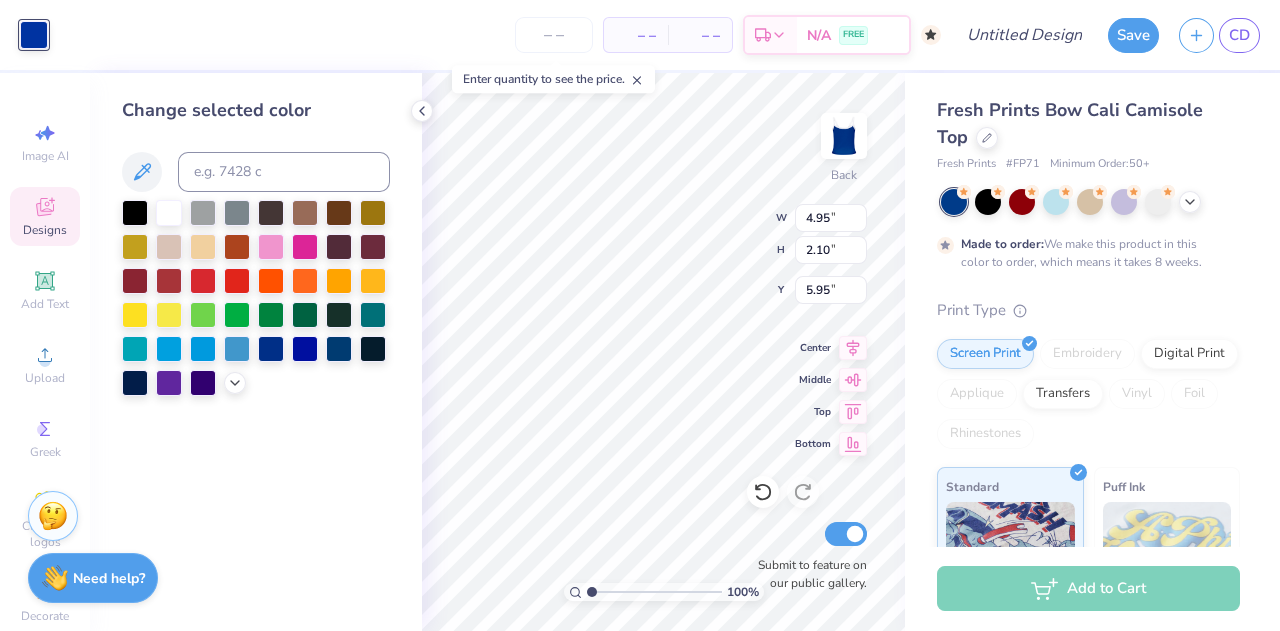 click at bounding box center (169, 213) 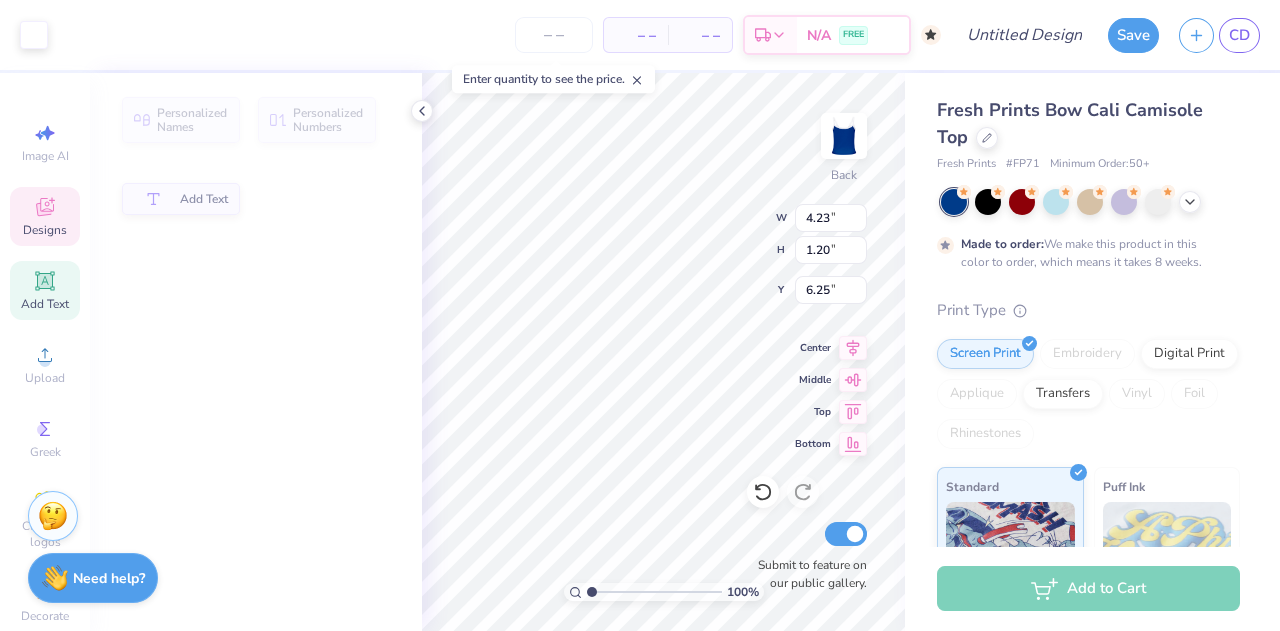type on "4.23" 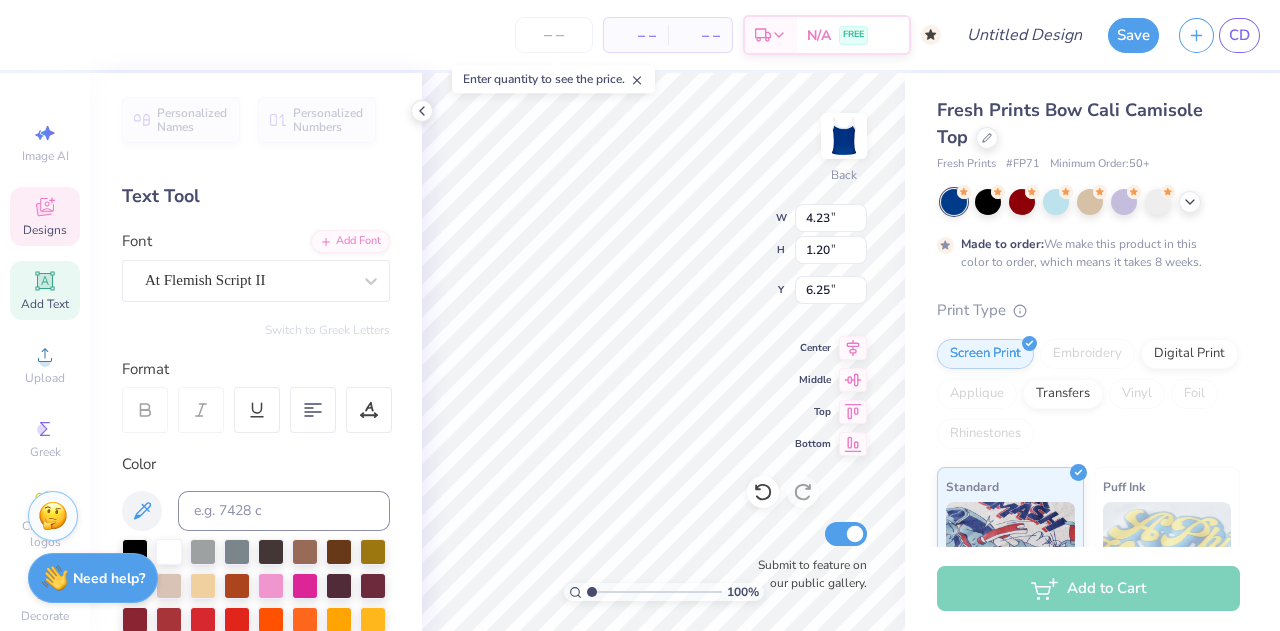 scroll, scrollTop: 16, scrollLeft: 2, axis: both 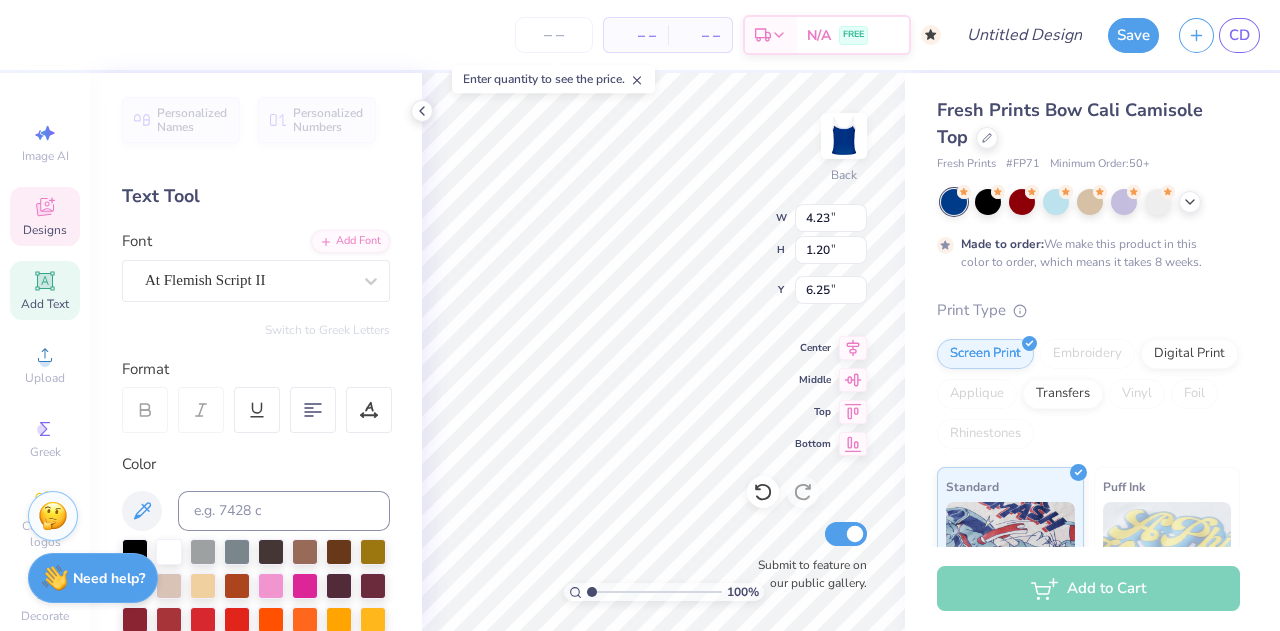 type on "Alpha O" 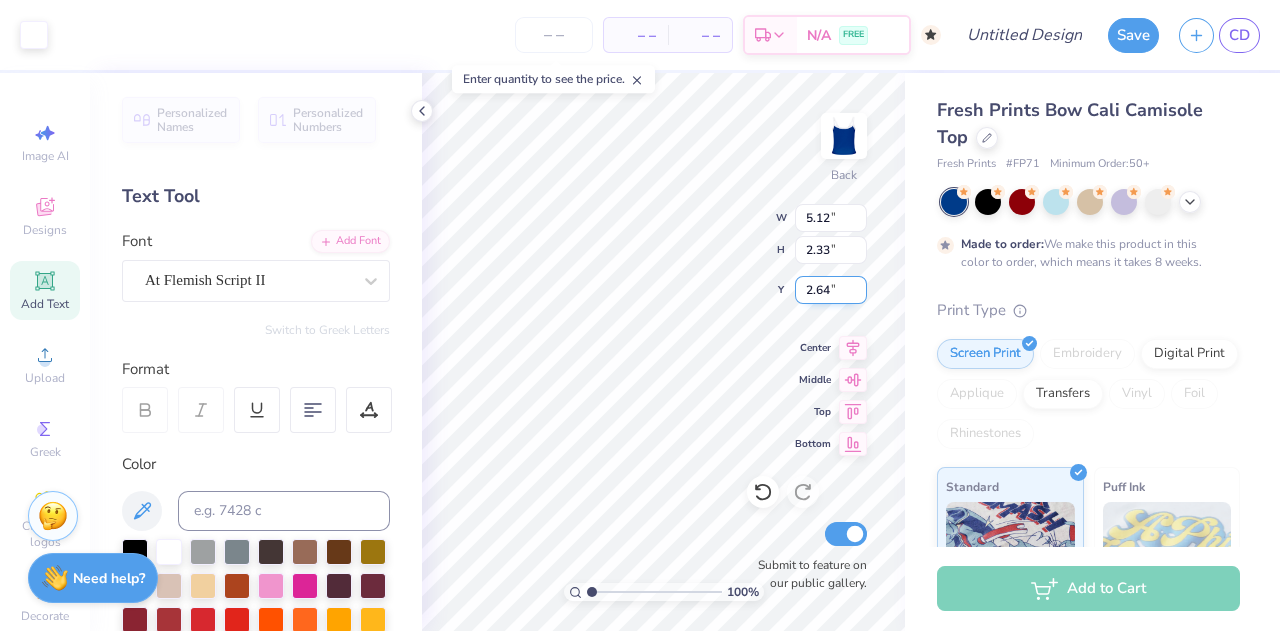 type on "5.12" 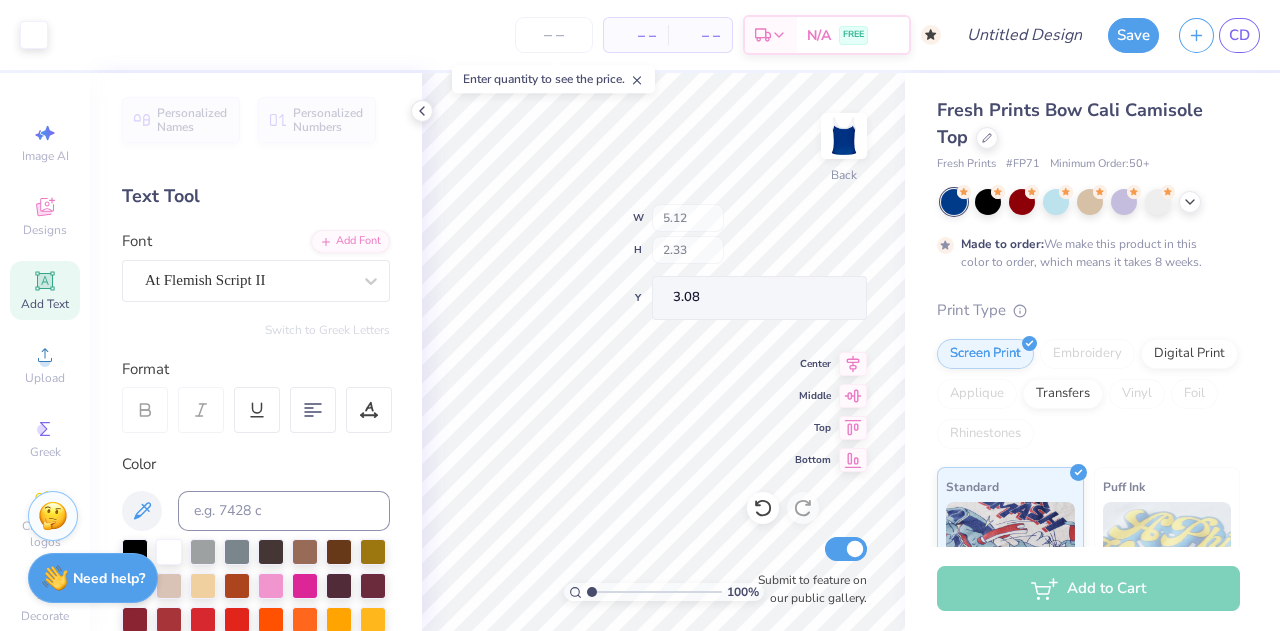 type on "3.15" 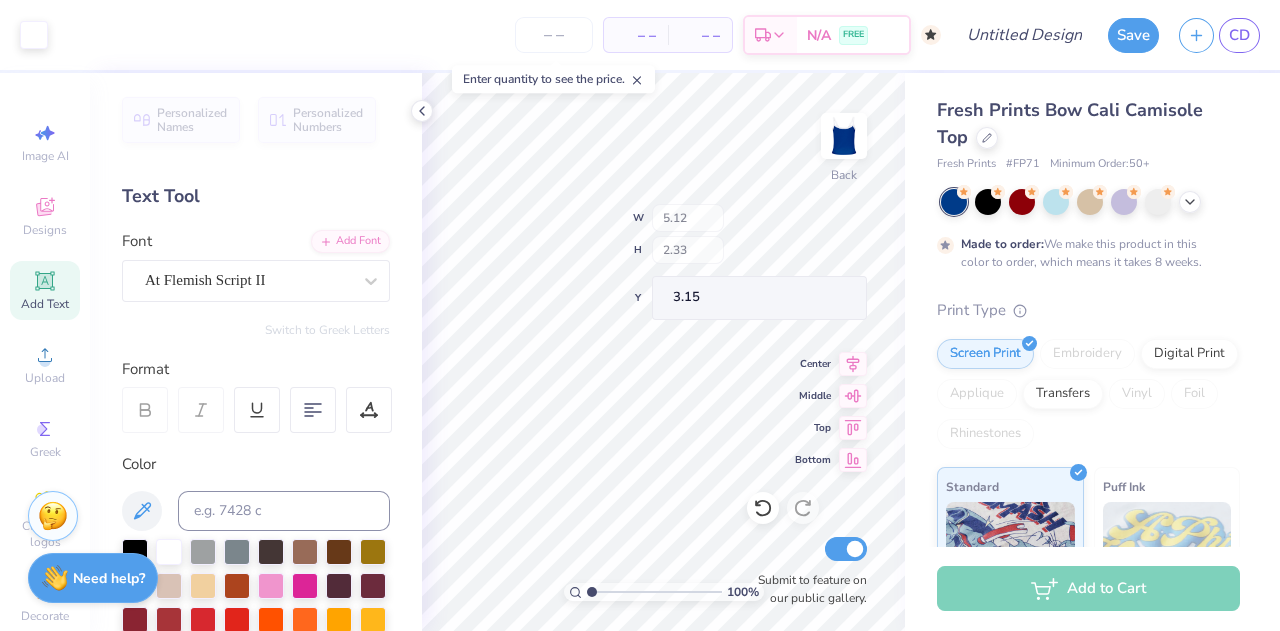type on "2.77" 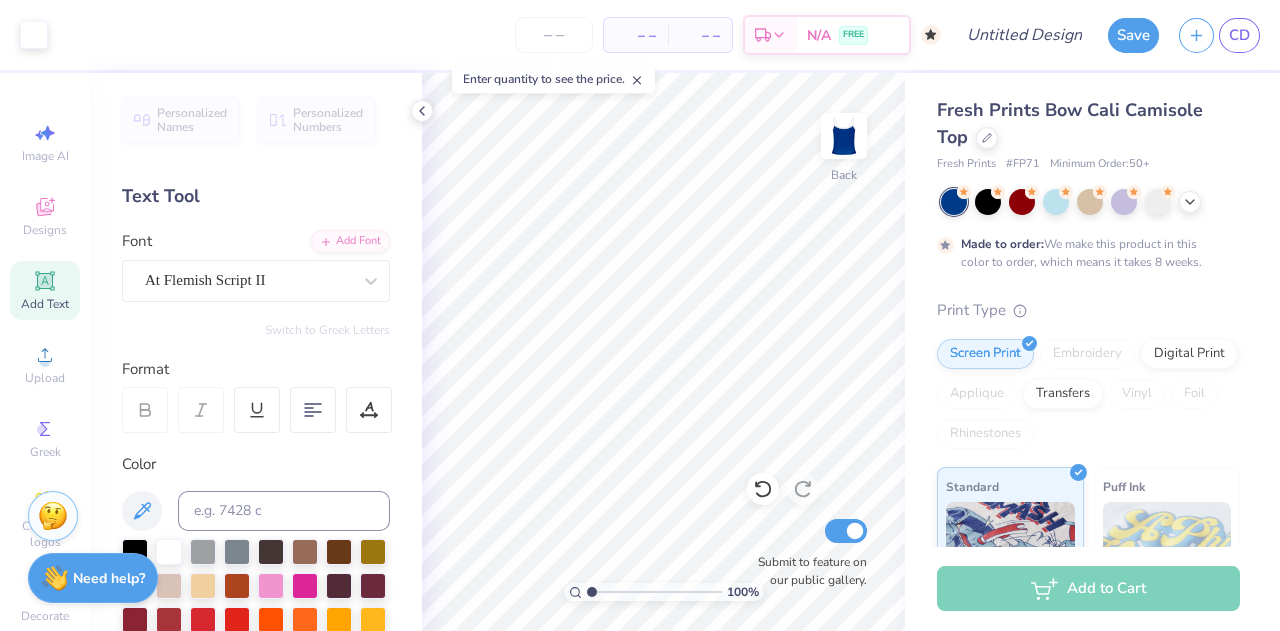 scroll, scrollTop: 56, scrollLeft: 0, axis: vertical 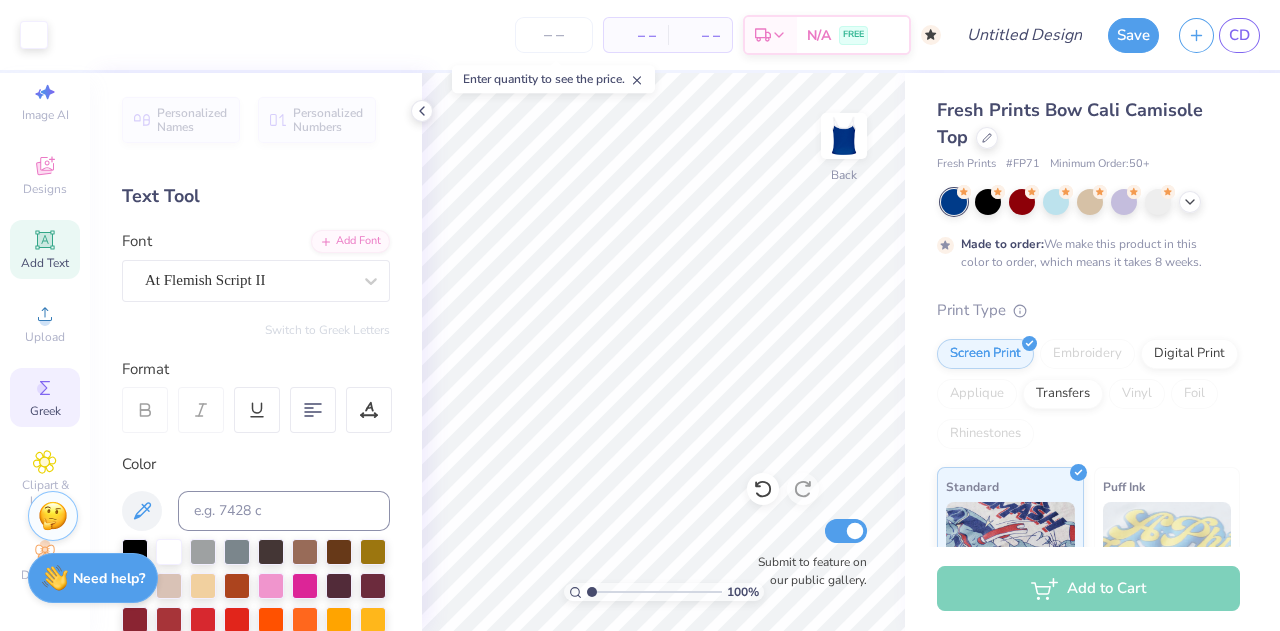click 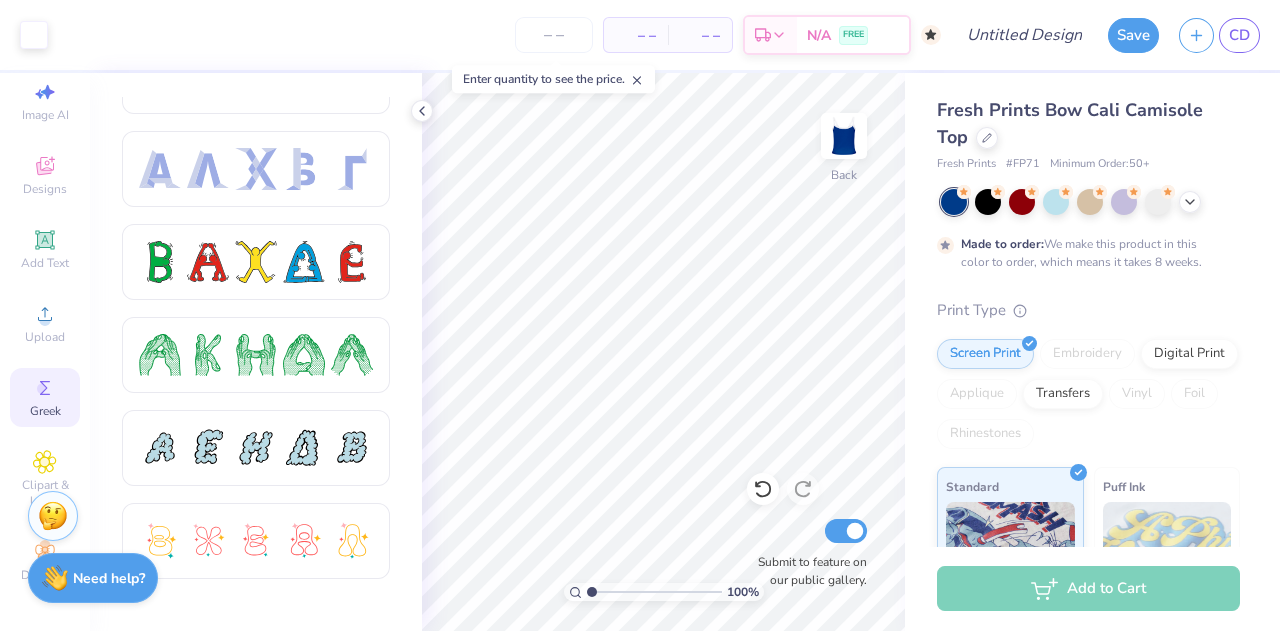 scroll, scrollTop: 150, scrollLeft: 0, axis: vertical 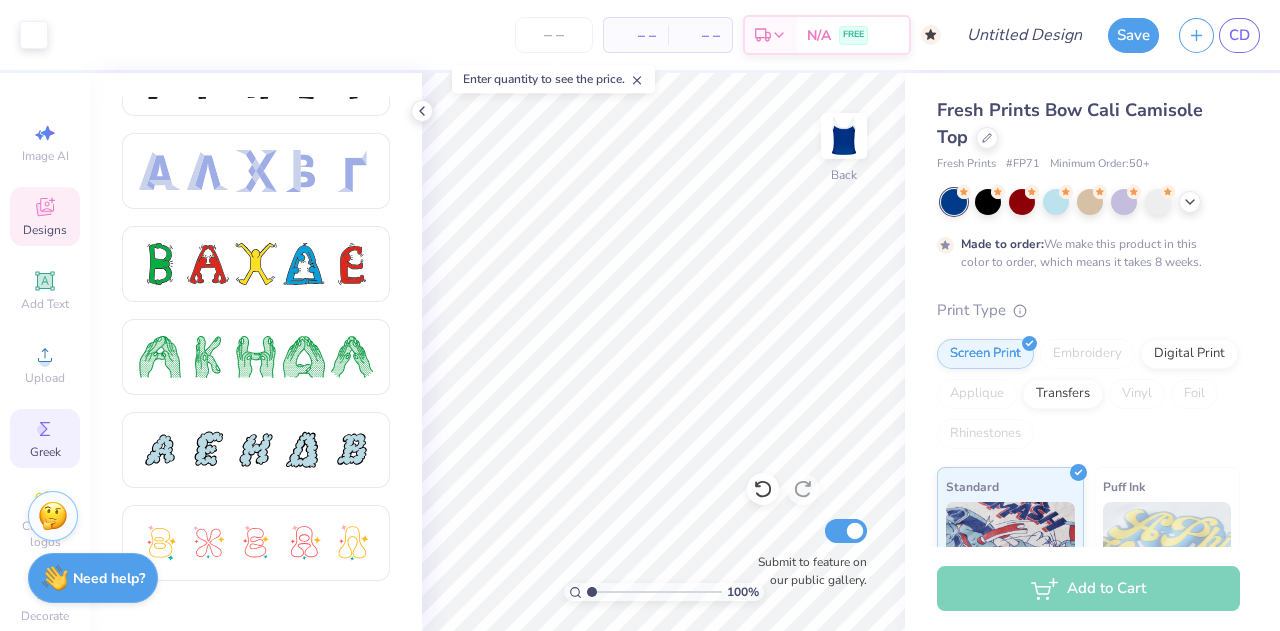 click on "Designs" at bounding box center [45, 230] 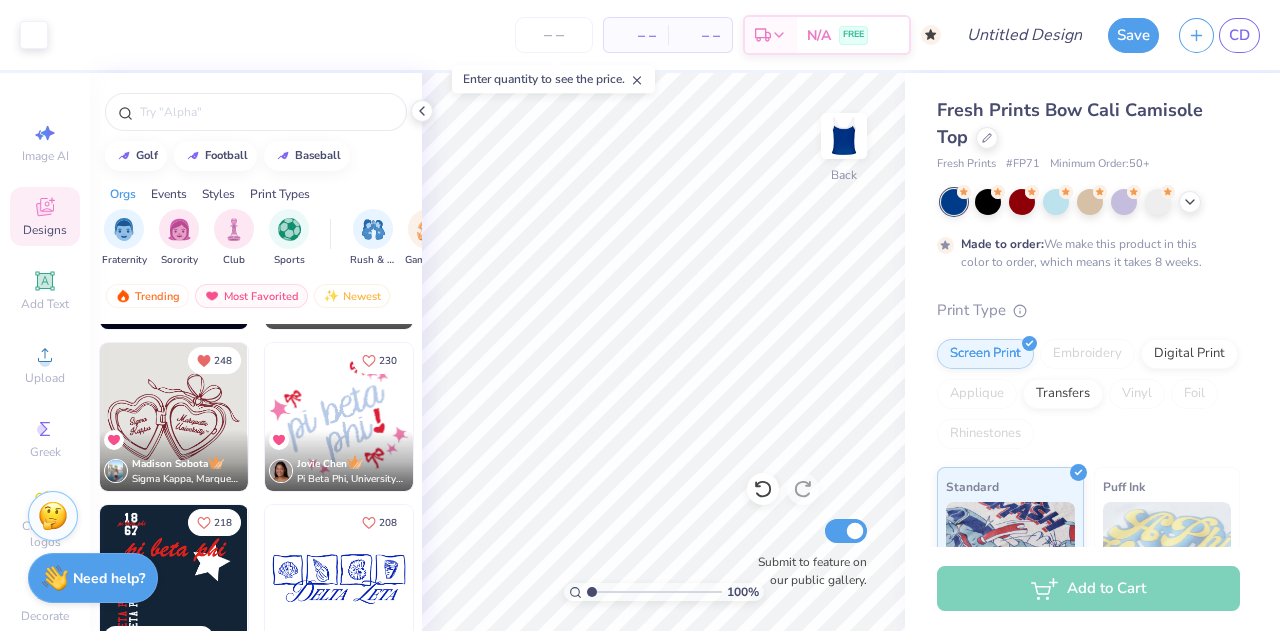 scroll, scrollTop: 308, scrollLeft: 0, axis: vertical 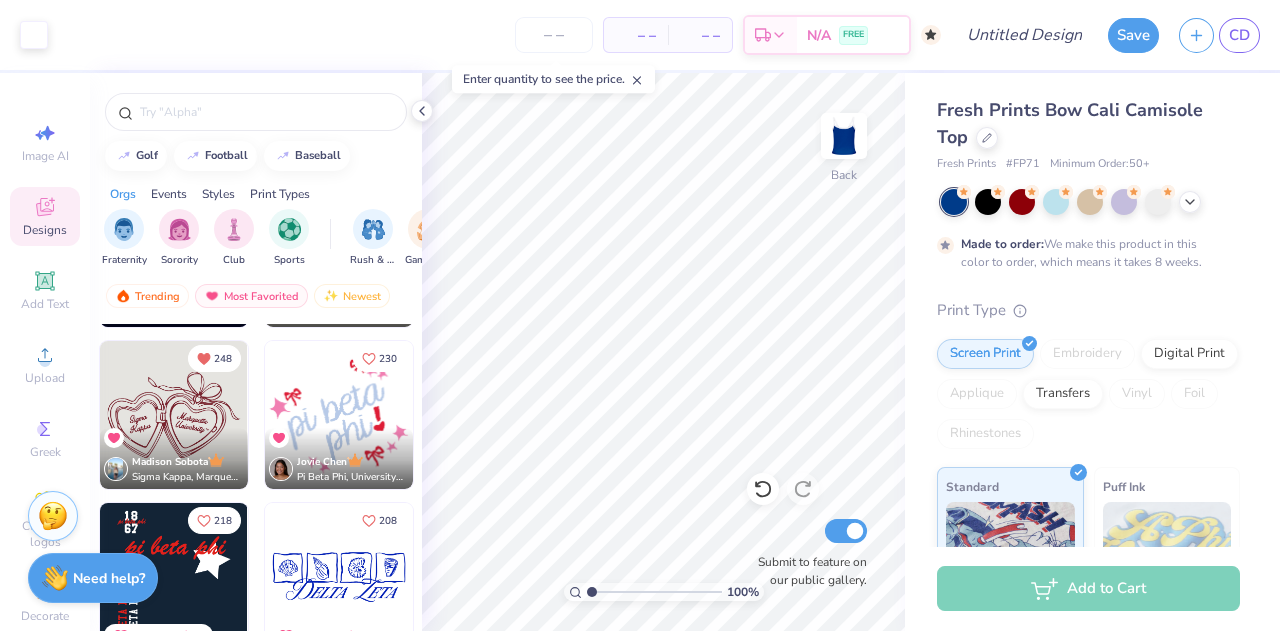 click at bounding box center (339, 415) 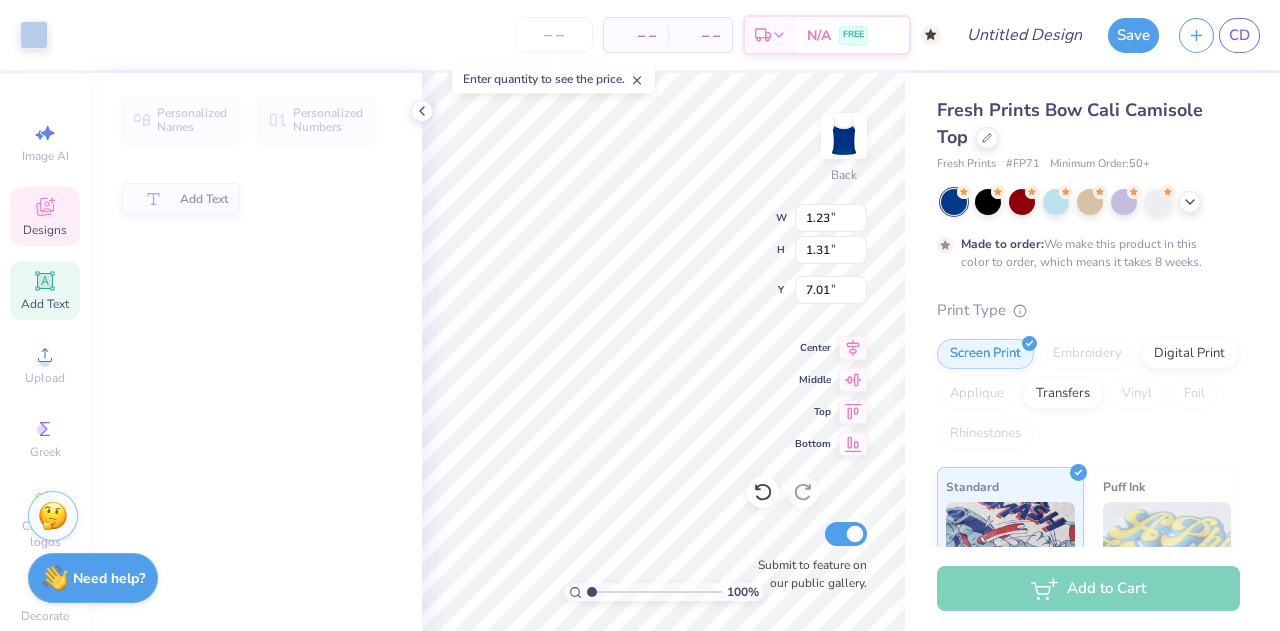 type on "1.23" 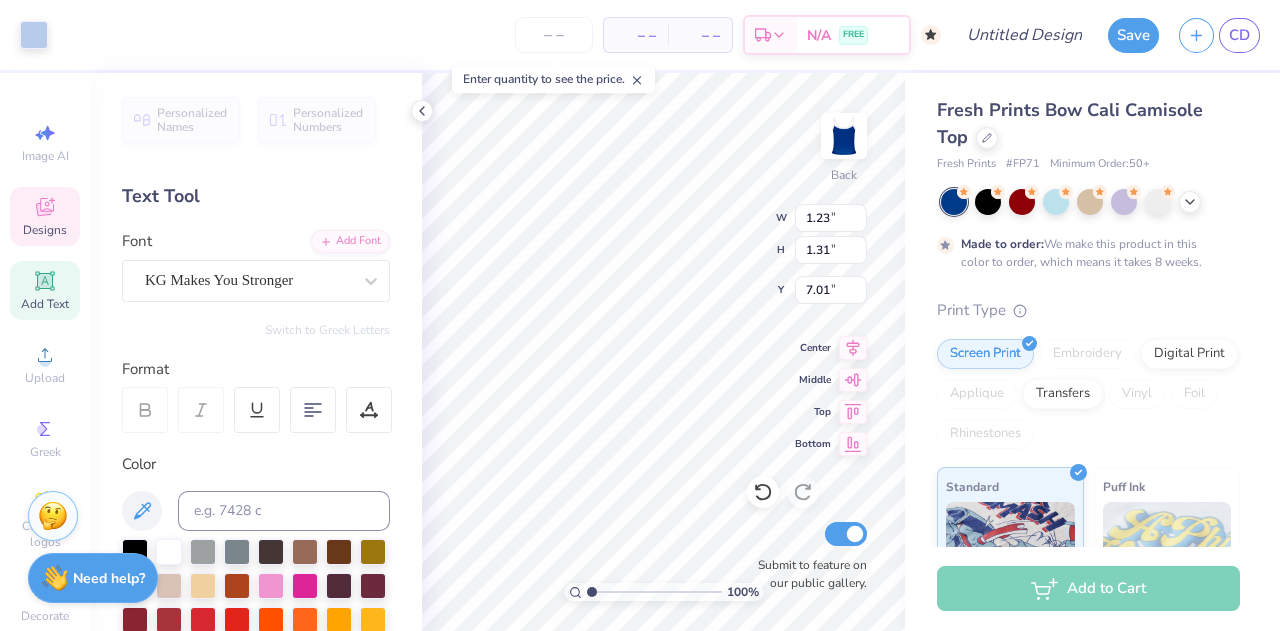scroll, scrollTop: 16, scrollLeft: 2, axis: both 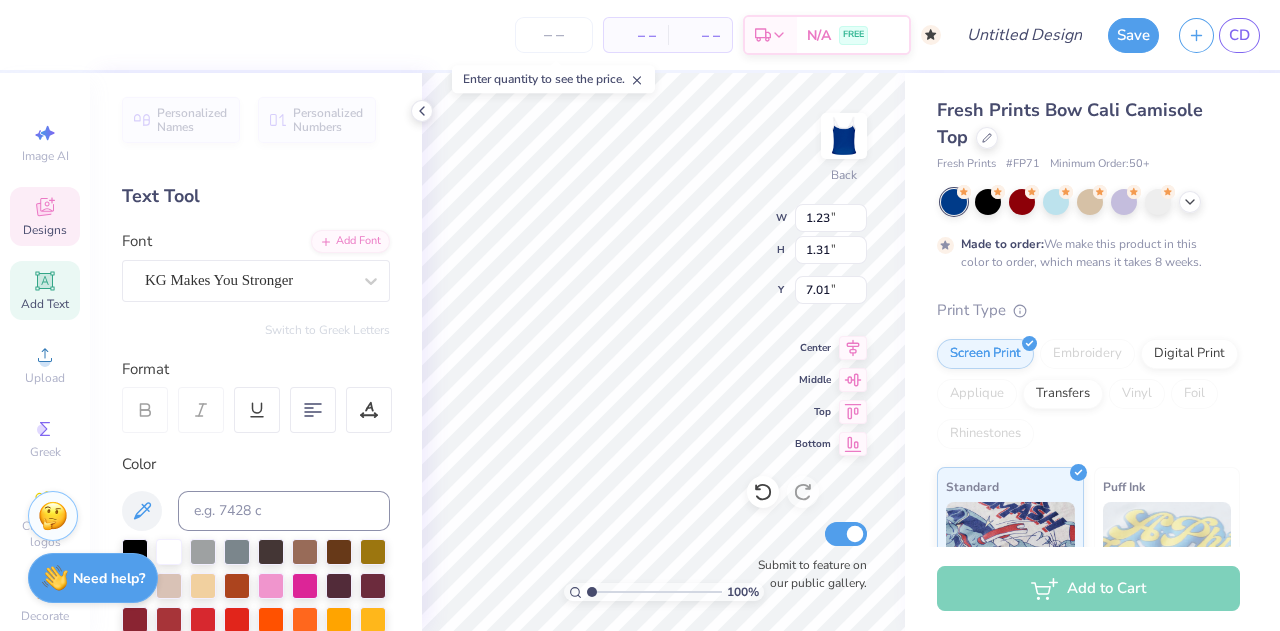 type on "Alpha O" 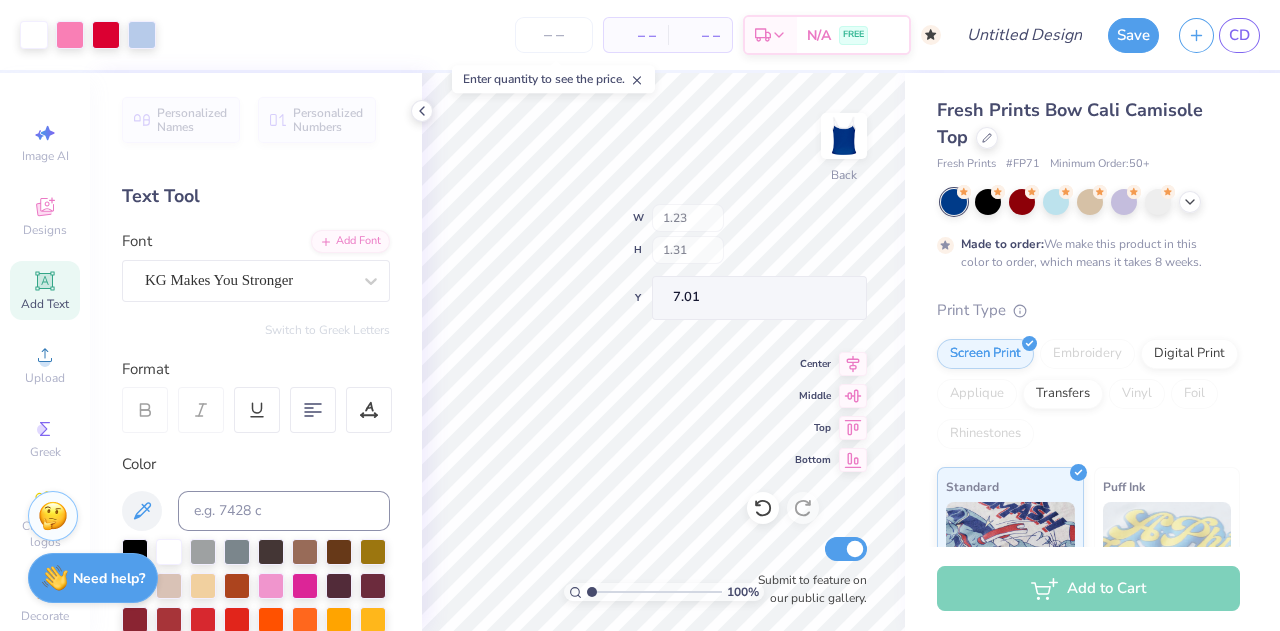 type on "1.16" 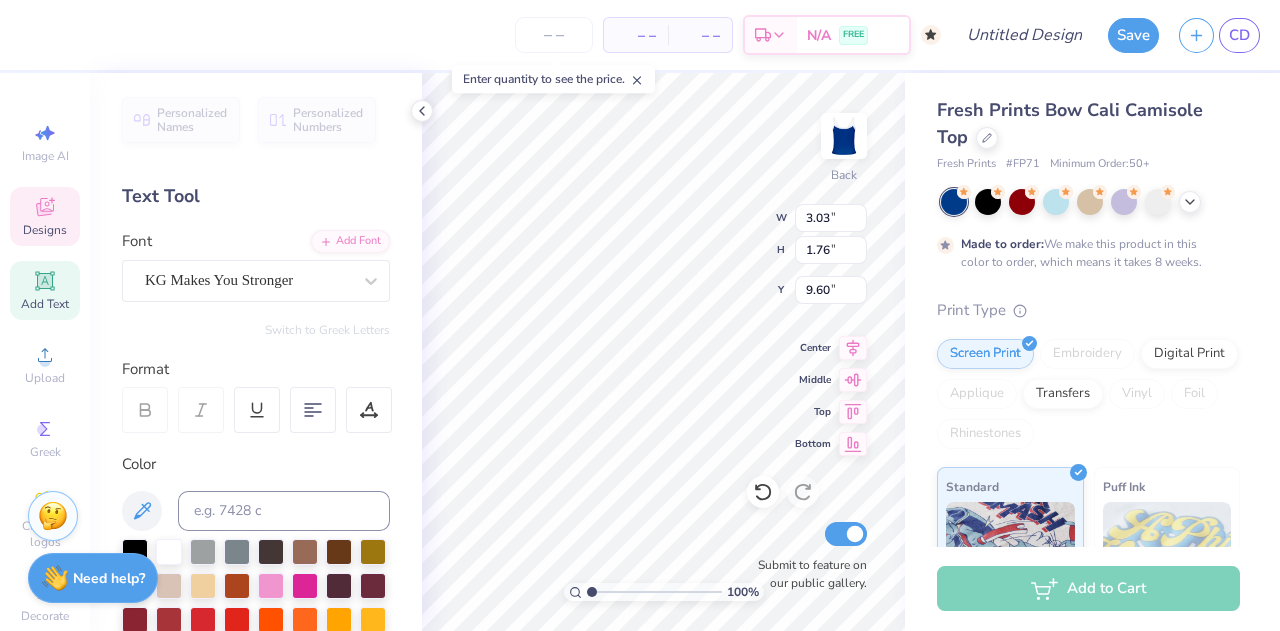type on "9.60" 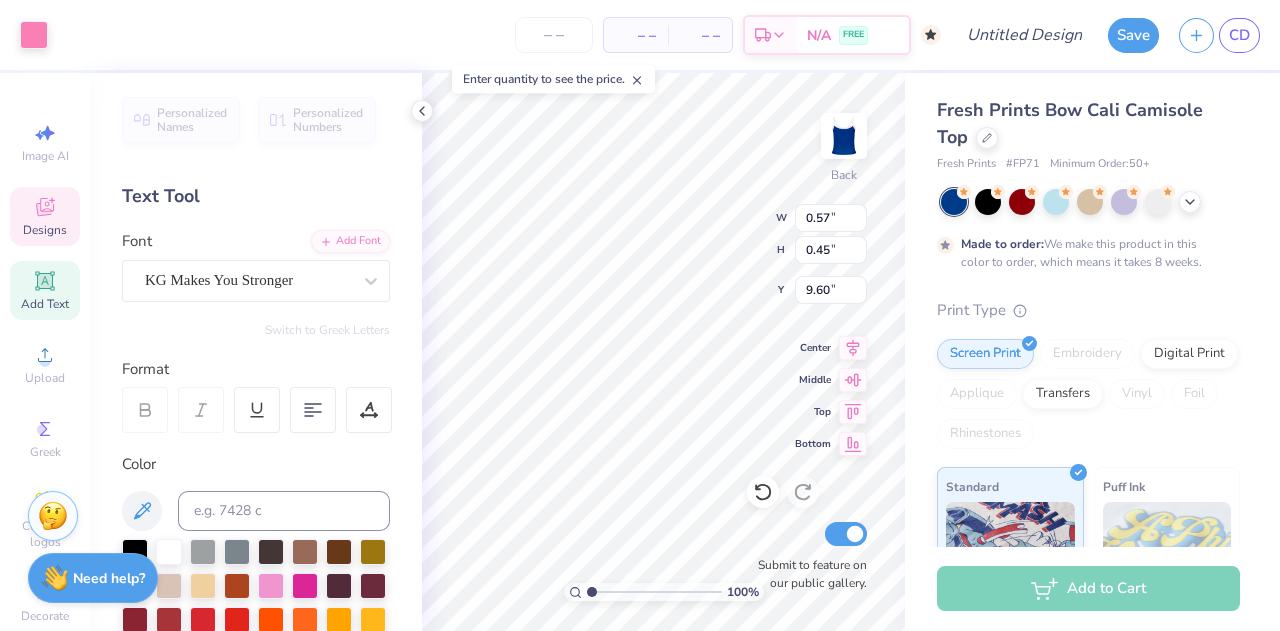 type on "0.57" 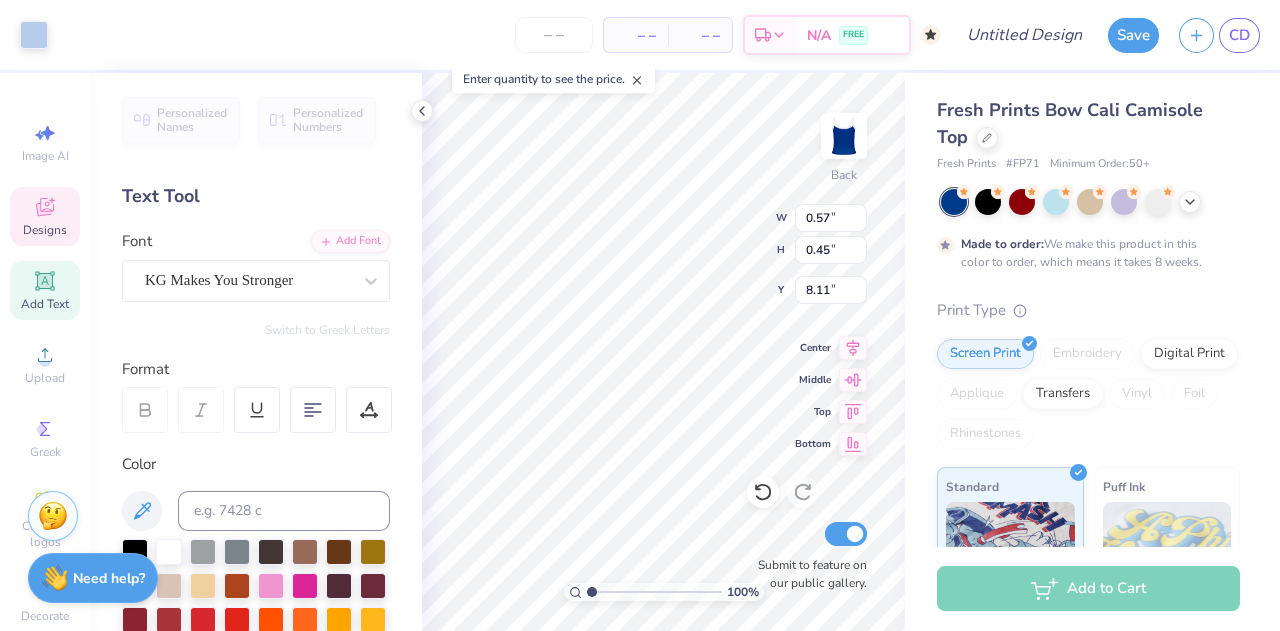 type on "3.03" 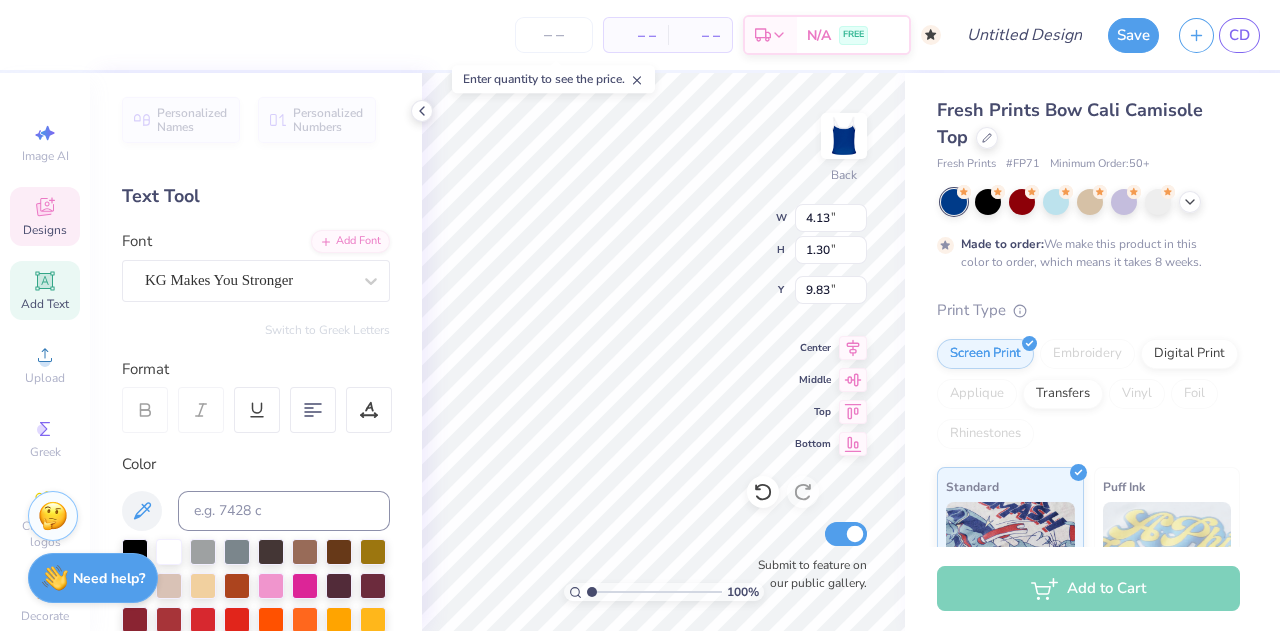 type on "4.13" 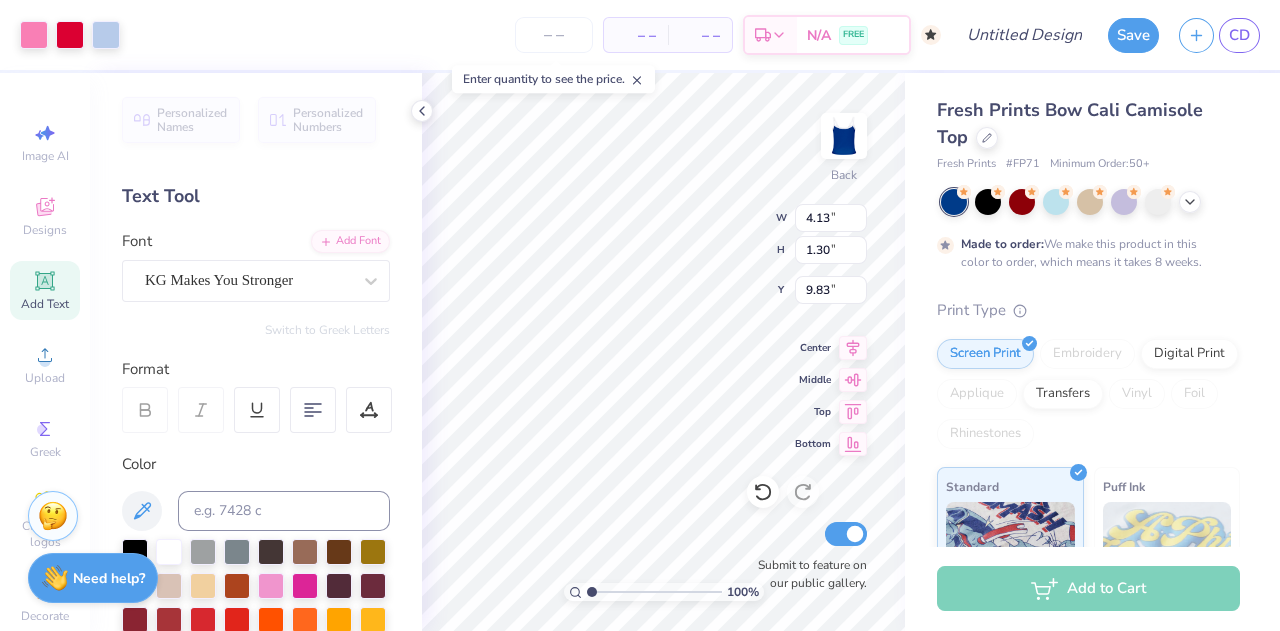 type on "4.30" 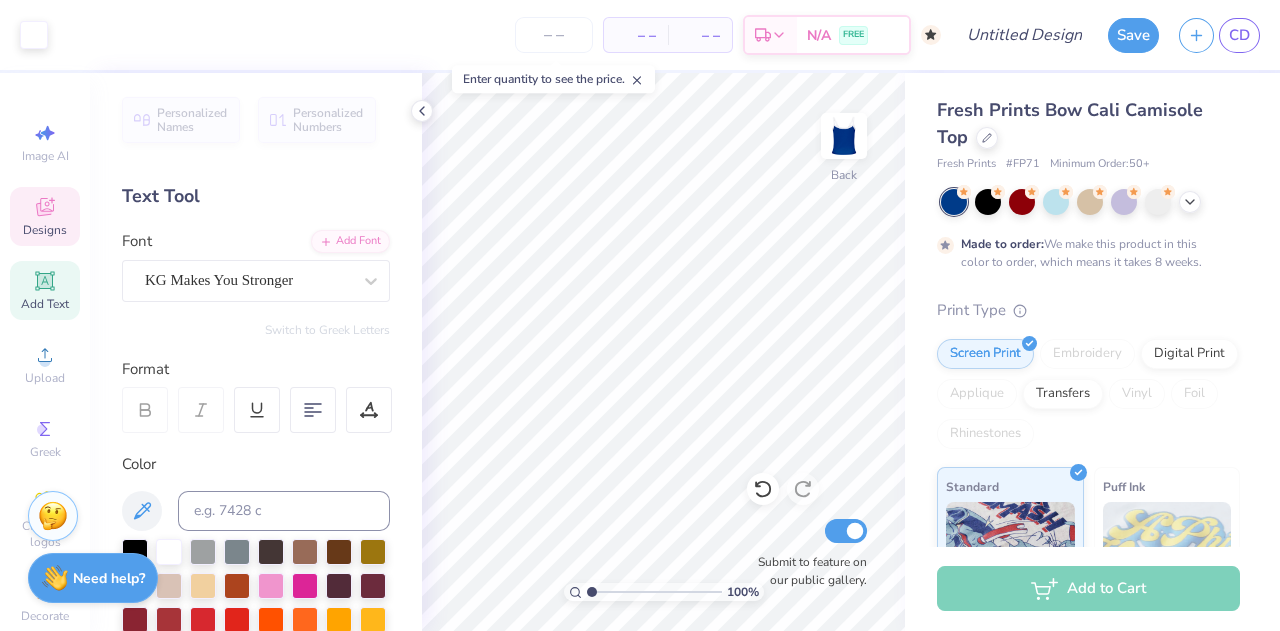click on "Designs" at bounding box center (45, 216) 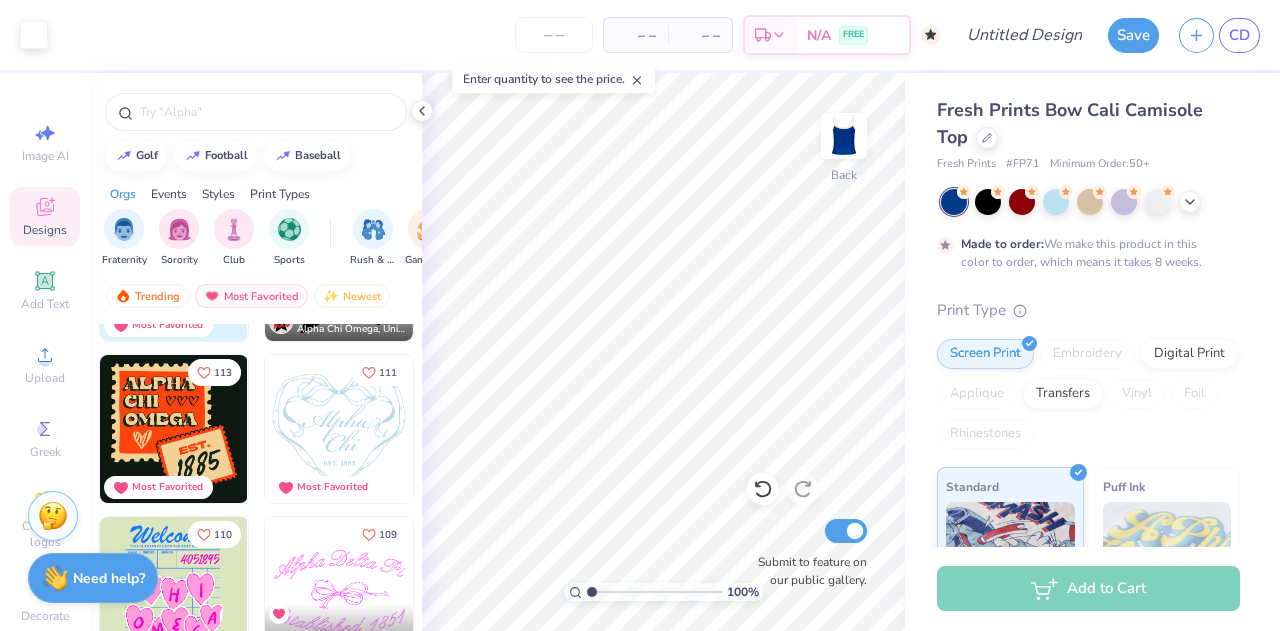 scroll, scrollTop: 1608, scrollLeft: 0, axis: vertical 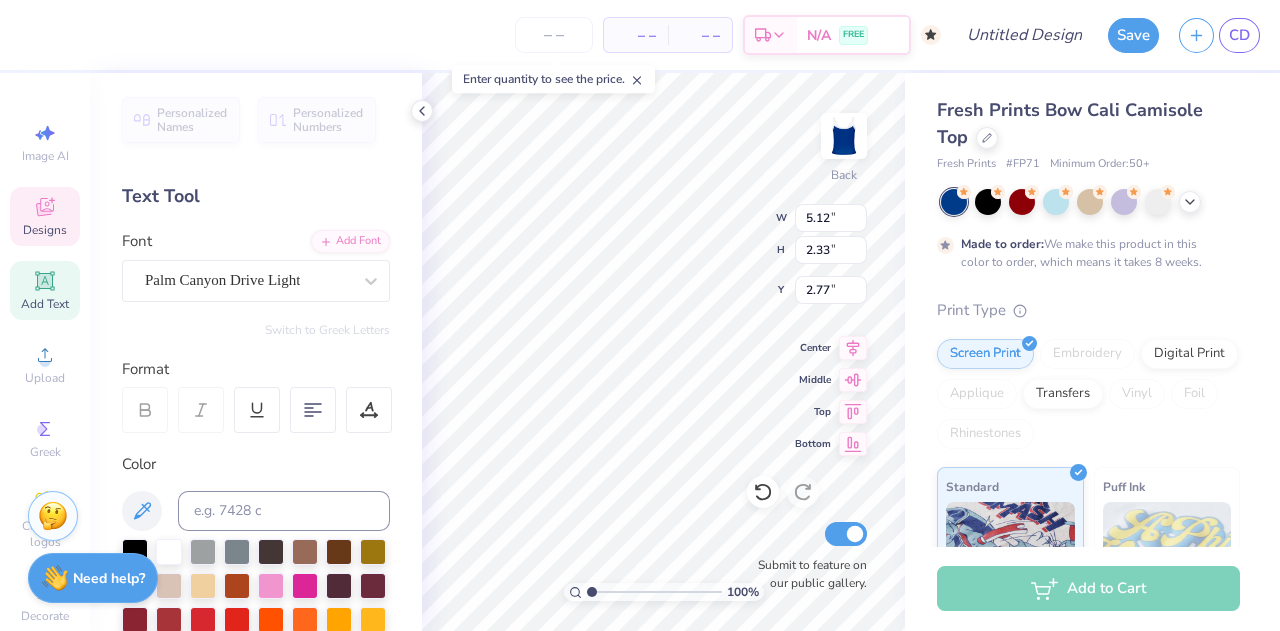 click 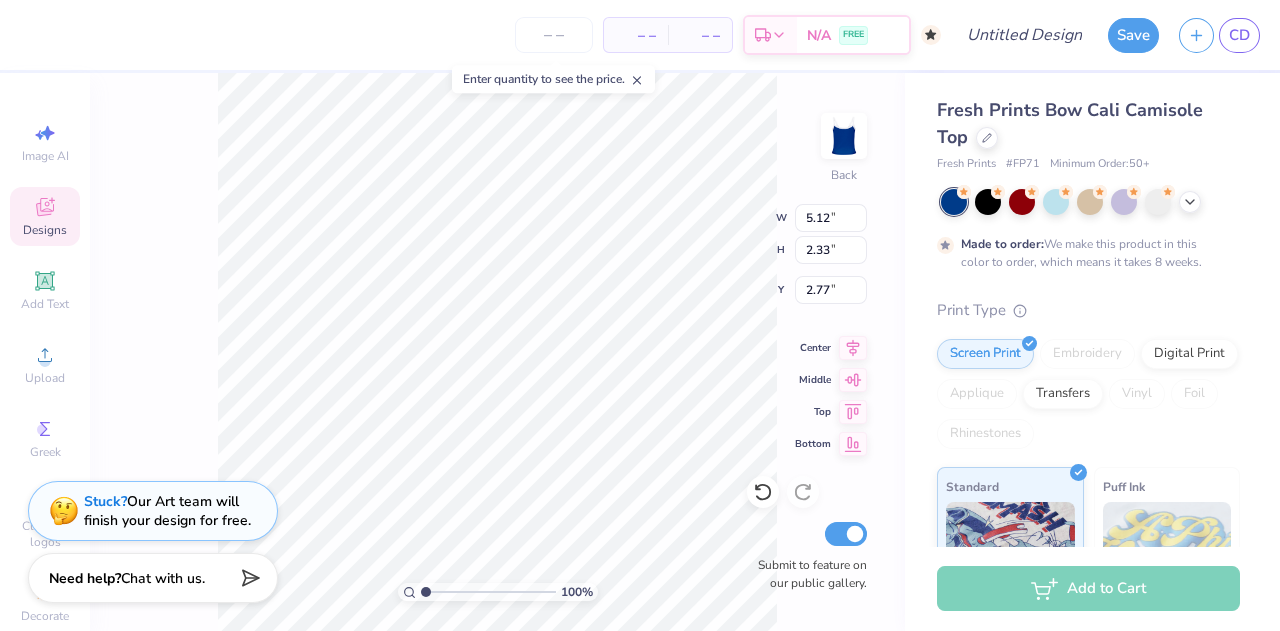 click on "Designs" at bounding box center [45, 230] 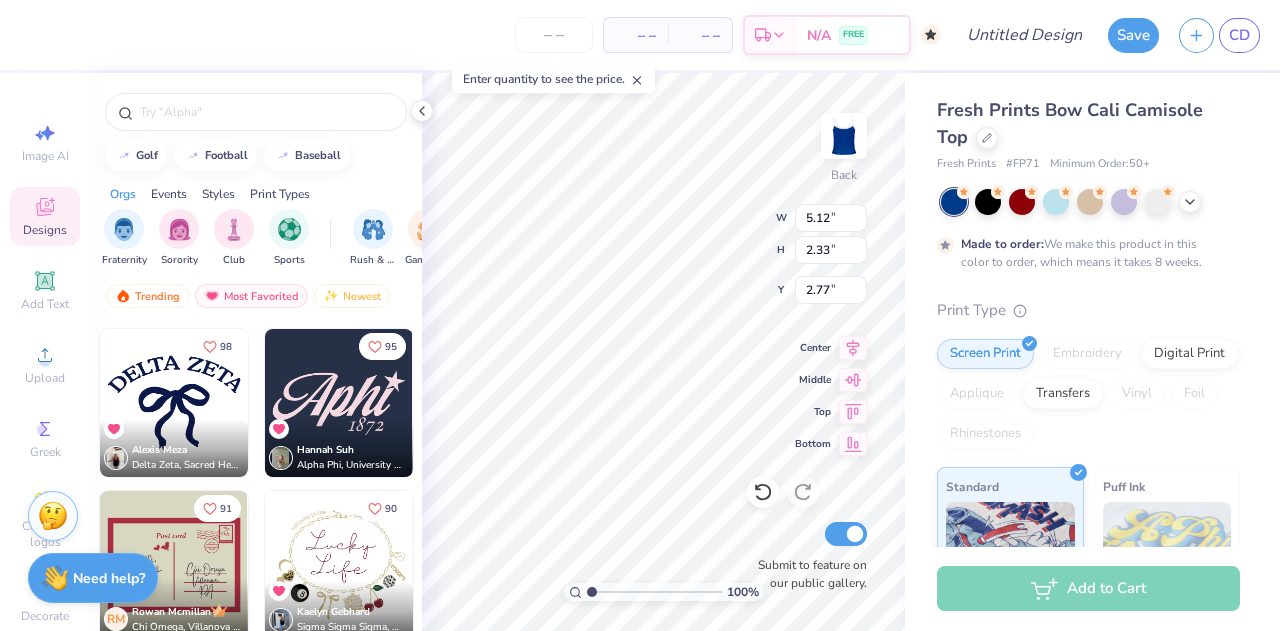 scroll, scrollTop: 2270, scrollLeft: 0, axis: vertical 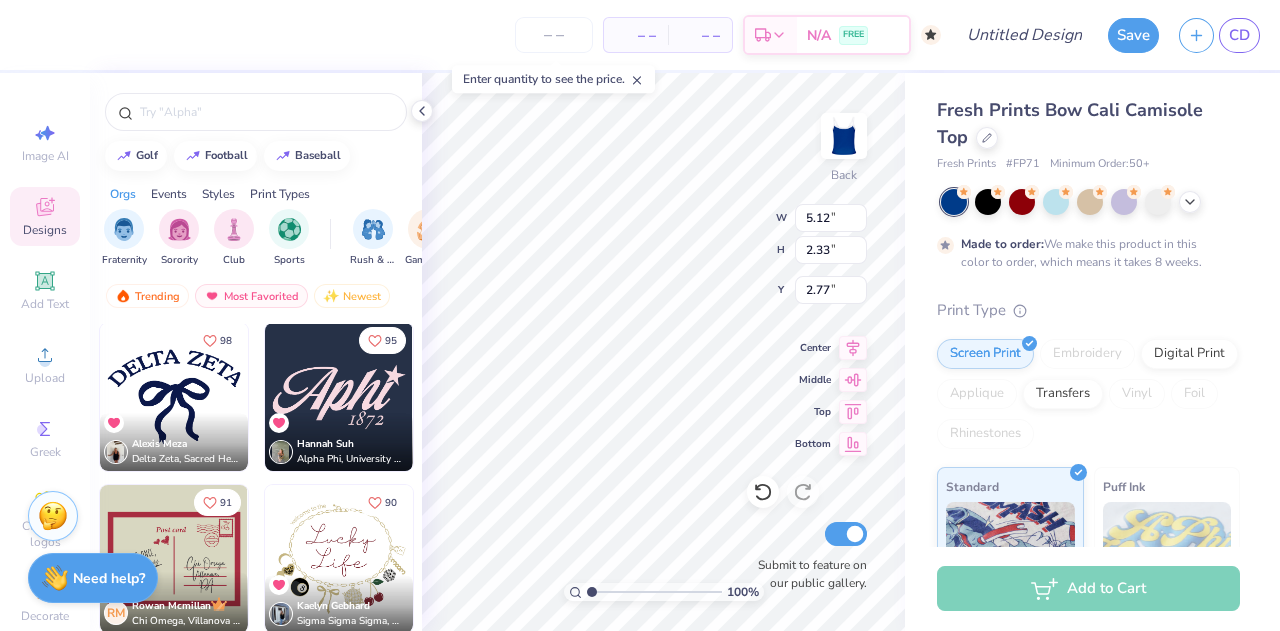 click at bounding box center (339, 397) 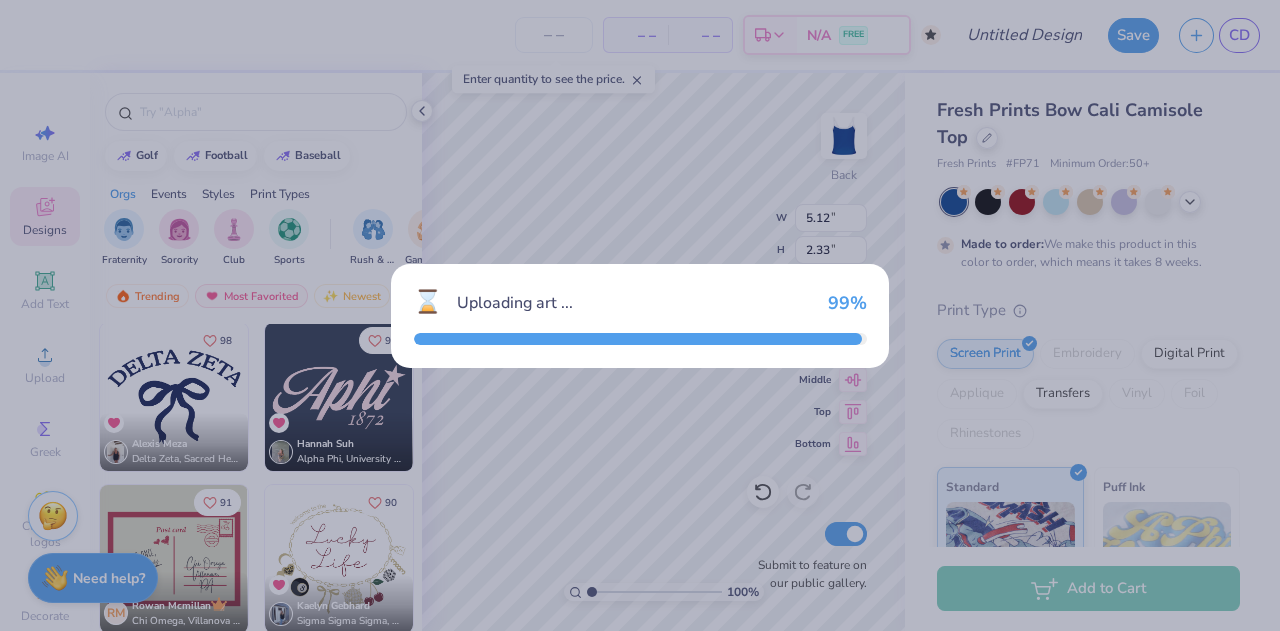 type on "4.73" 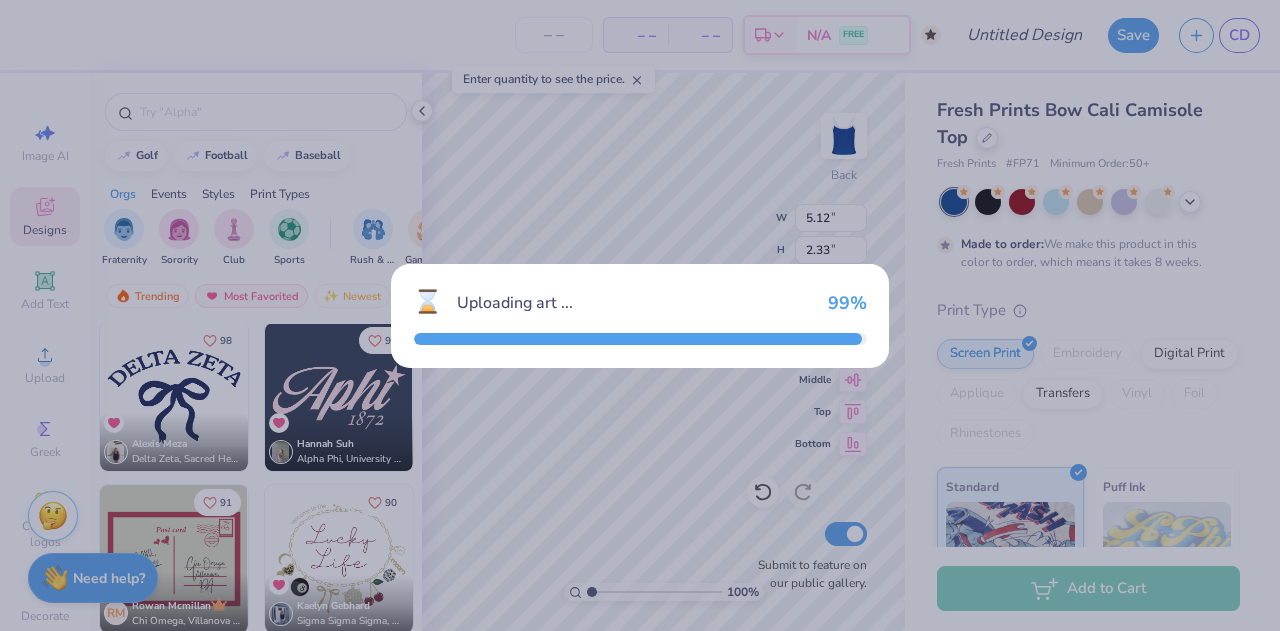 type on "2.36" 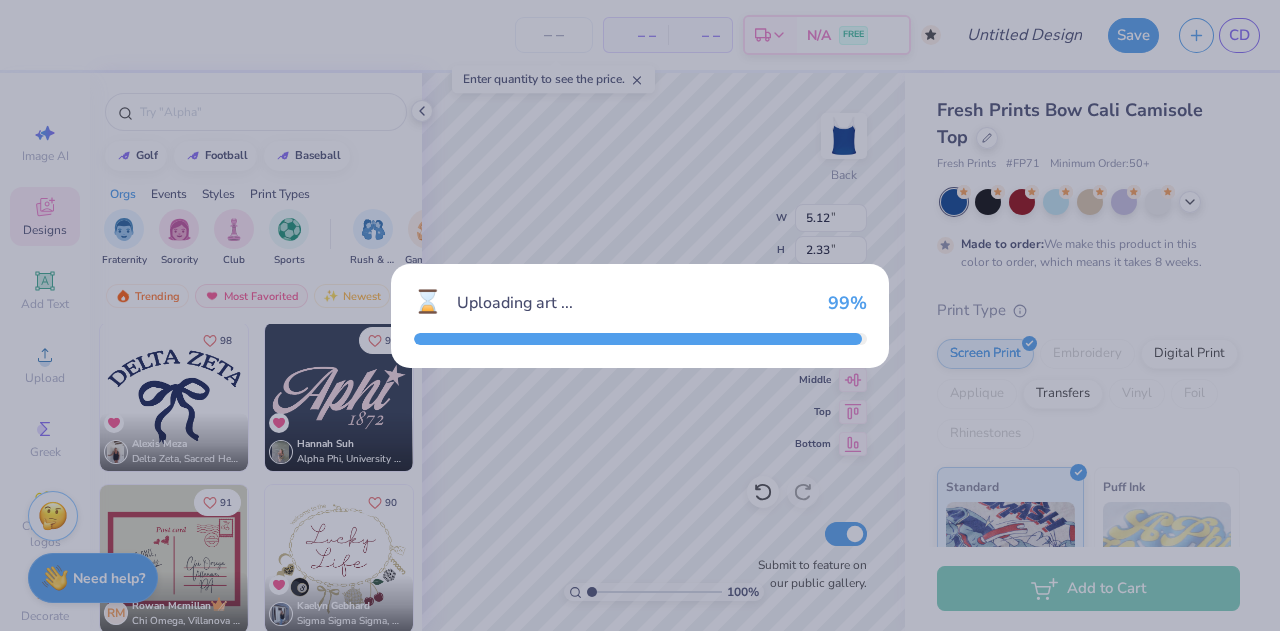 type on "5.82" 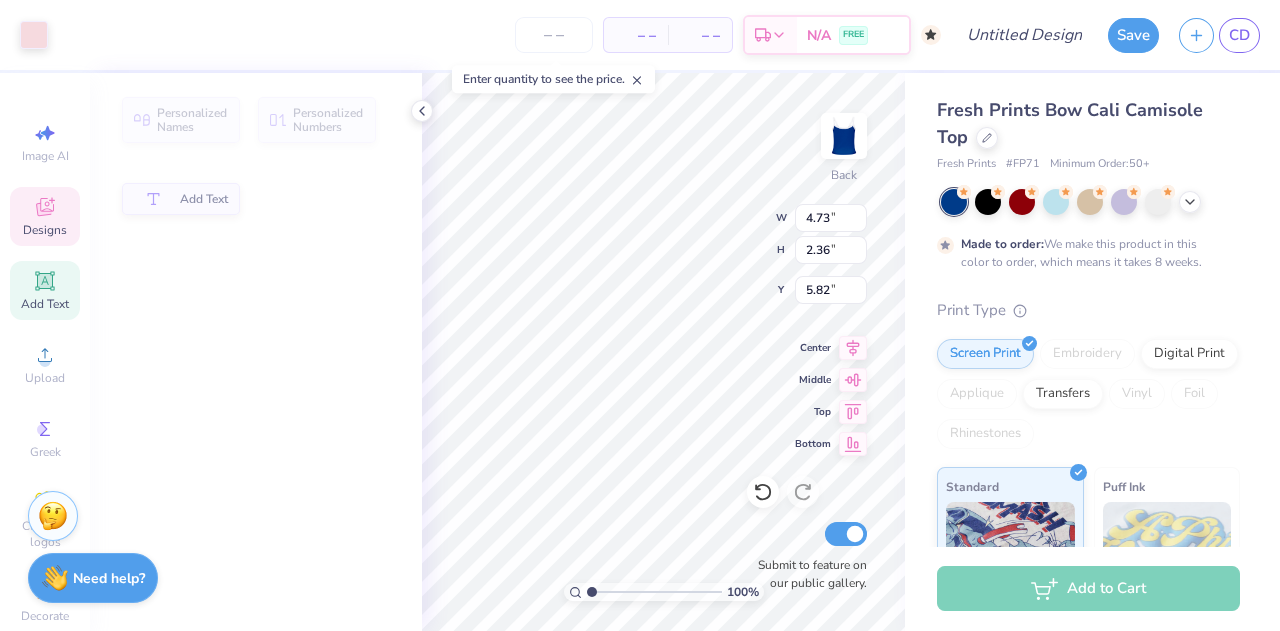 type on "4.50" 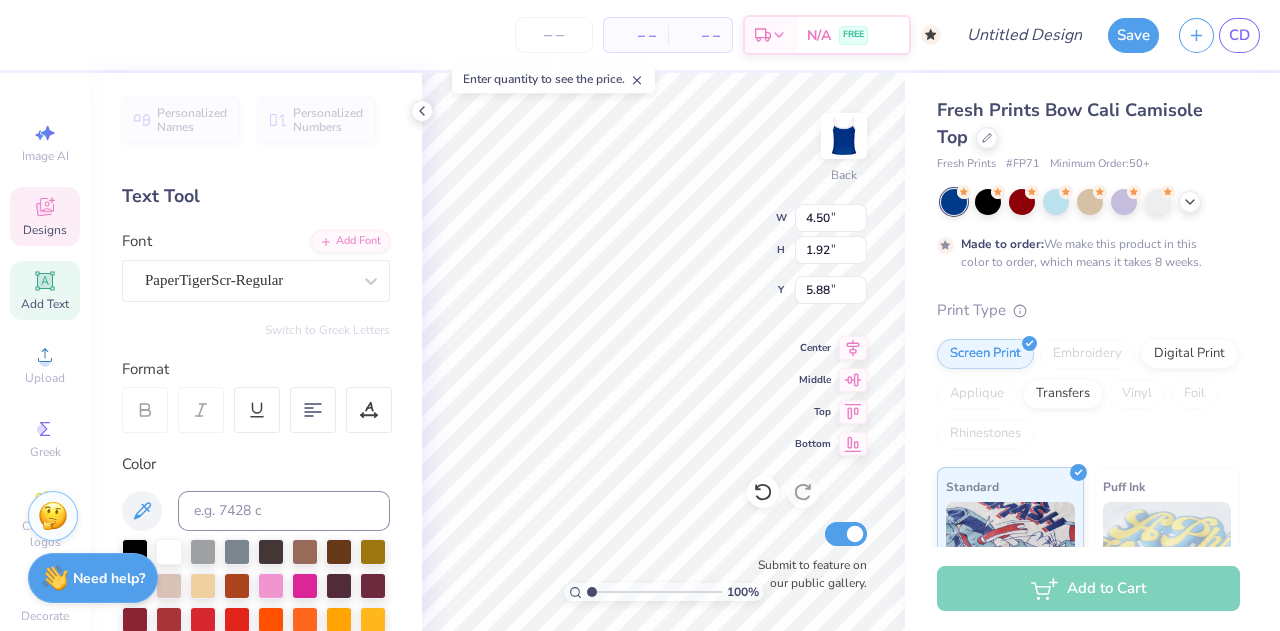 scroll, scrollTop: 16, scrollLeft: 4, axis: both 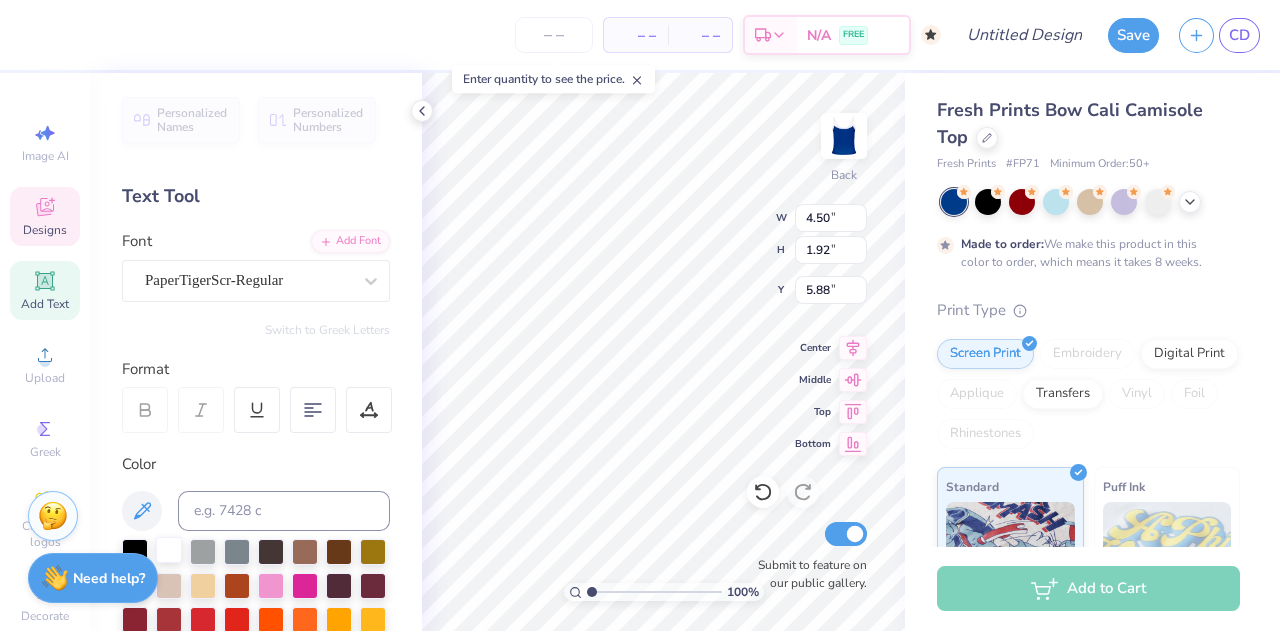 type on "Alpha O" 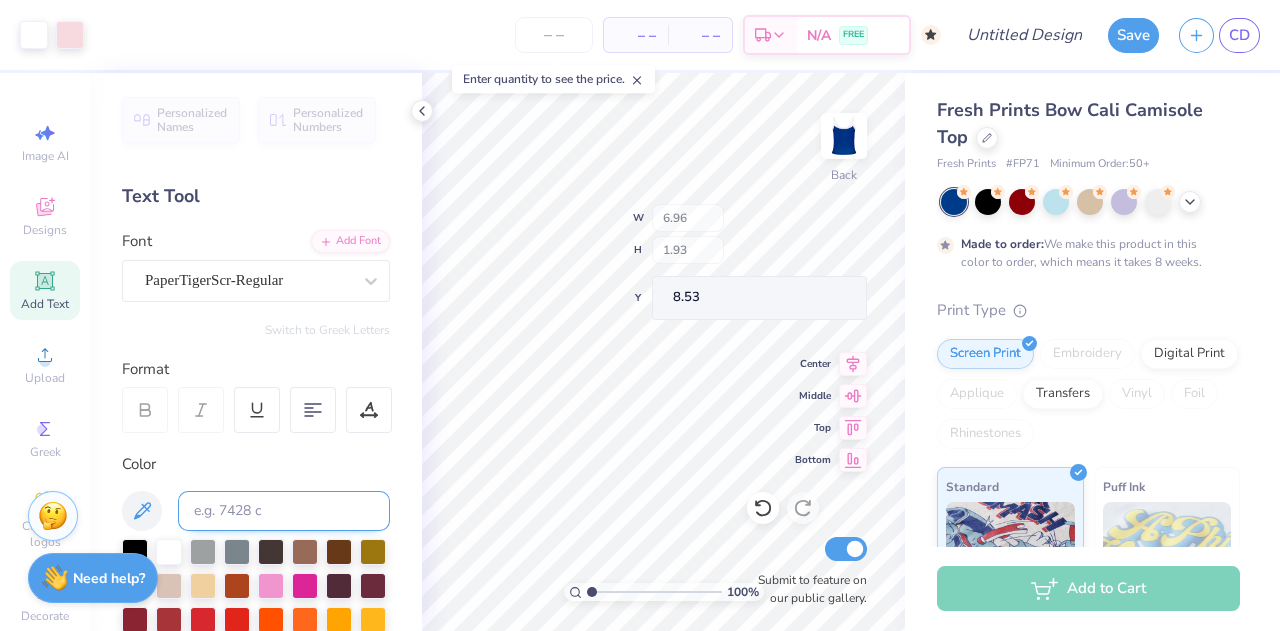 type on "8.53" 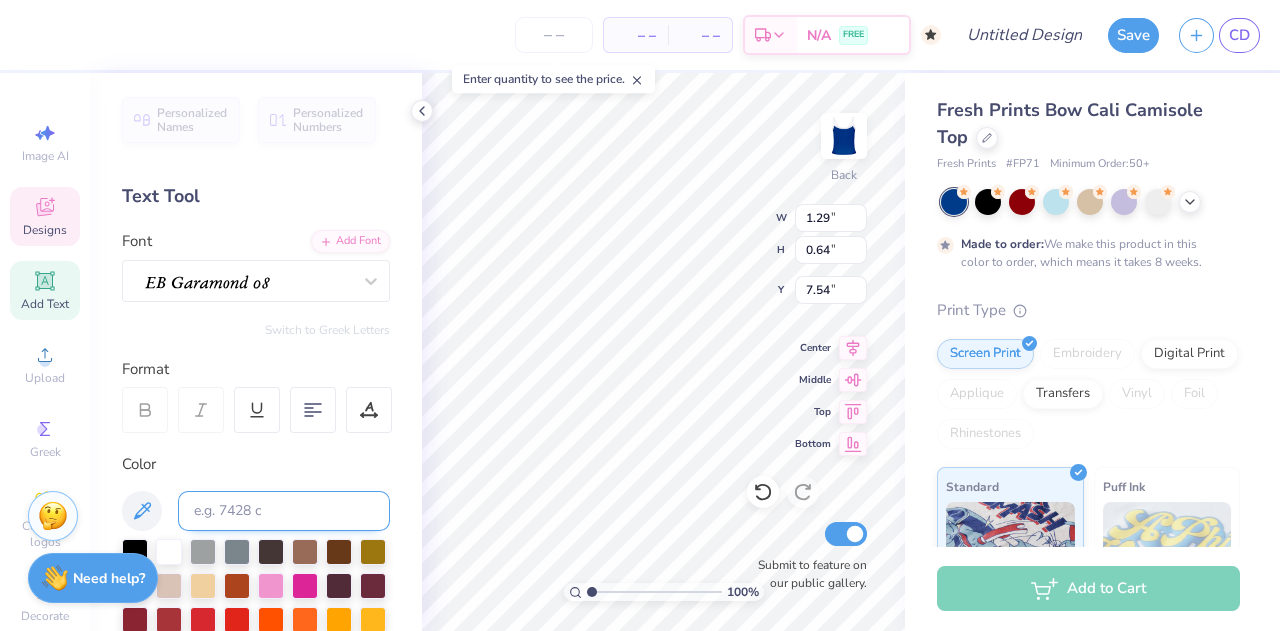 scroll, scrollTop: 16, scrollLeft: 2, axis: both 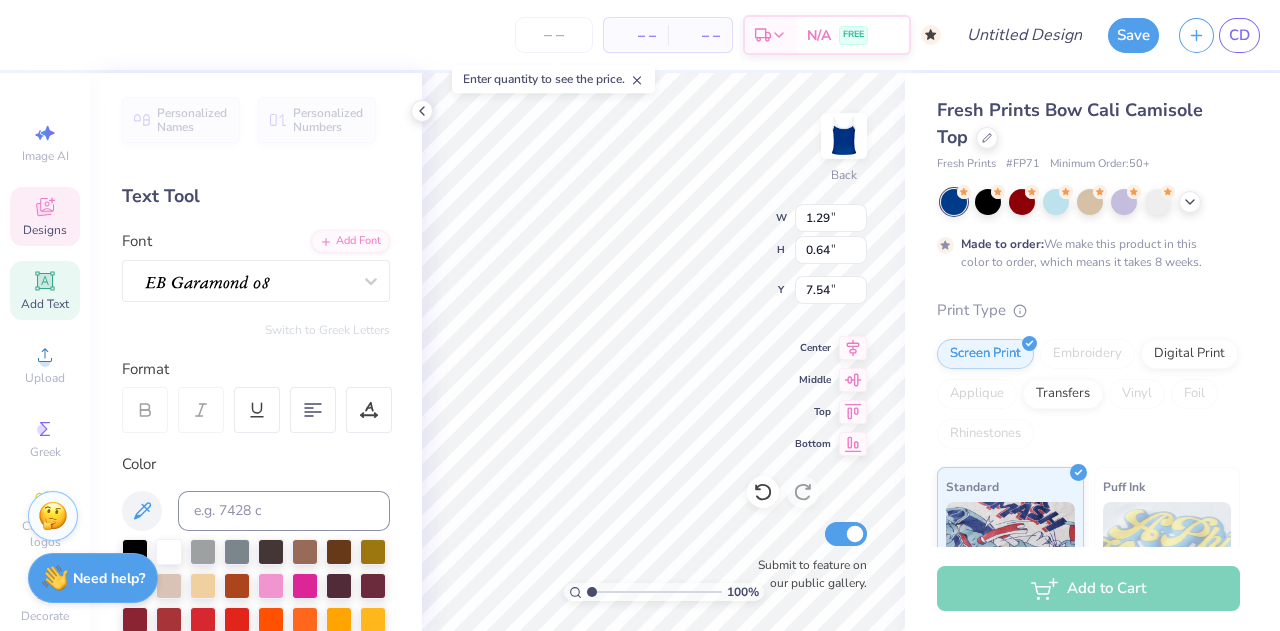 type on "Est. 1897" 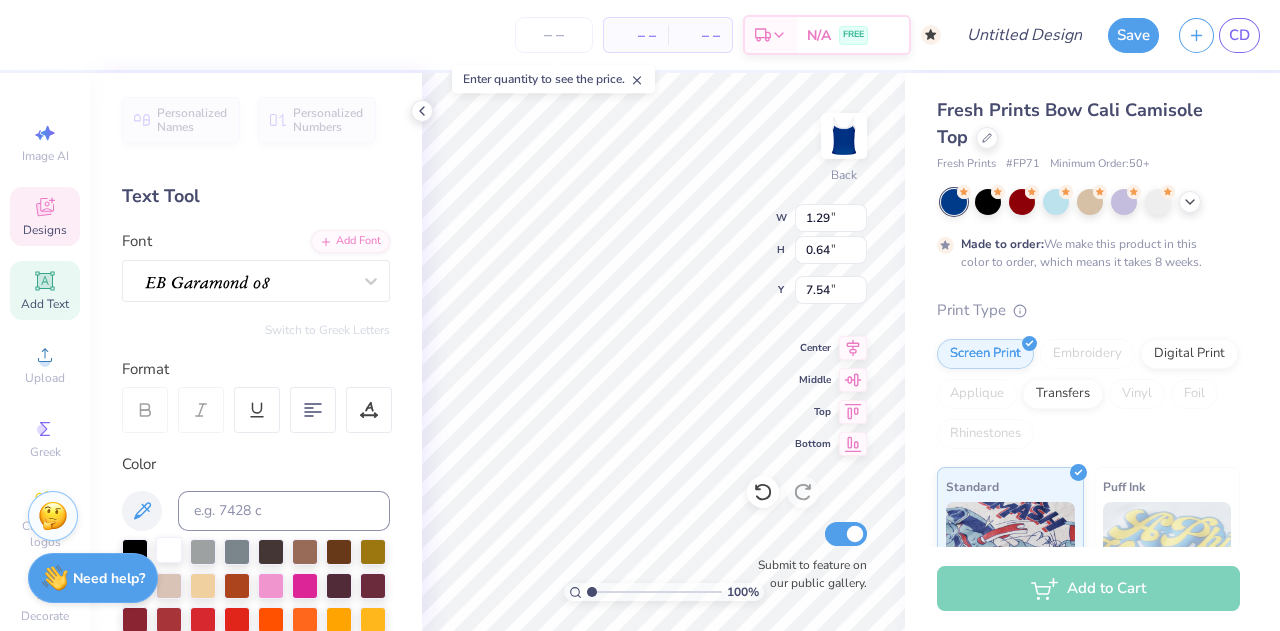 click at bounding box center [169, 550] 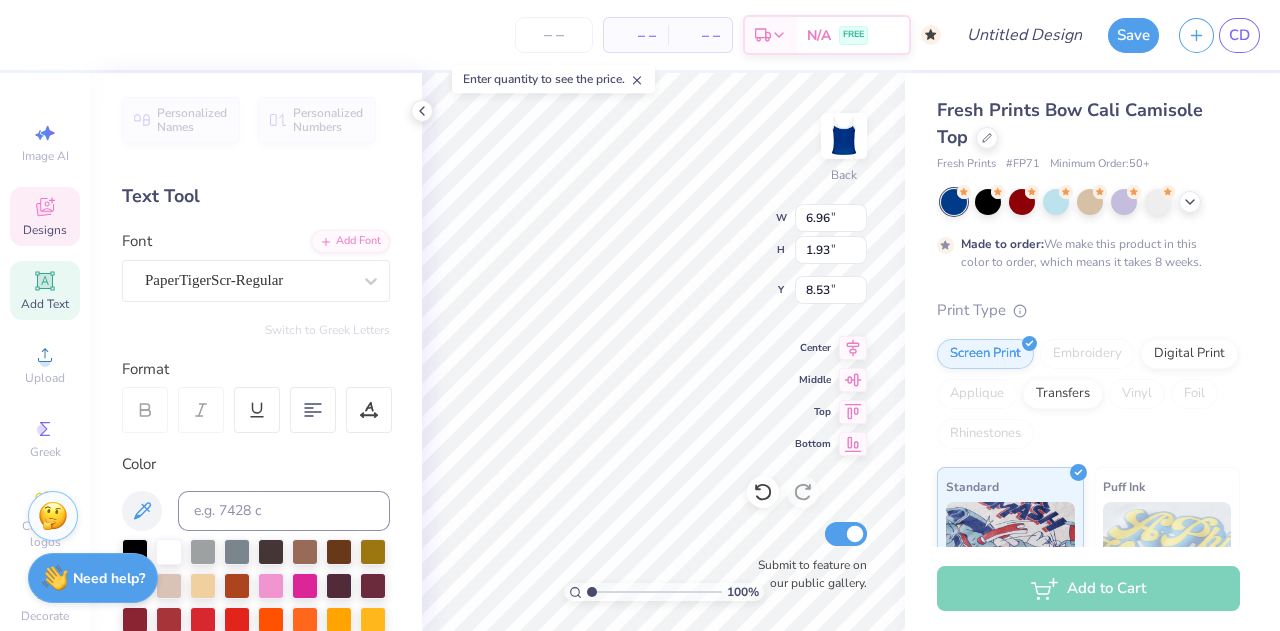 type on "6.96" 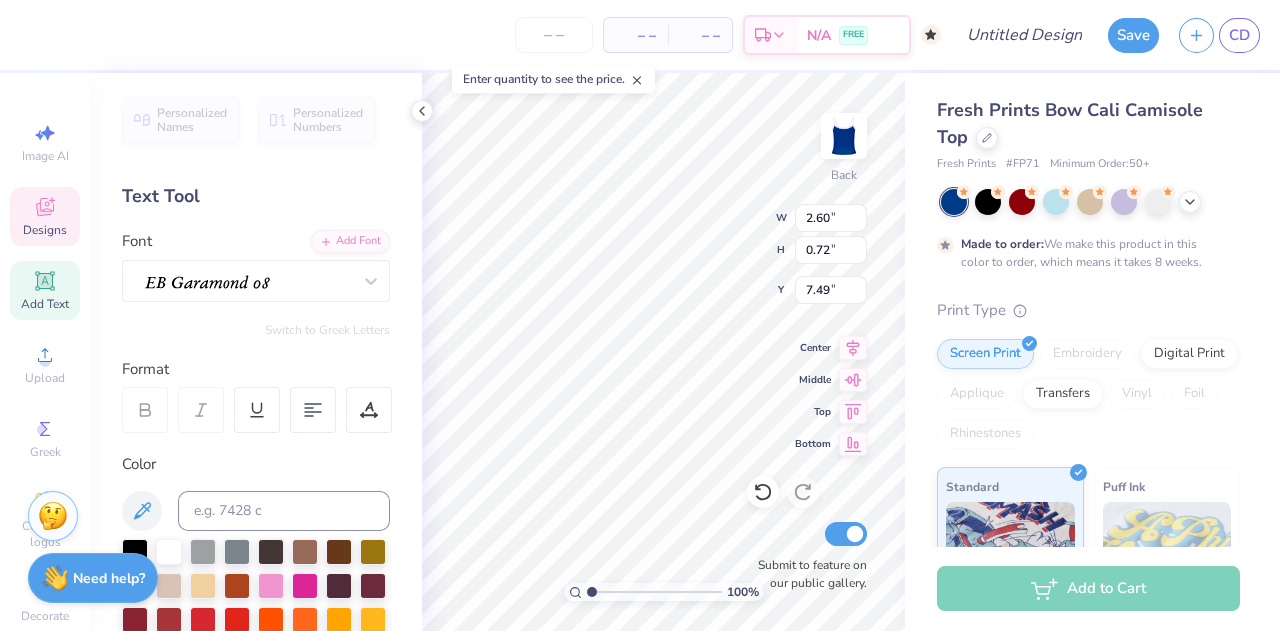type on "2.60" 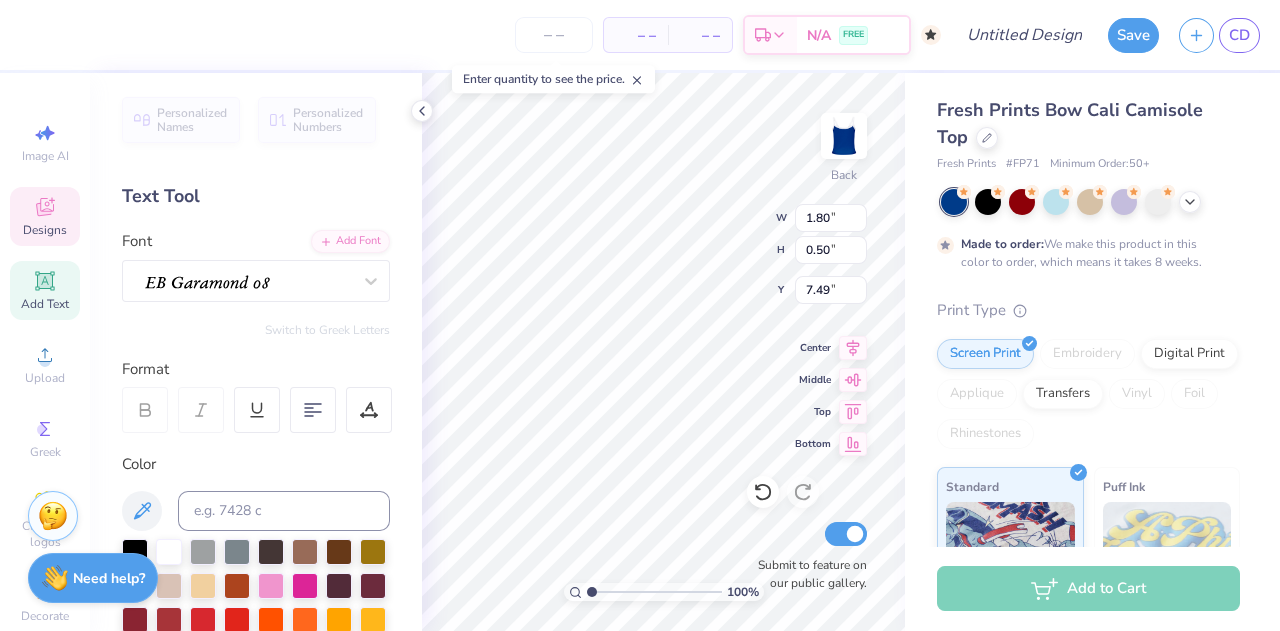 type on "7.71" 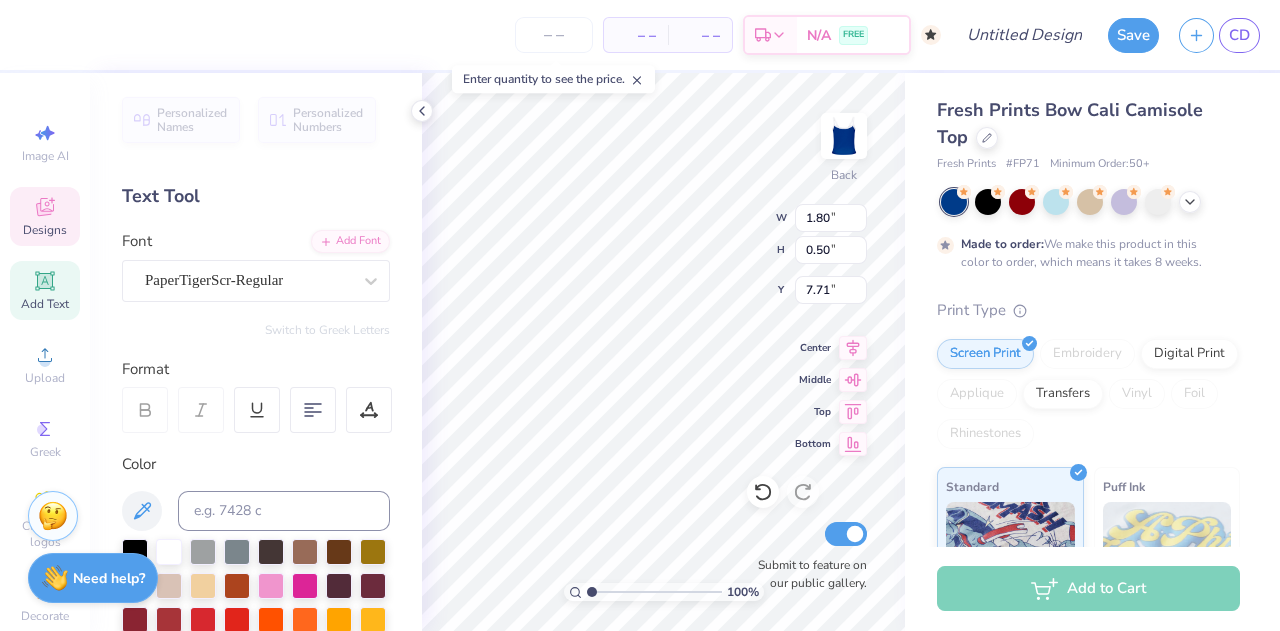 type on "6.96" 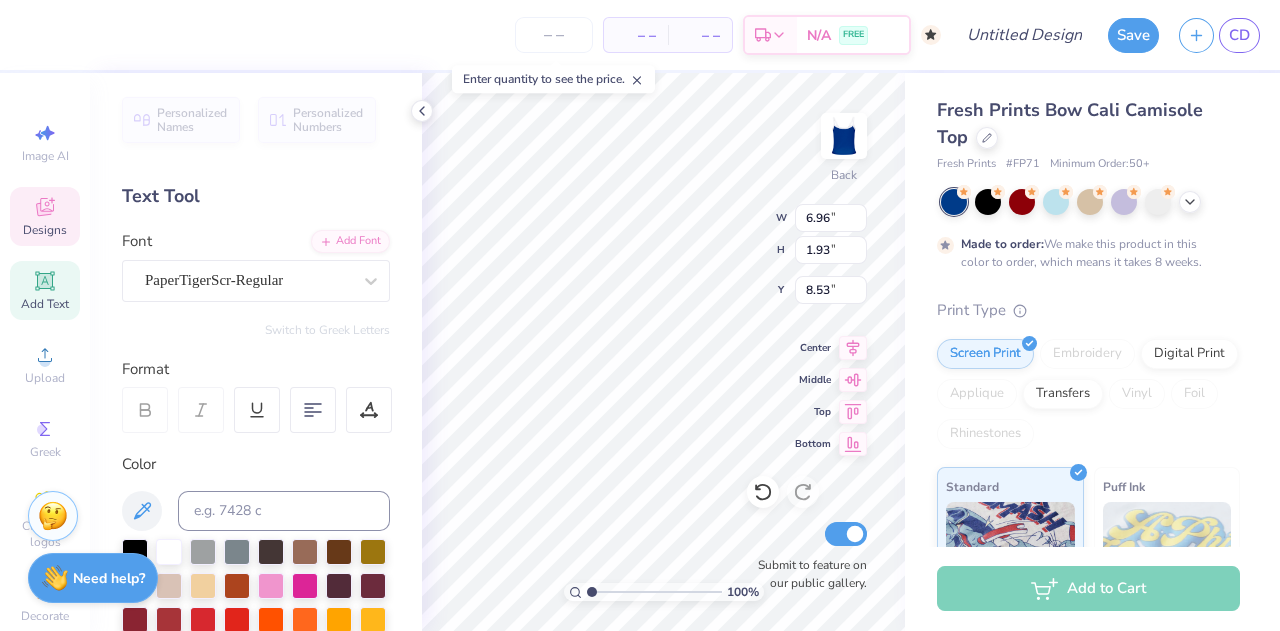 type on "6.96" 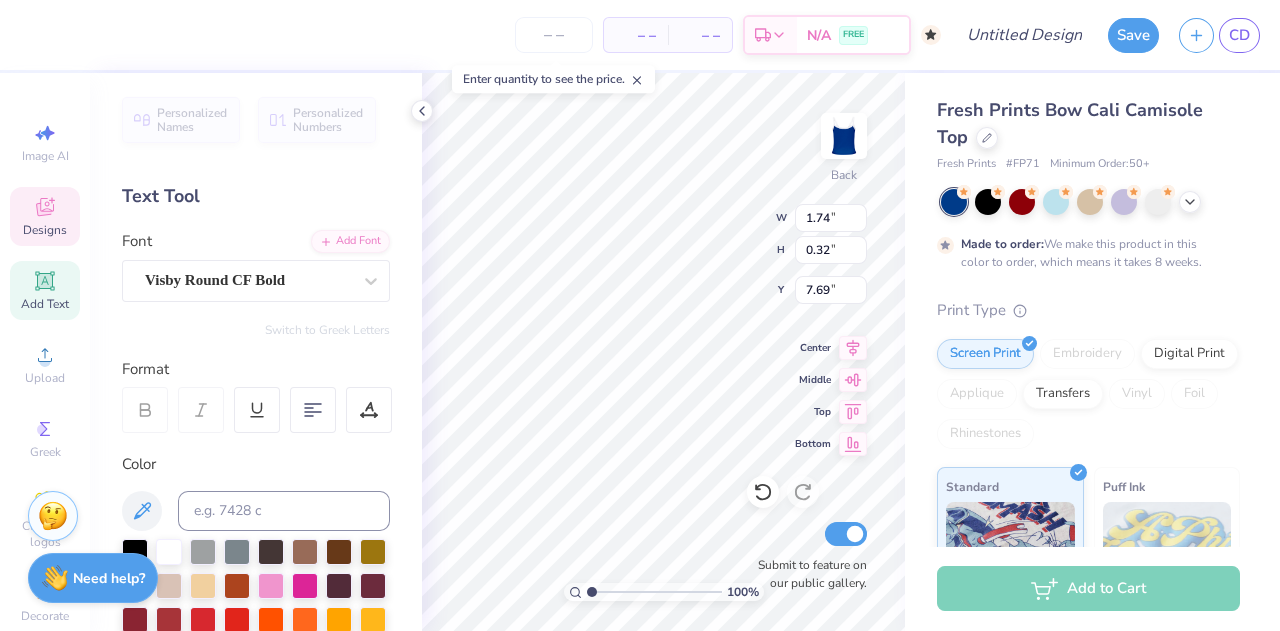 type on "1.74" 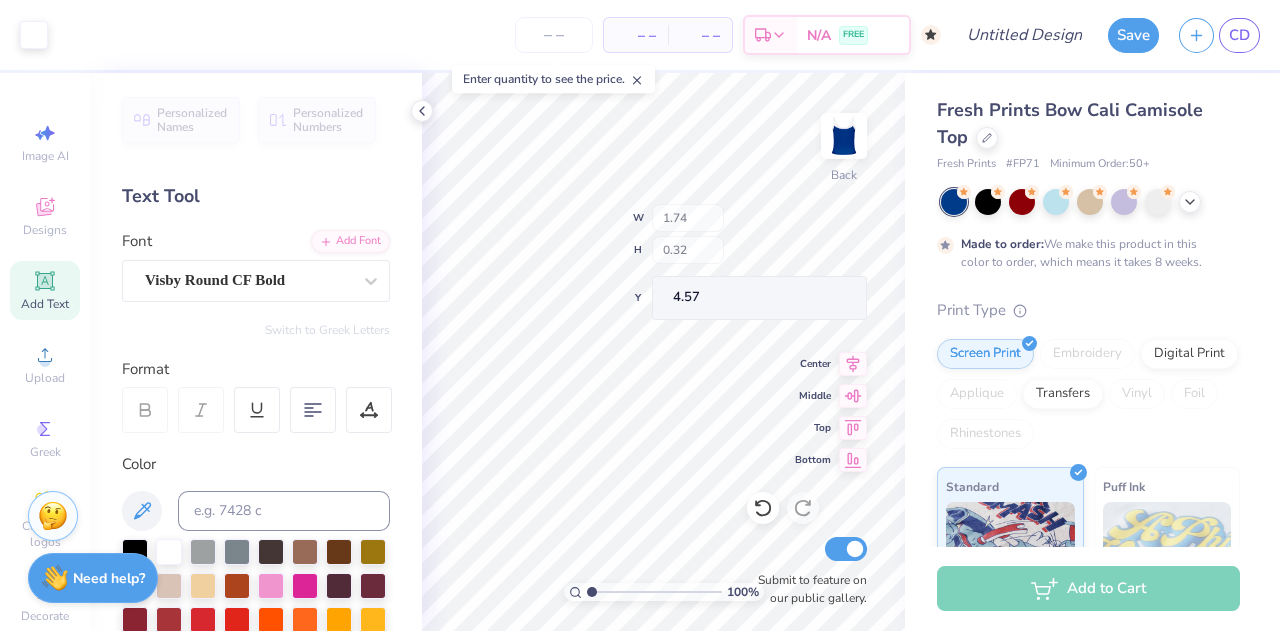 type on "4.57" 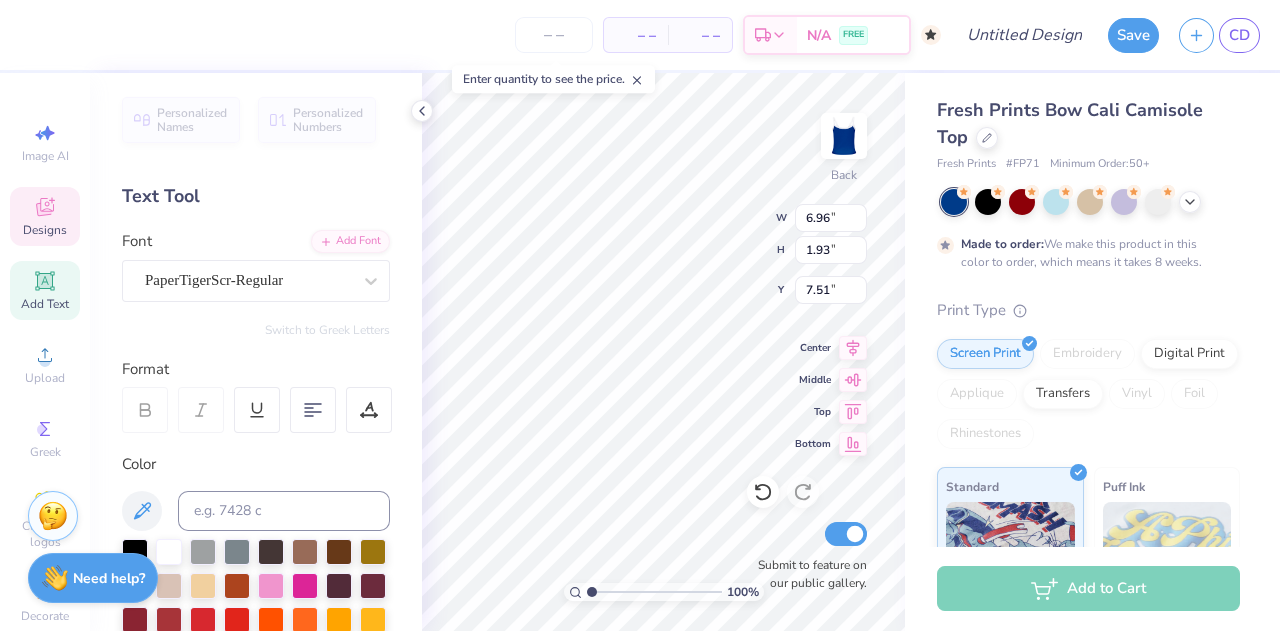 type on "7.51" 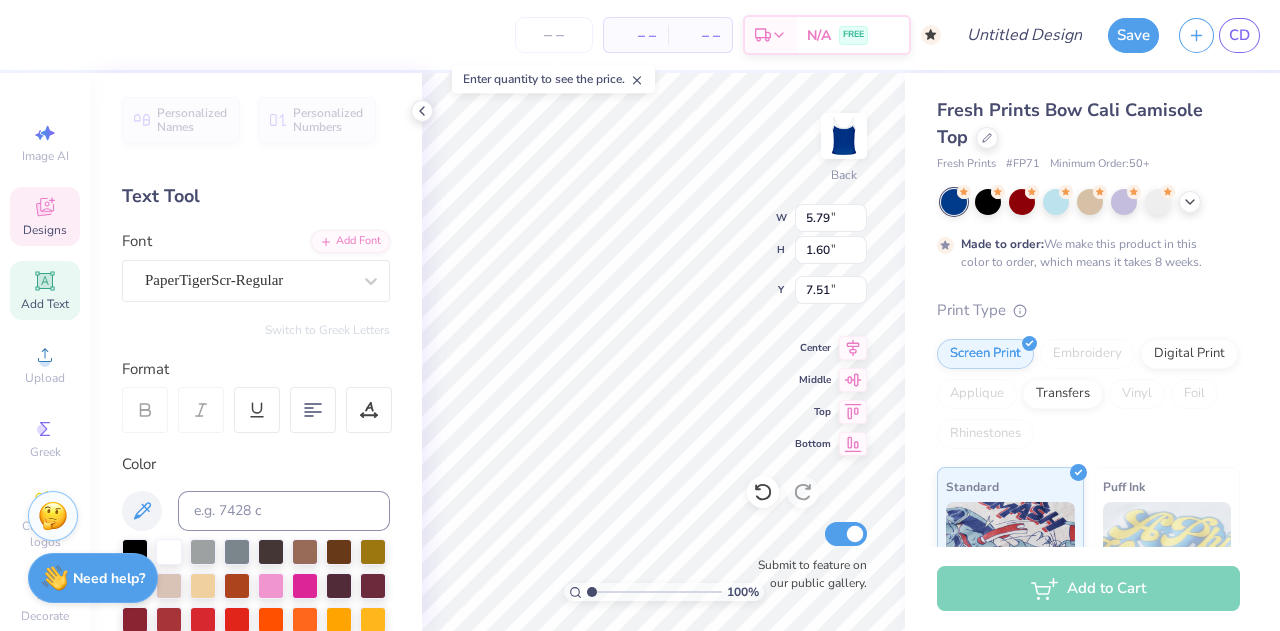 type on "5.79" 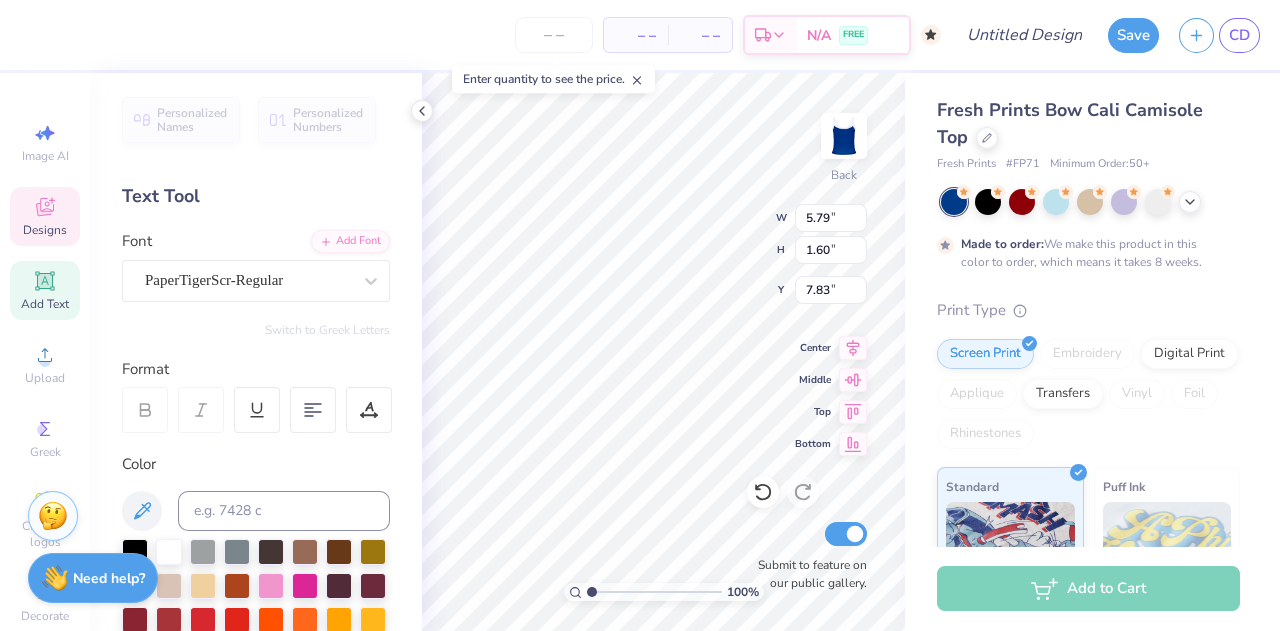 type on "6.65" 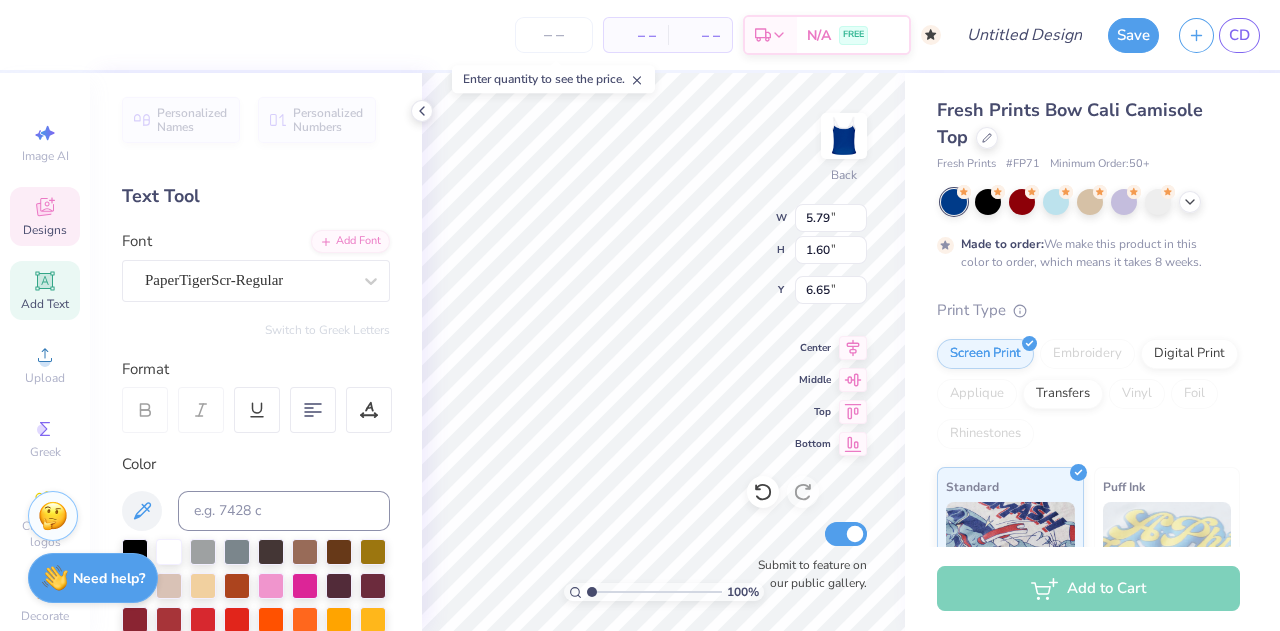 type on "1.80" 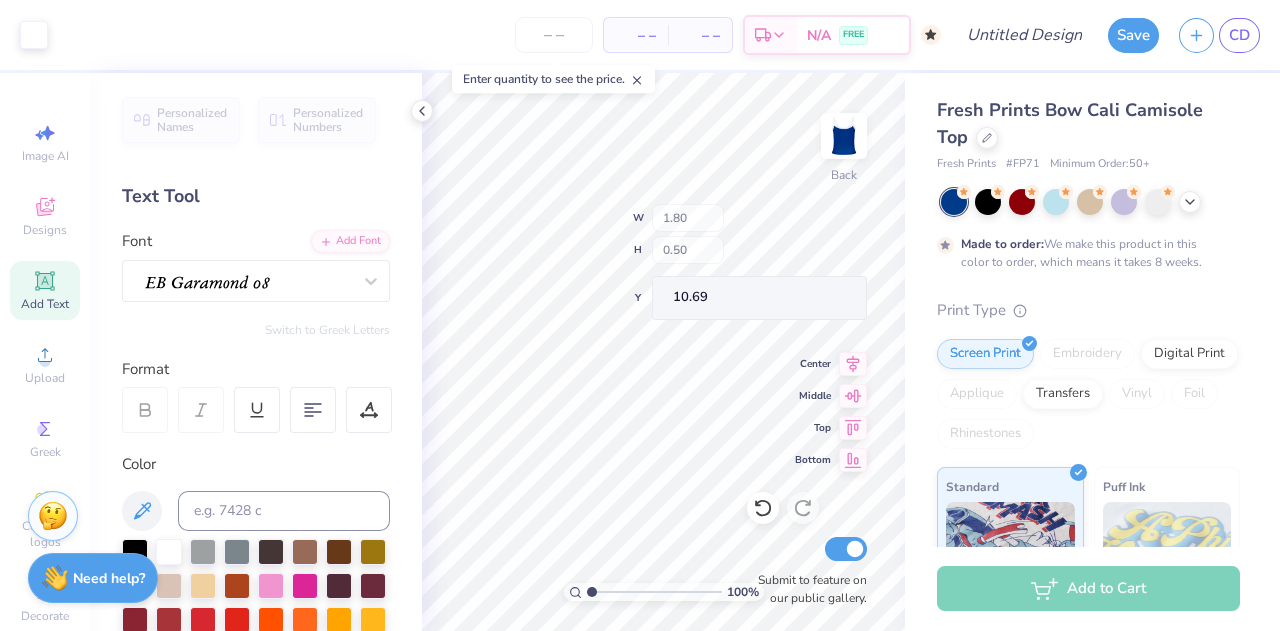 type on "8.26" 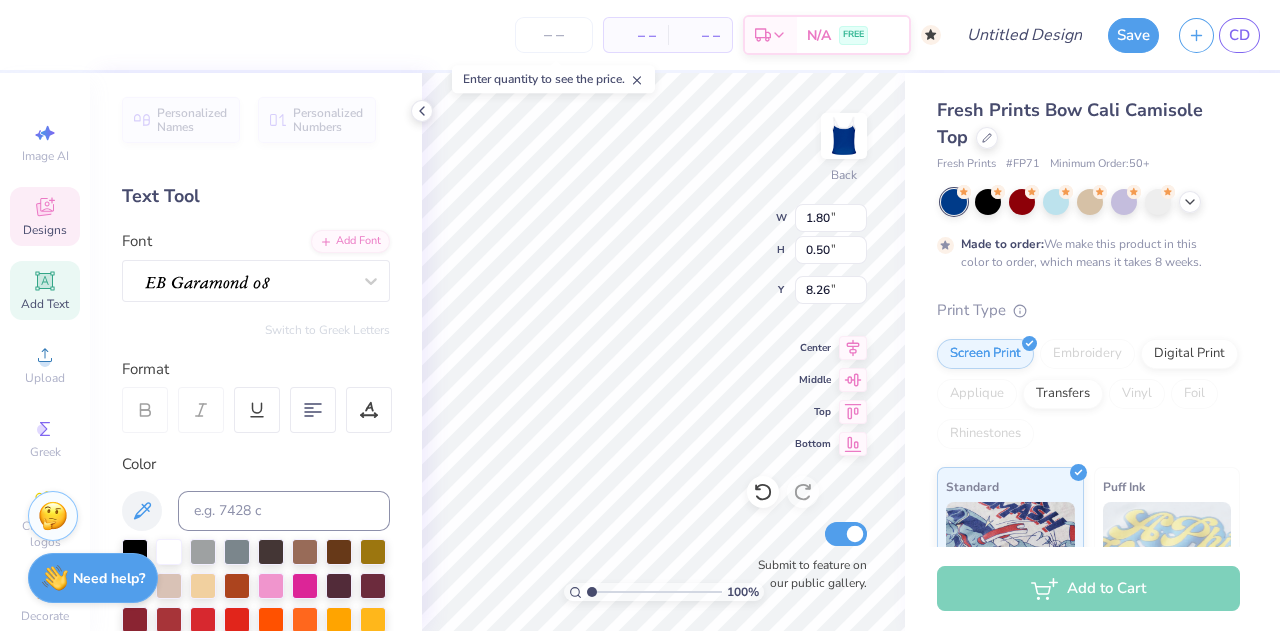 type on "1.80" 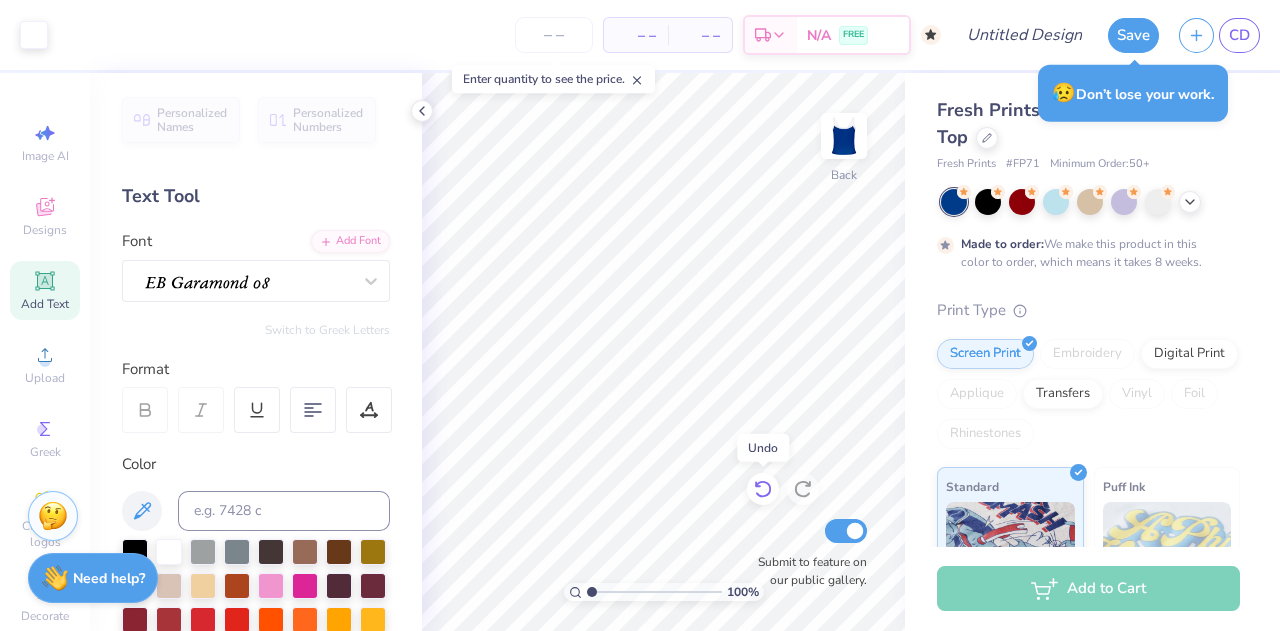 click 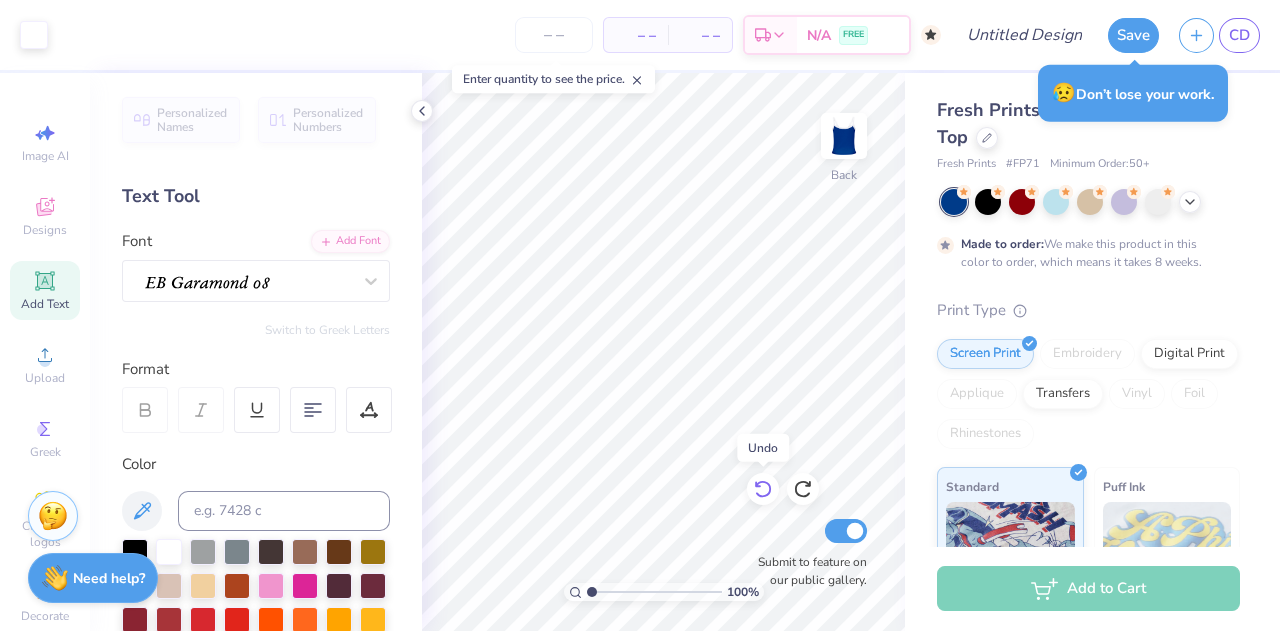 click 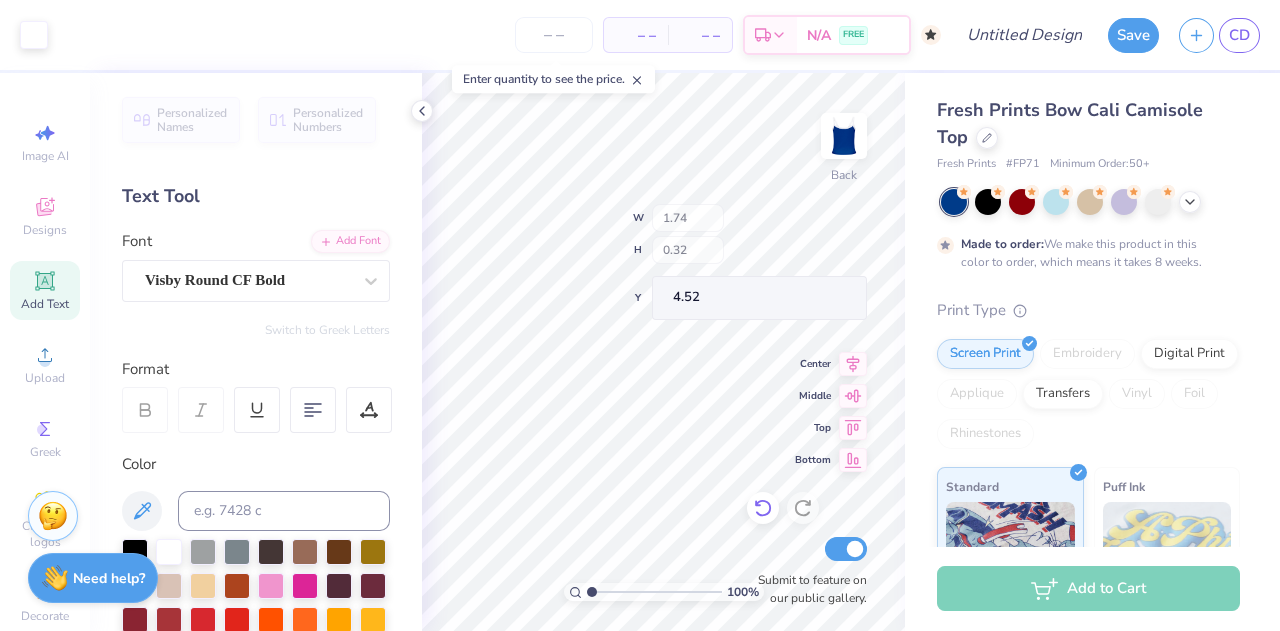 type on "4.52" 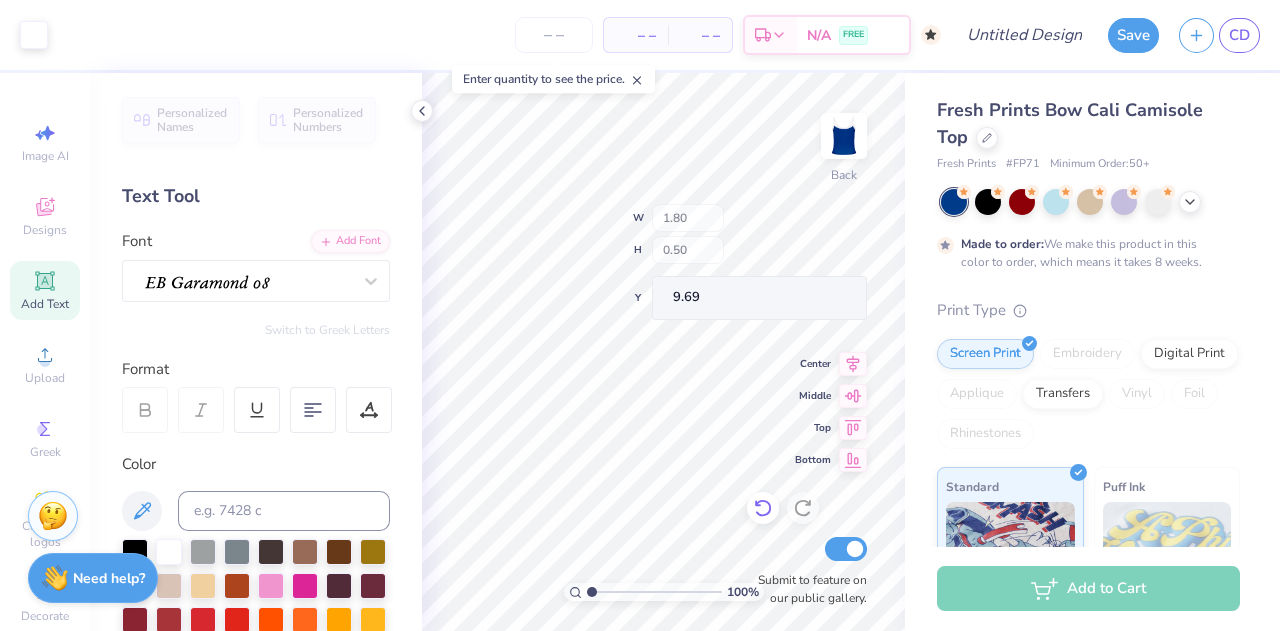 type on "9.69" 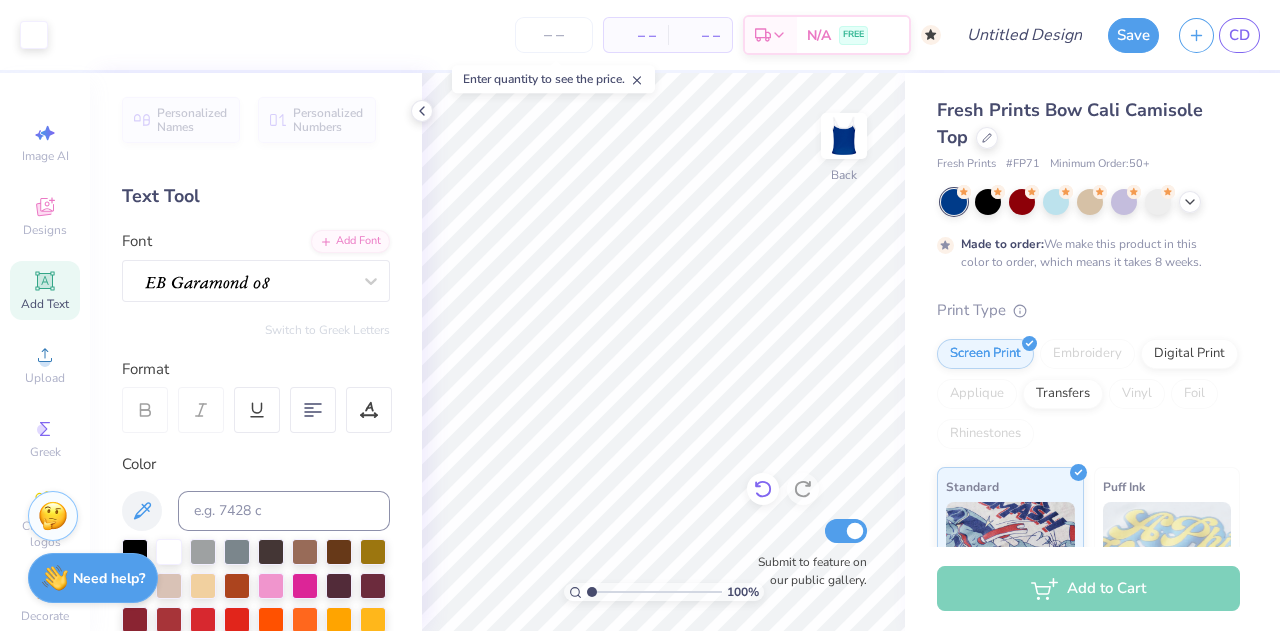 click on "100  % Back Submit to feature on our public gallery." at bounding box center [663, 352] 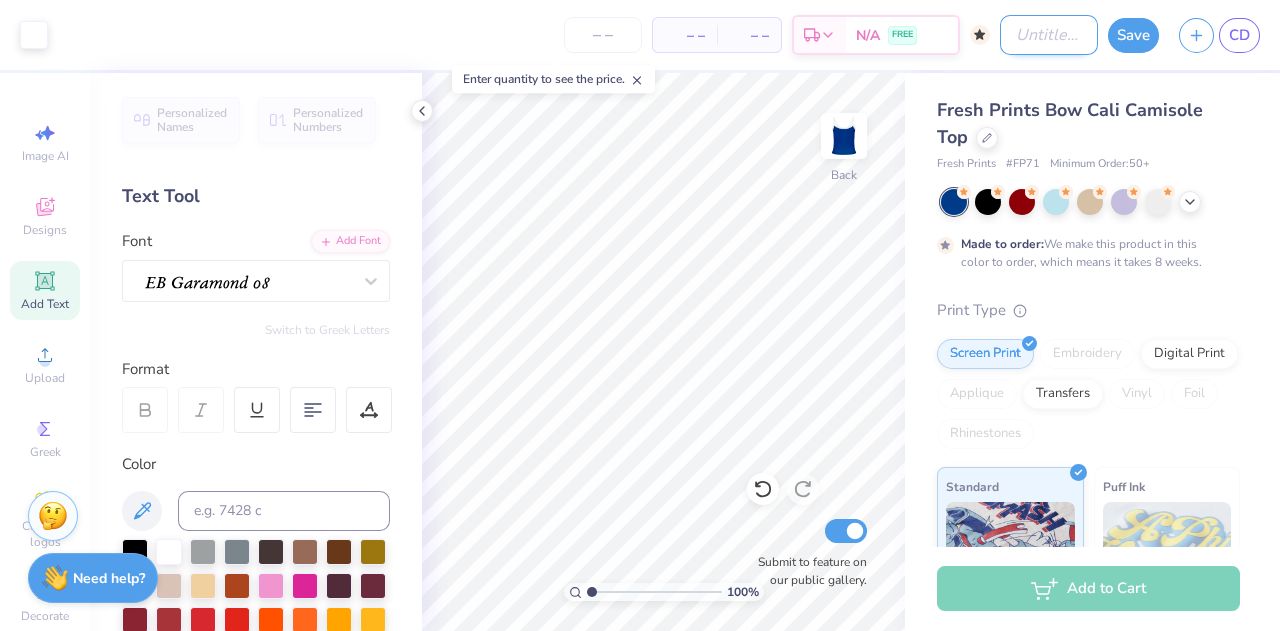 click on "Design Title" at bounding box center (1049, 35) 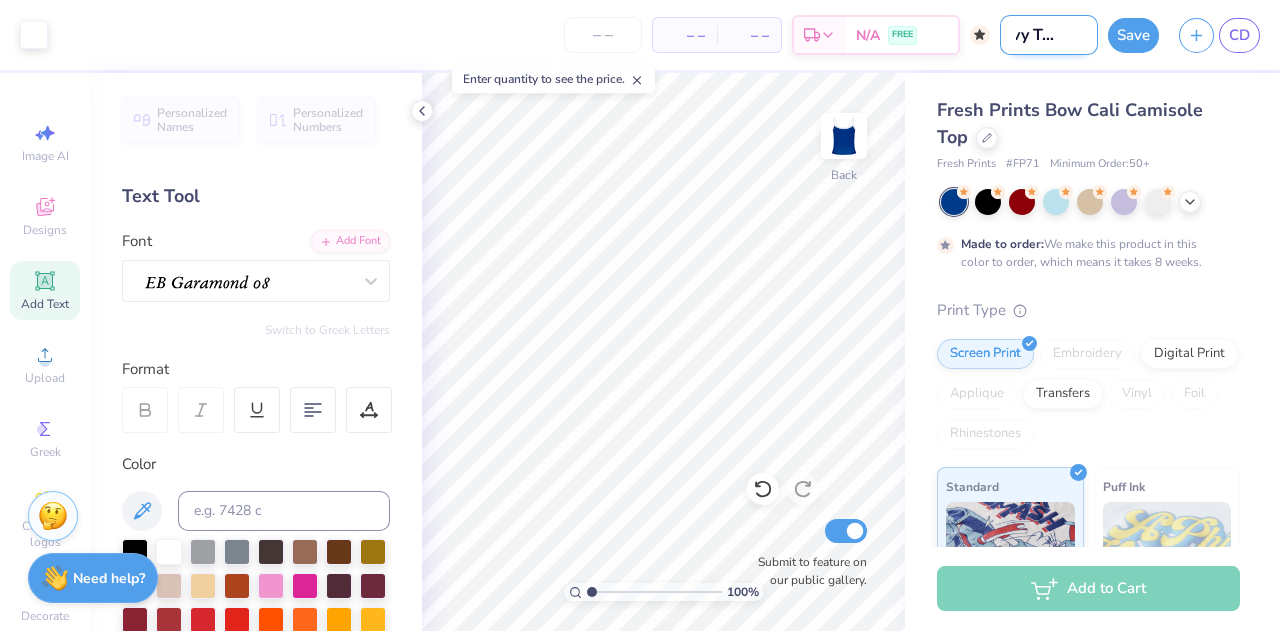 scroll, scrollTop: 0, scrollLeft: 42, axis: horizontal 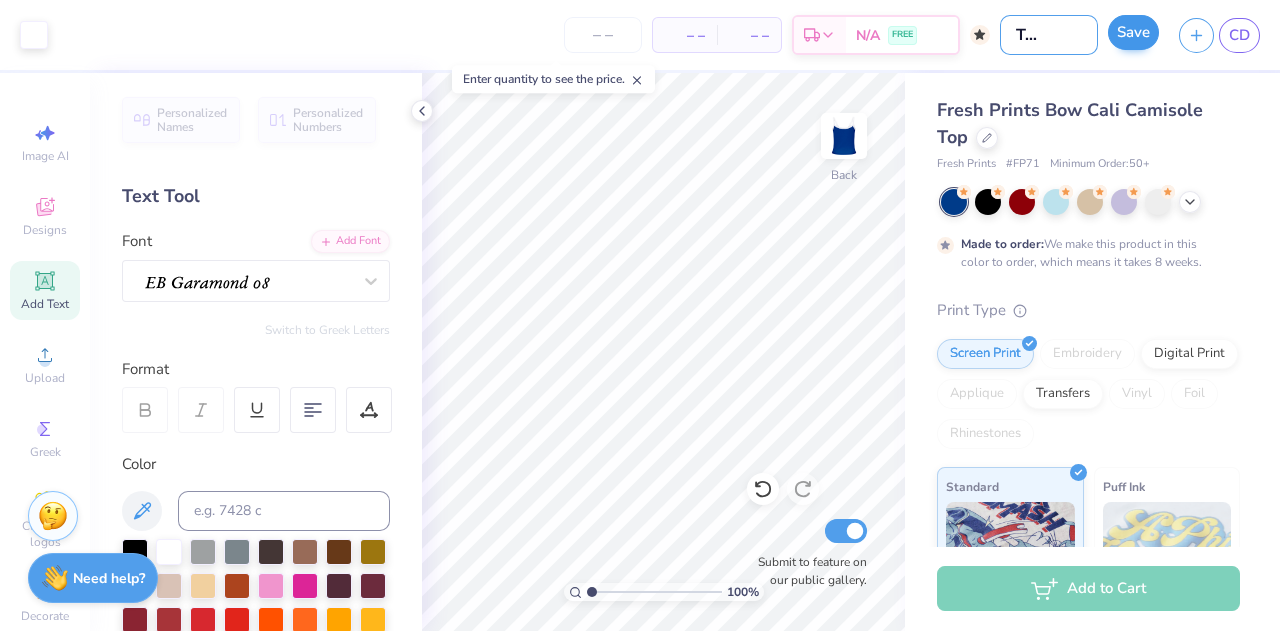 type on "Navy Tank Top" 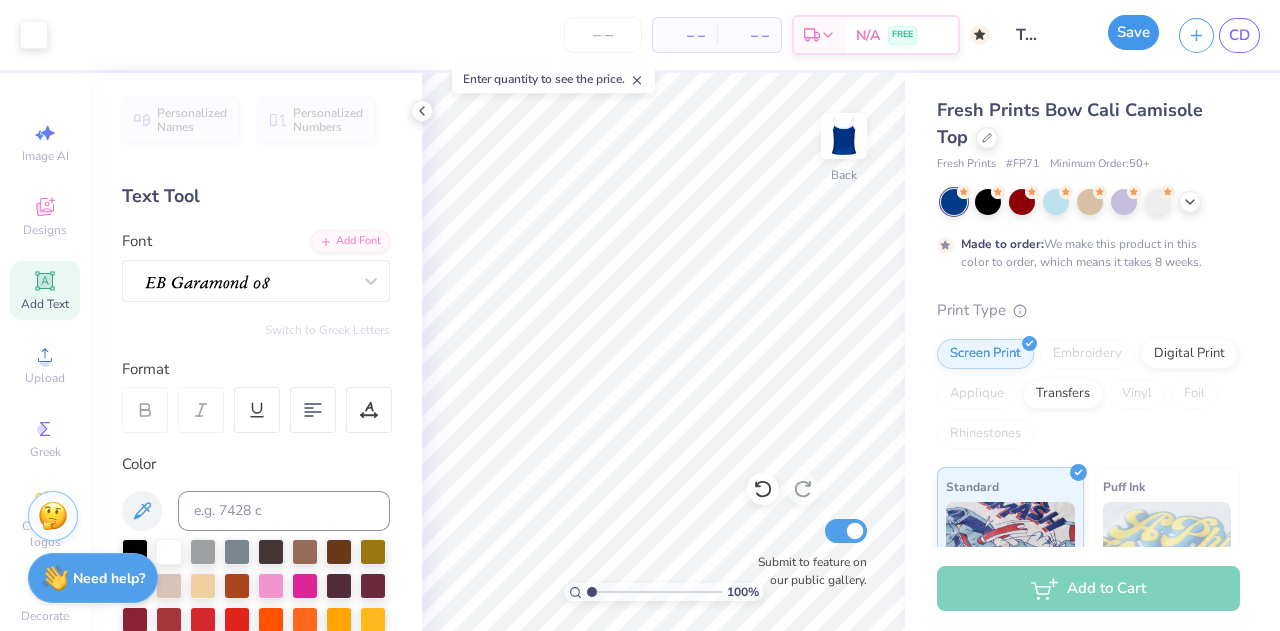 click on "Save" at bounding box center (1133, 32) 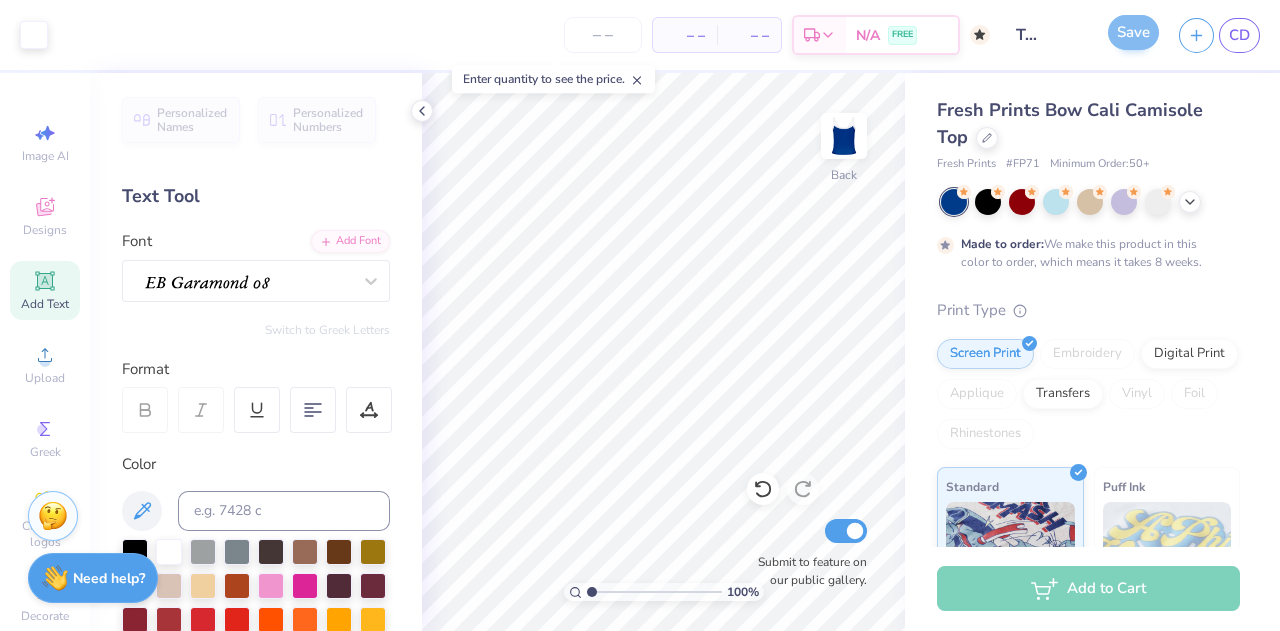 scroll, scrollTop: 0, scrollLeft: 0, axis: both 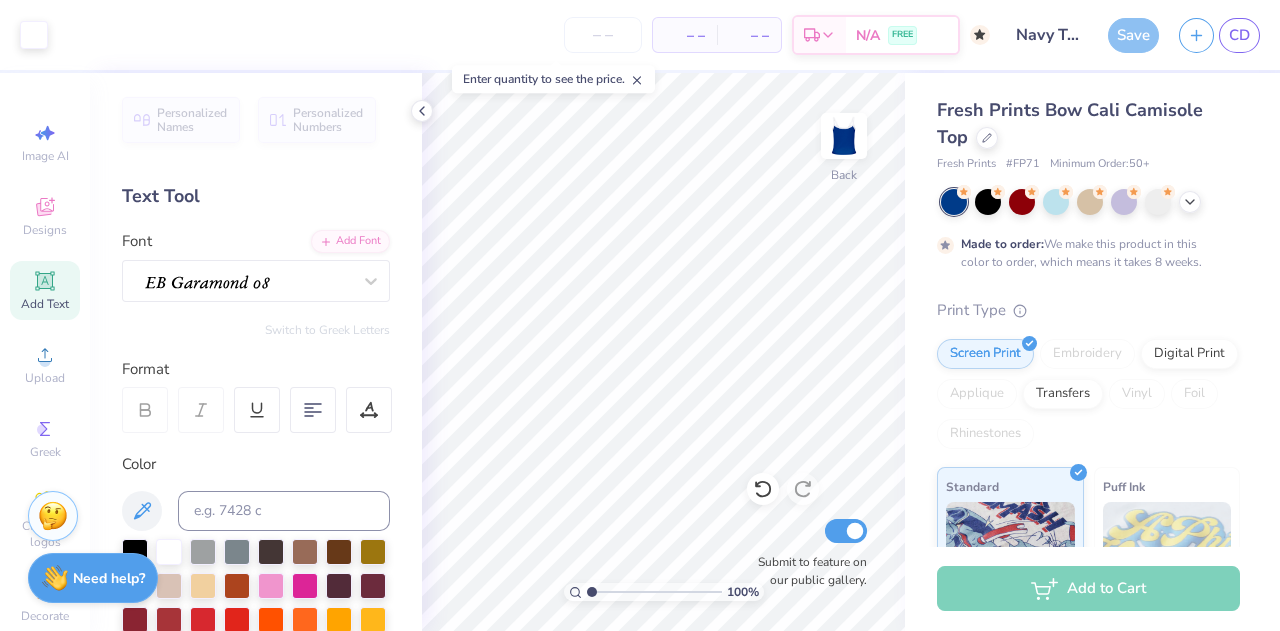 click at bounding box center (603, 35) 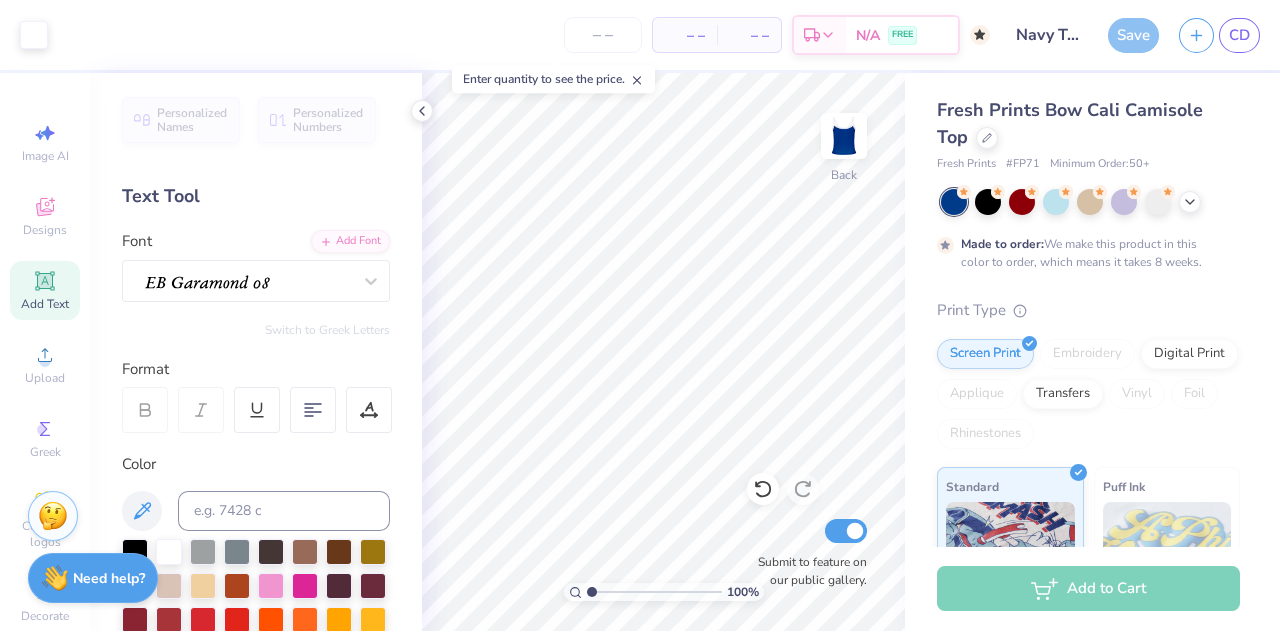 click on "– –" at bounding box center [685, 35] 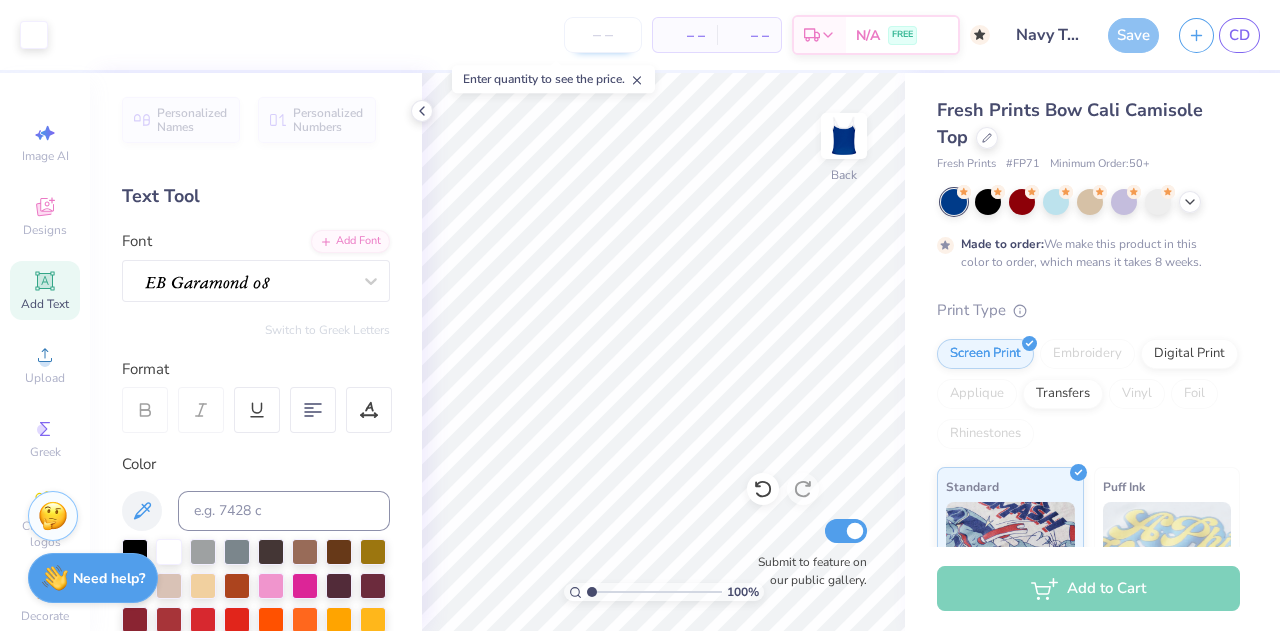 click at bounding box center (603, 35) 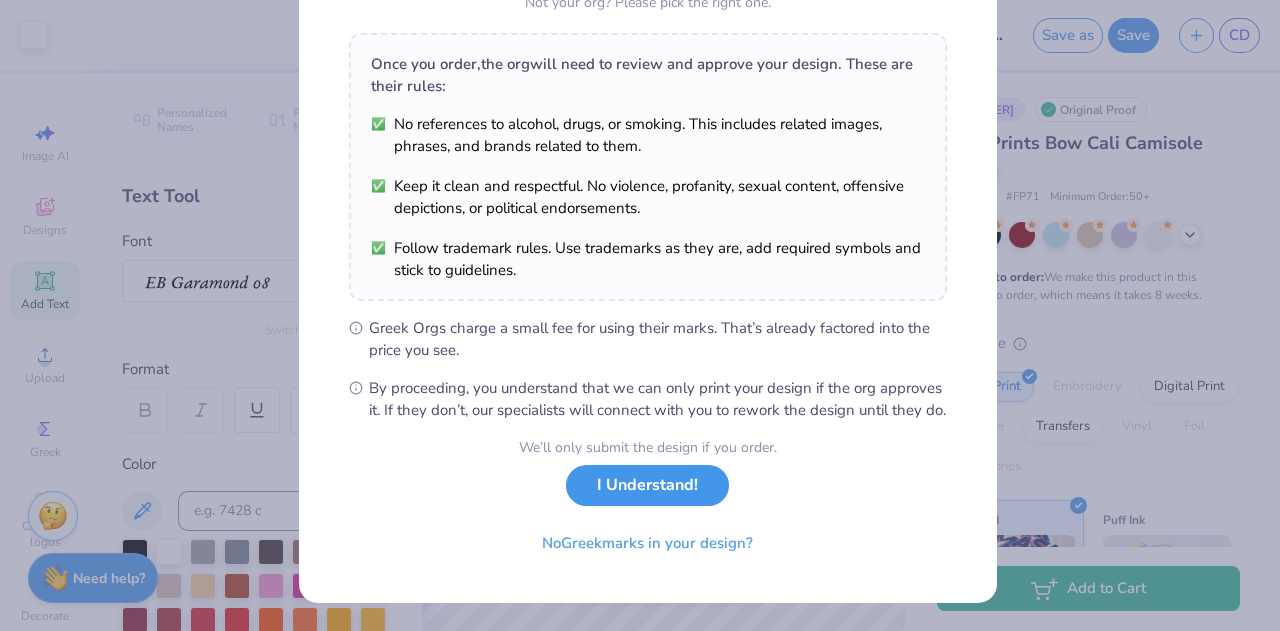 click on "I Understand!" at bounding box center [647, 485] 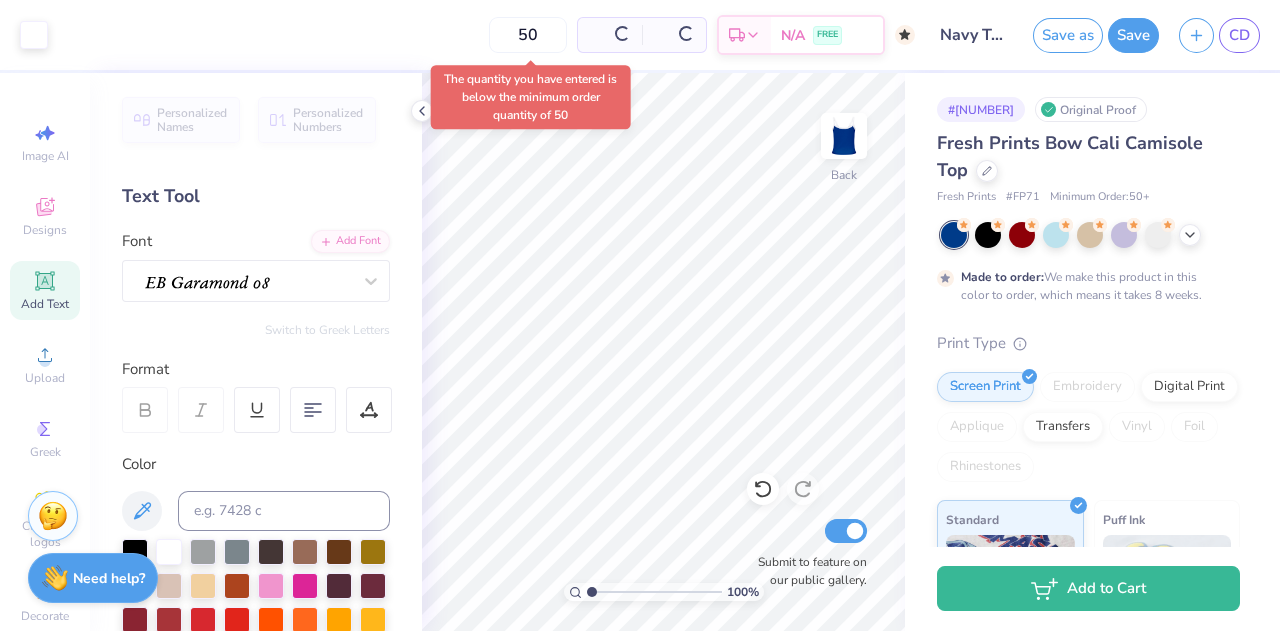 scroll, scrollTop: 9, scrollLeft: 0, axis: vertical 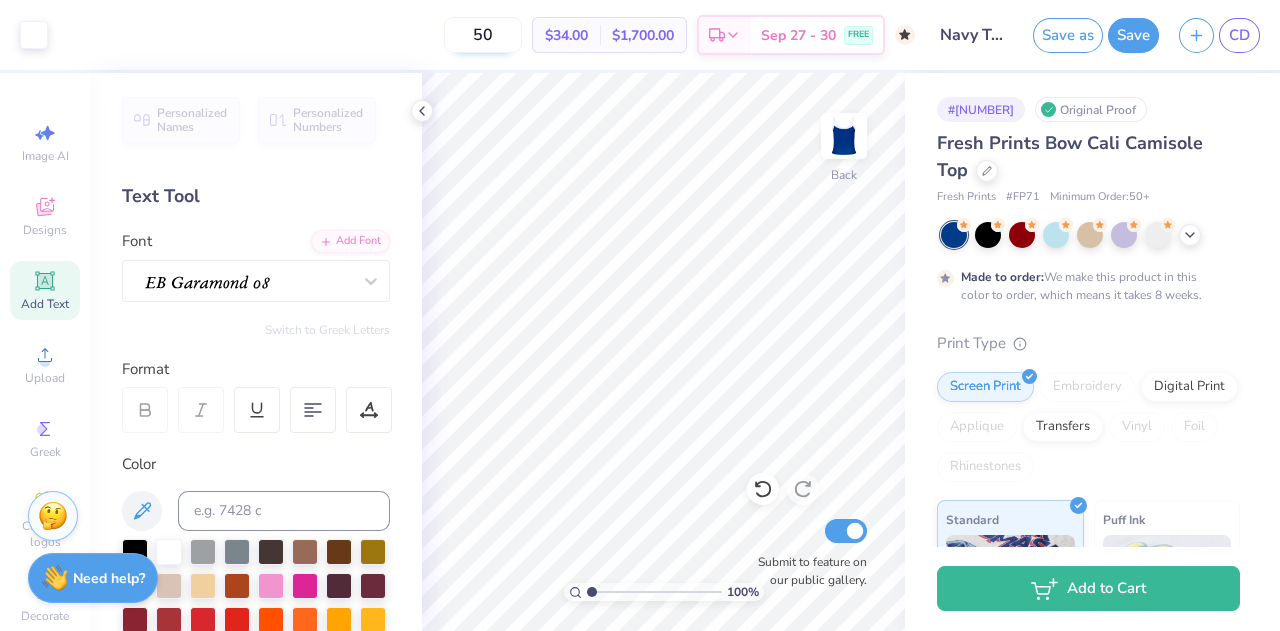 click on "50" at bounding box center [483, 35] 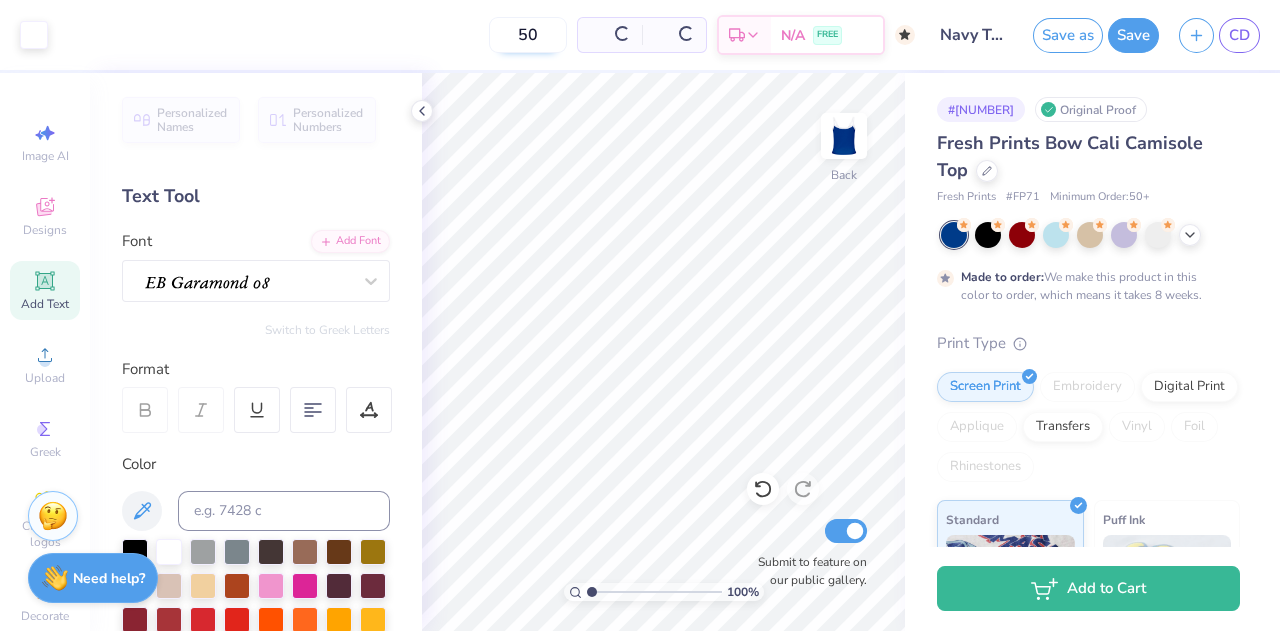 type on "5" 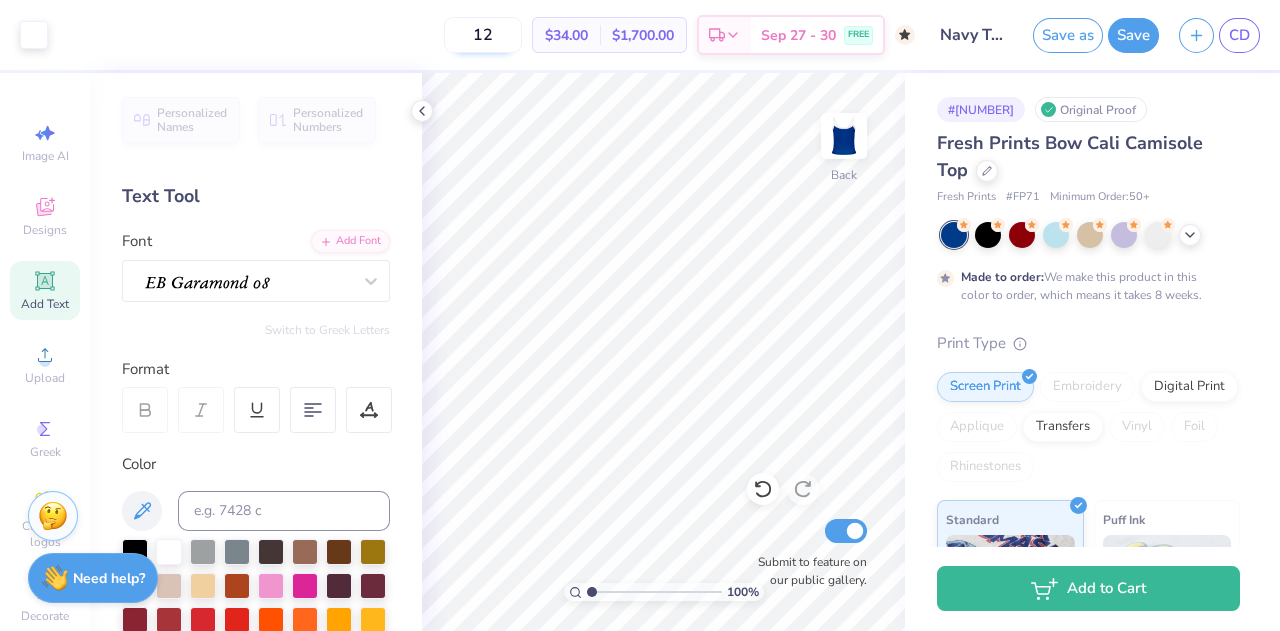 type on "50" 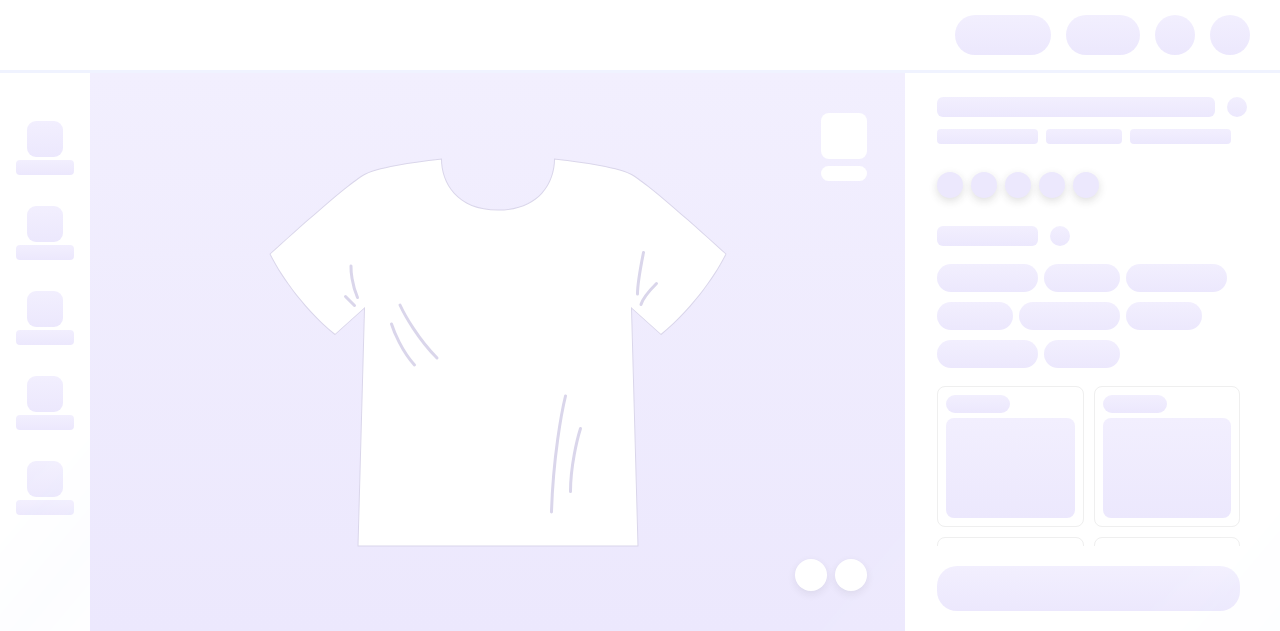 scroll, scrollTop: 0, scrollLeft: 0, axis: both 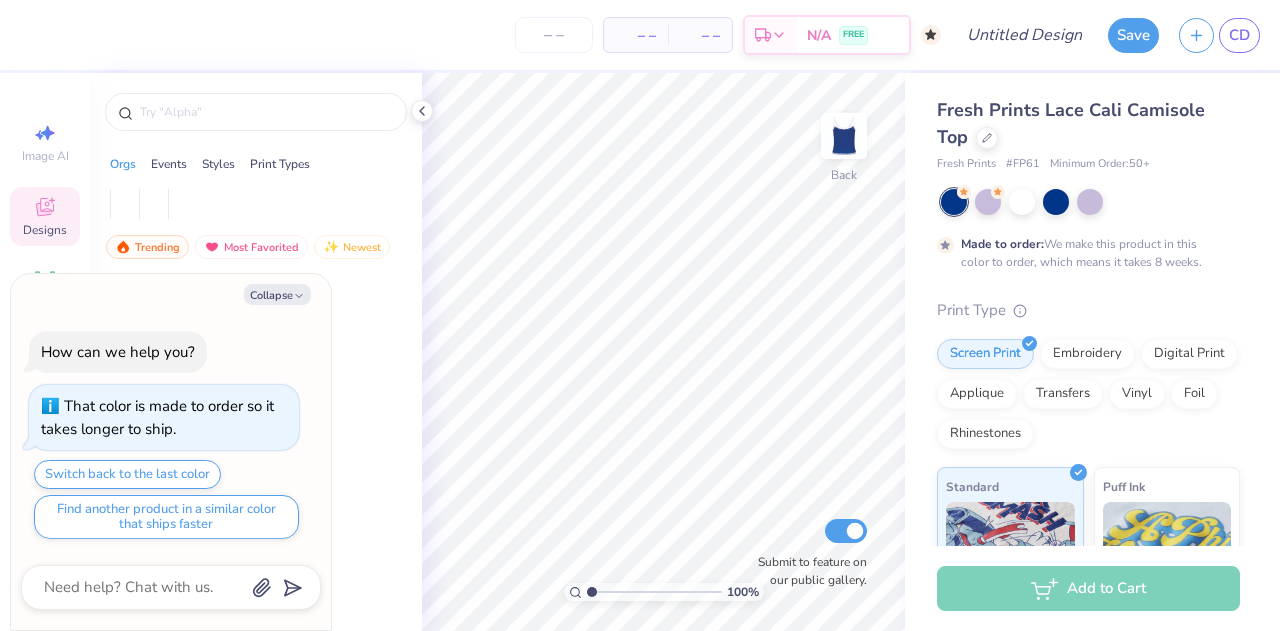 type on "x" 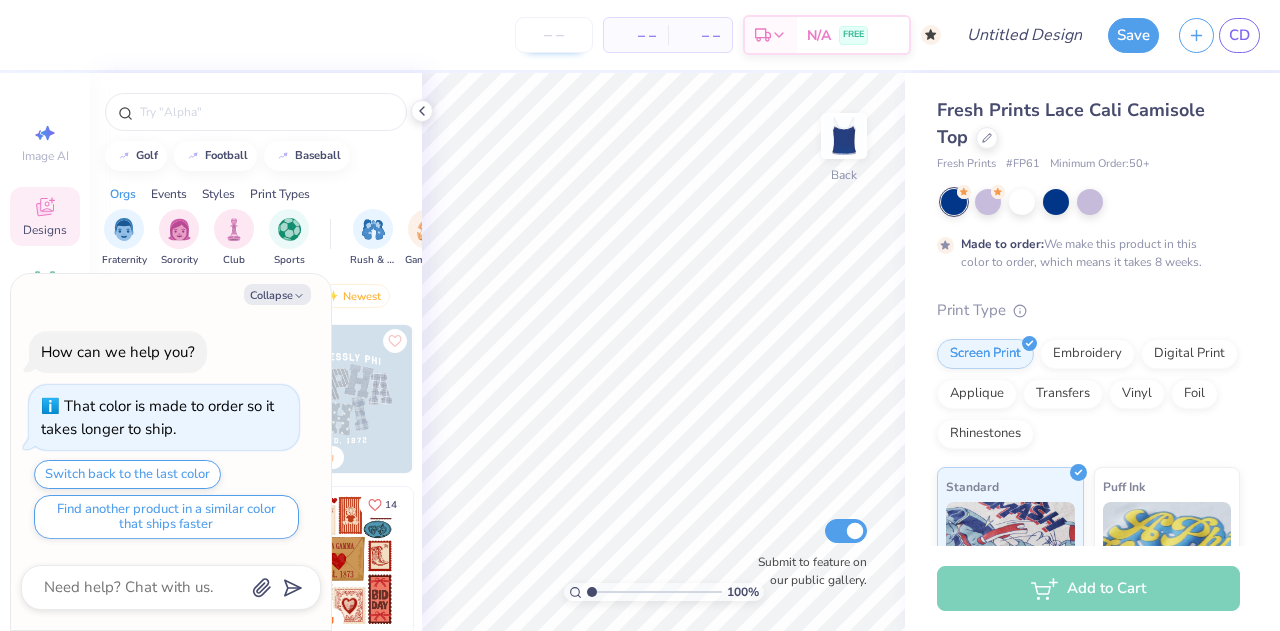 click at bounding box center [554, 35] 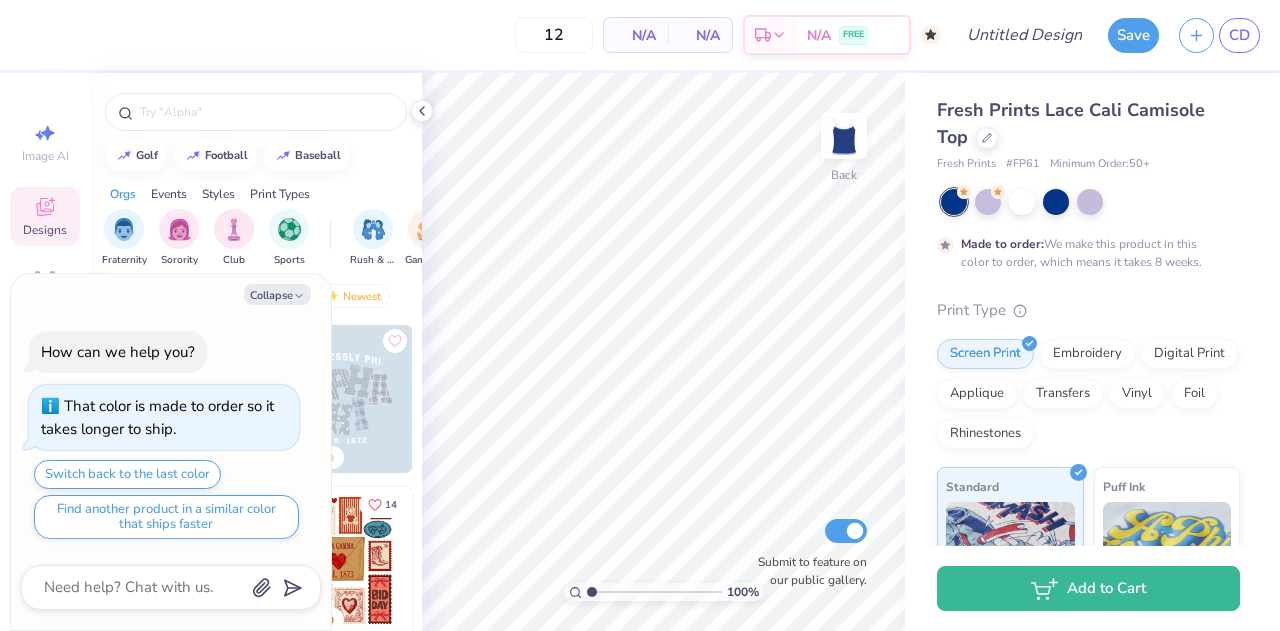 type on "50" 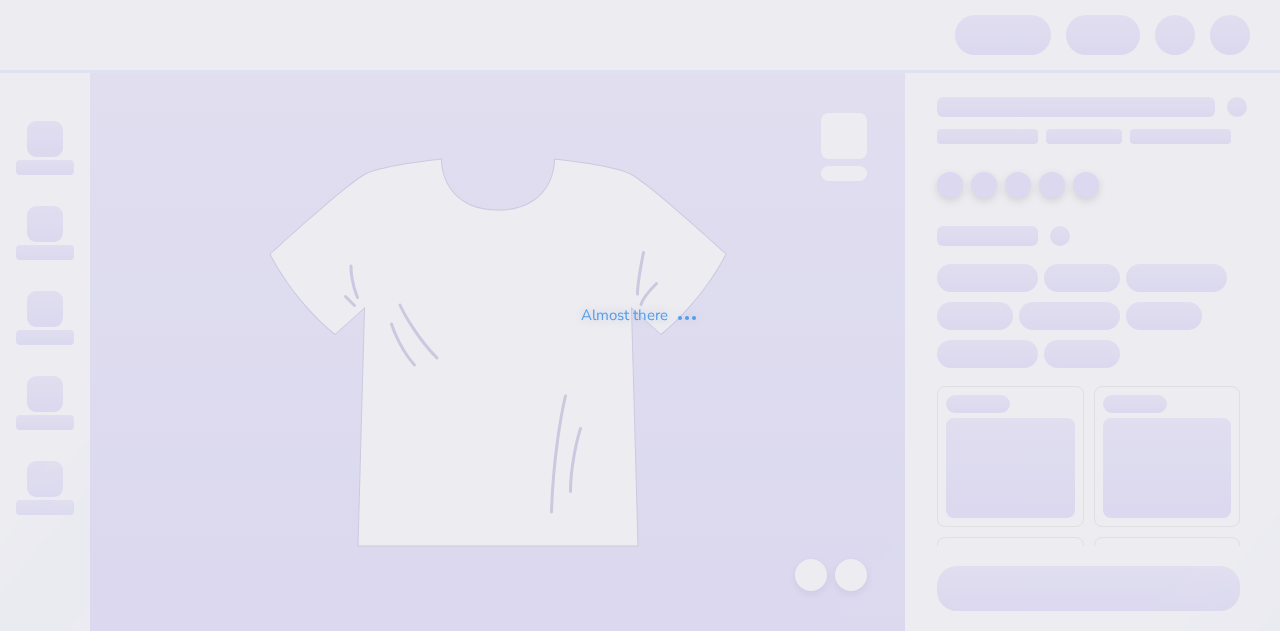 scroll, scrollTop: 0, scrollLeft: 0, axis: both 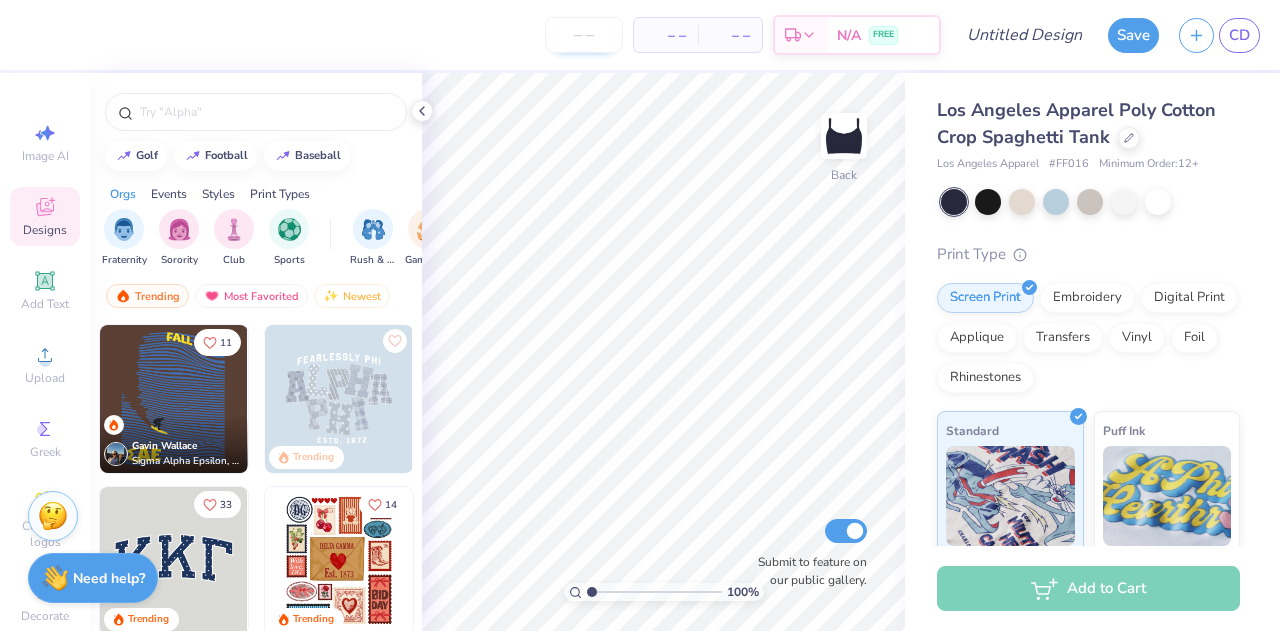 click at bounding box center [584, 35] 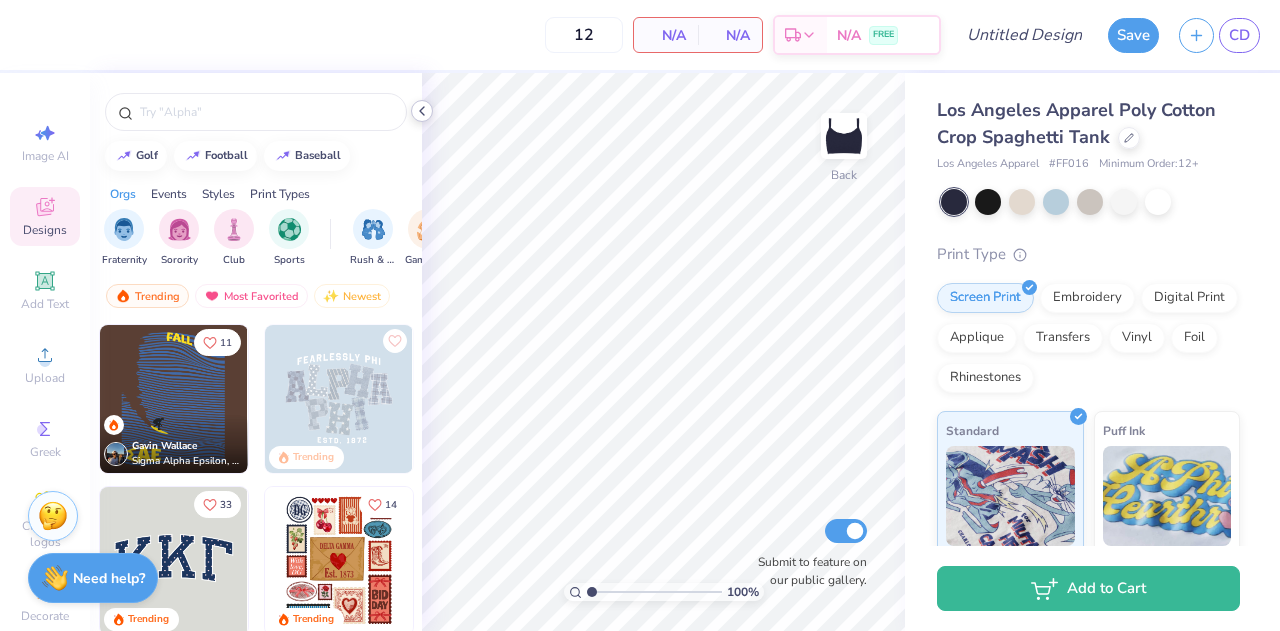 click at bounding box center [422, 111] 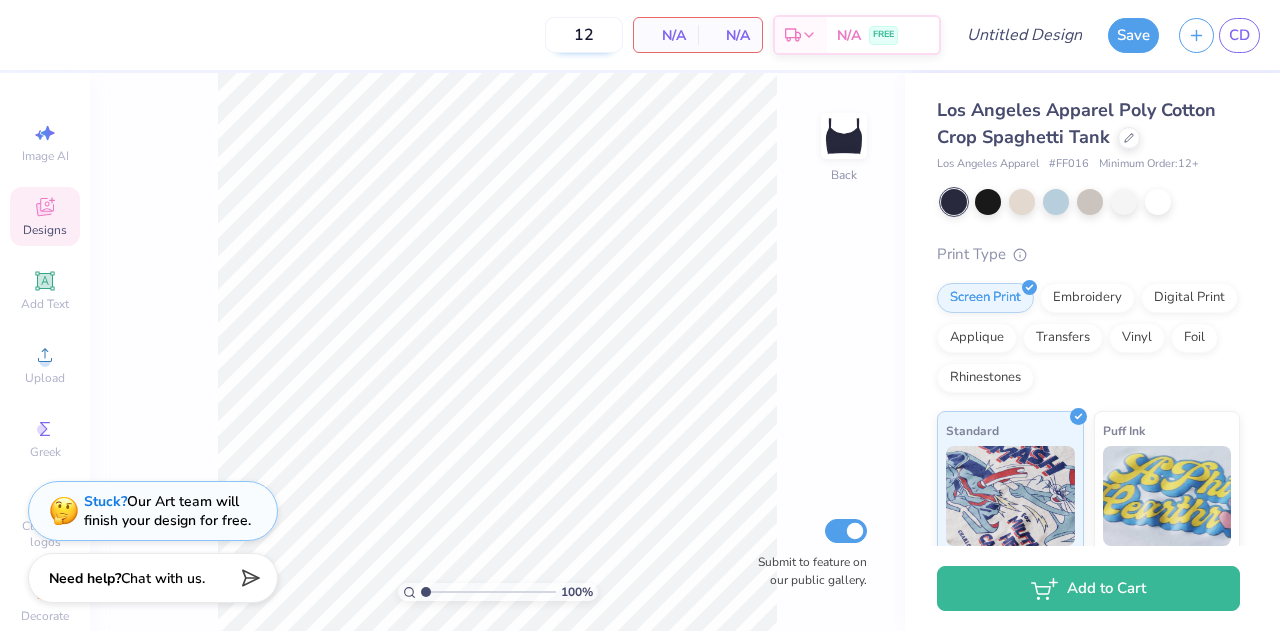 click on "12" at bounding box center [584, 35] 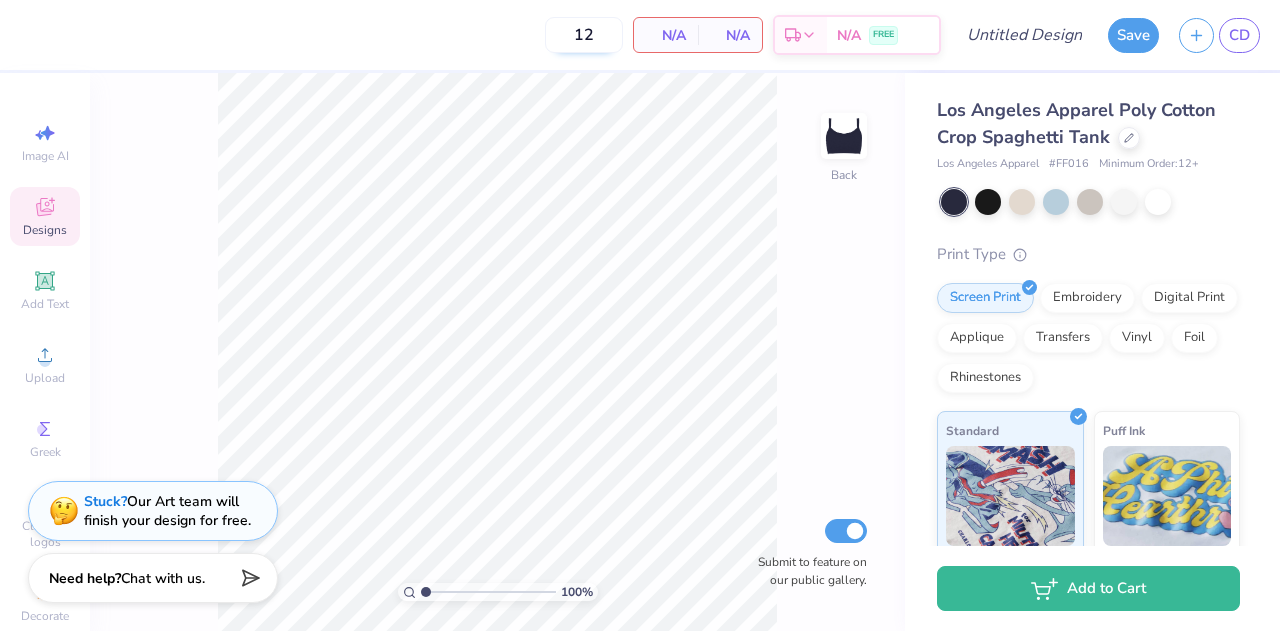 click on "12" at bounding box center (584, 35) 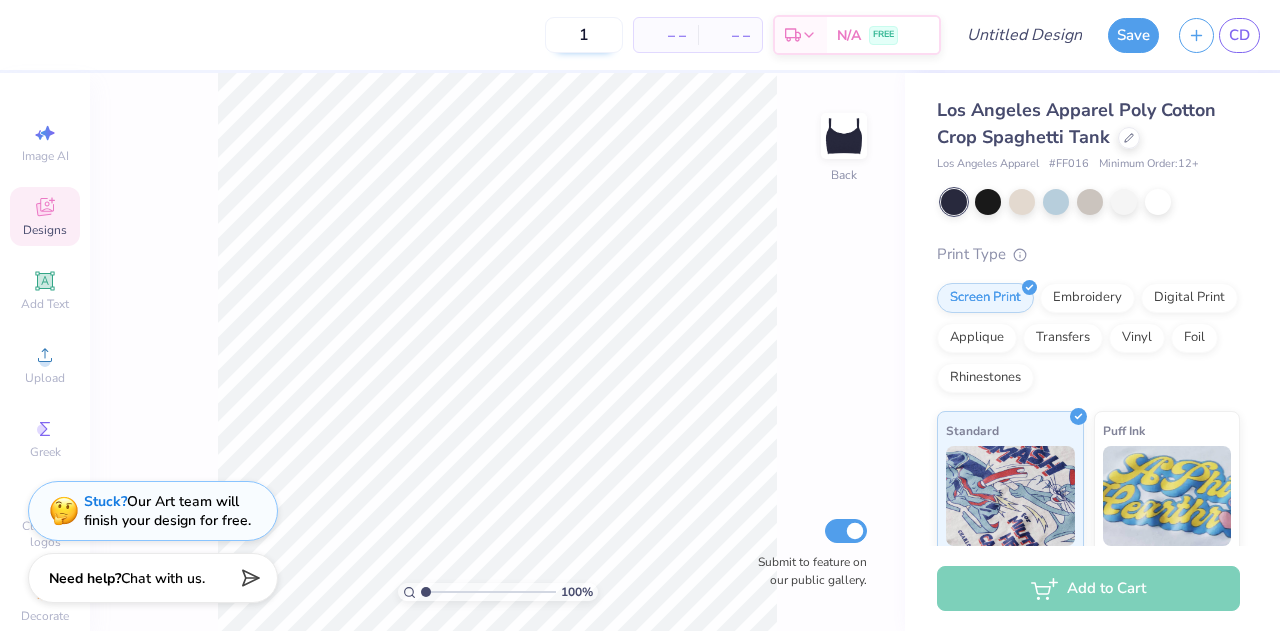 type on "12" 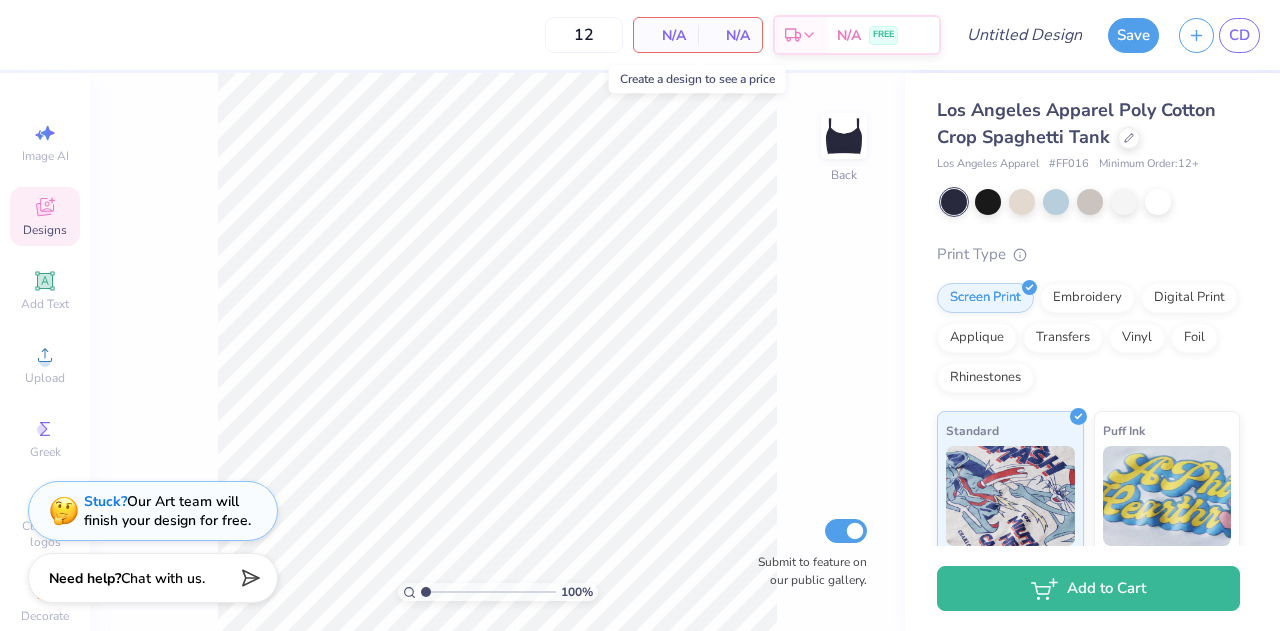 click on "N/A" at bounding box center (666, 35) 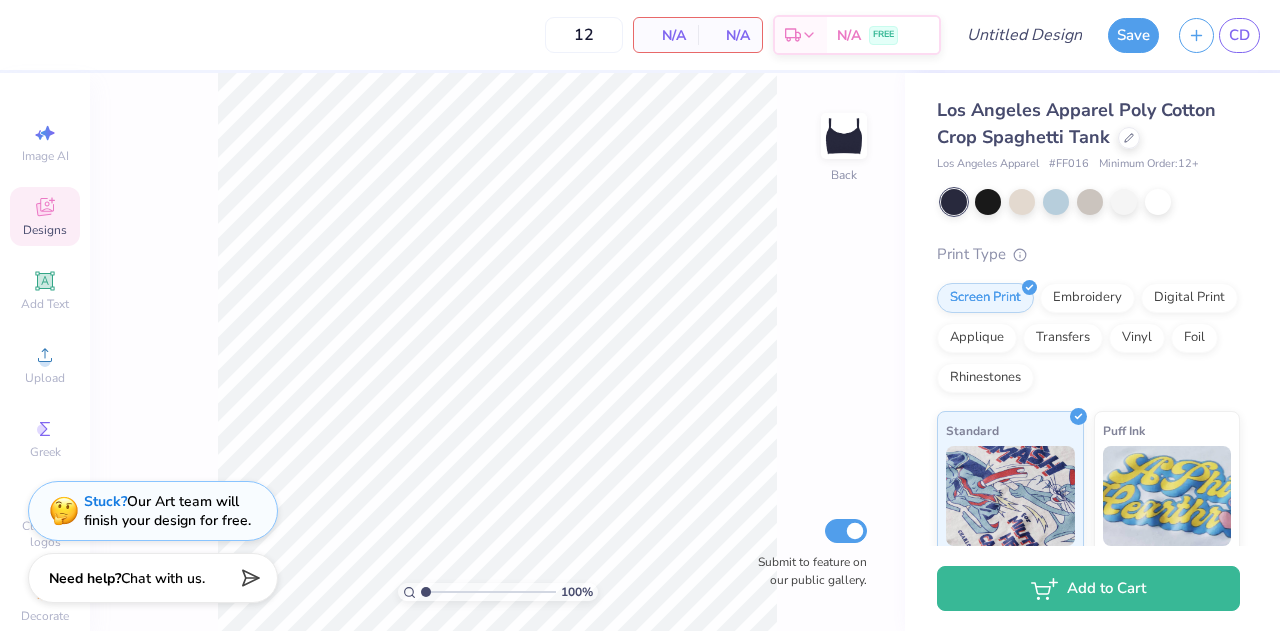 click on "Designs" at bounding box center (45, 216) 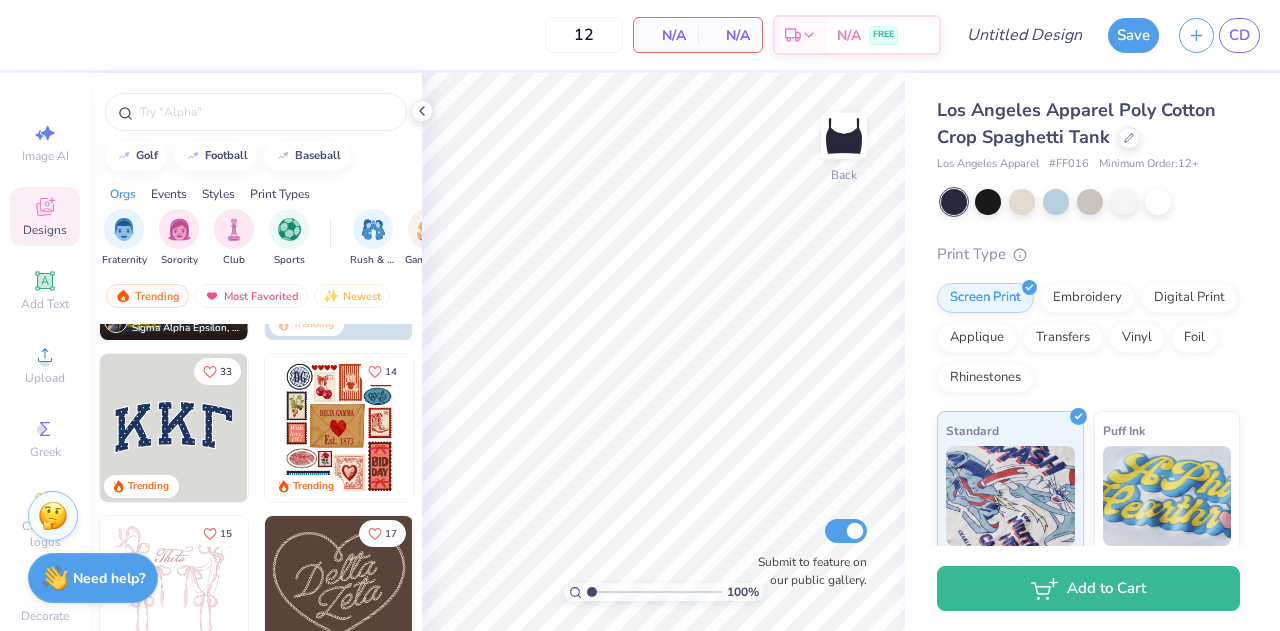scroll, scrollTop: 136, scrollLeft: 0, axis: vertical 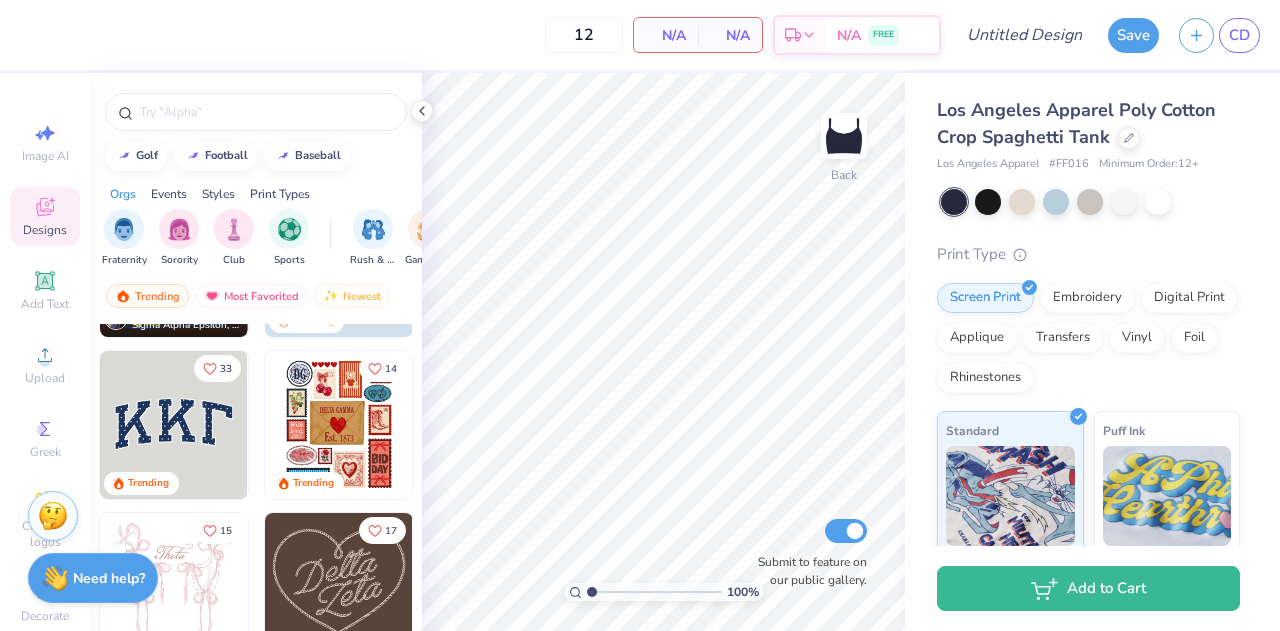 click at bounding box center (174, 425) 